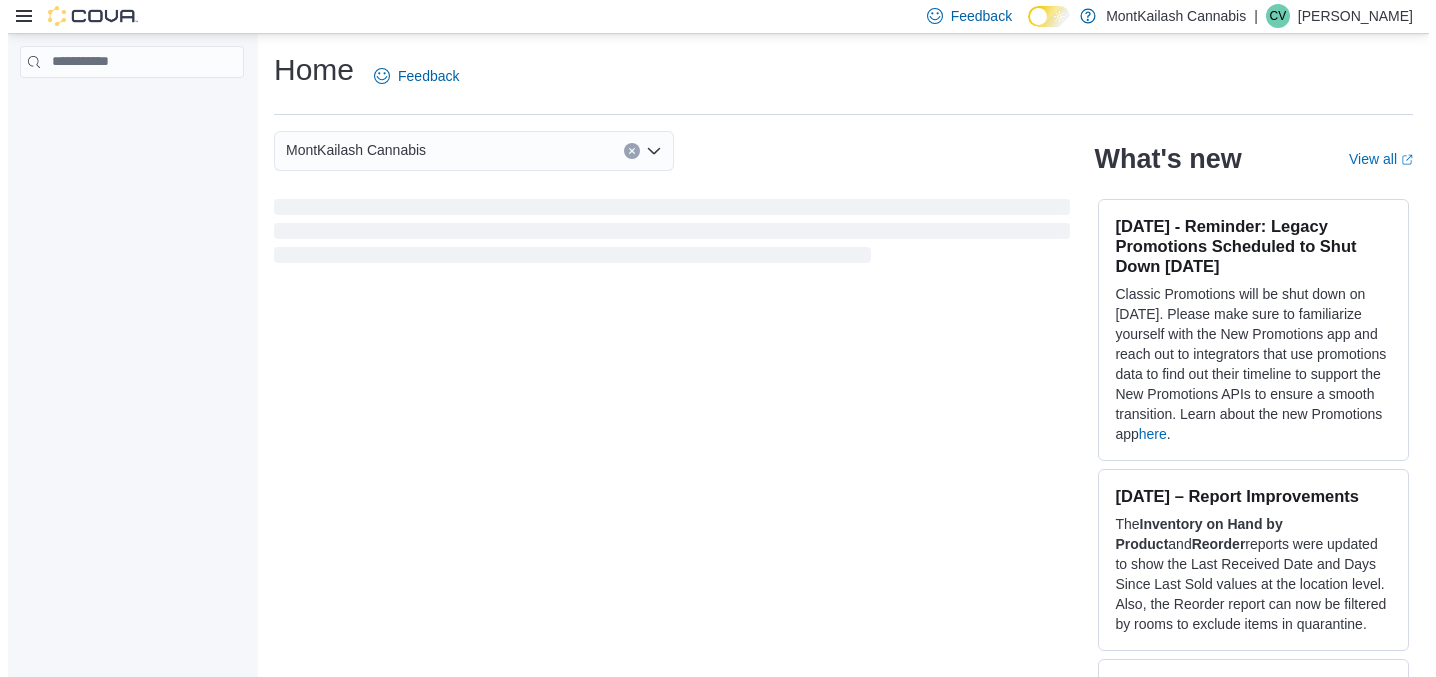 scroll, scrollTop: 0, scrollLeft: 0, axis: both 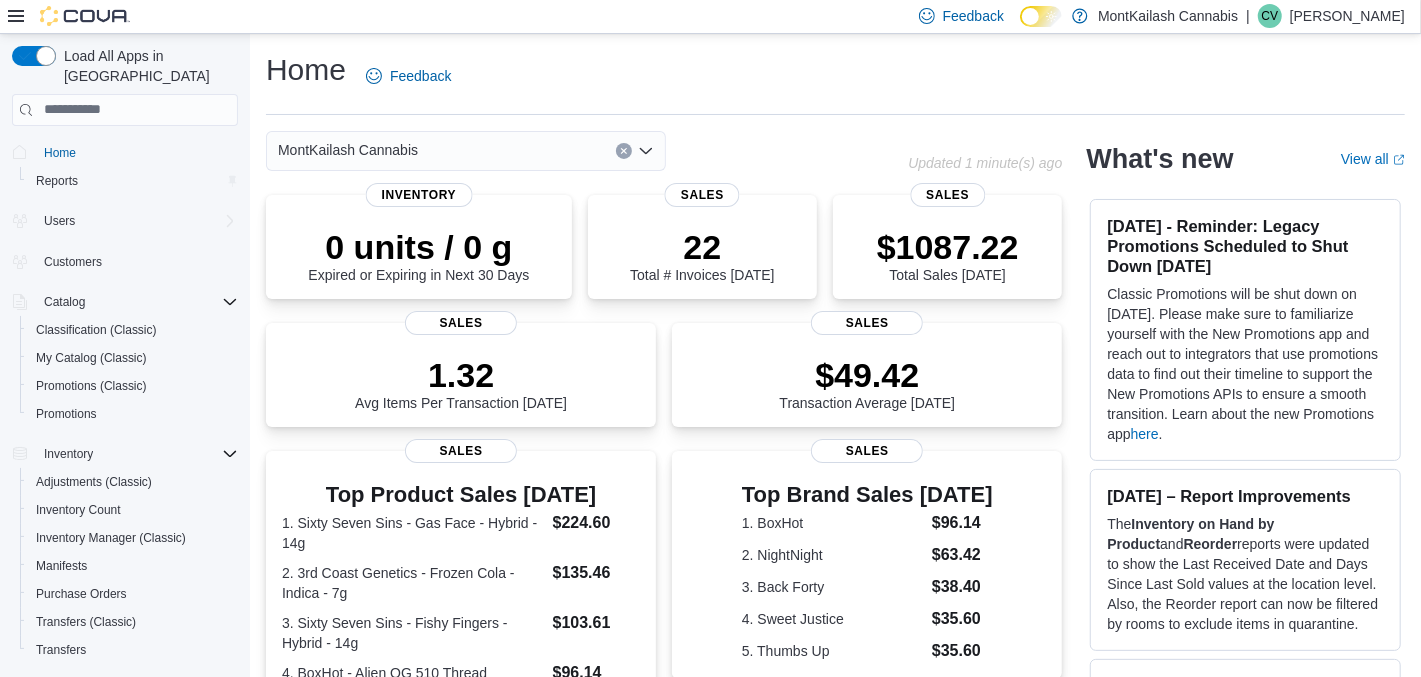 click 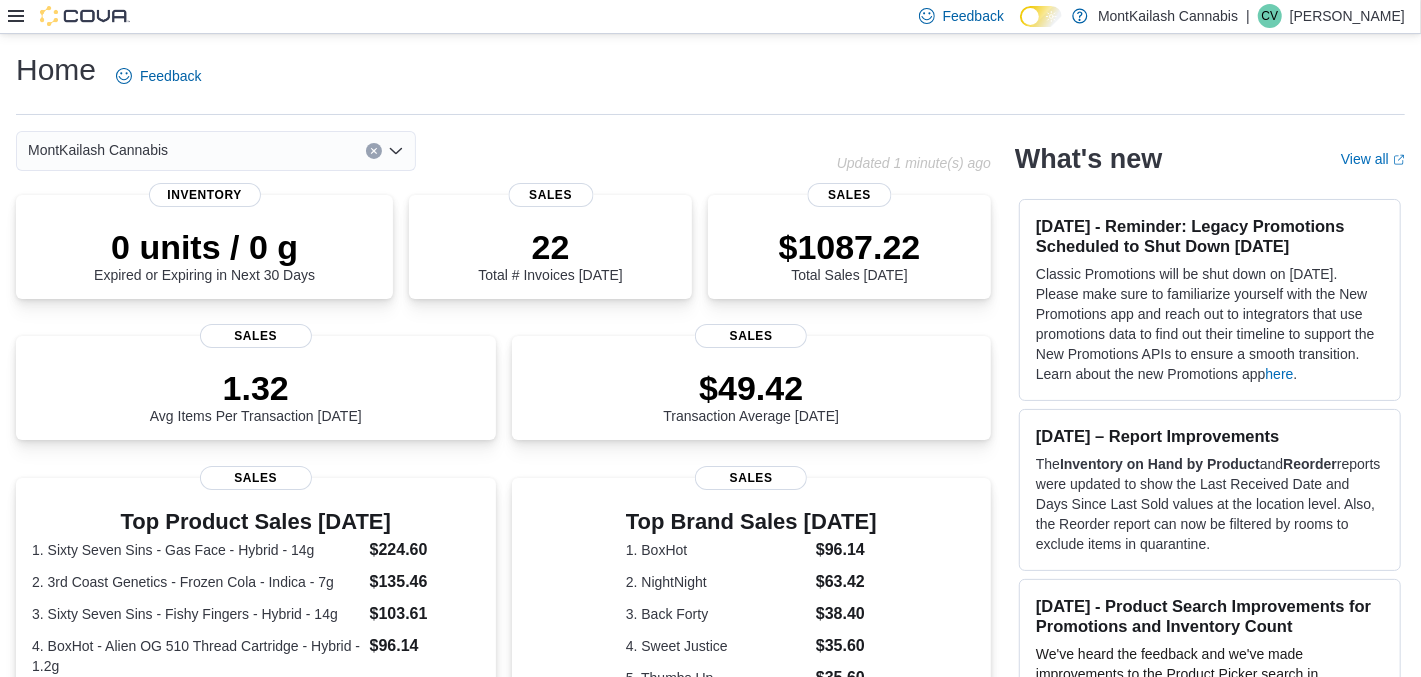 click 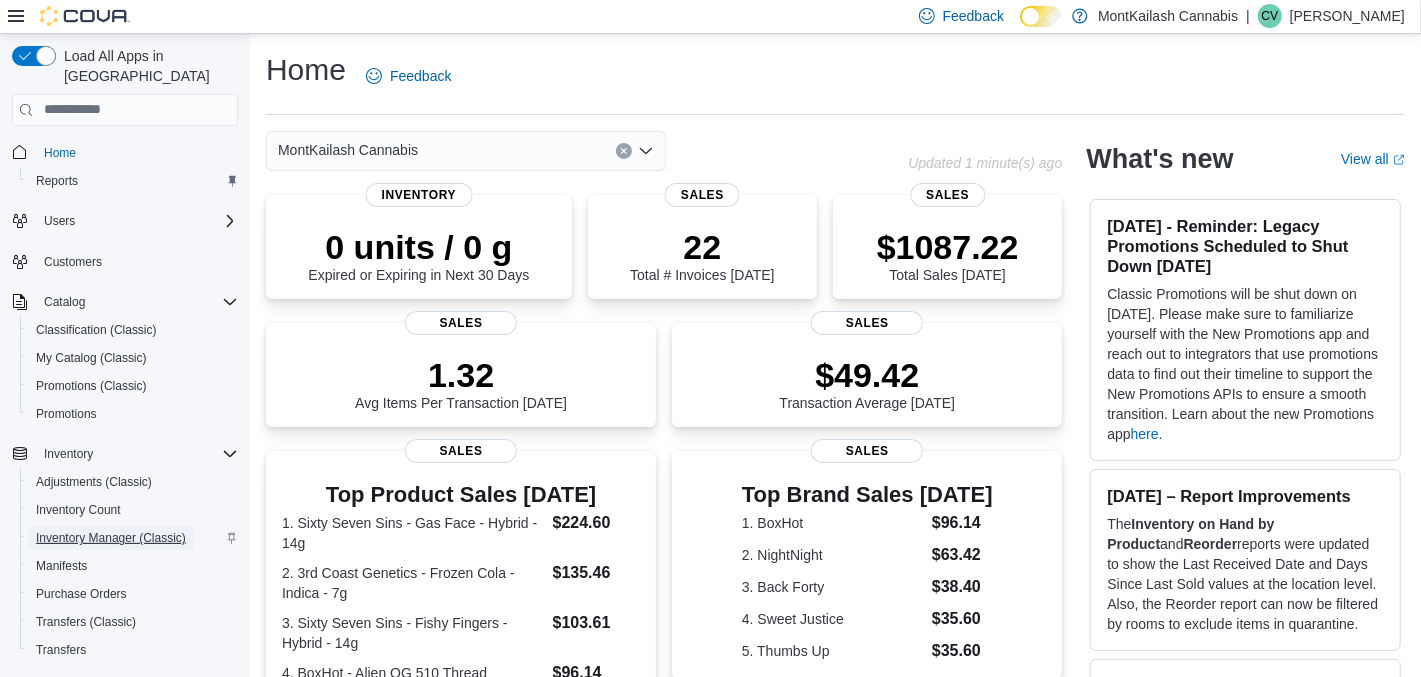 click on "Inventory Manager (Classic)" at bounding box center [111, 538] 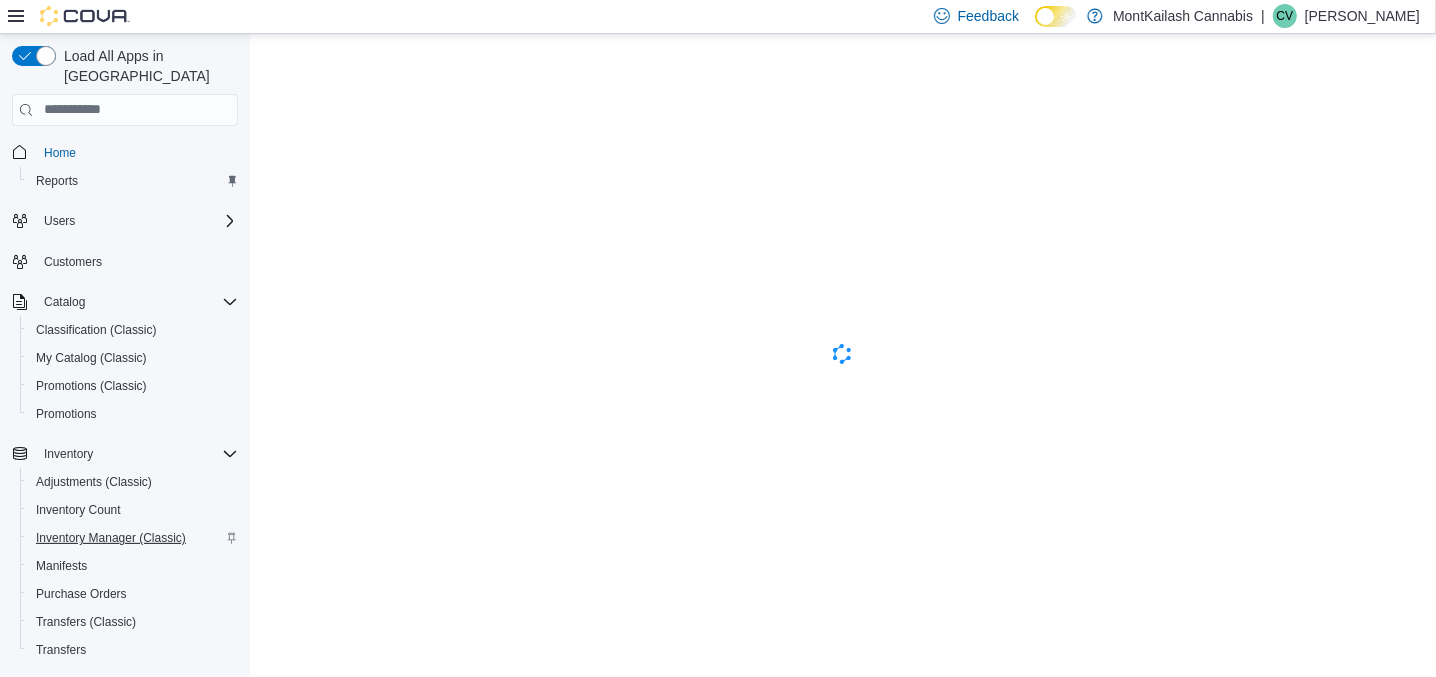 scroll, scrollTop: 0, scrollLeft: 0, axis: both 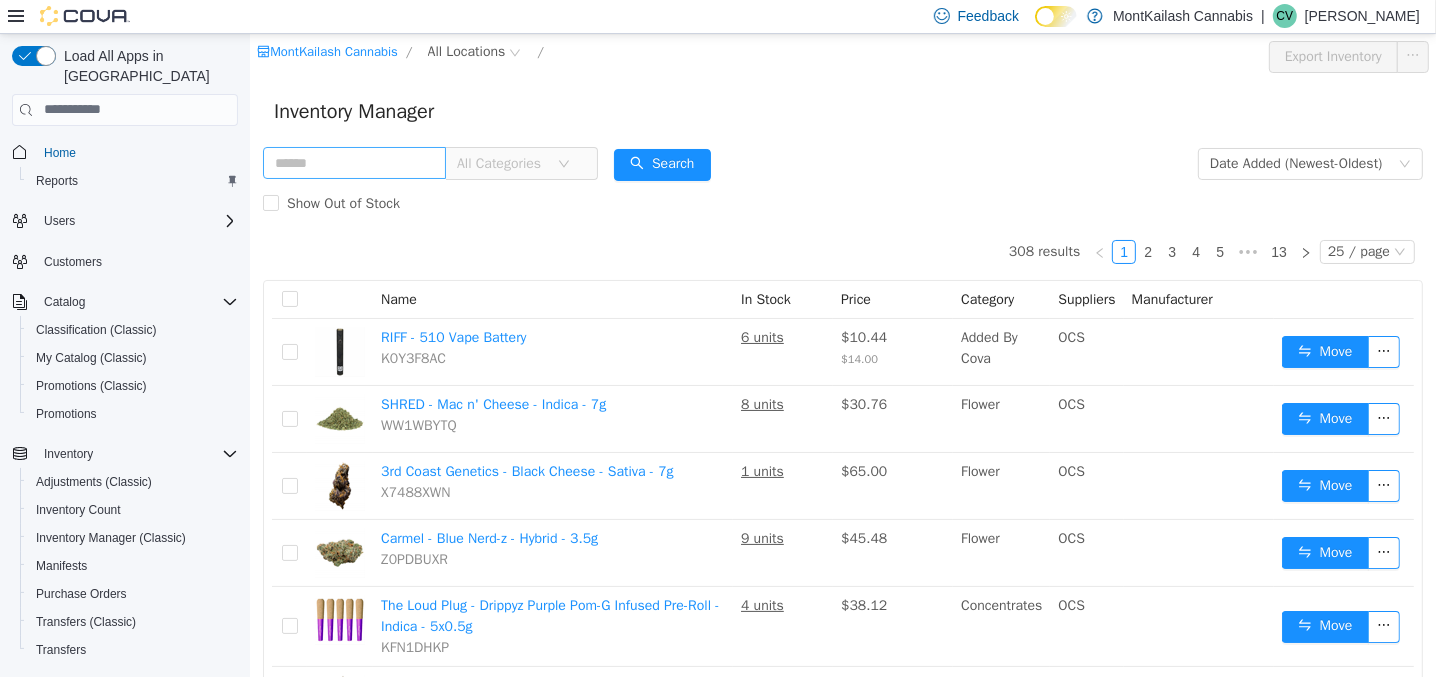 click at bounding box center (353, 162) 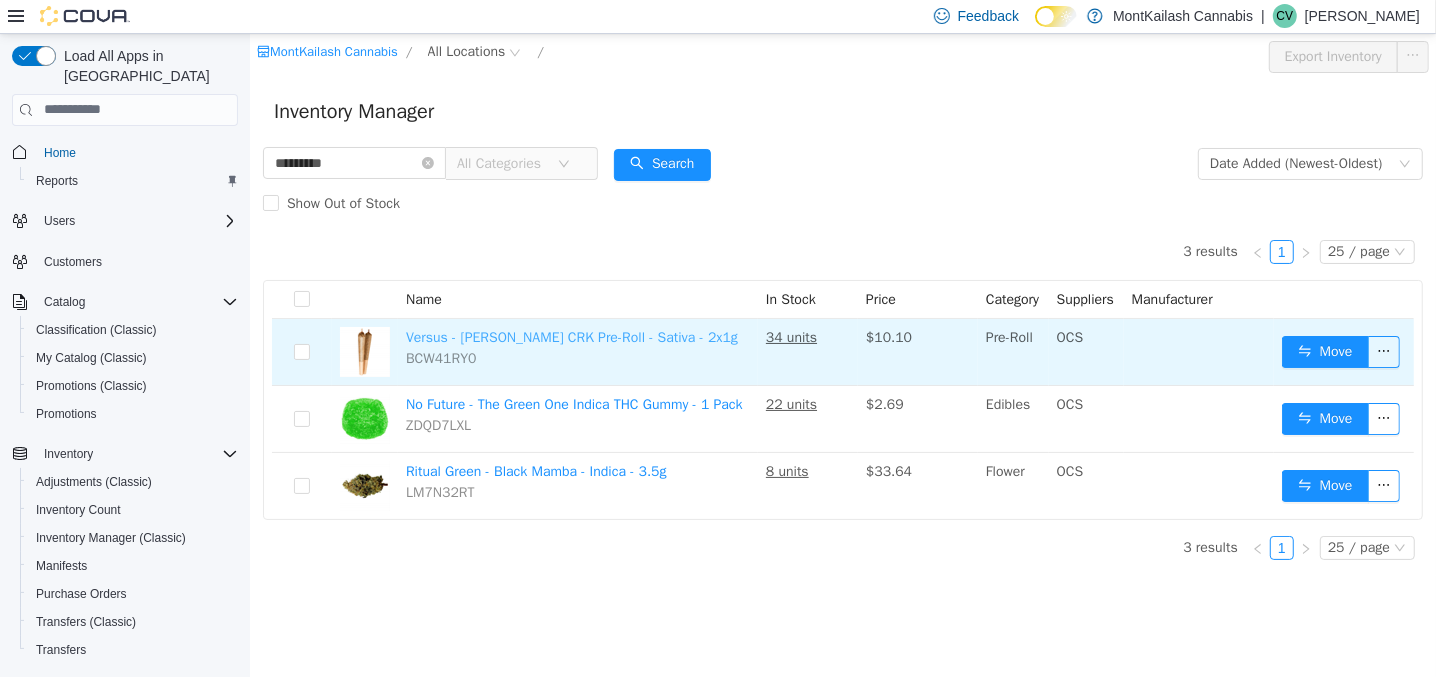 click on "Versus - BC Green CRK Pre-Roll - Sativa - 2x1g" at bounding box center (571, 336) 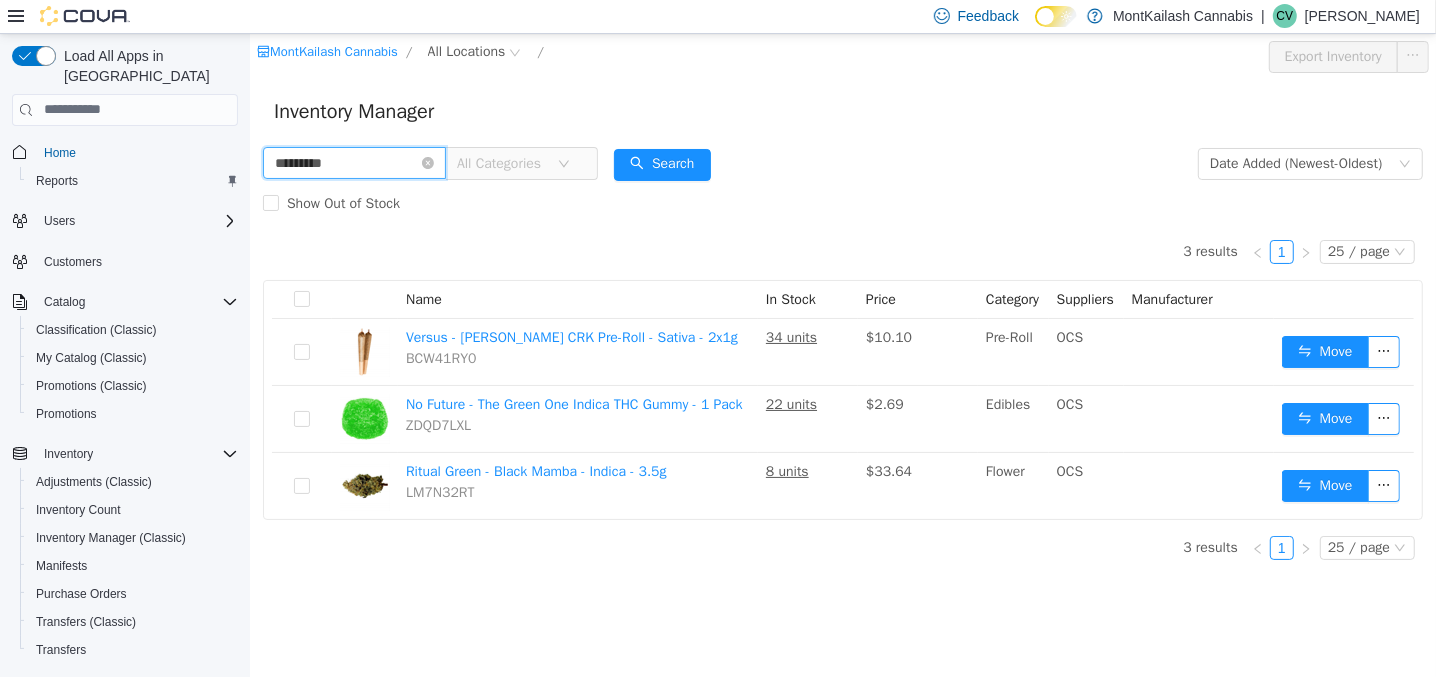 click on "*********" at bounding box center (353, 162) 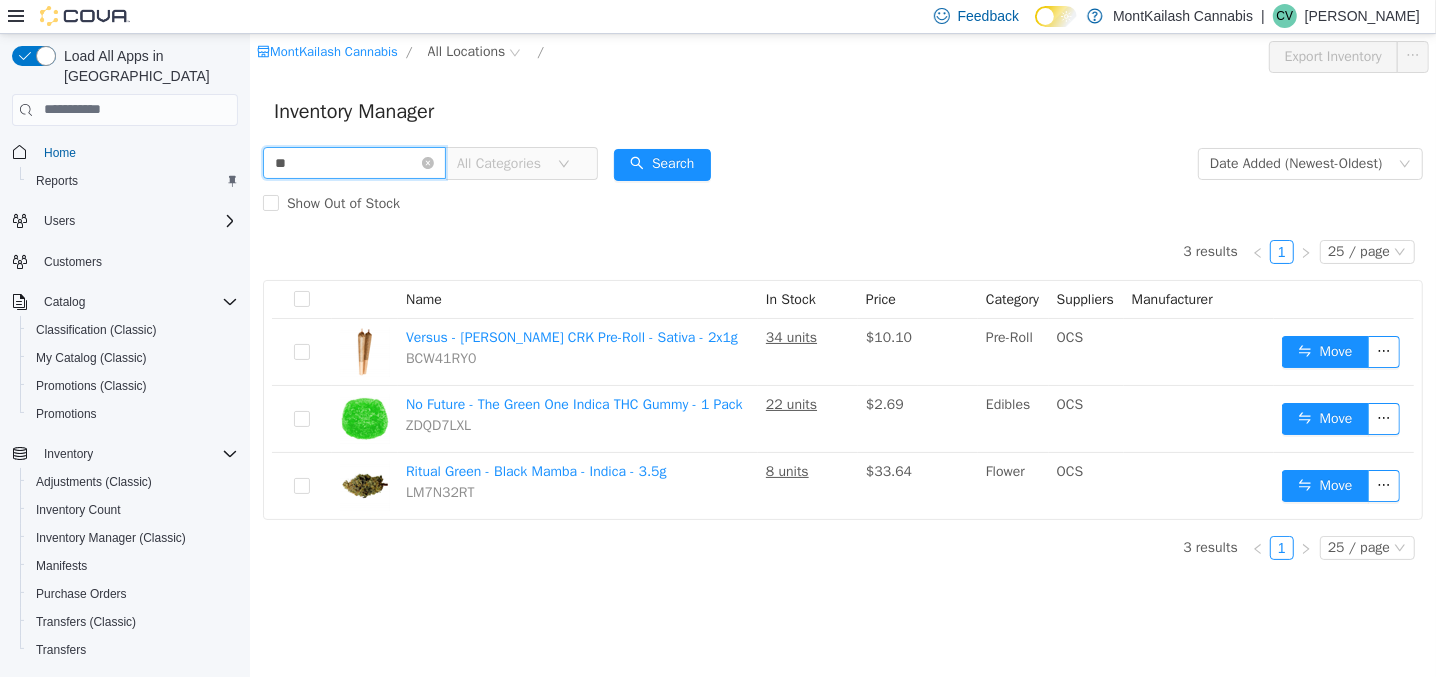 type on "*" 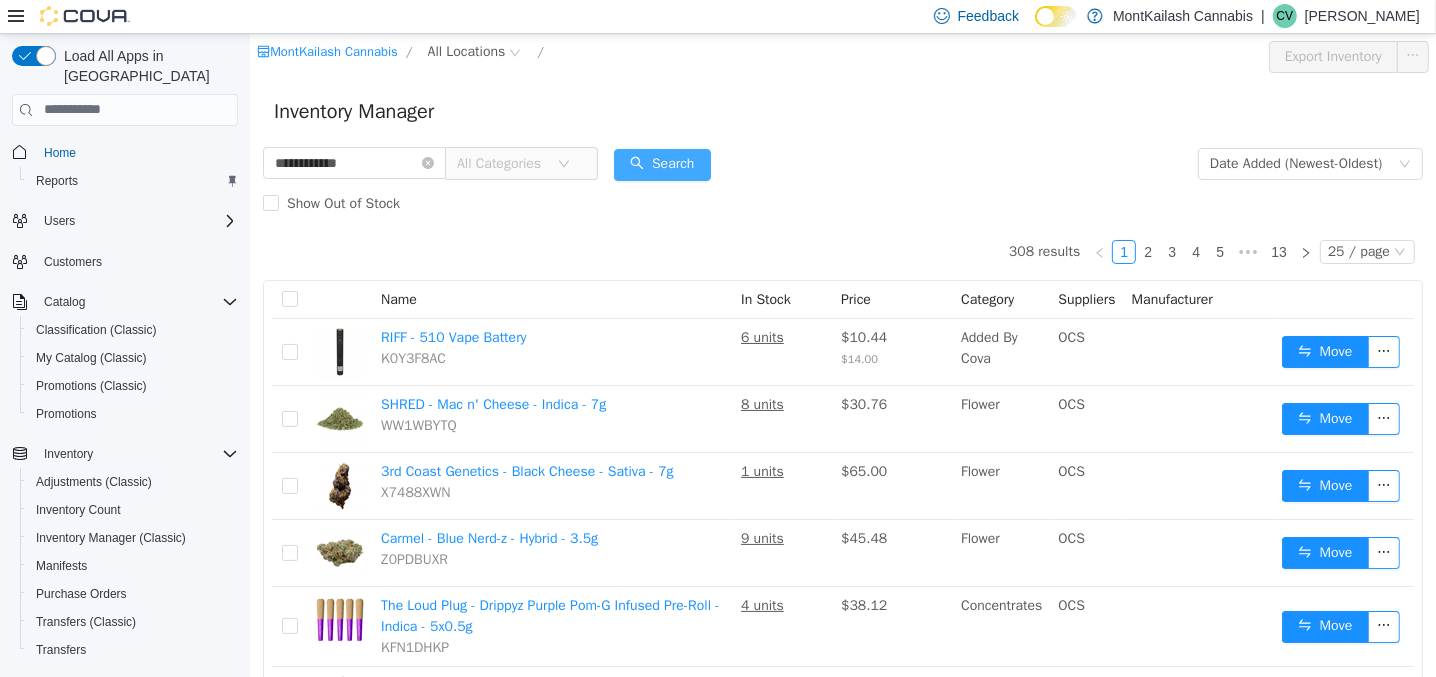 click on "Search" at bounding box center [661, 164] 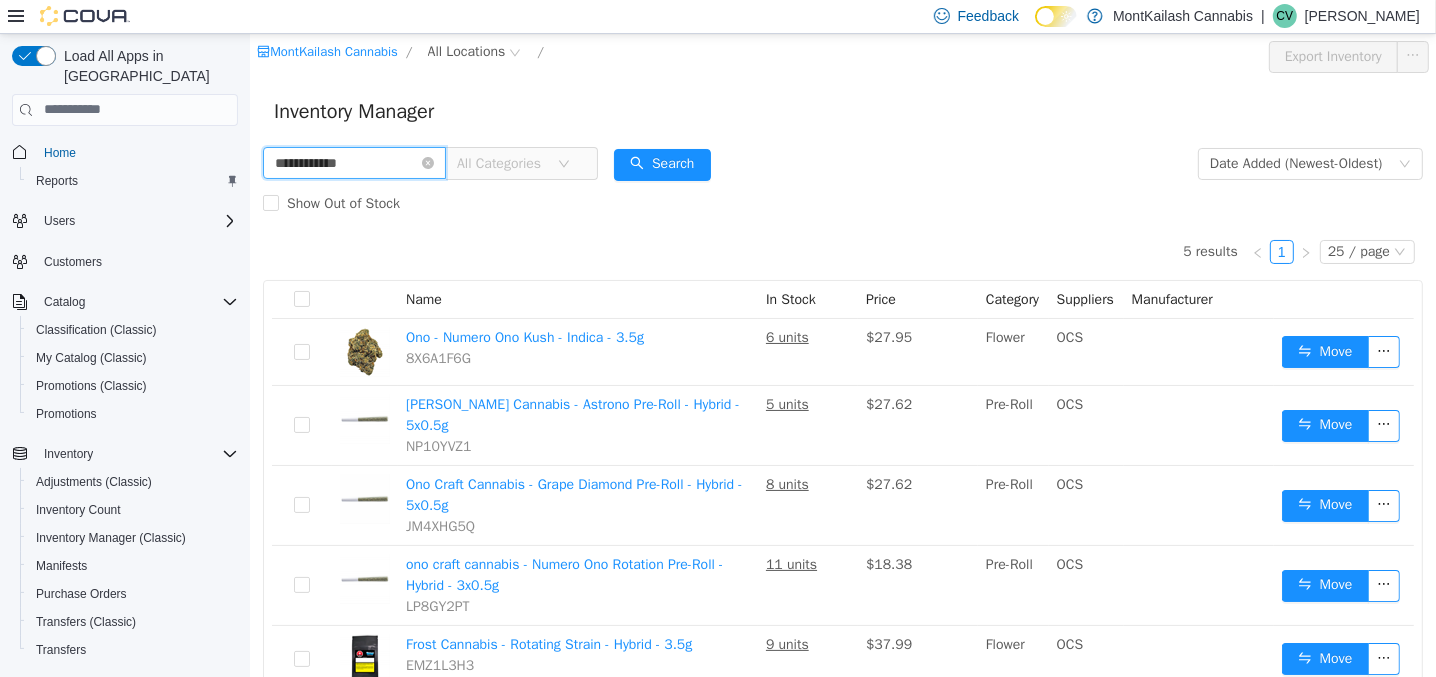 drag, startPoint x: 399, startPoint y: 166, endPoint x: 98, endPoint y: 139, distance: 302.20853 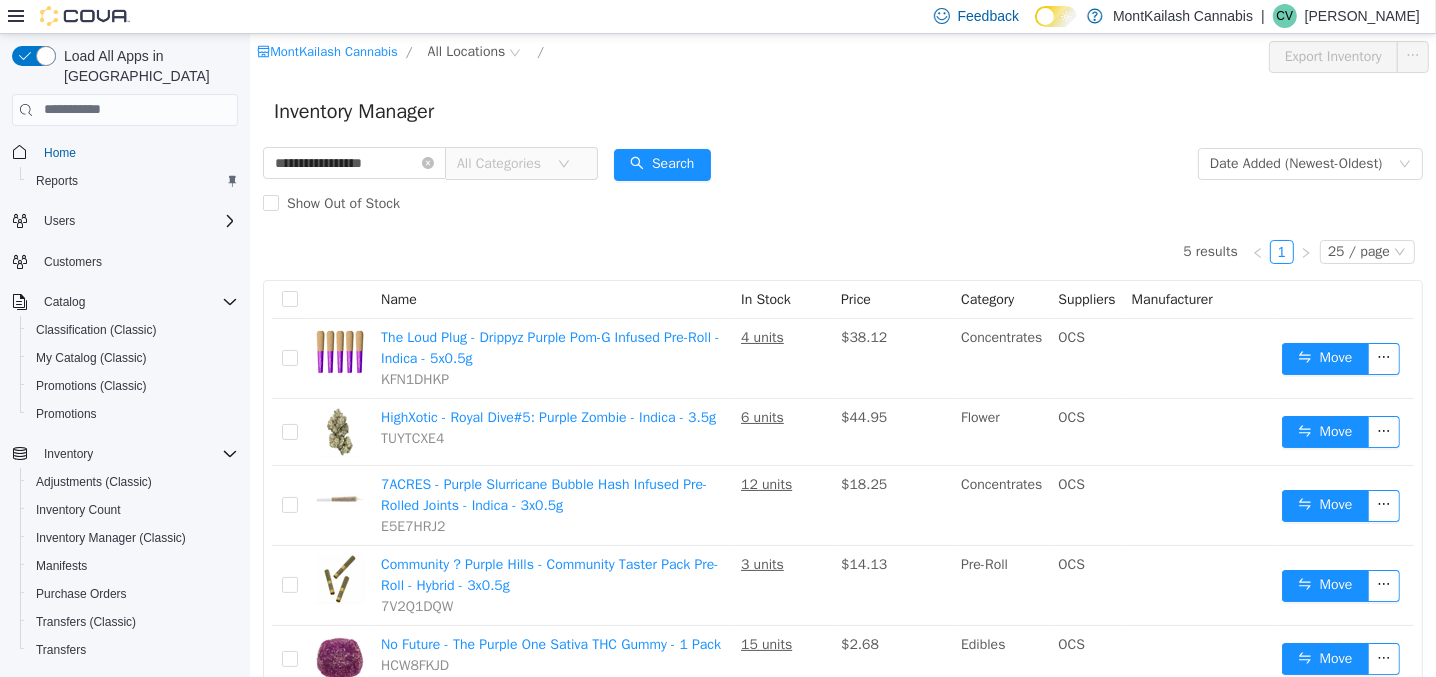 click on "All Categories" at bounding box center (506, 163) 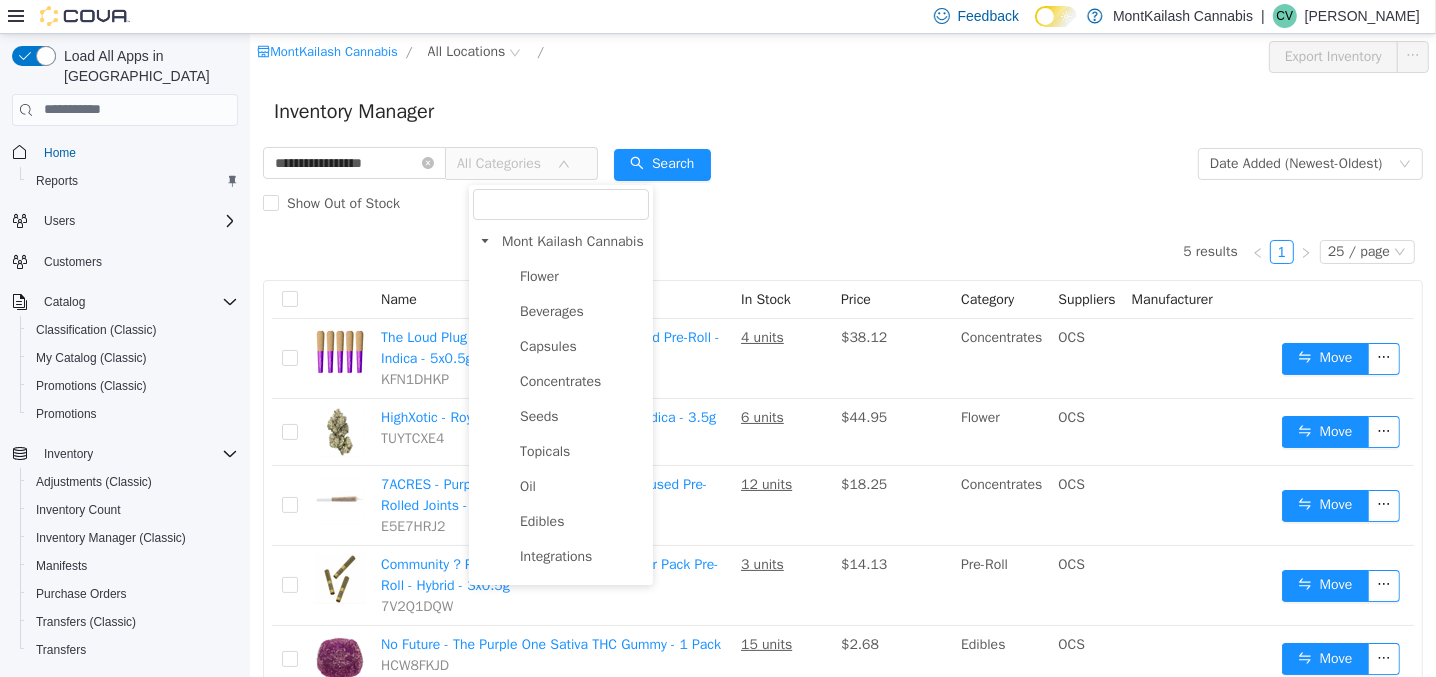 click on "All Categories" at bounding box center (506, 163) 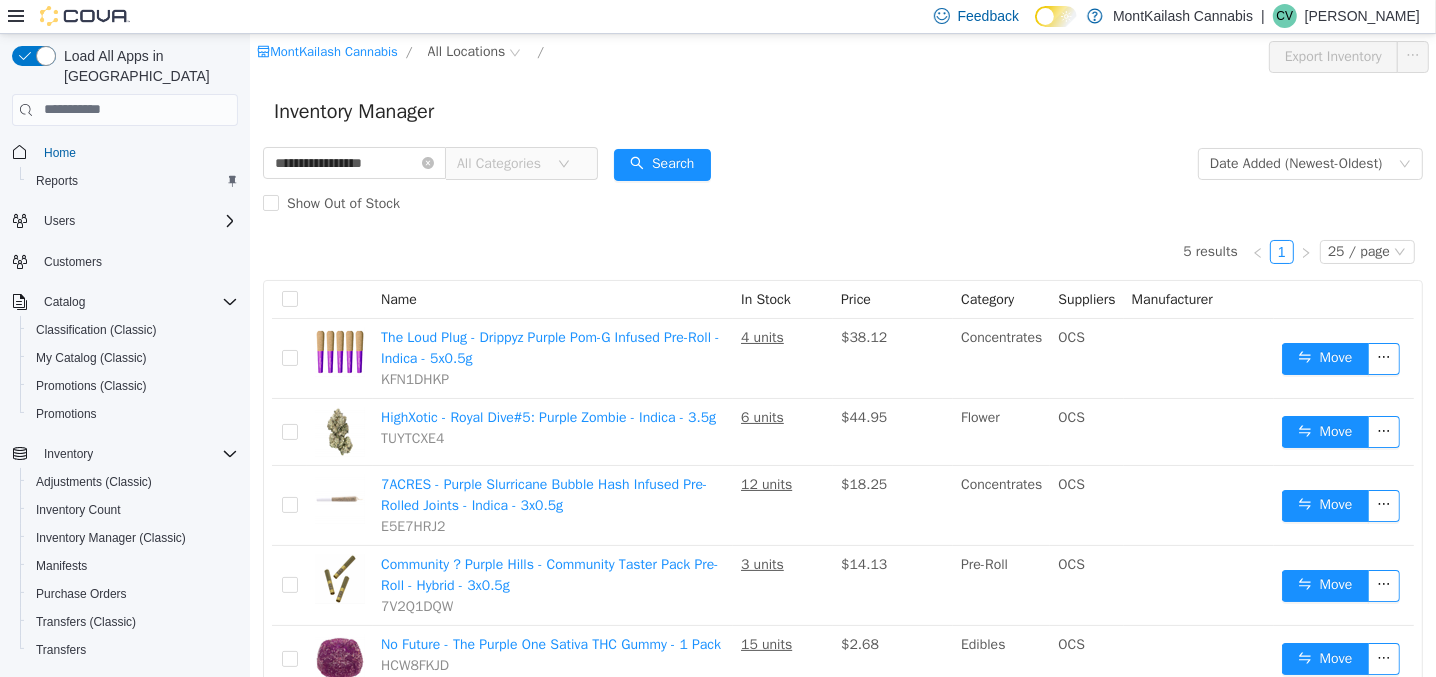 click on "Inventory Manager" at bounding box center [842, 111] 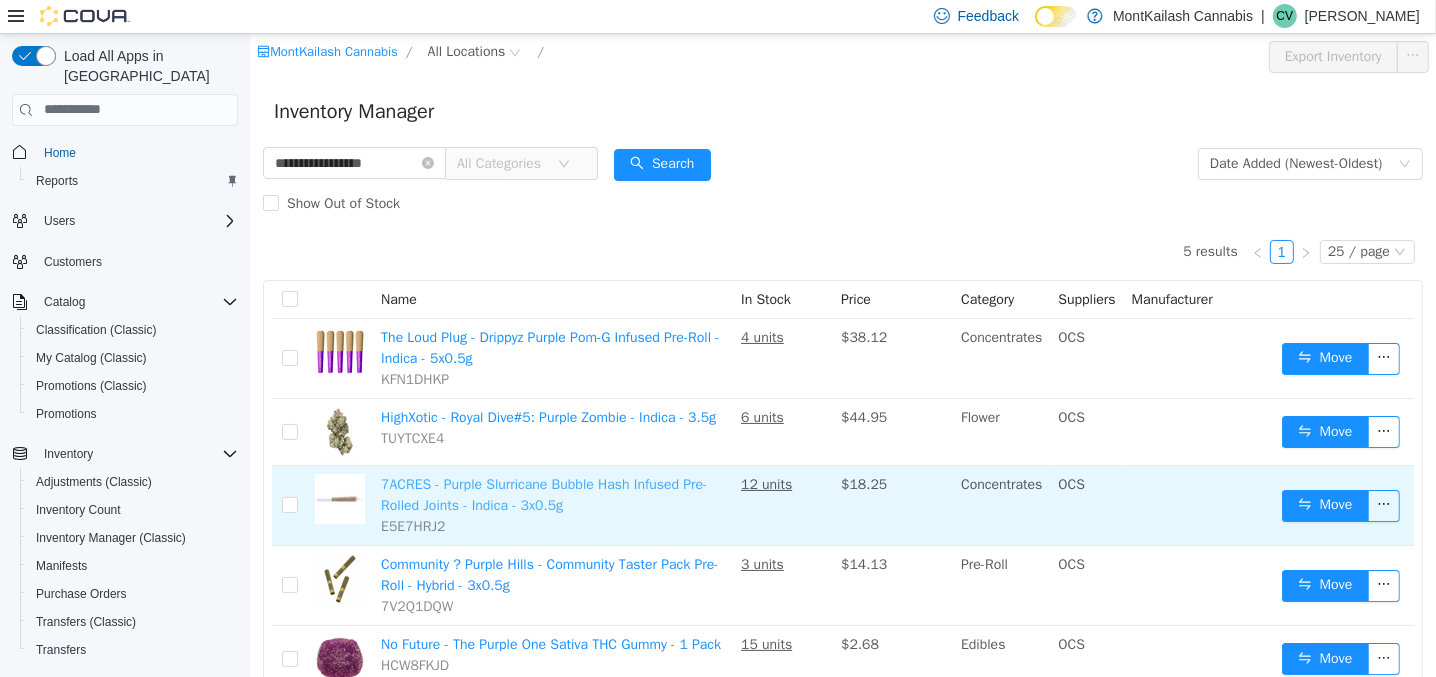 click on "7ACRES - Purple Slurricane Bubble Hash Infused Pre-Rolled Joints - Indica - 3x0.5g" at bounding box center [543, 494] 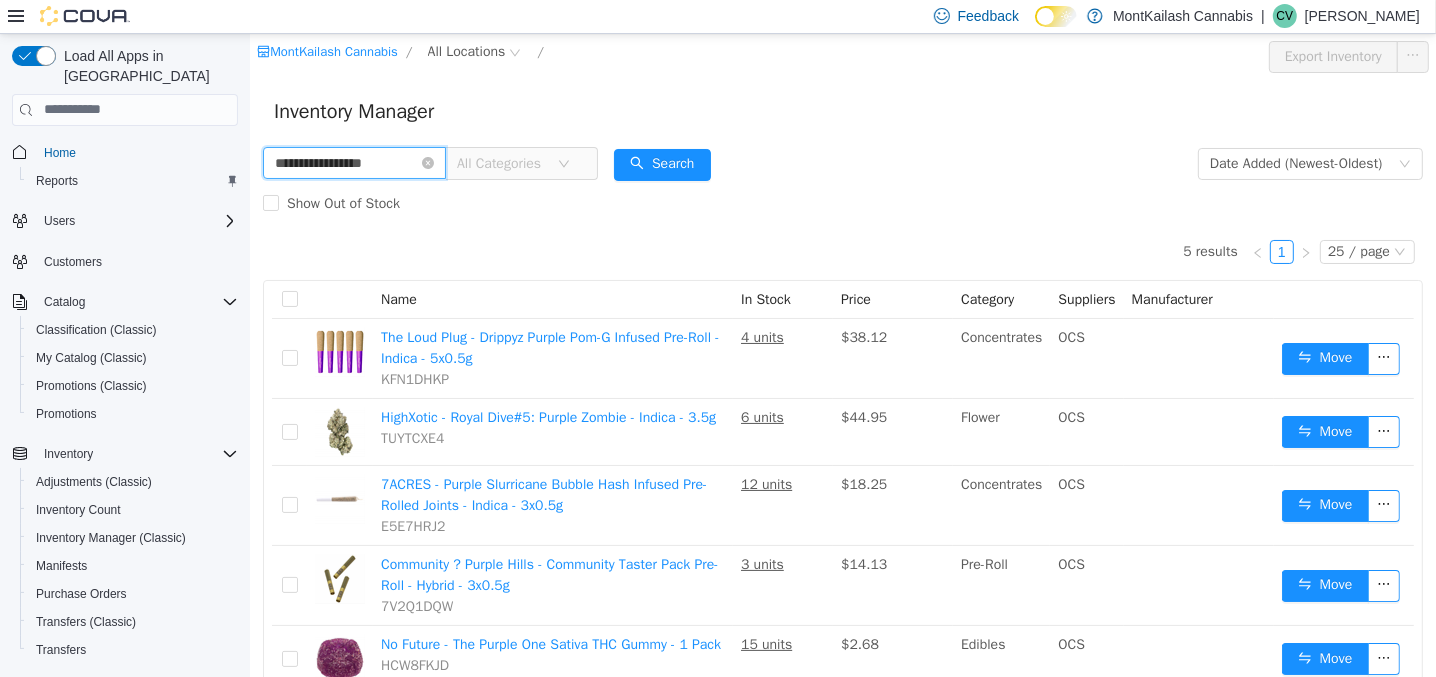 drag, startPoint x: 387, startPoint y: 168, endPoint x: 221, endPoint y: 171, distance: 166.0271 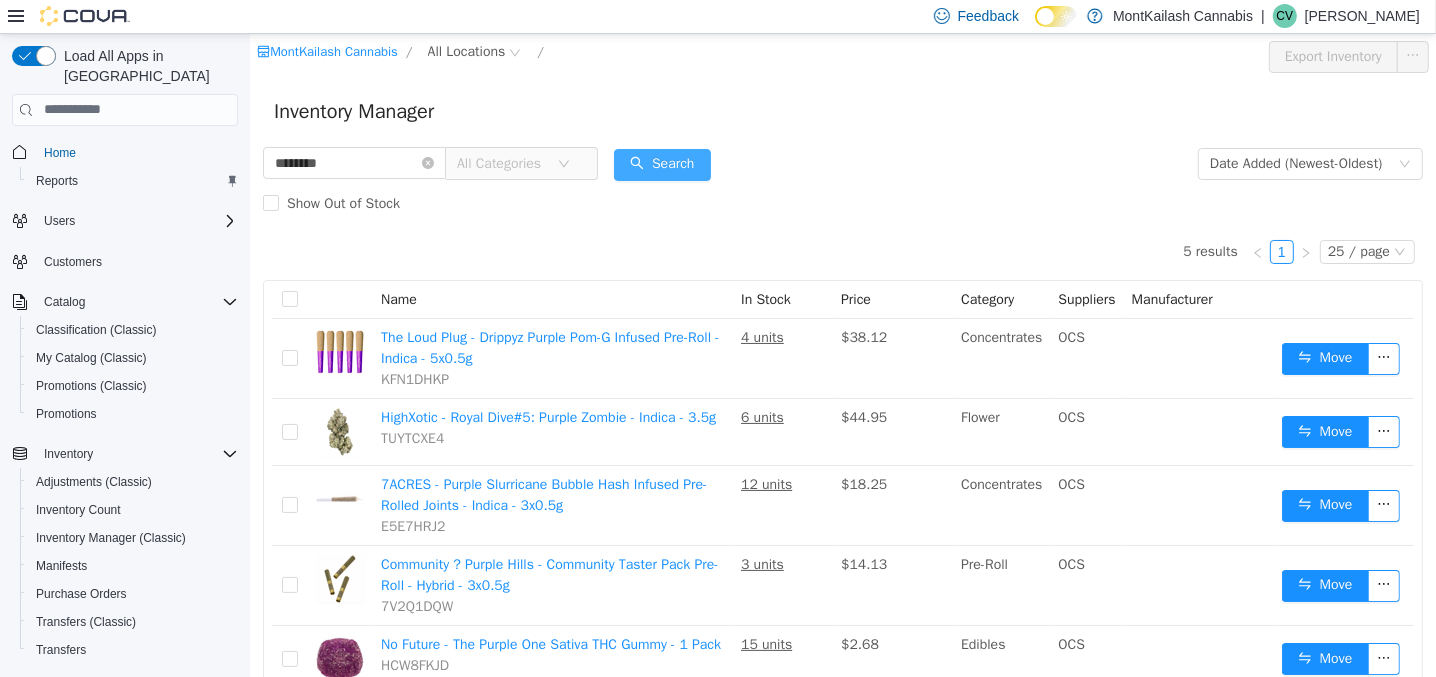 click on "Search" at bounding box center [661, 164] 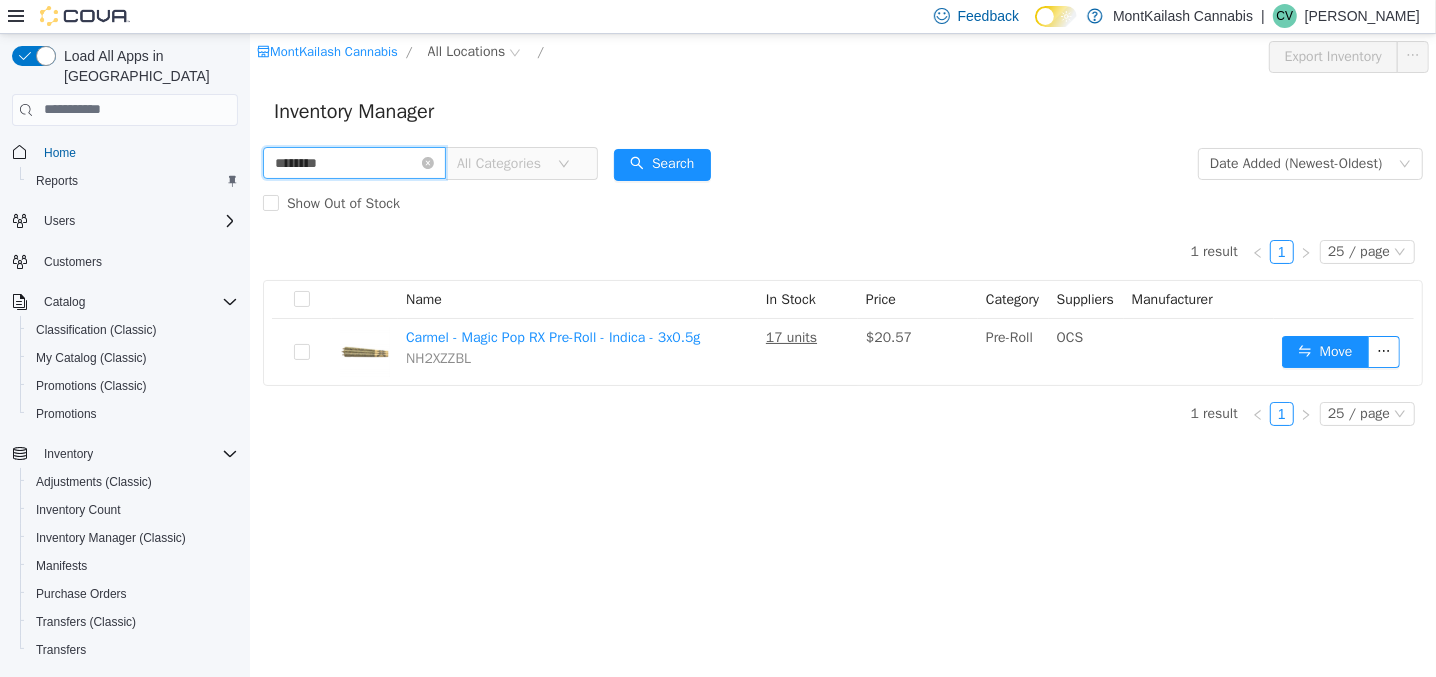 click on "********" at bounding box center (353, 162) 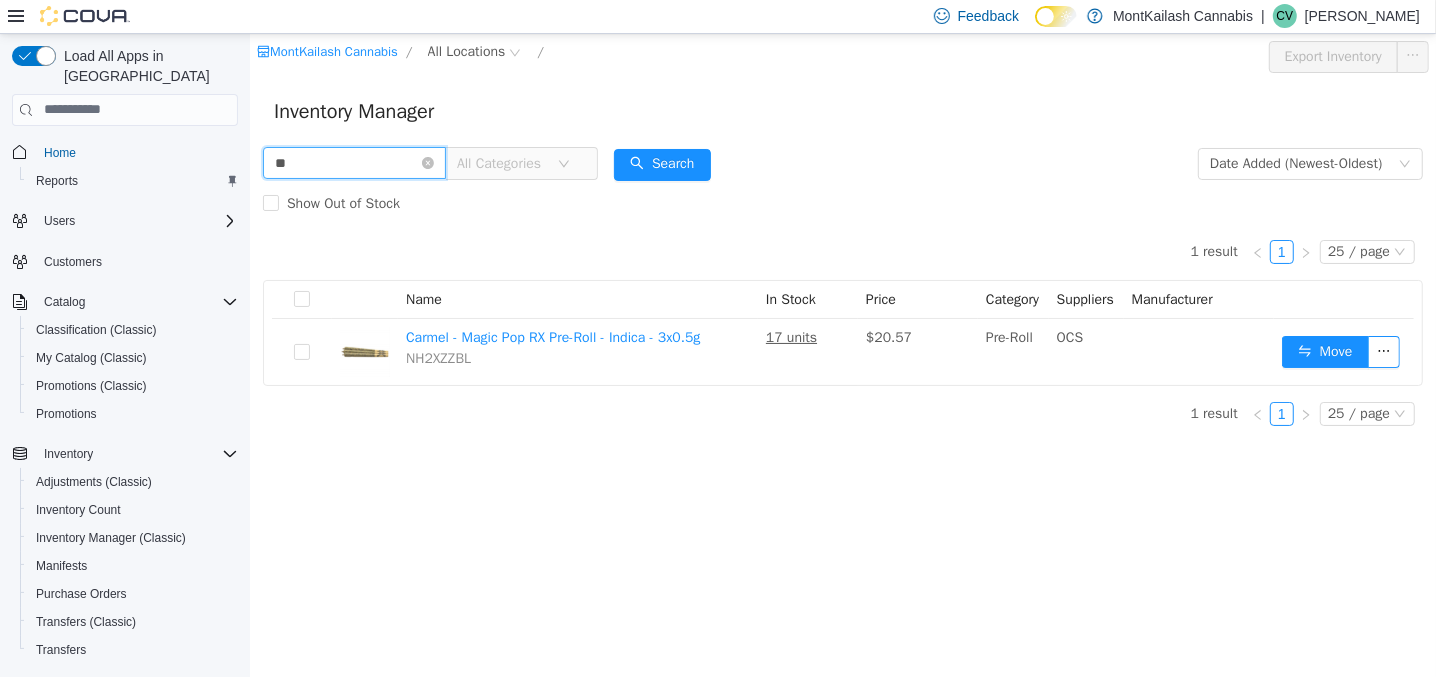 type on "*" 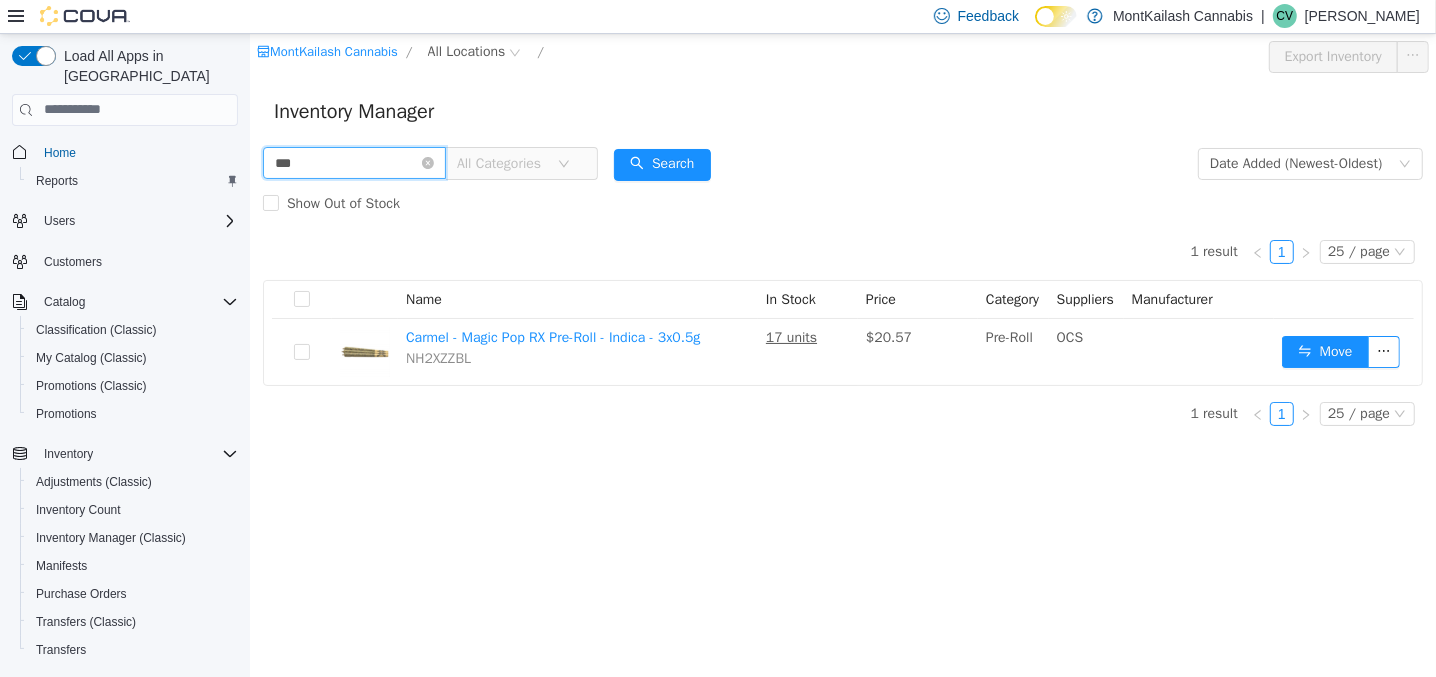 click on "***" at bounding box center (353, 162) 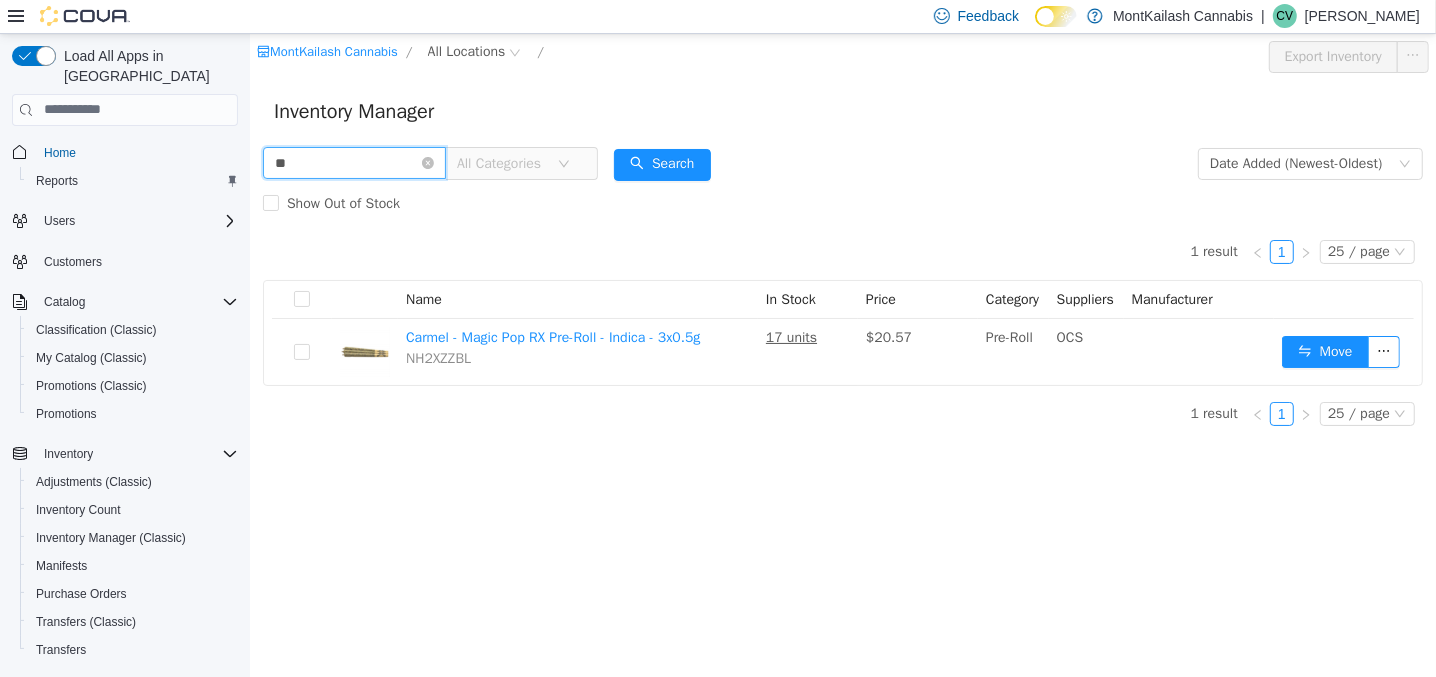 type on "*" 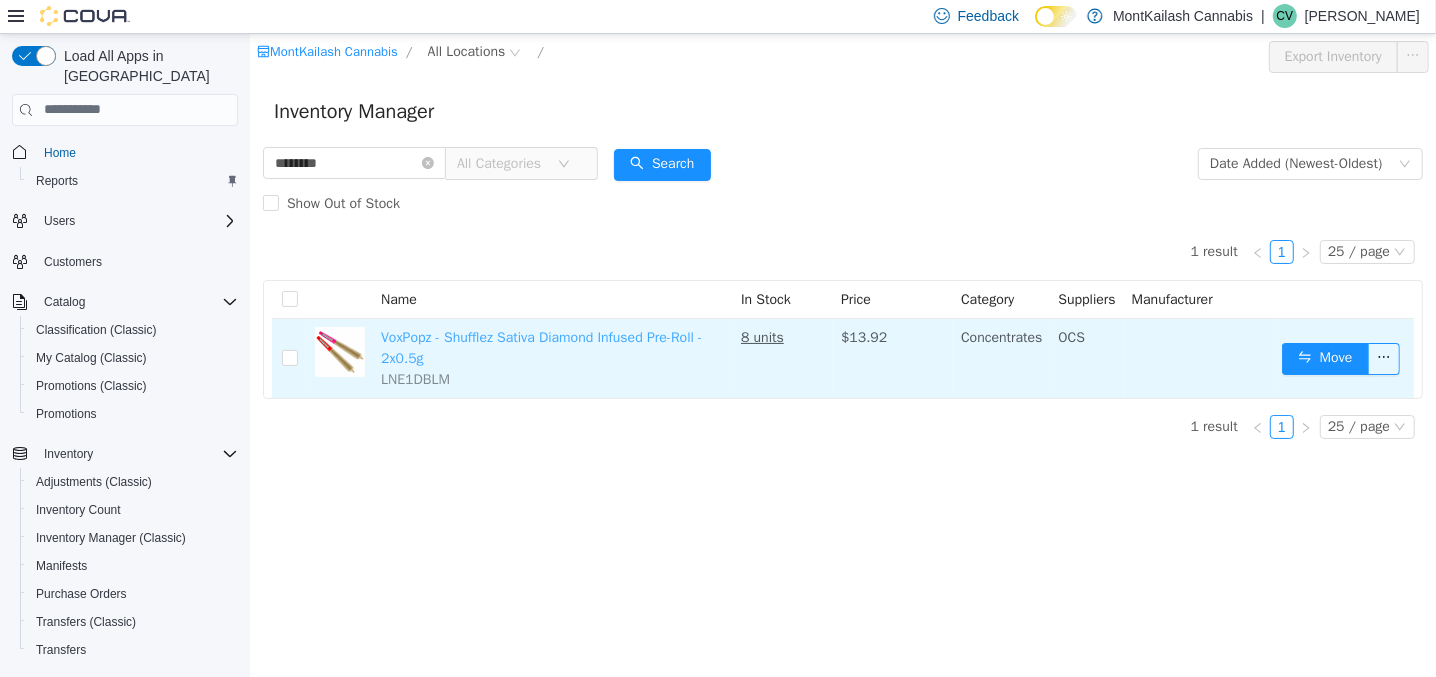 click on "VoxPopz - Shufflez Sativa Diamond Infused Pre-Roll - 2x0.5g" at bounding box center (540, 347) 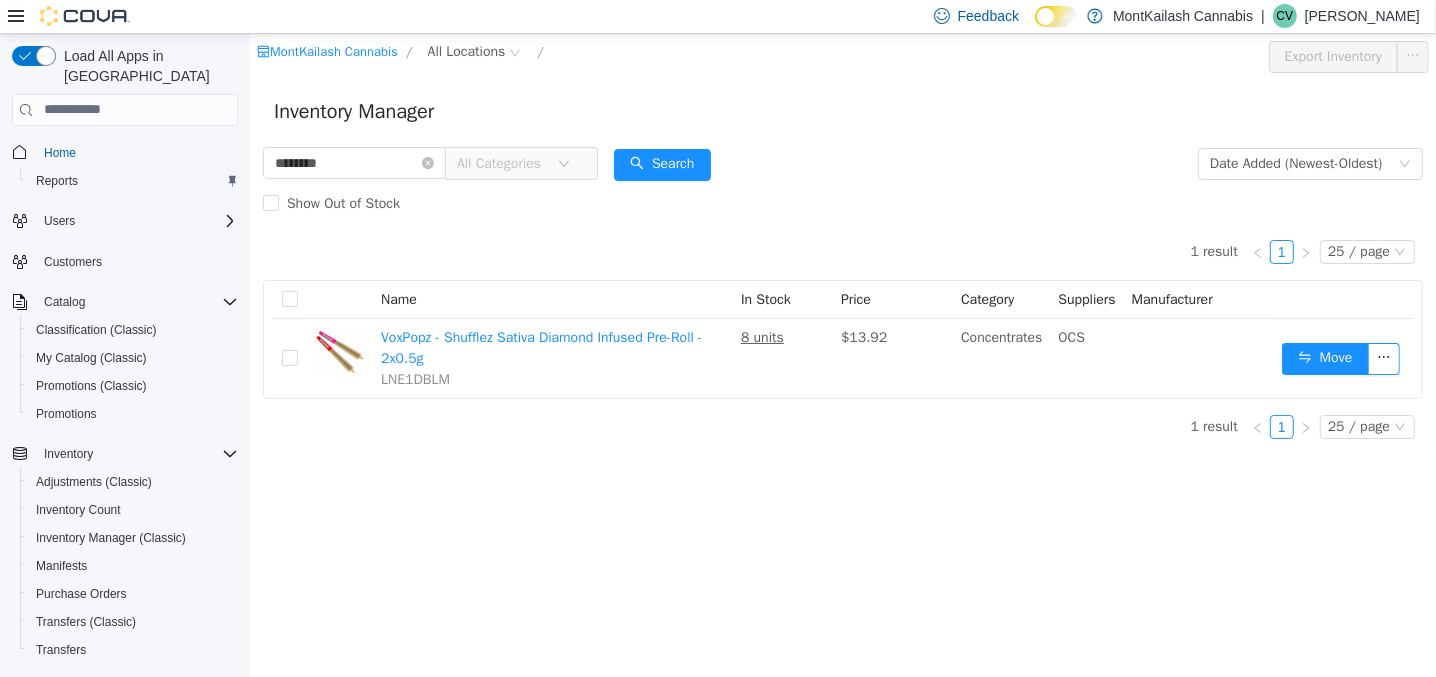 click on "******** All Categories" at bounding box center [429, 163] 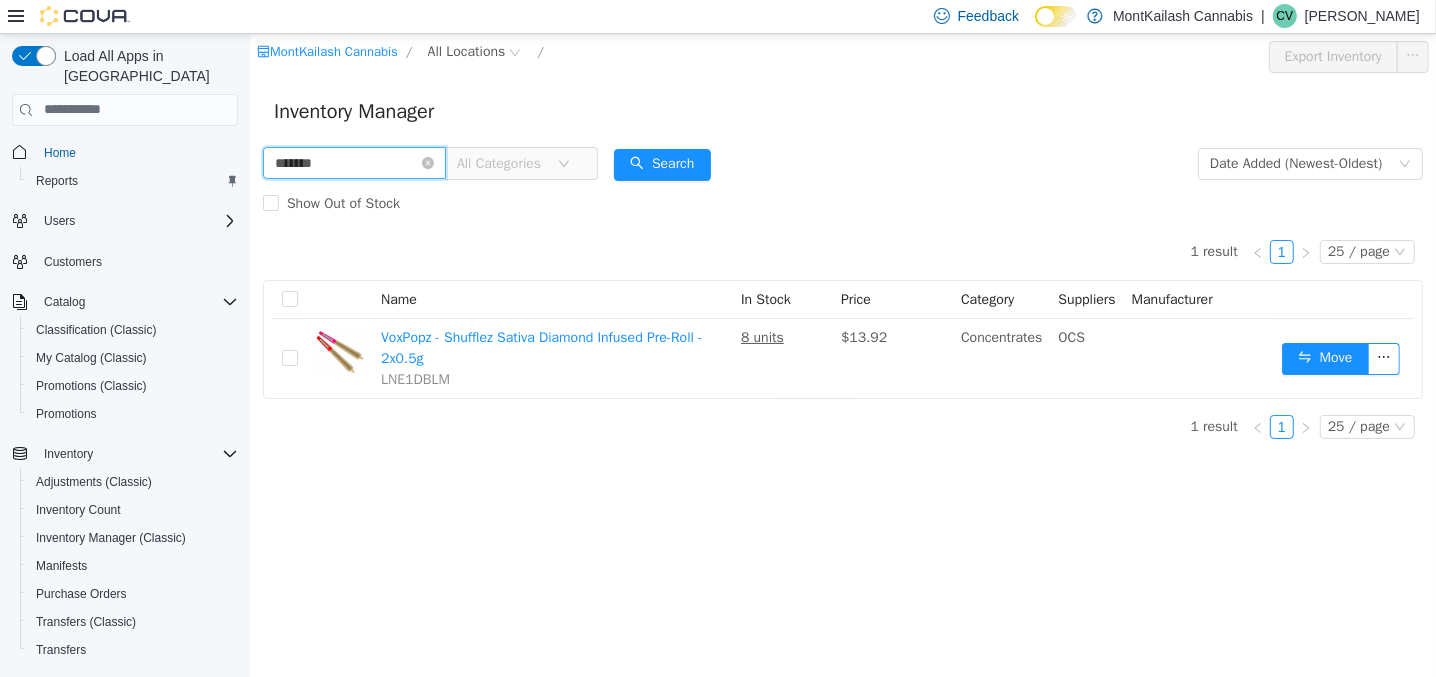 click on "*******" at bounding box center [353, 162] 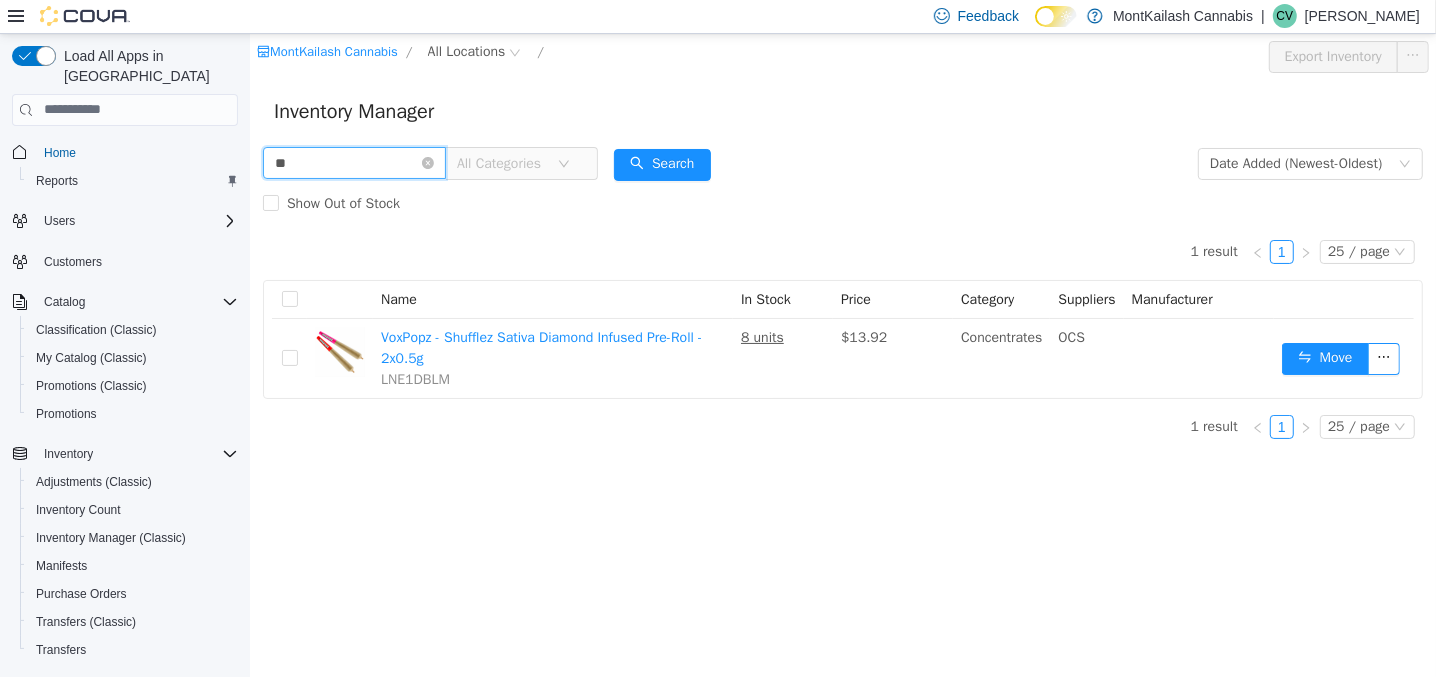 type on "*" 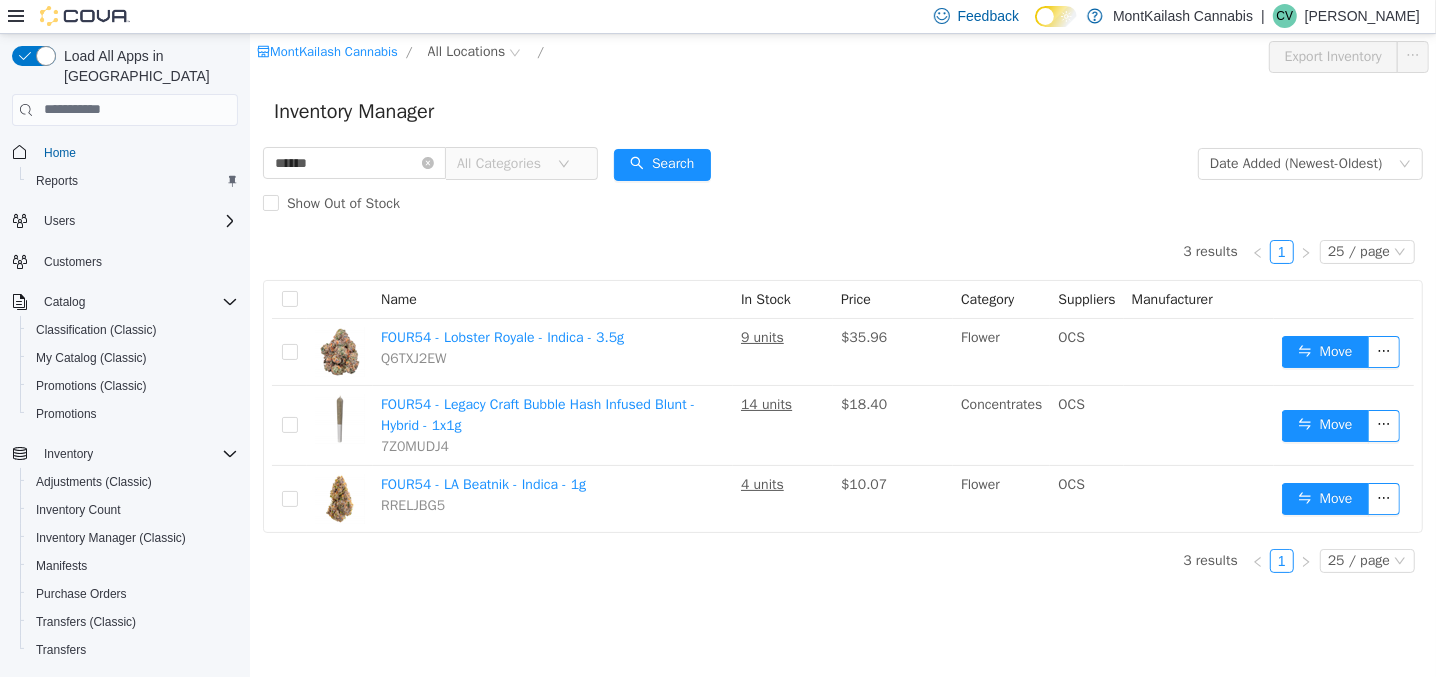 click on "Show Out of Stock" at bounding box center (842, 203) 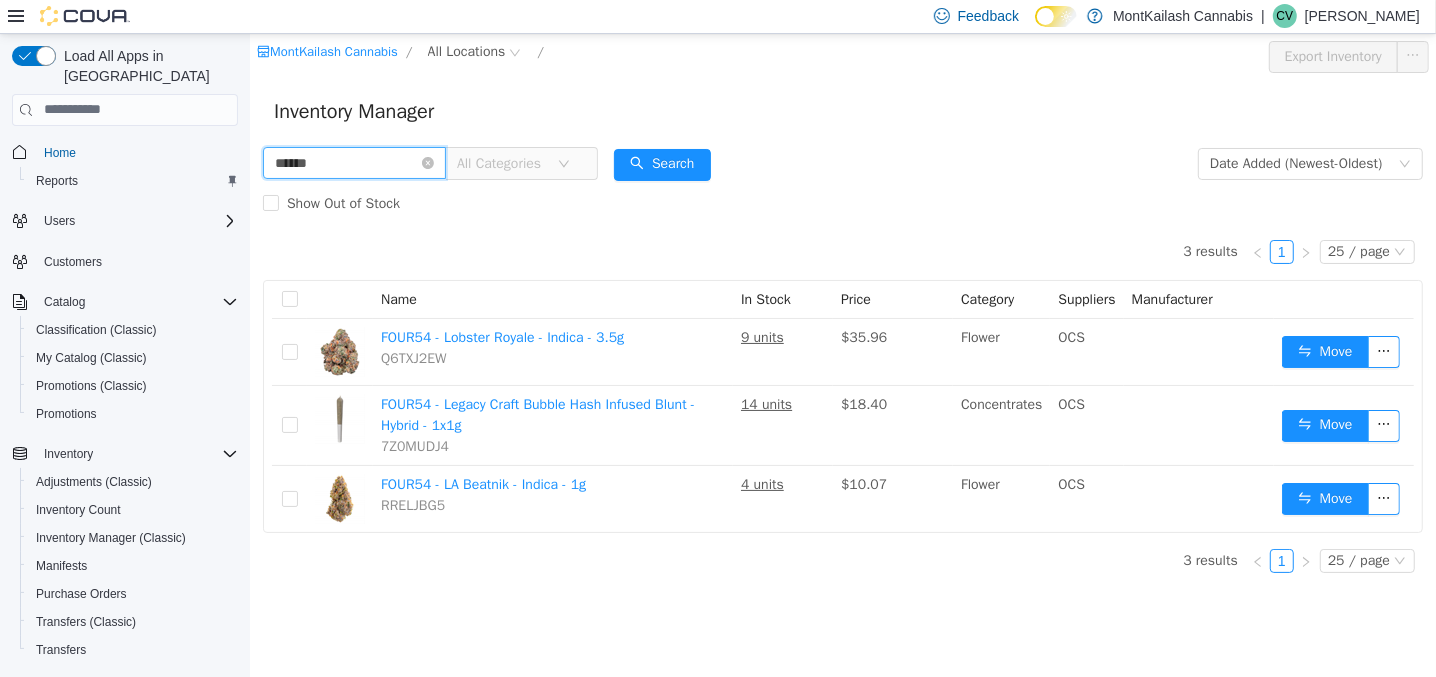 click on "******" at bounding box center (353, 162) 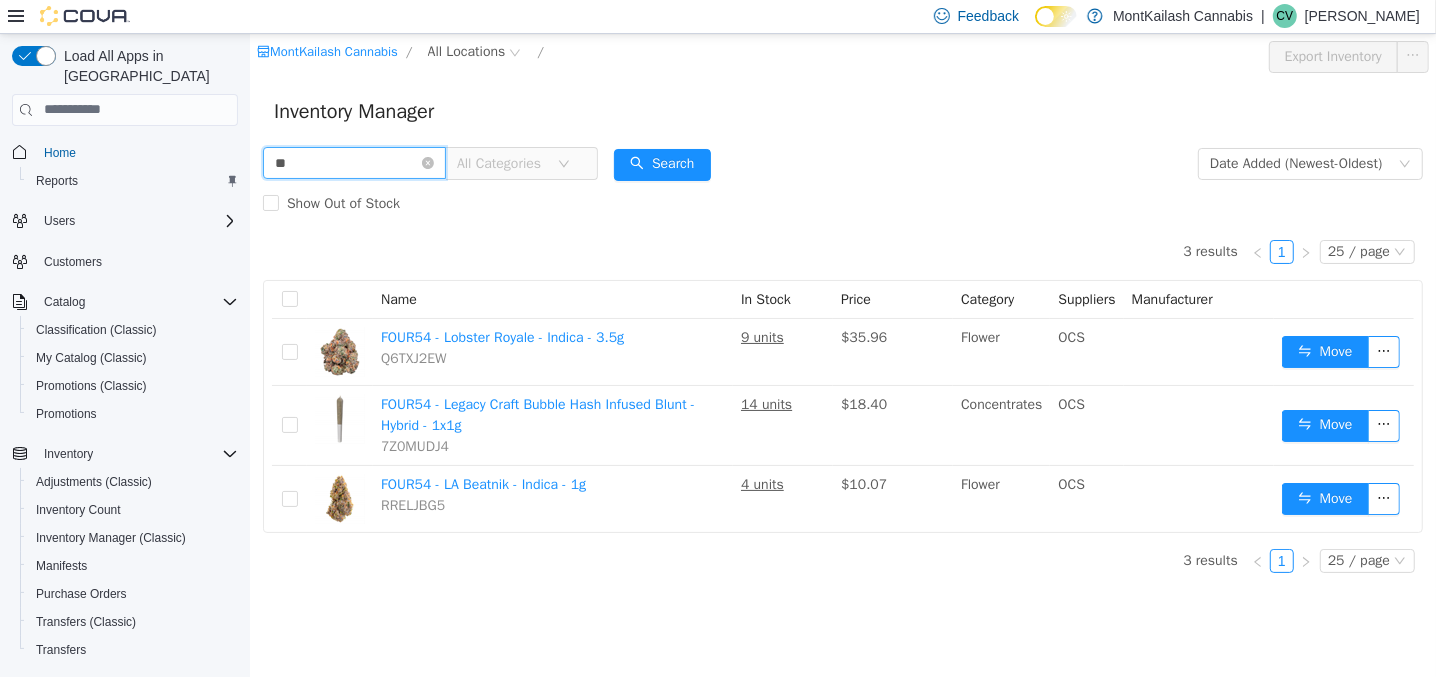 type on "*" 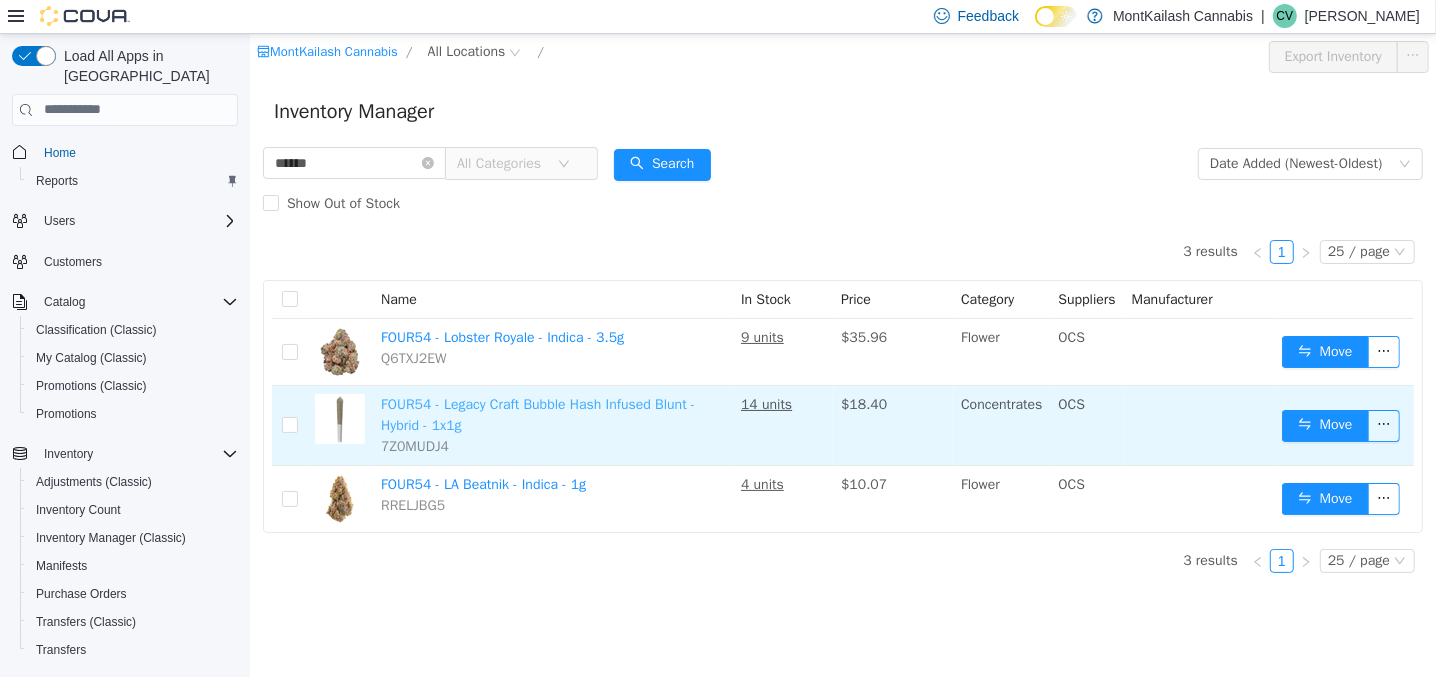 click on "FOUR54 - Legacy Craft Bubble Hash Infused Blunt - Hybrid - 1x1g" at bounding box center (537, 414) 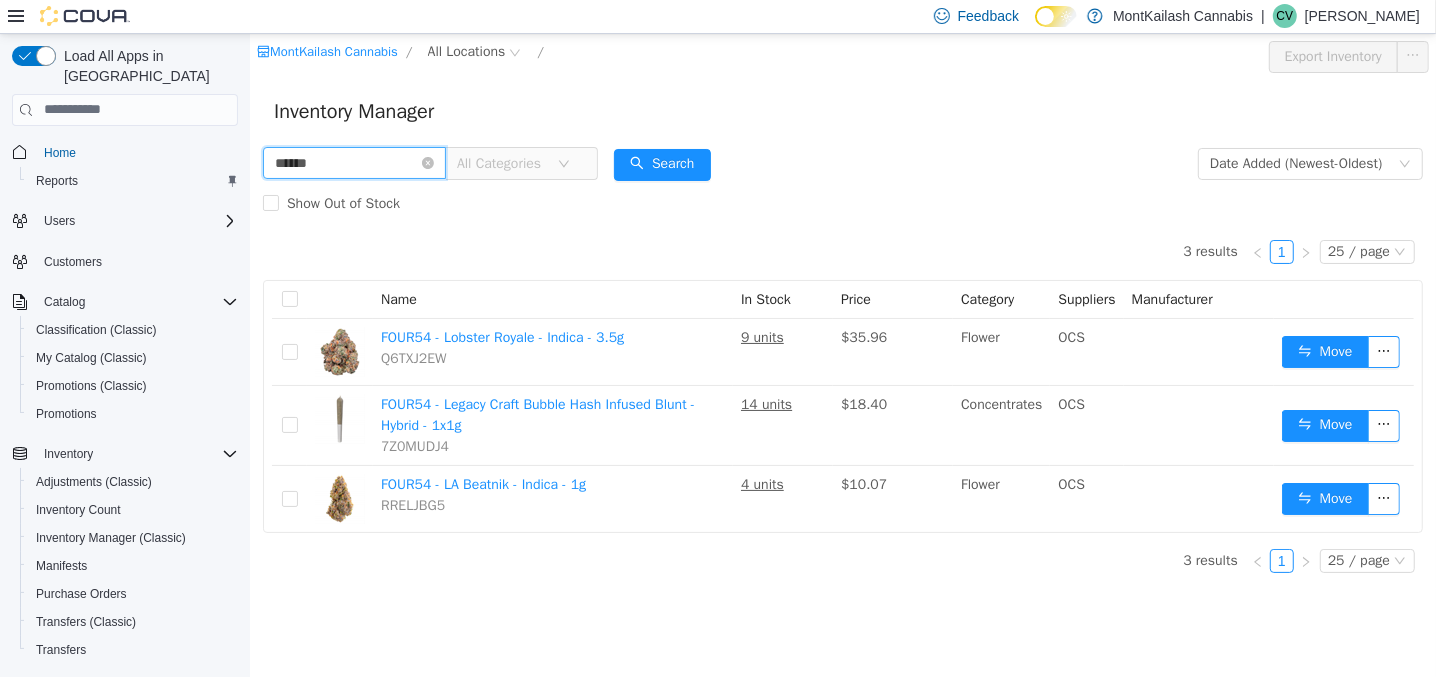 click on "******" at bounding box center [353, 162] 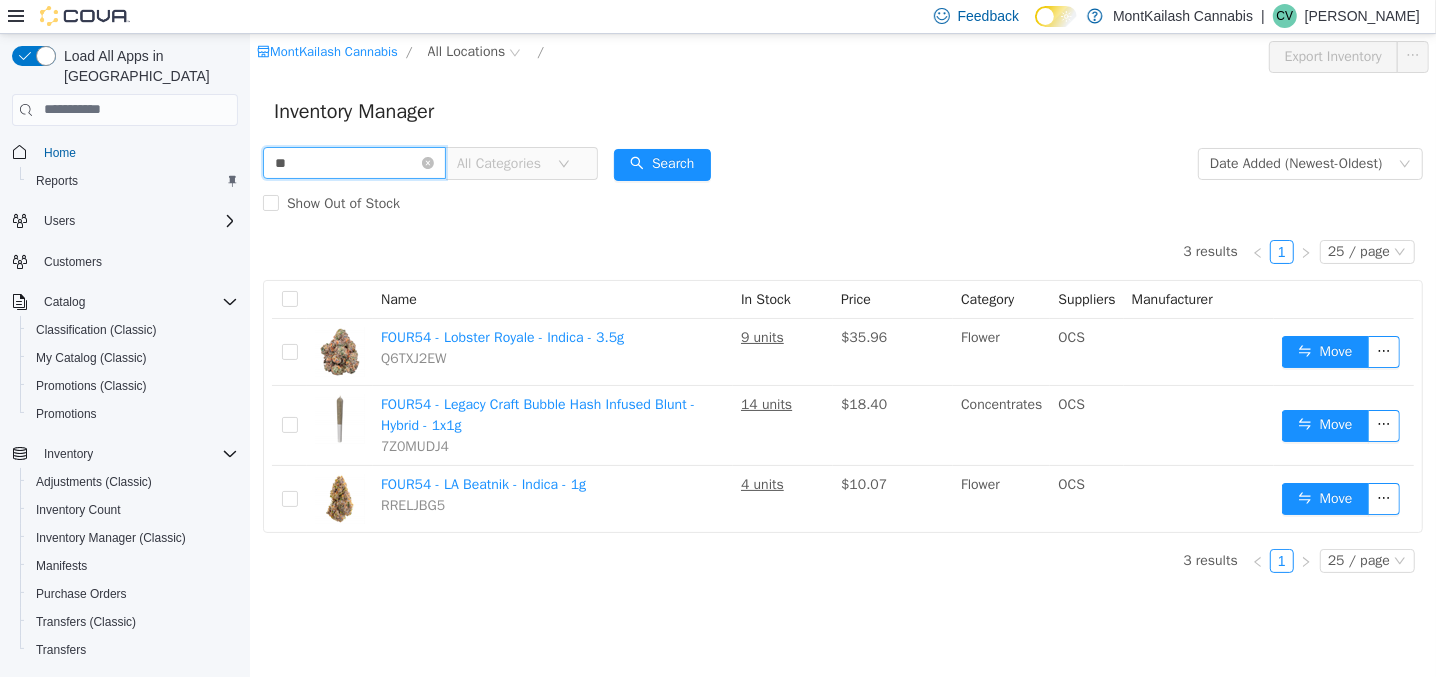 type on "*" 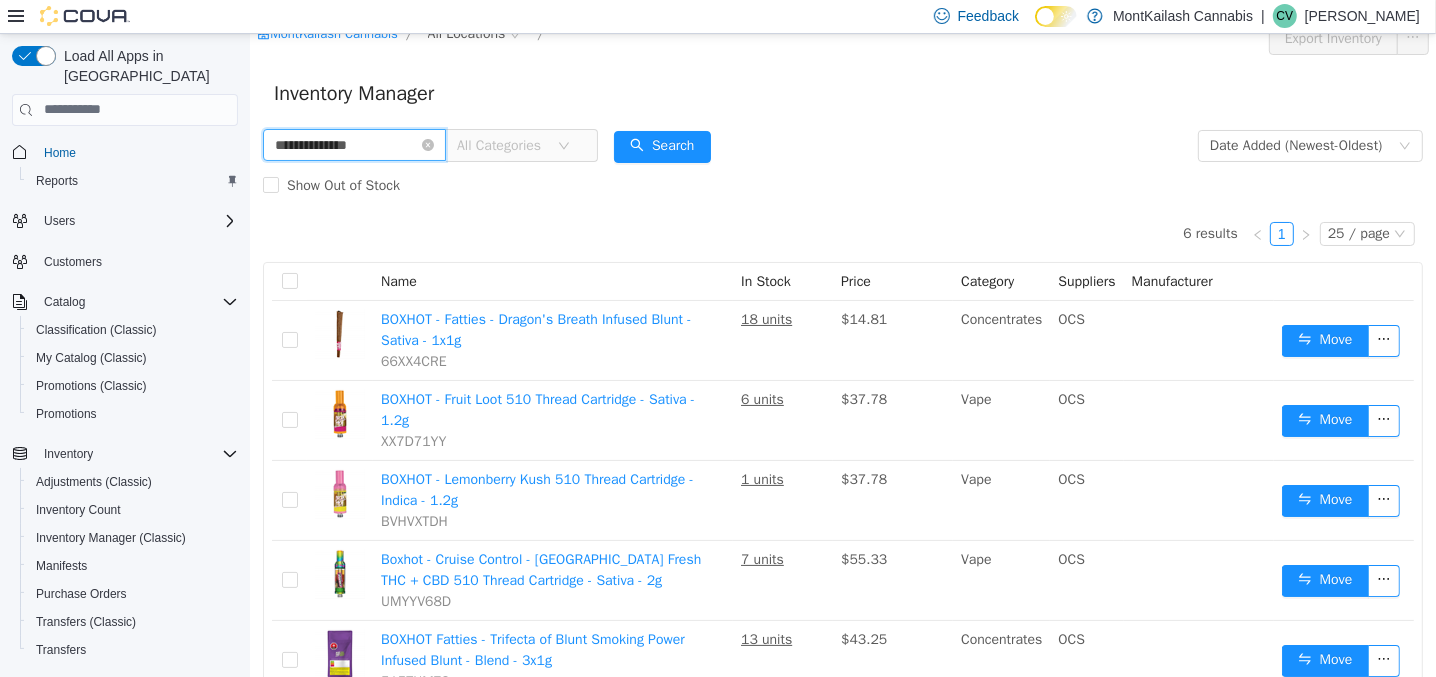 scroll, scrollTop: 20, scrollLeft: 0, axis: vertical 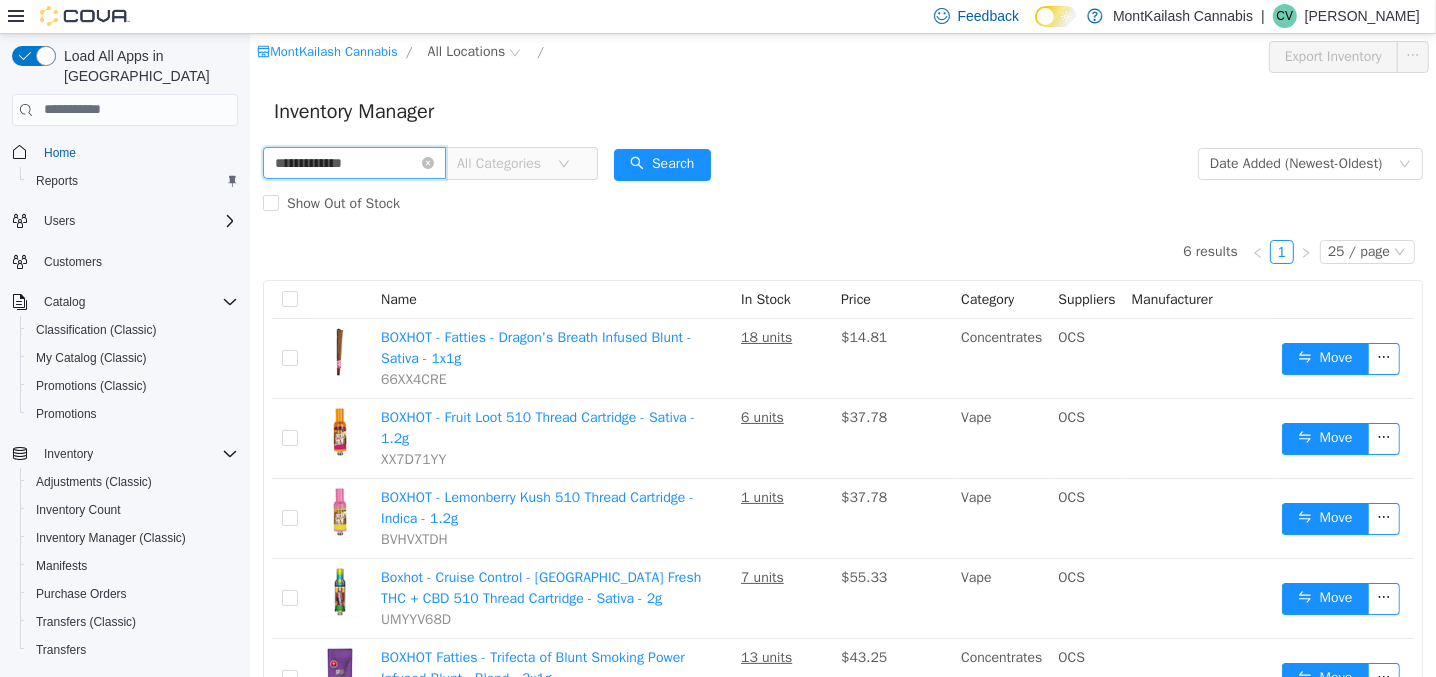 click on "**********" at bounding box center (353, 162) 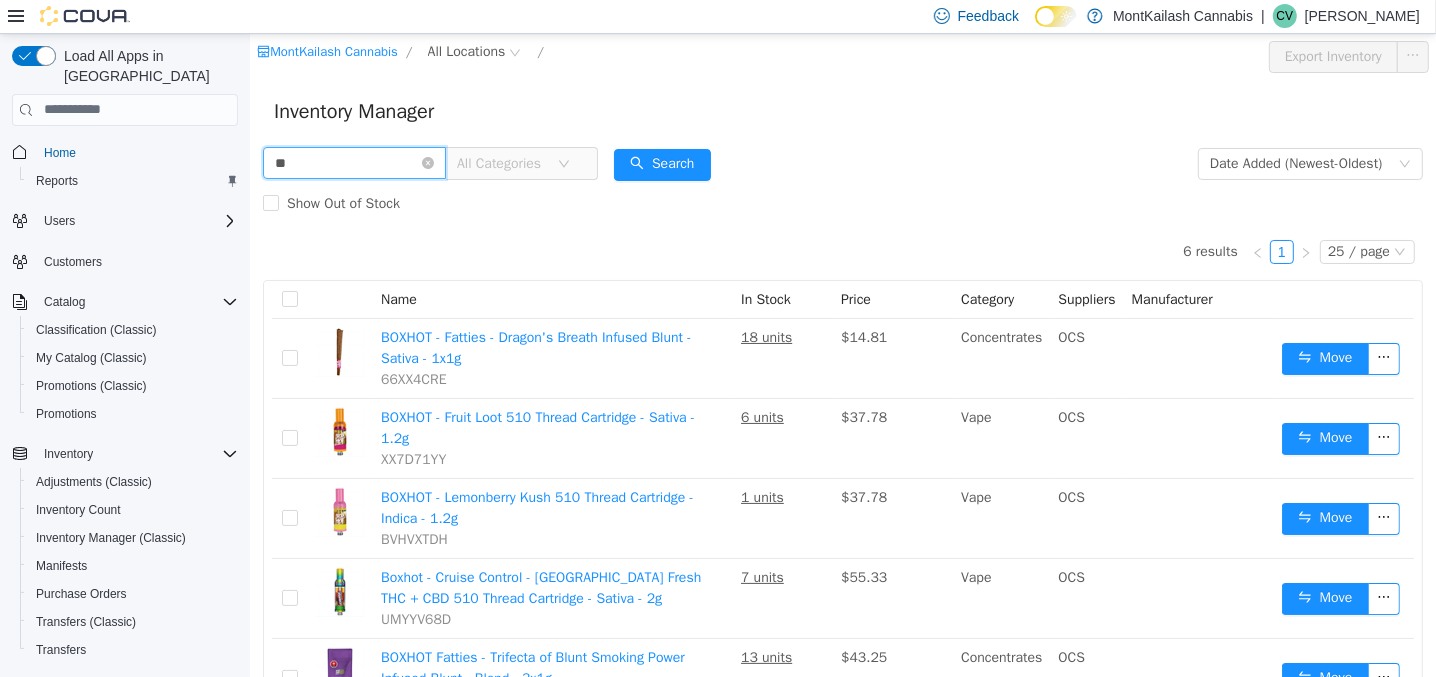 type on "*" 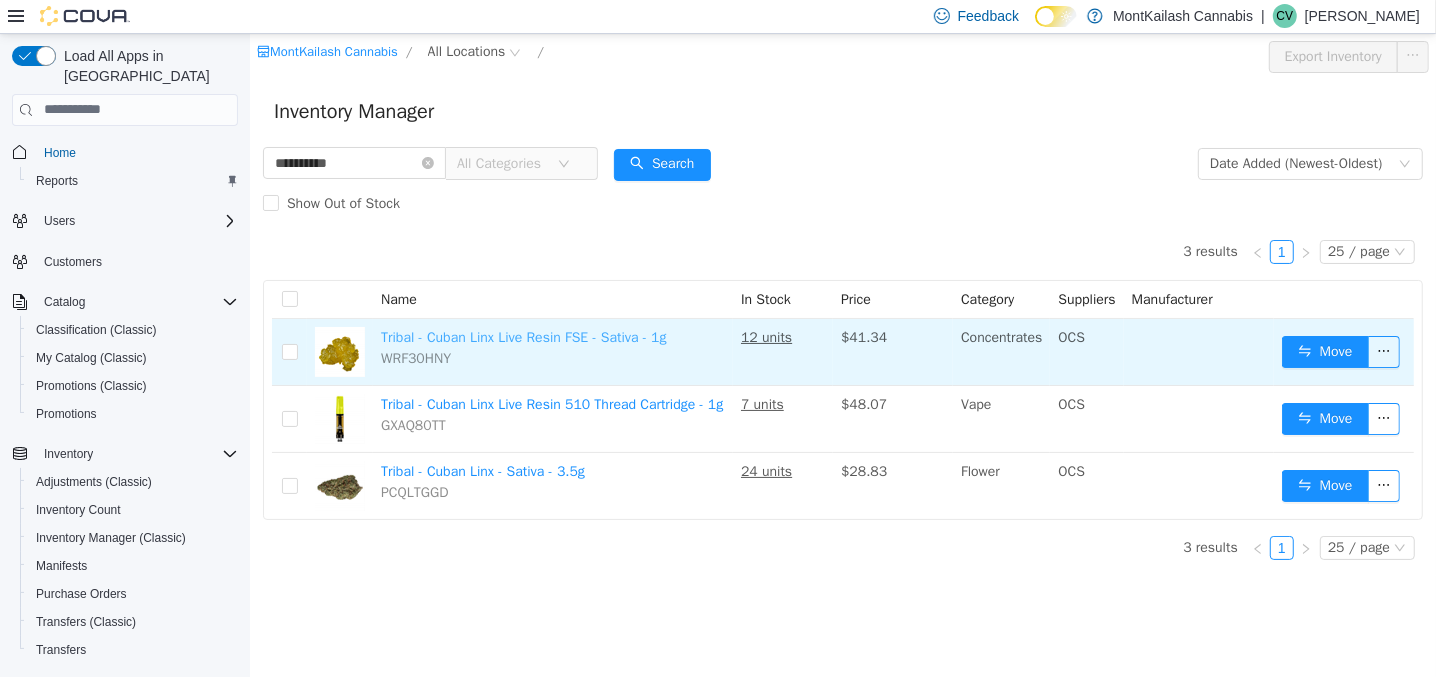click on "Tribal - Cuban Linx Live Resin FSE - Sativa - 1g" at bounding box center (523, 336) 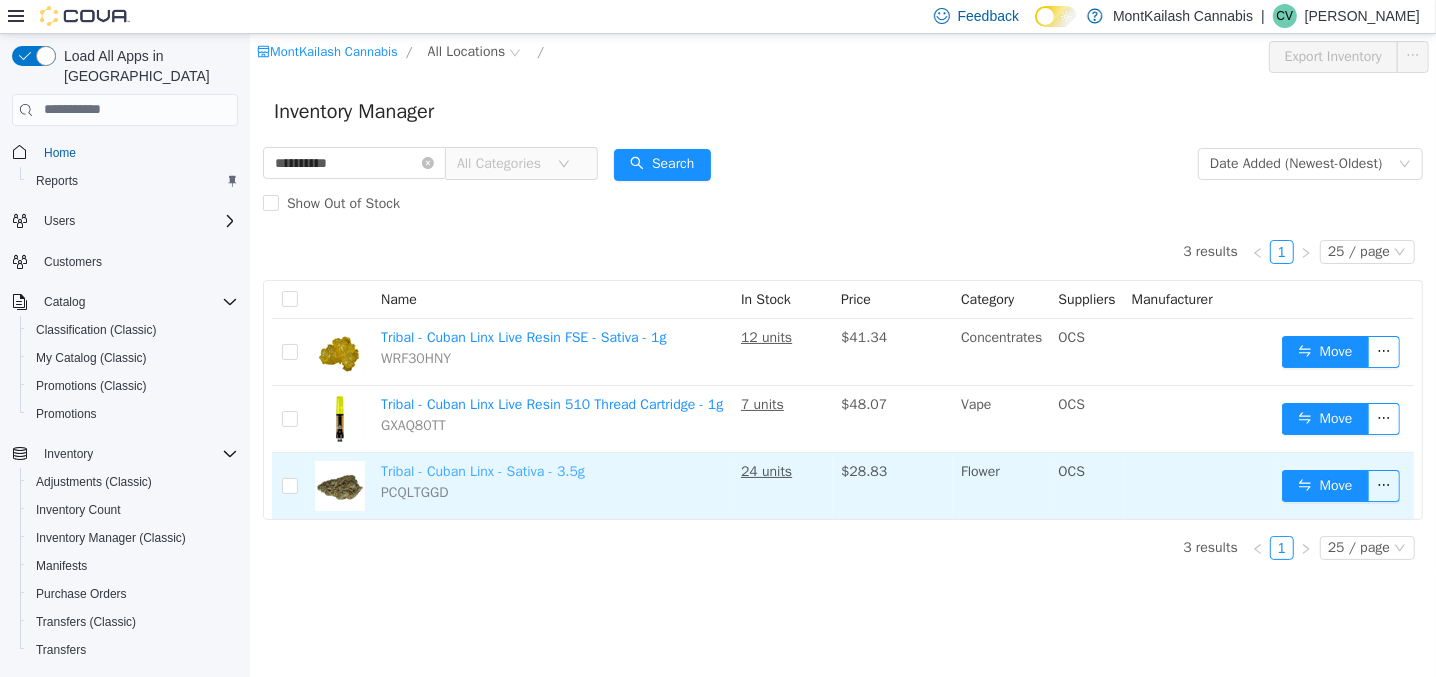 click on "Tribal - Cuban Linx - Sativa - 3.5g" at bounding box center [482, 470] 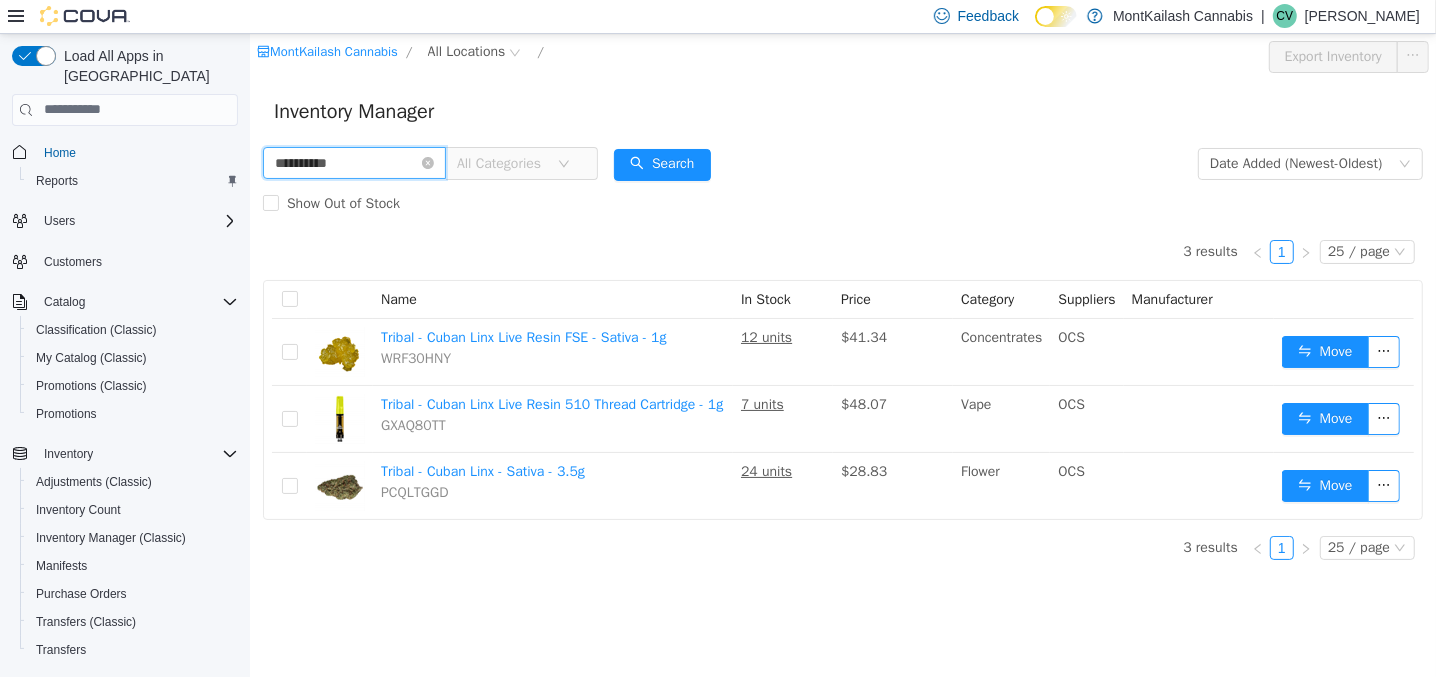 click on "**********" at bounding box center [353, 162] 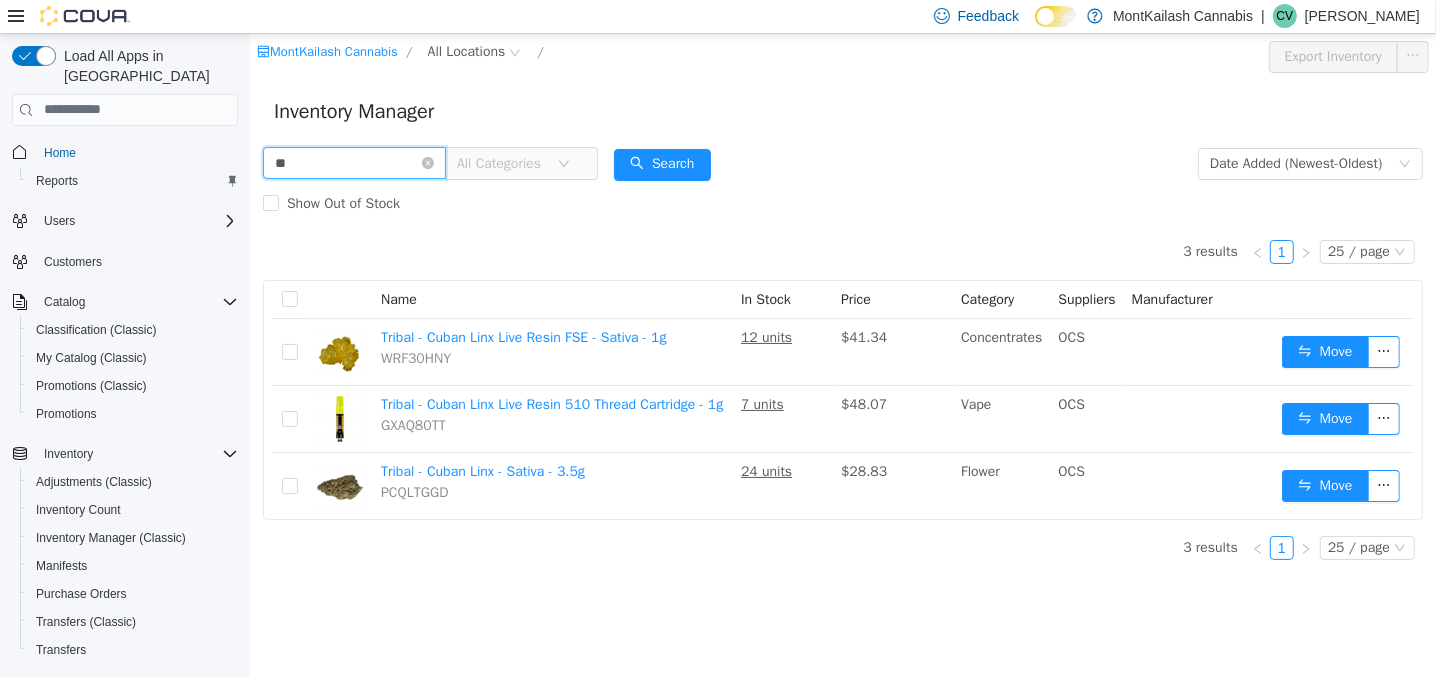 type on "*" 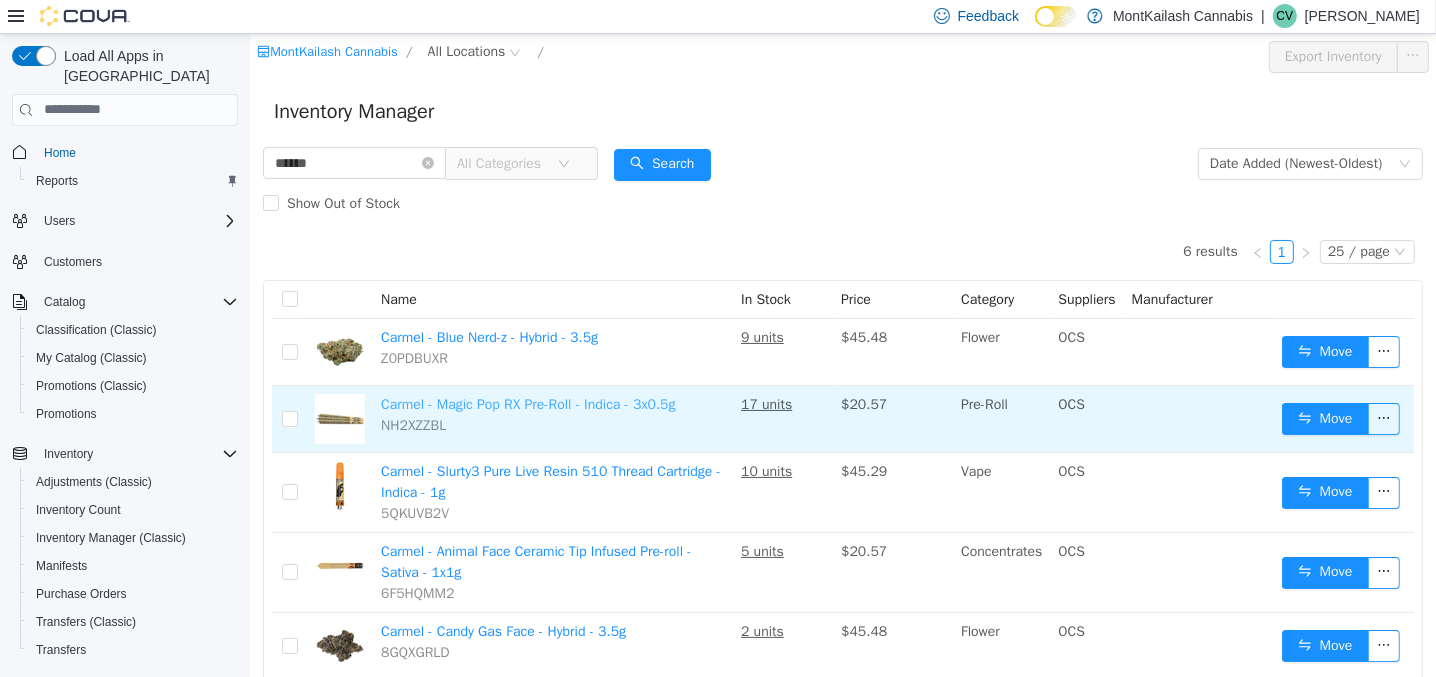 click on "Carmel - Magic Pop RX Pre-Roll - Indica - 3x0.5g" at bounding box center (527, 403) 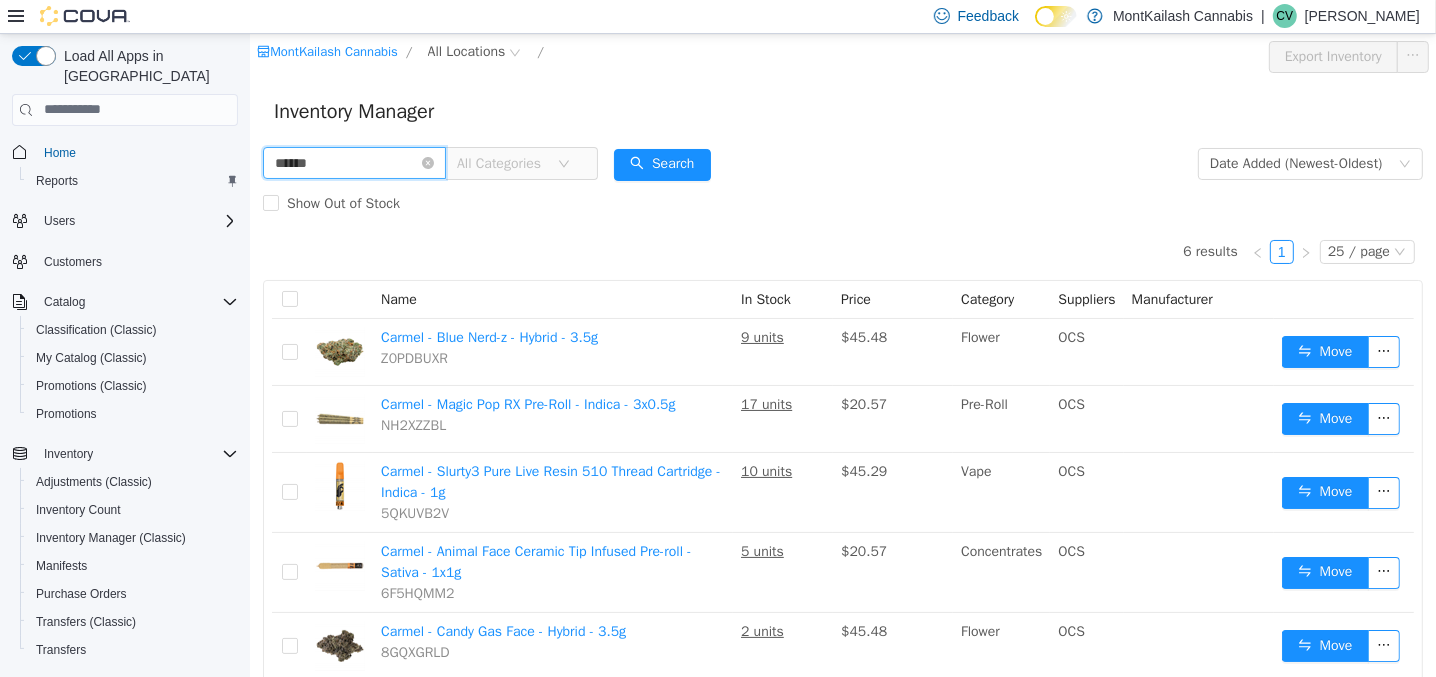 click on "******" at bounding box center [353, 162] 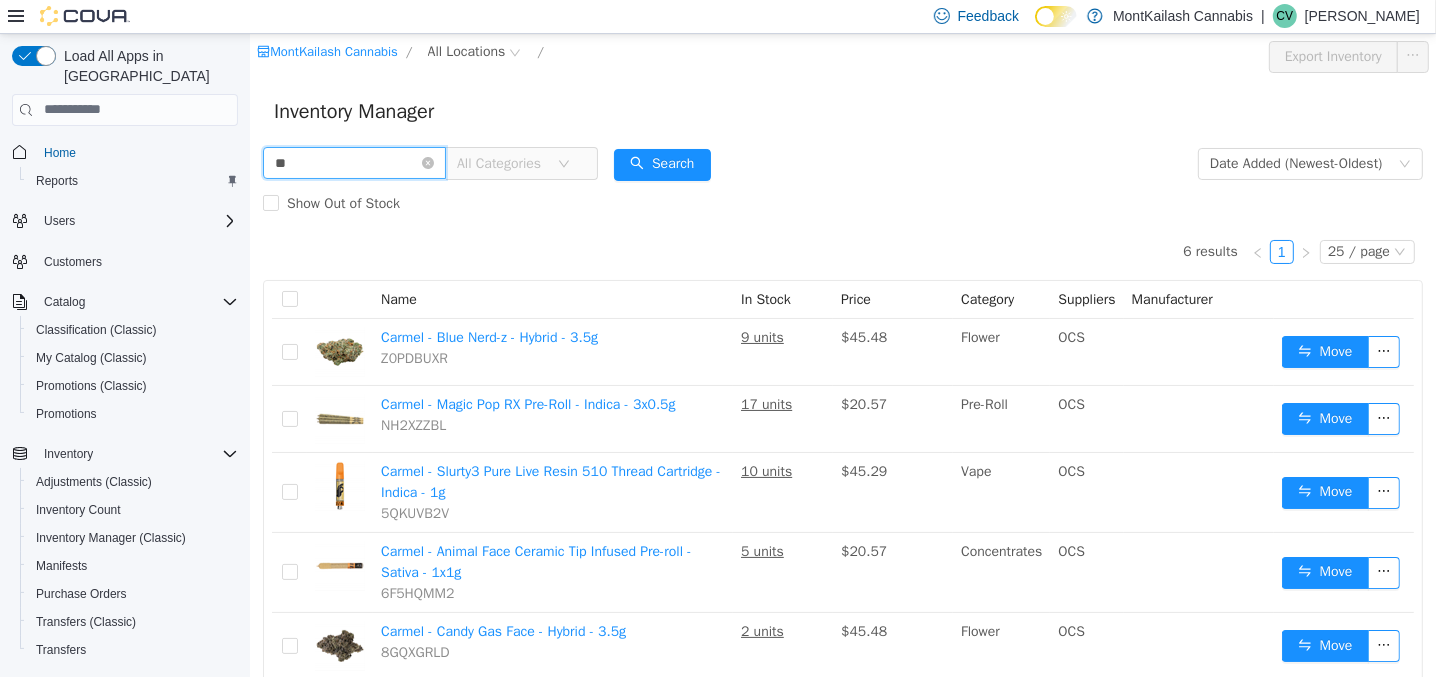 type on "*" 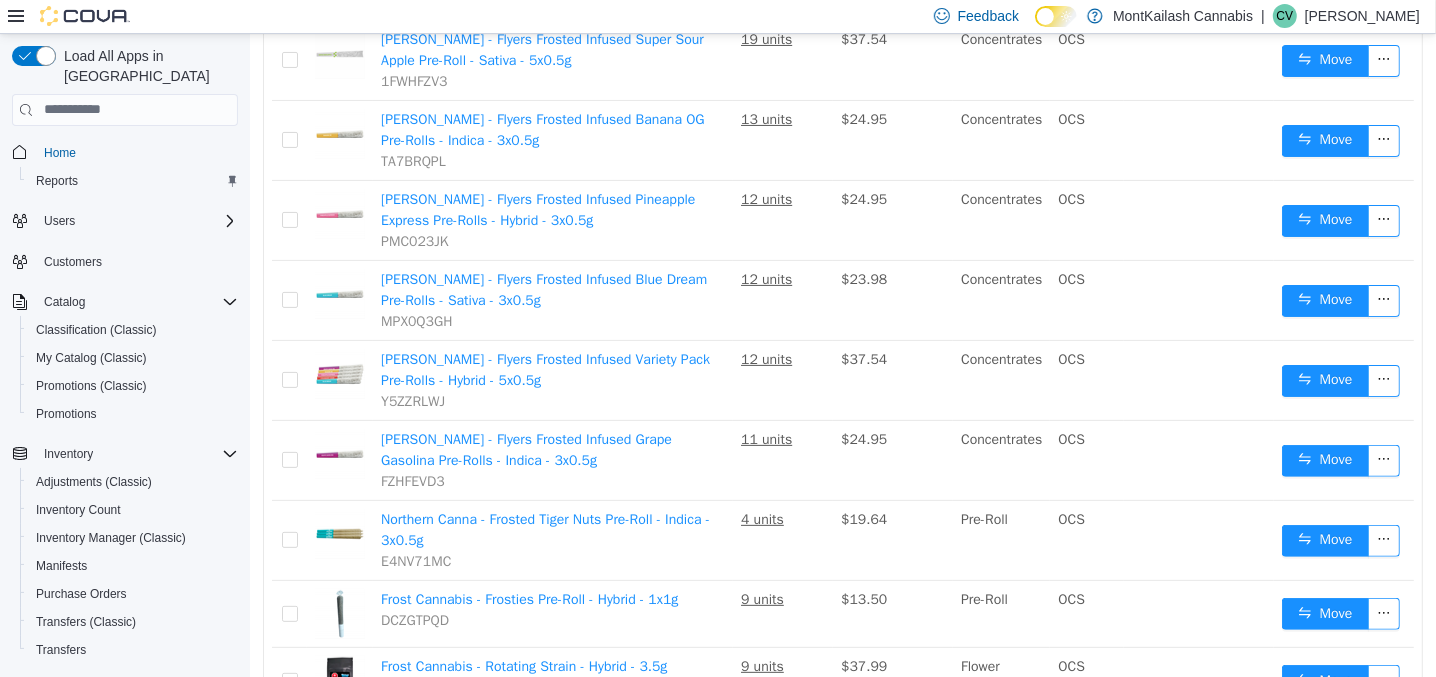 scroll, scrollTop: 389, scrollLeft: 0, axis: vertical 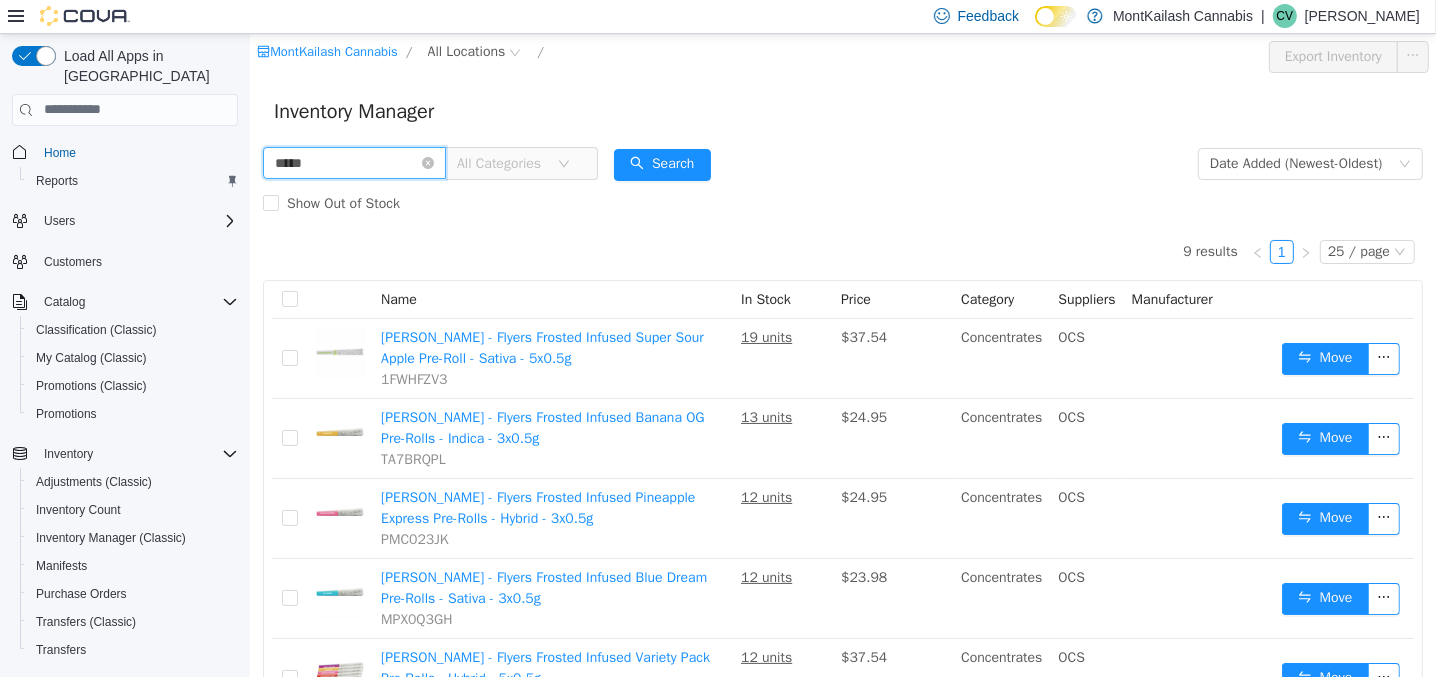 click on "*****" at bounding box center [353, 162] 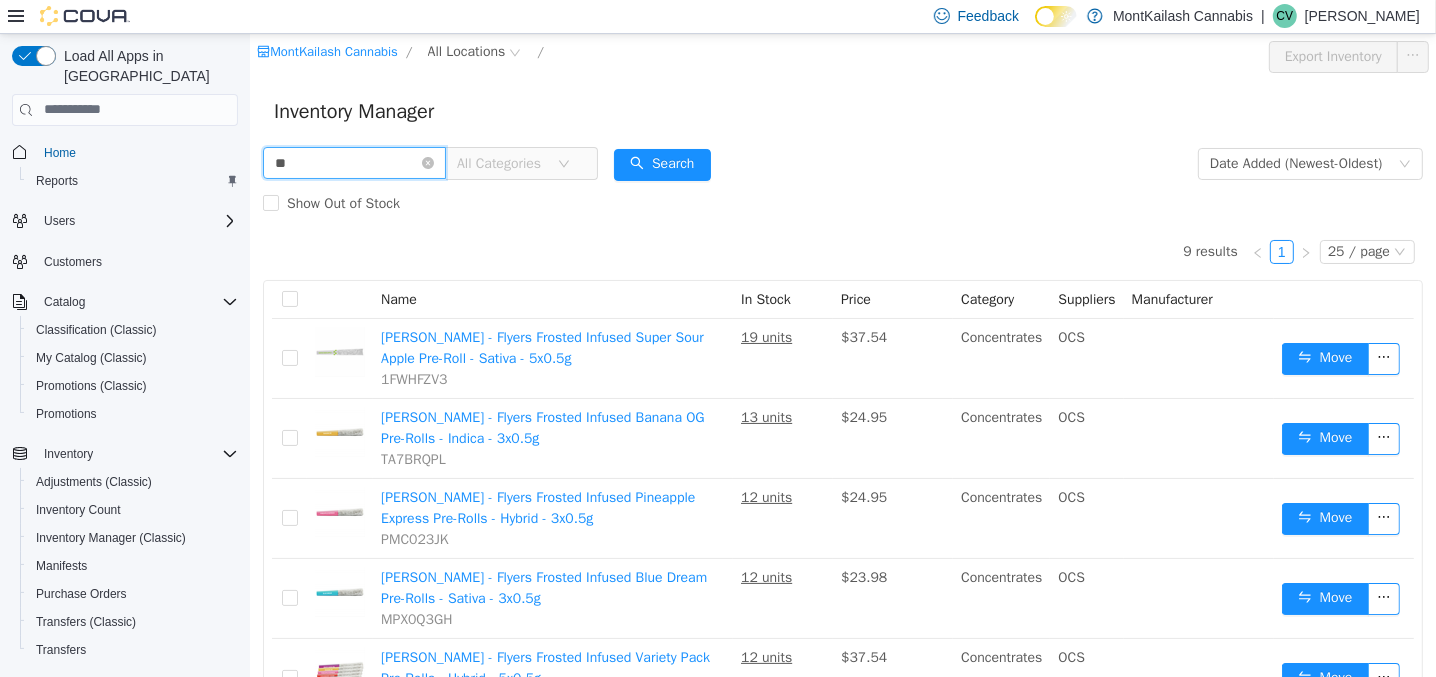 type on "*" 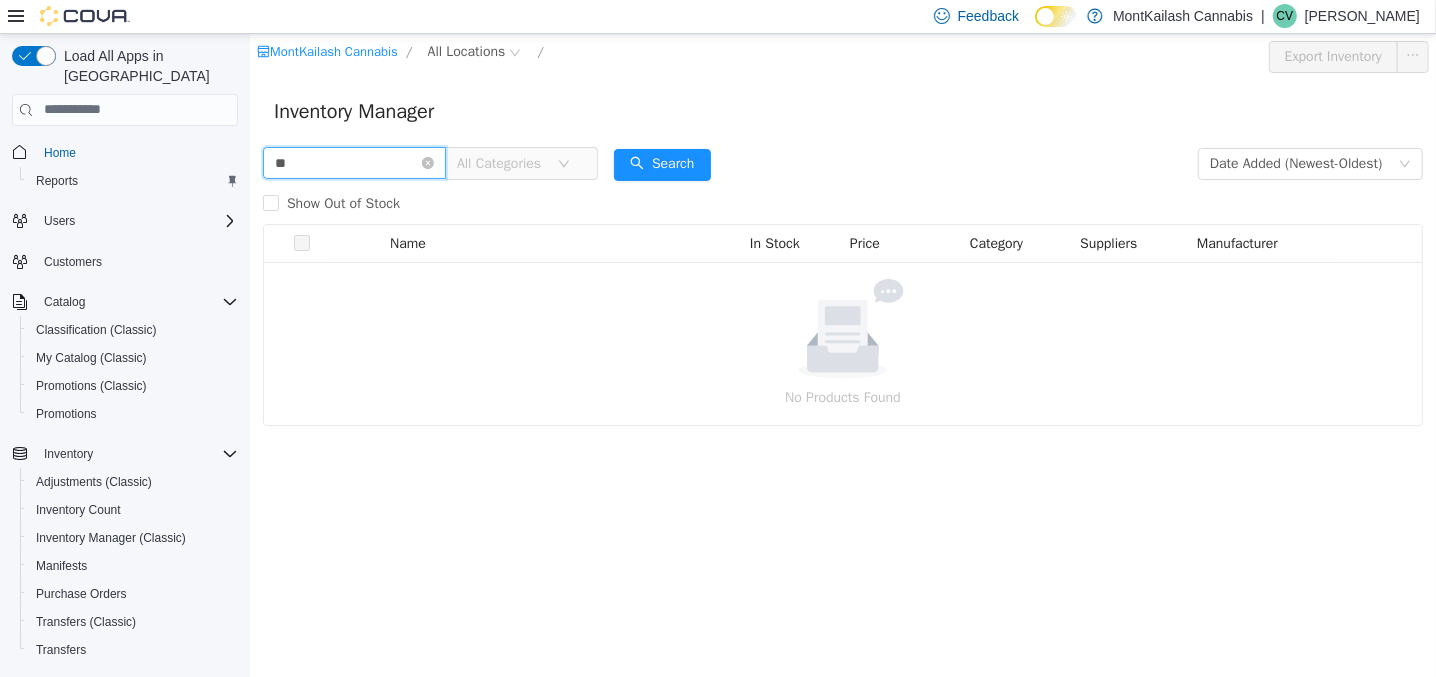 click on "**" at bounding box center [353, 162] 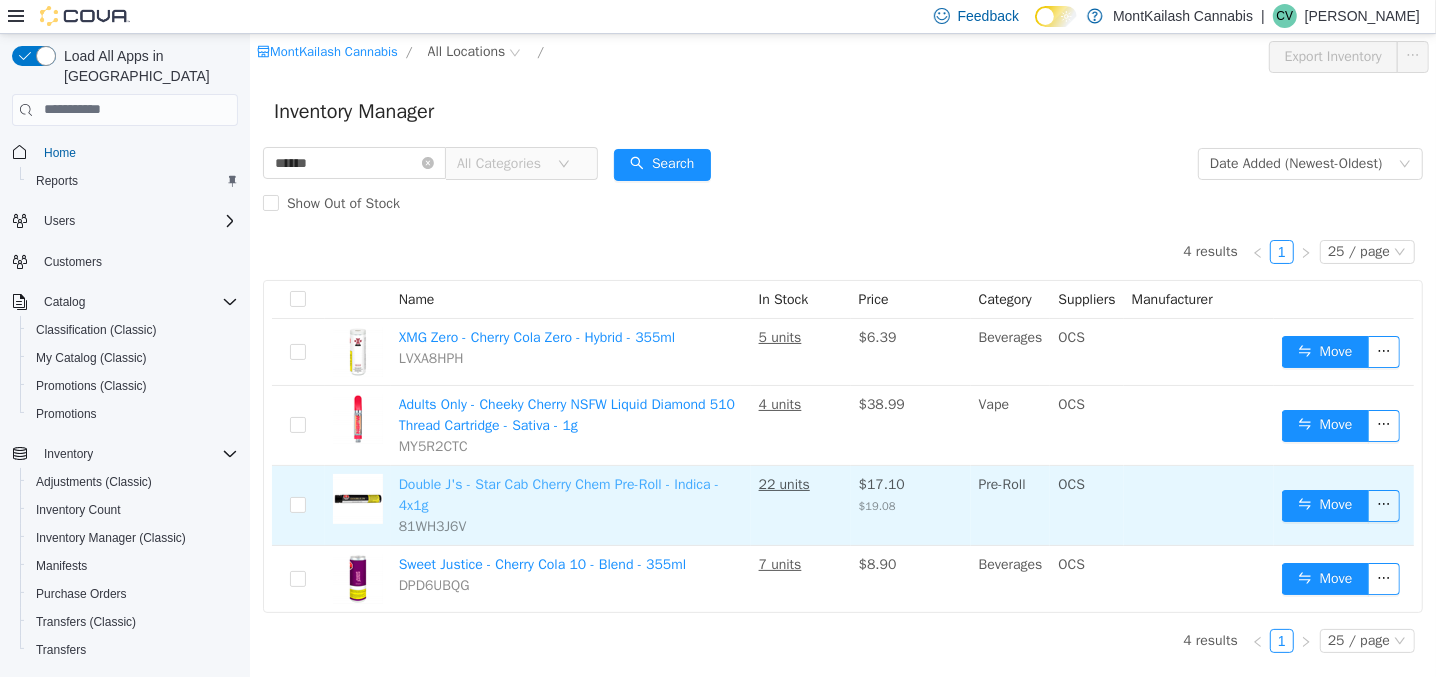 click on "Double J's - Star Cab Cherry Chem Pre-Roll - Indica - 4x1g" at bounding box center (558, 494) 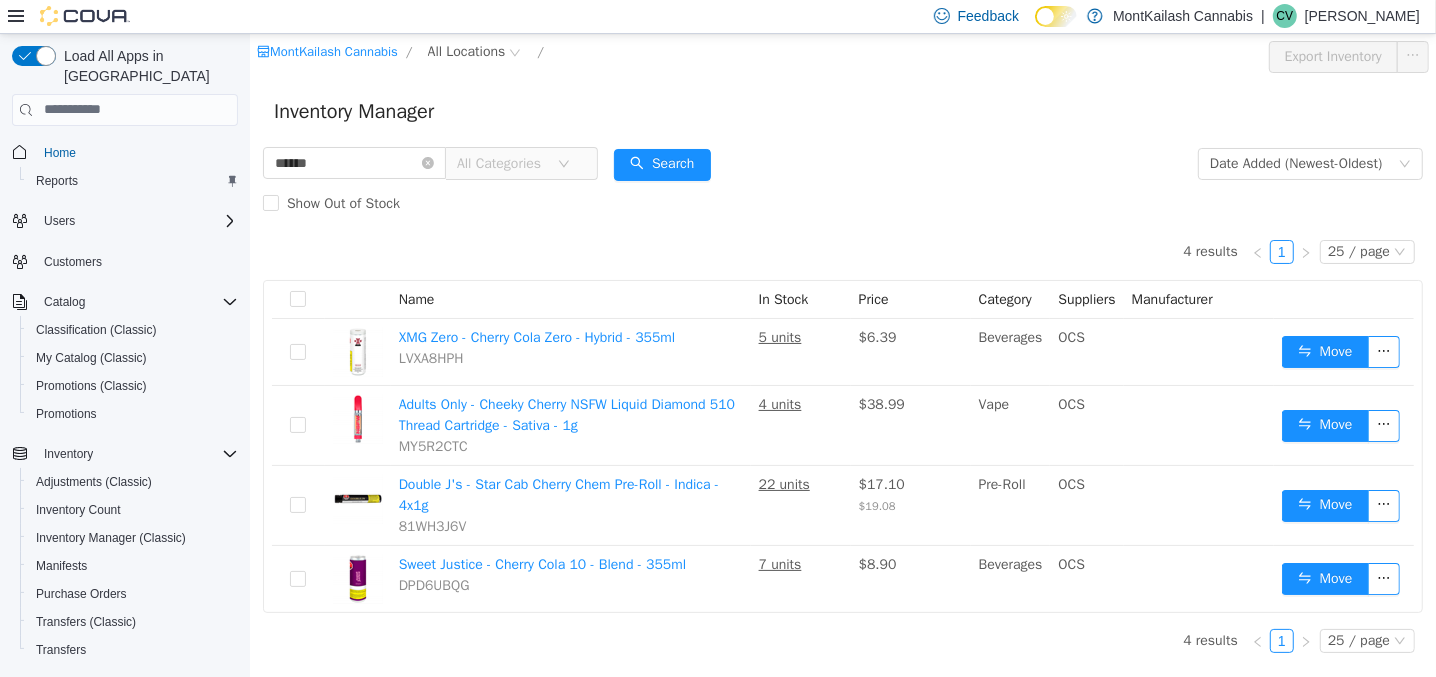 click on "****** All Categories" at bounding box center [429, 163] 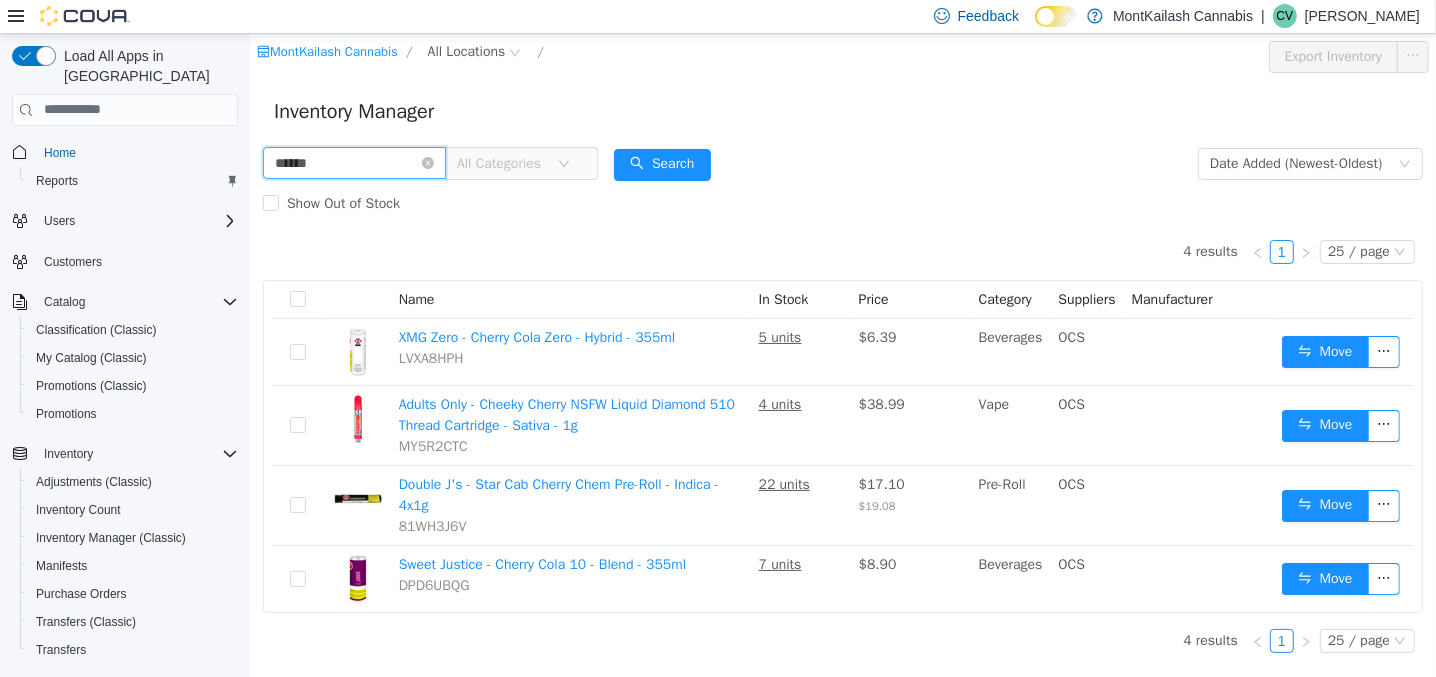 click on "******" at bounding box center (353, 162) 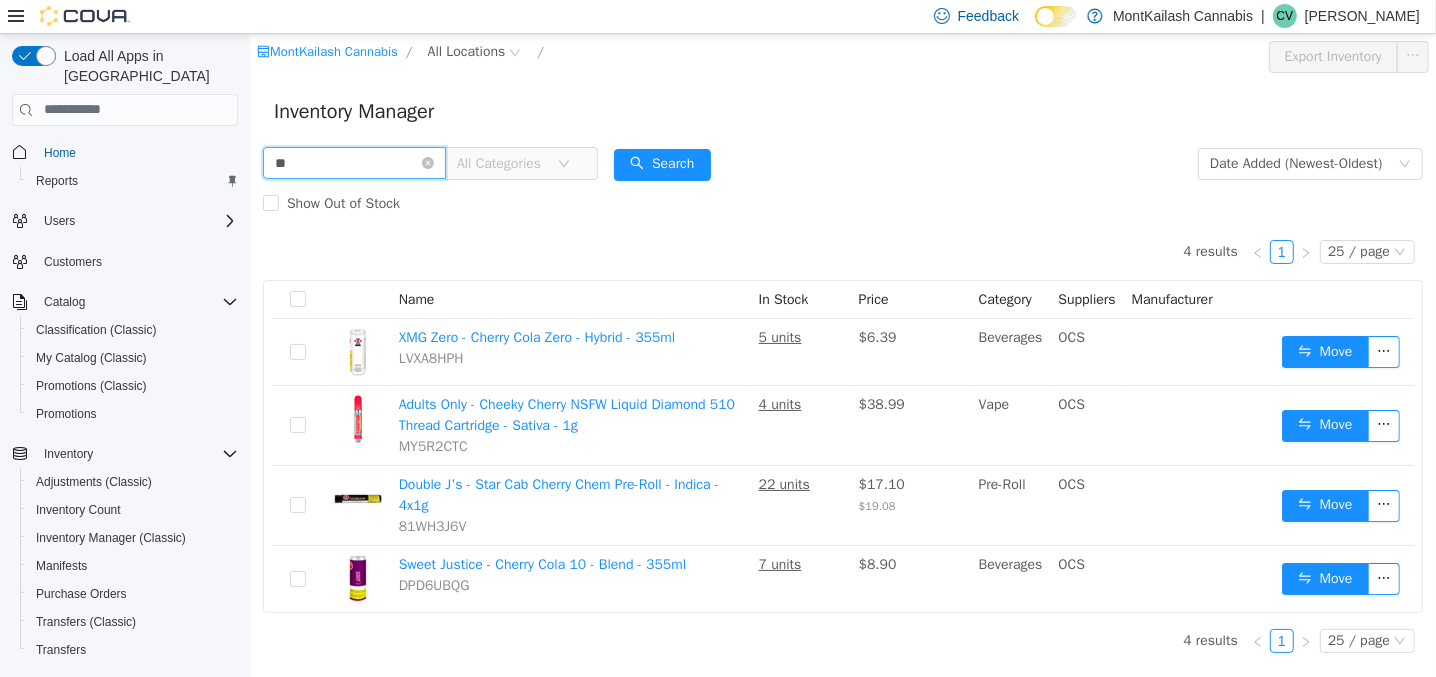 type on "*" 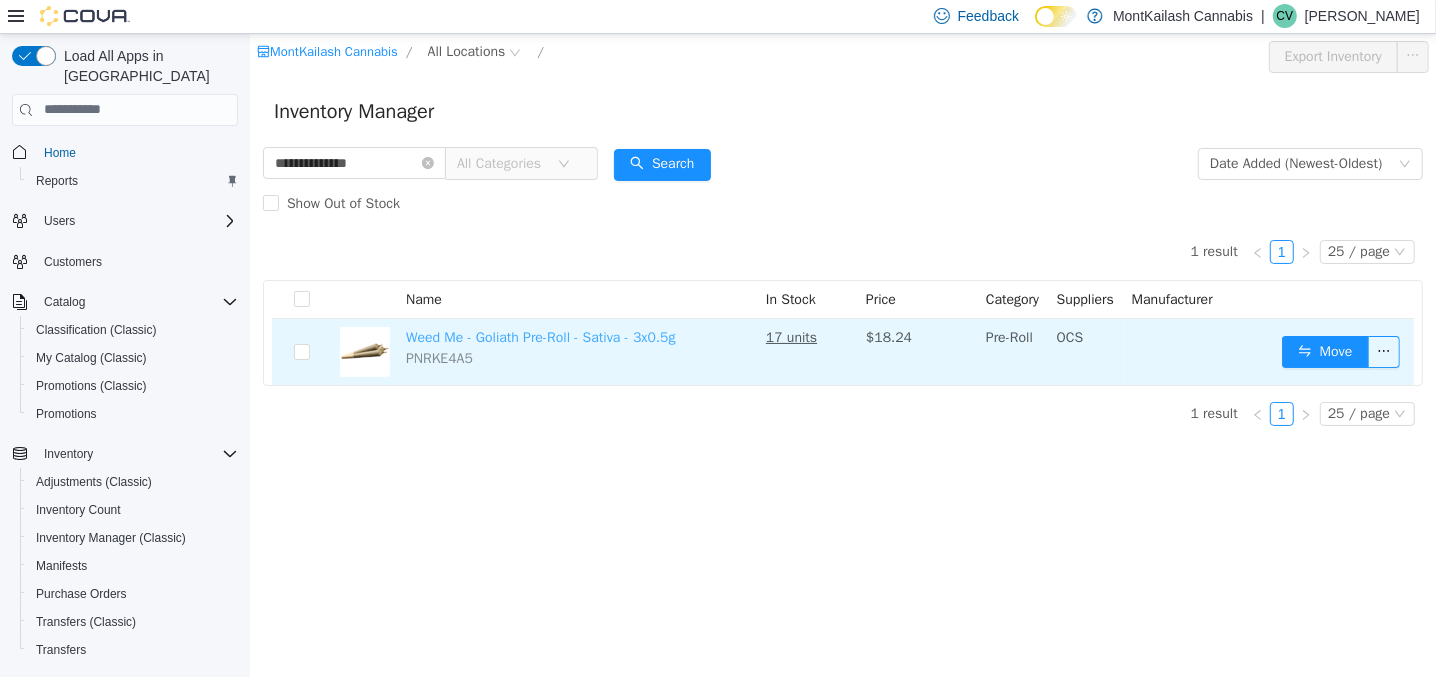 click on "Weed Me - Goliath Pre-Roll - Sativa - 3x0.5g" at bounding box center (540, 336) 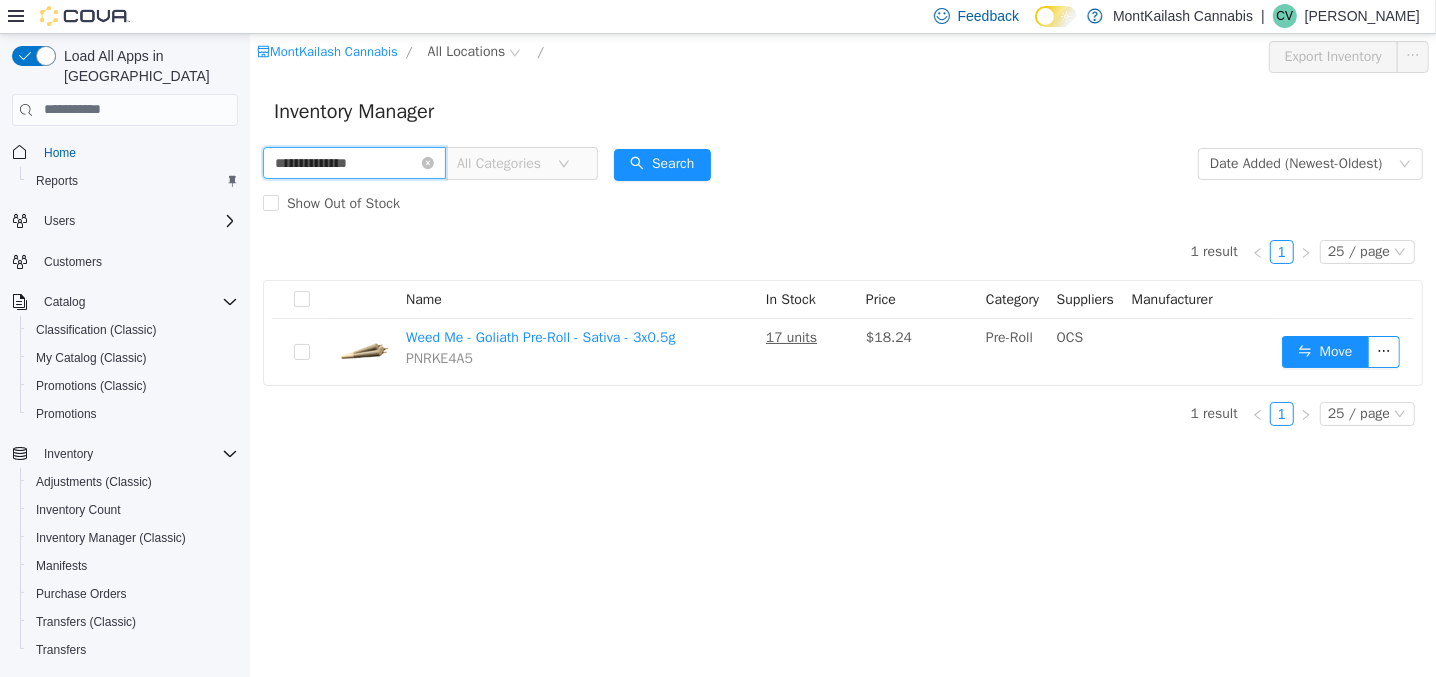 drag, startPoint x: 424, startPoint y: 158, endPoint x: 98, endPoint y: 170, distance: 326.2208 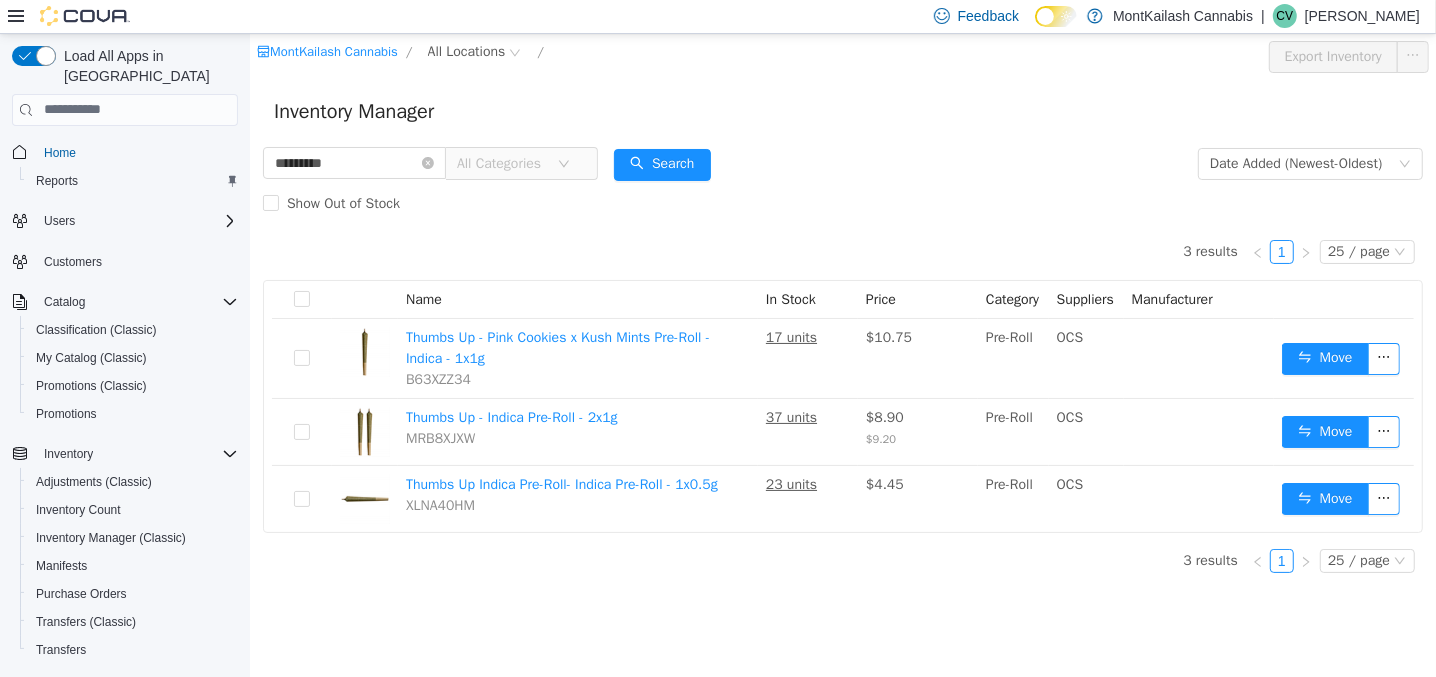 click on "Show Out of Stock" at bounding box center [842, 203] 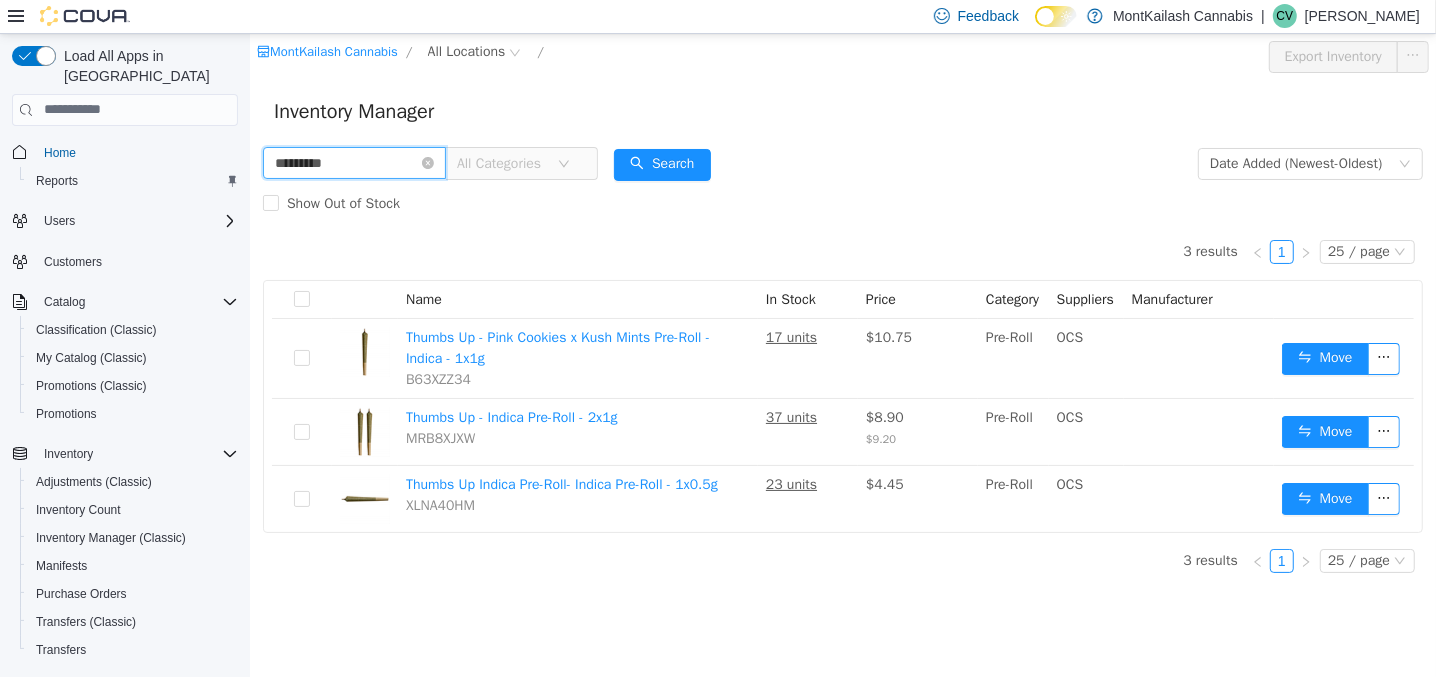drag, startPoint x: 383, startPoint y: 173, endPoint x: 150, endPoint y: 178, distance: 233.05363 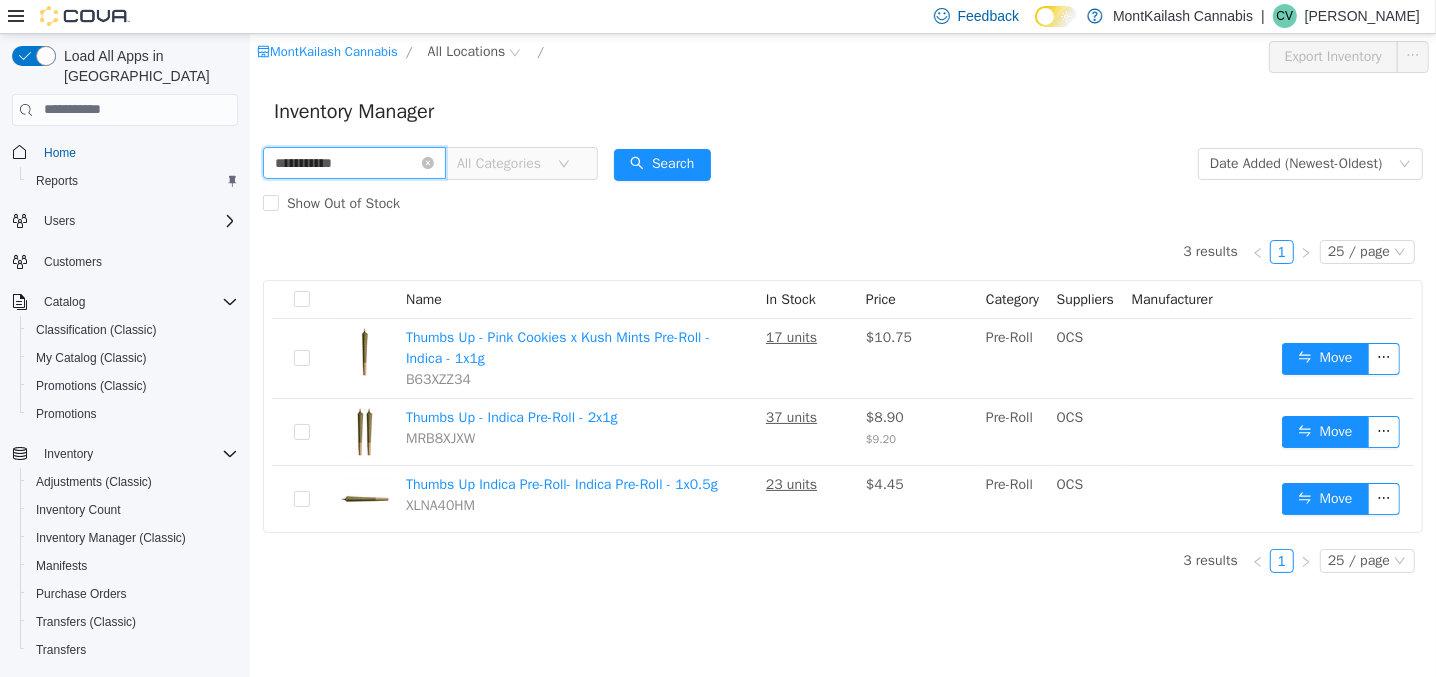 type on "**********" 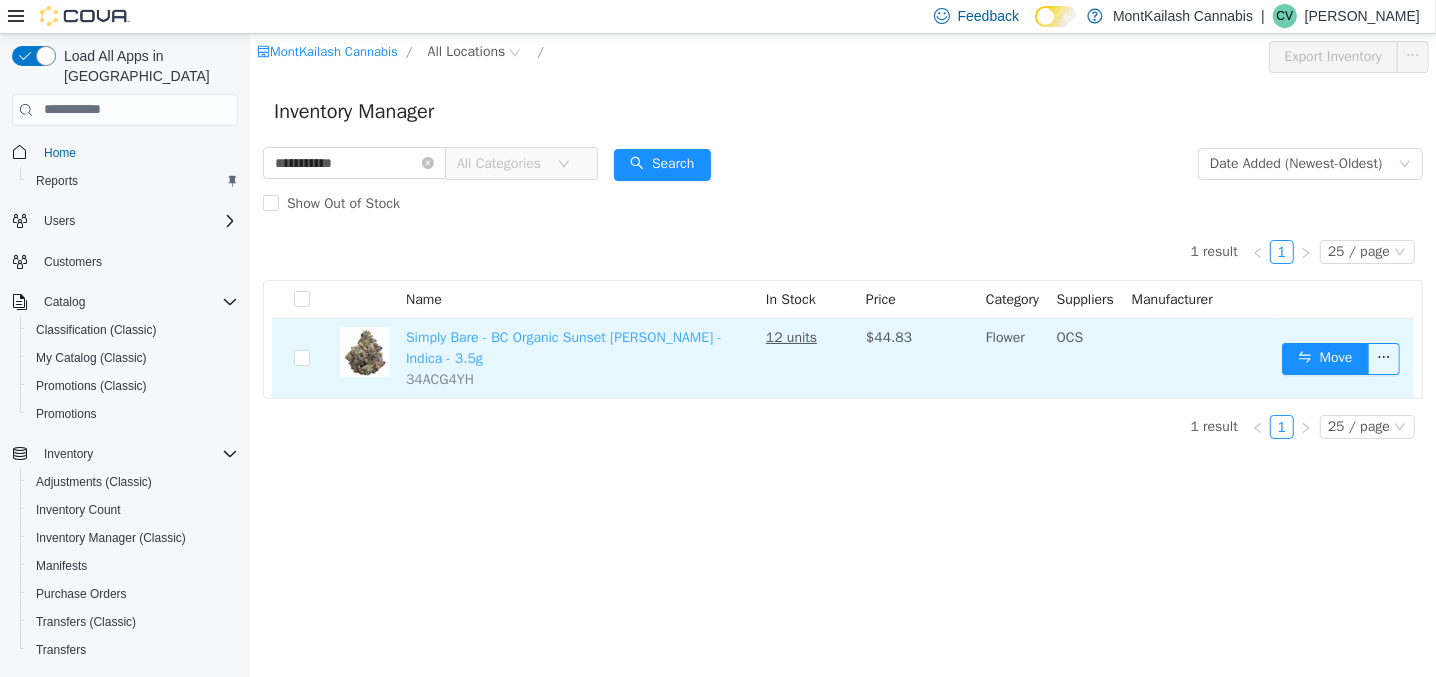 click on "Simply Bare - BC Organic Sunset Runtz - Indica - 3.5g" at bounding box center (563, 347) 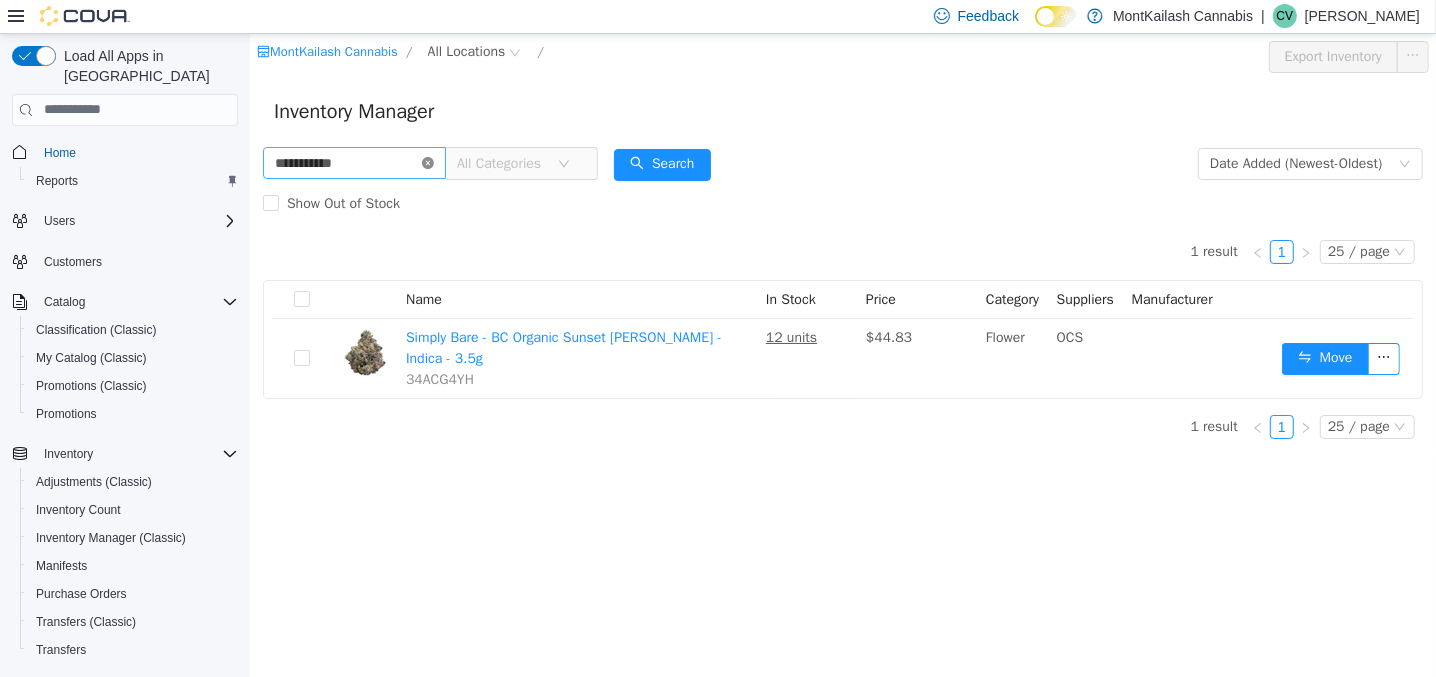 click 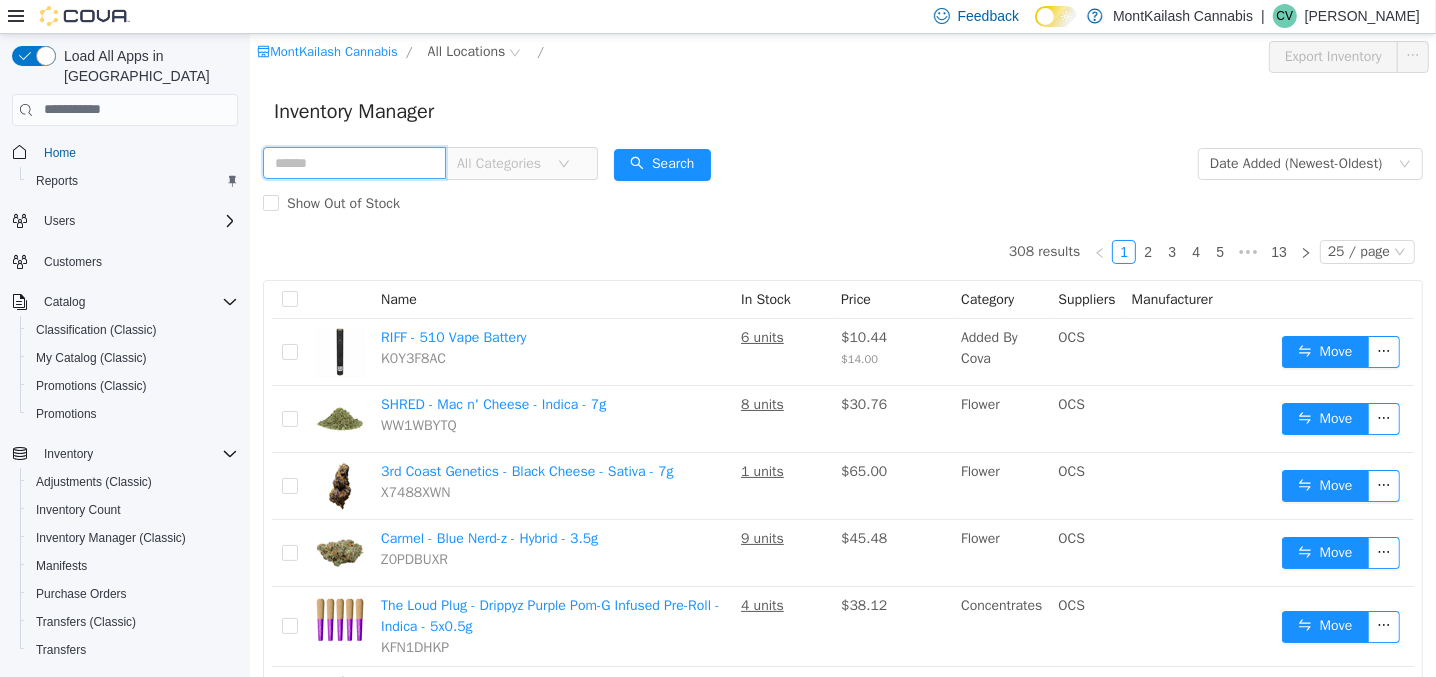 click at bounding box center (353, 162) 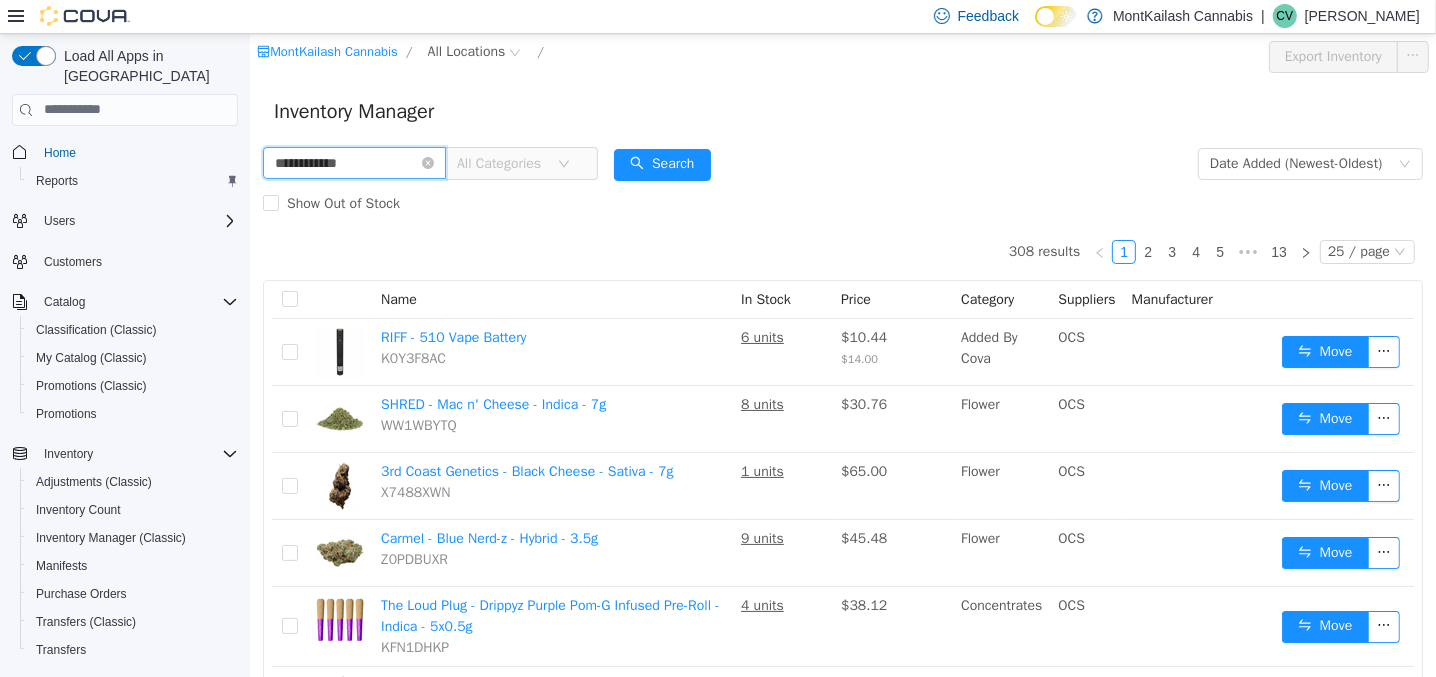 type on "**********" 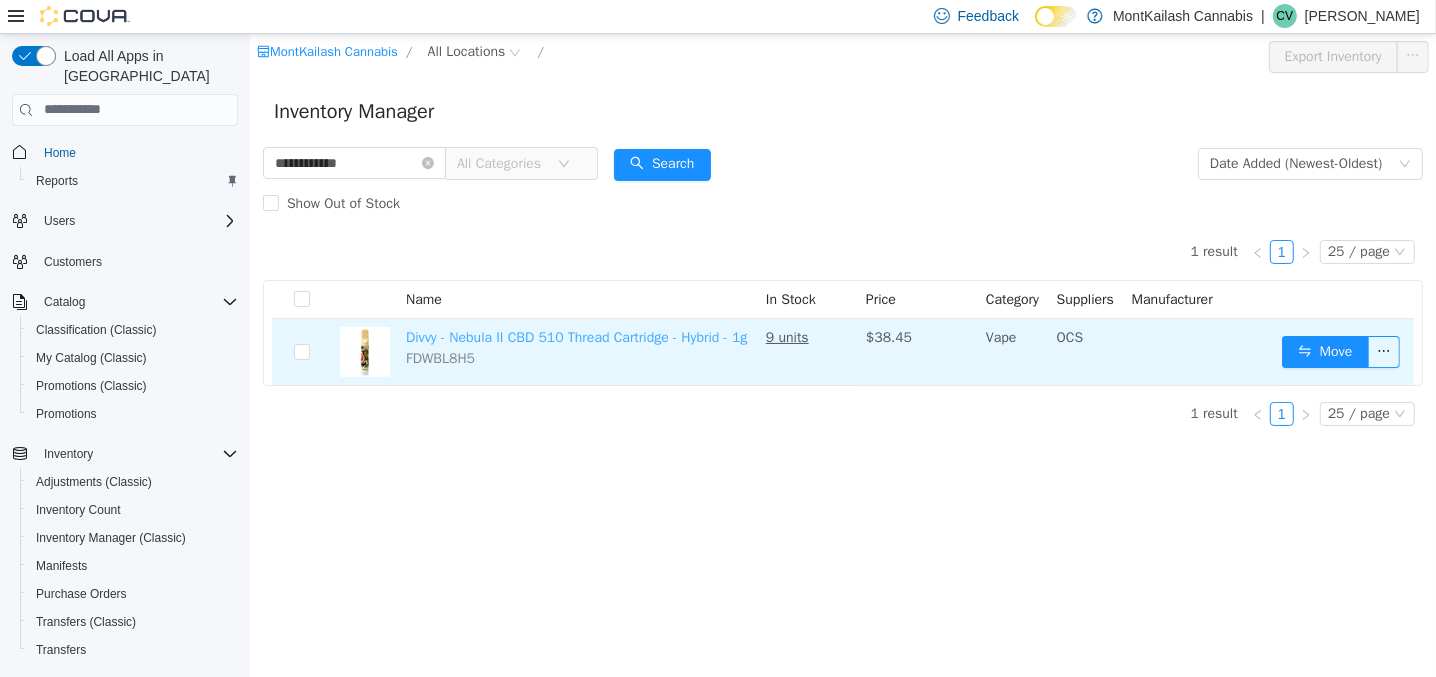 click on "Divvy - Nebula II CBD 510 Thread Cartridge - Hybrid - 1g" at bounding box center [575, 336] 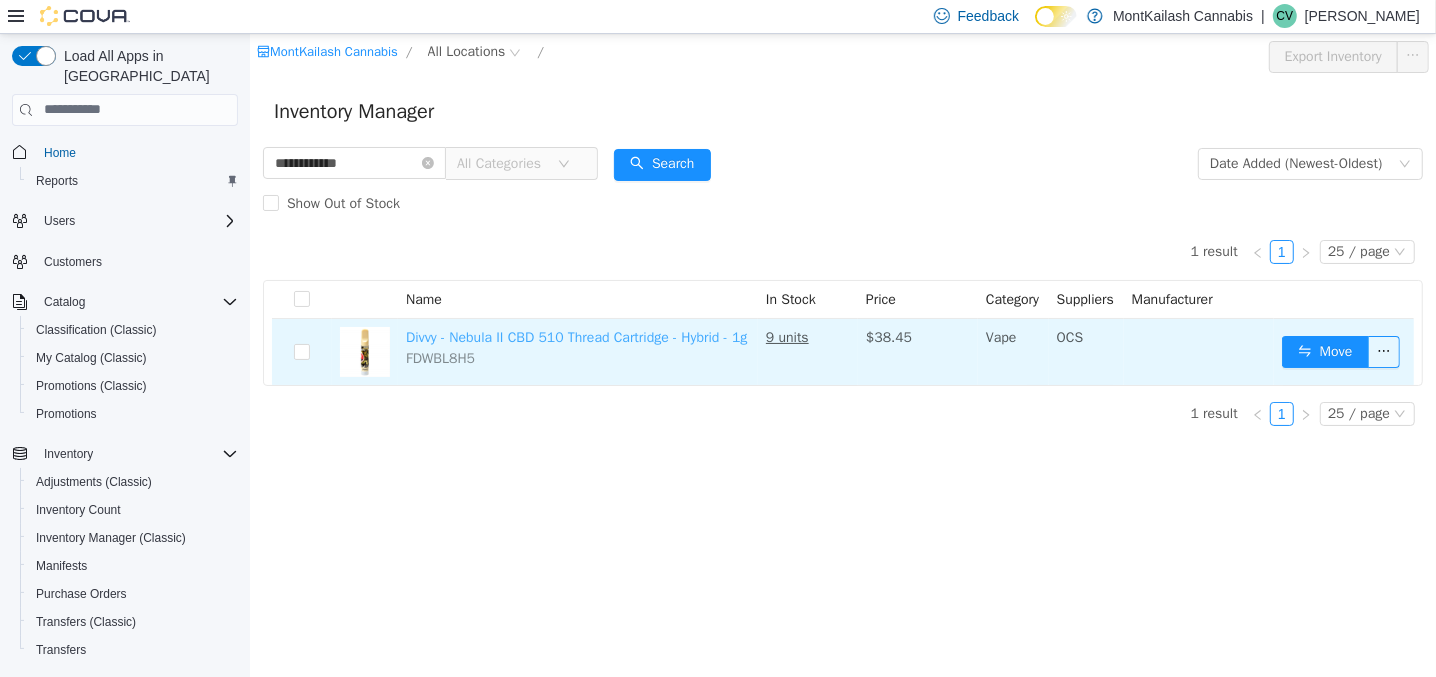 click on "Divvy - Nebula II CBD 510 Thread Cartridge - Hybrid - 1g" at bounding box center (575, 336) 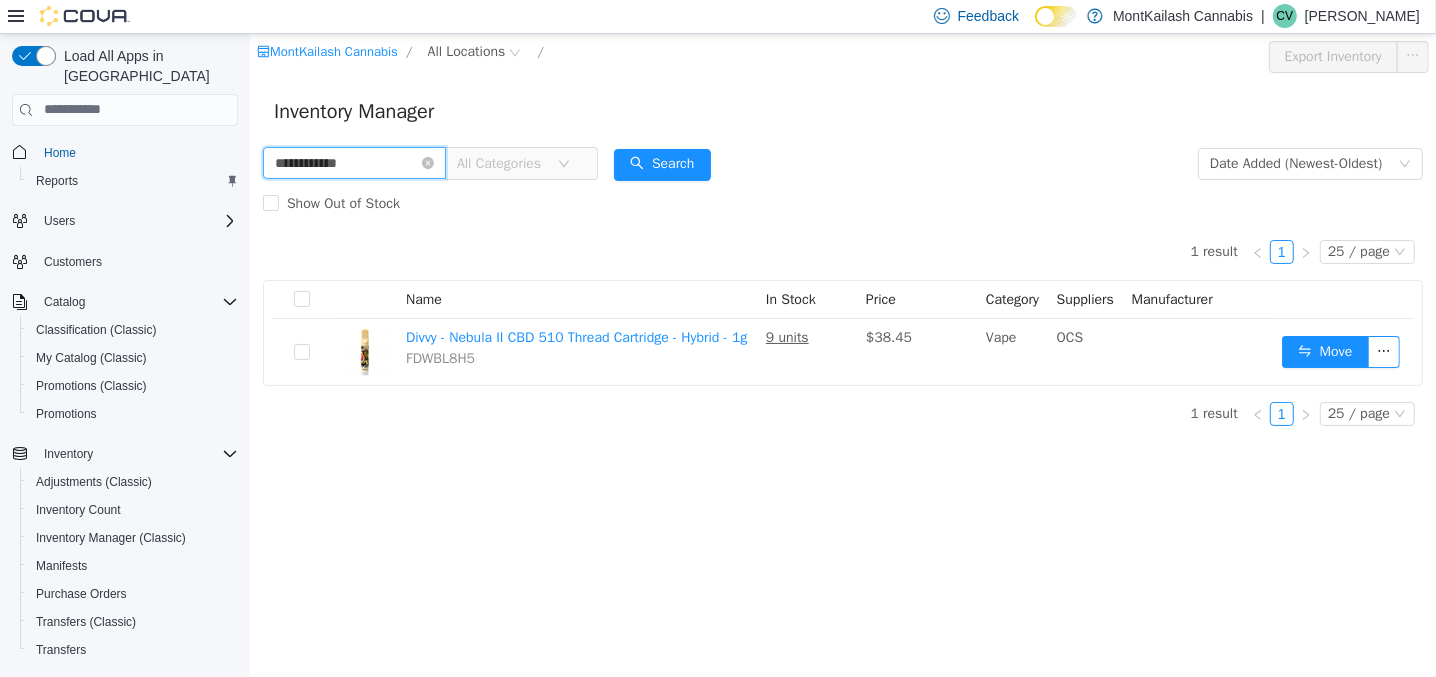 click on "**********" at bounding box center (353, 162) 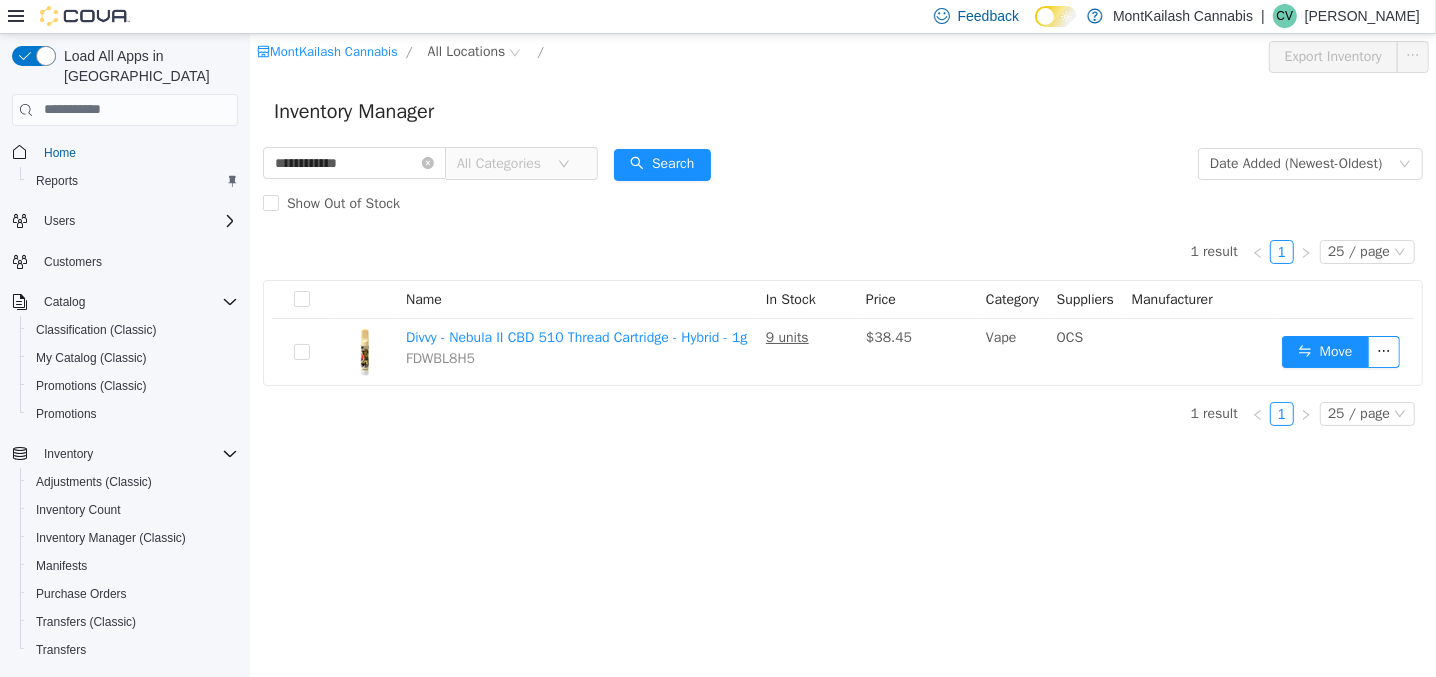 click on "Show Out of Stock" at bounding box center [842, 203] 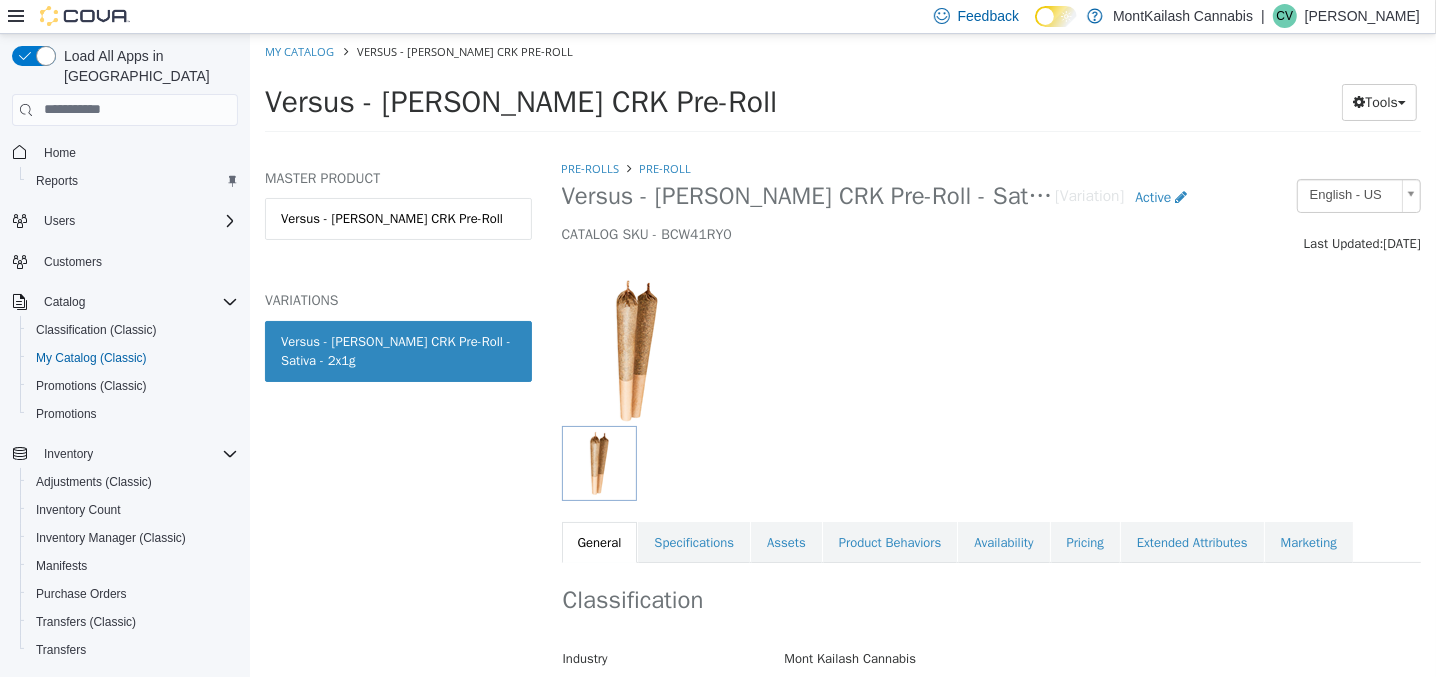 scroll, scrollTop: 0, scrollLeft: 0, axis: both 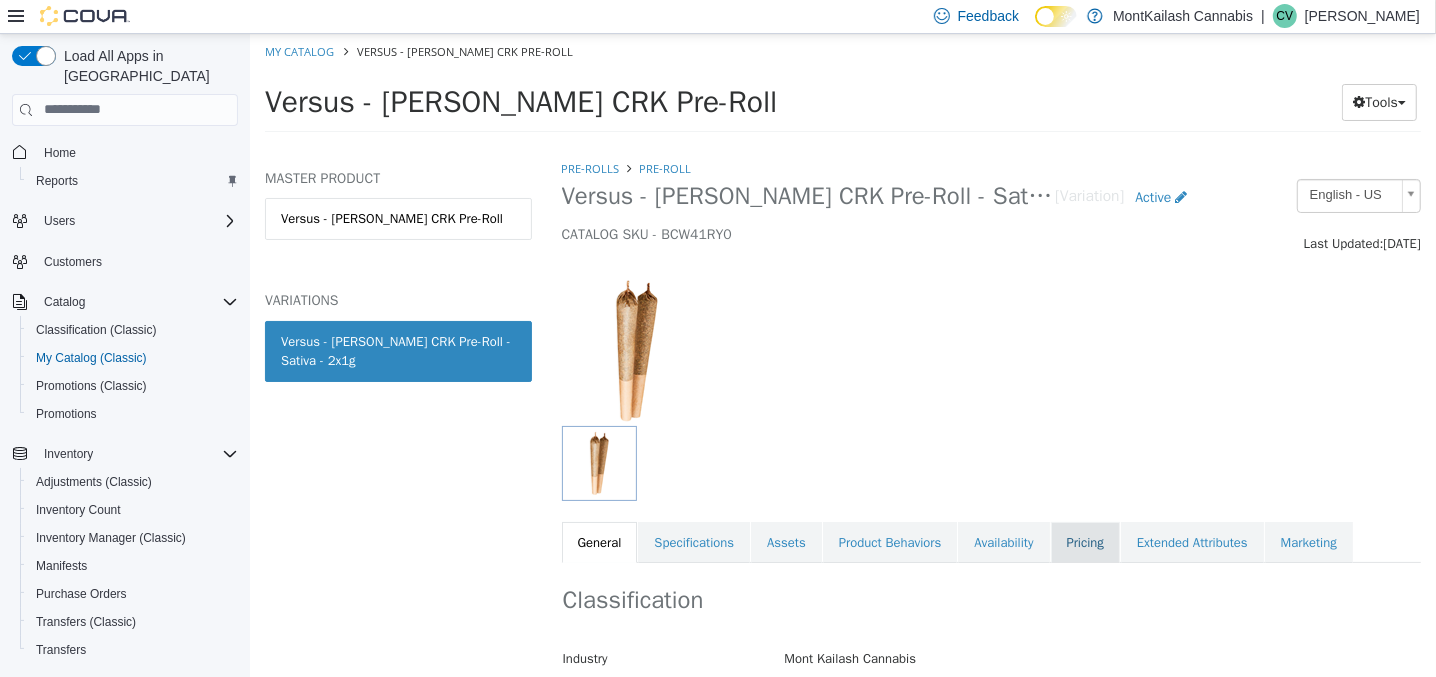 click on "Pricing" at bounding box center (1084, 542) 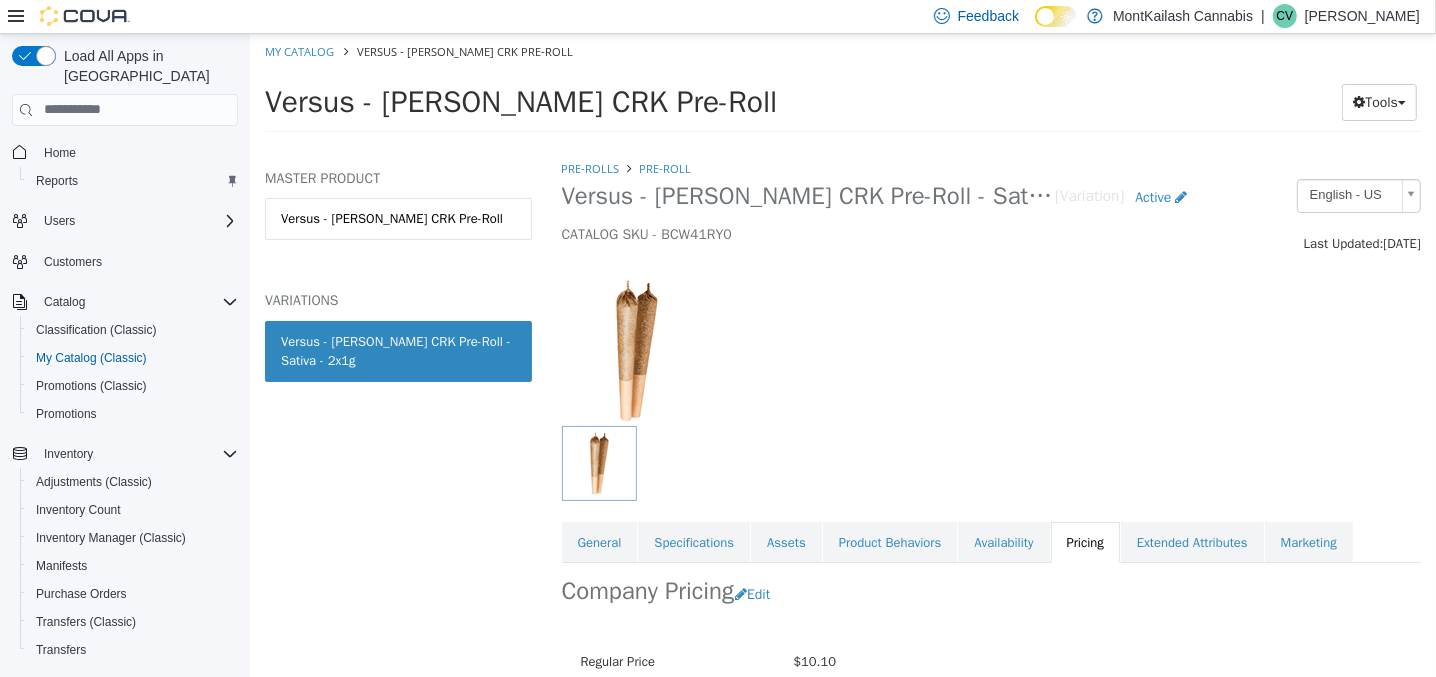 scroll, scrollTop: 198, scrollLeft: 0, axis: vertical 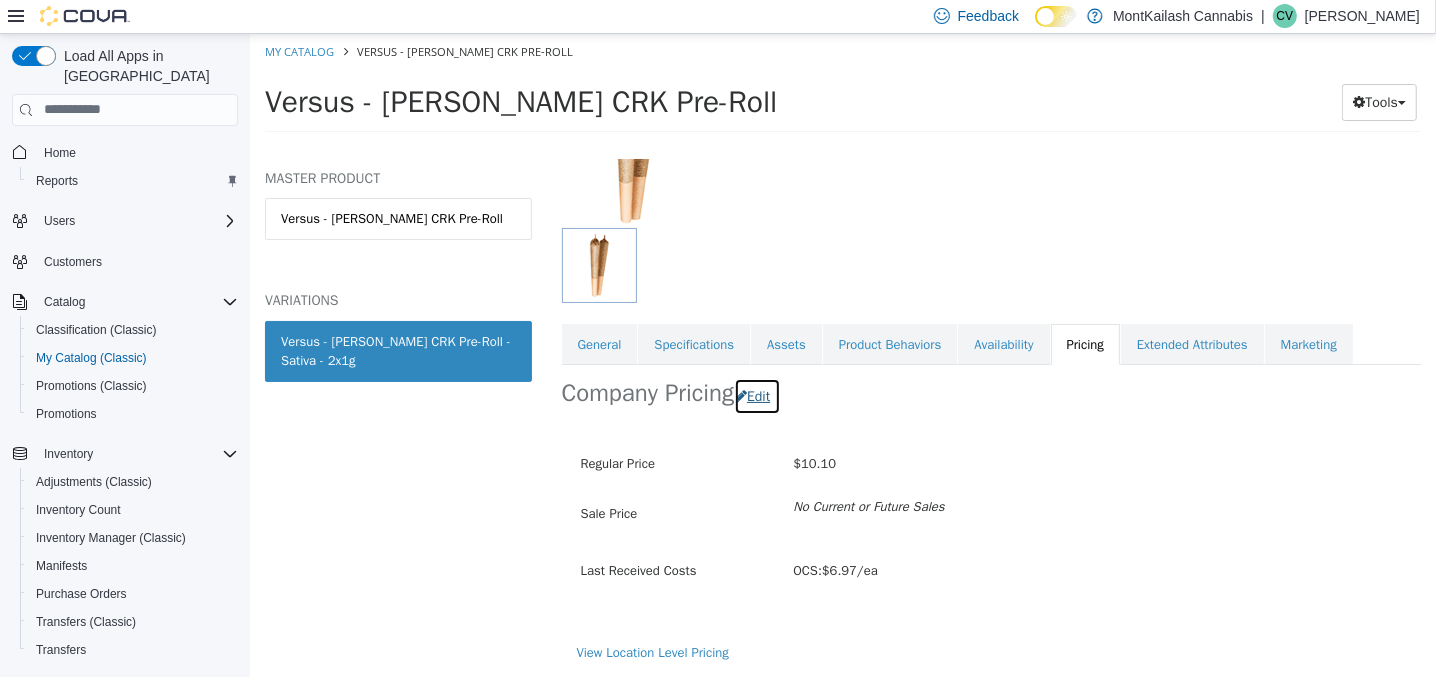 click on "Edit" at bounding box center [756, 395] 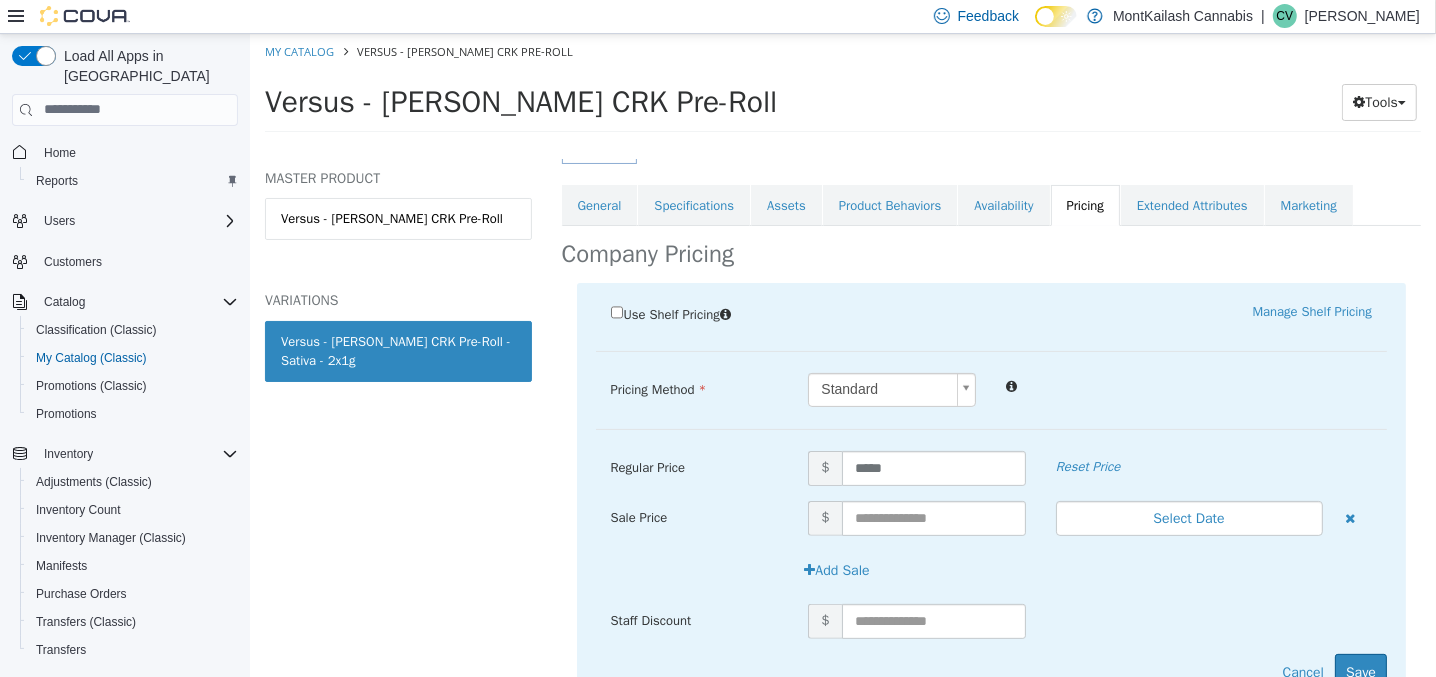 scroll, scrollTop: 339, scrollLeft: 0, axis: vertical 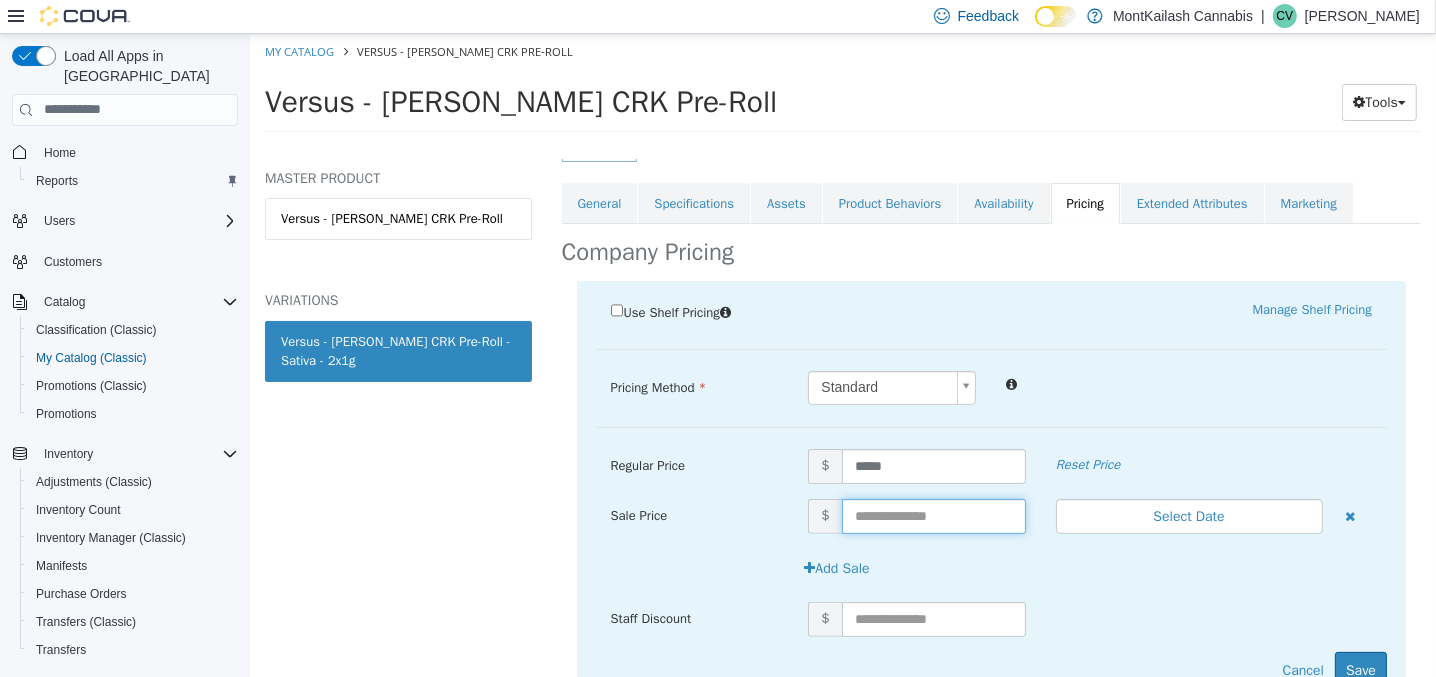 click at bounding box center (933, 515) 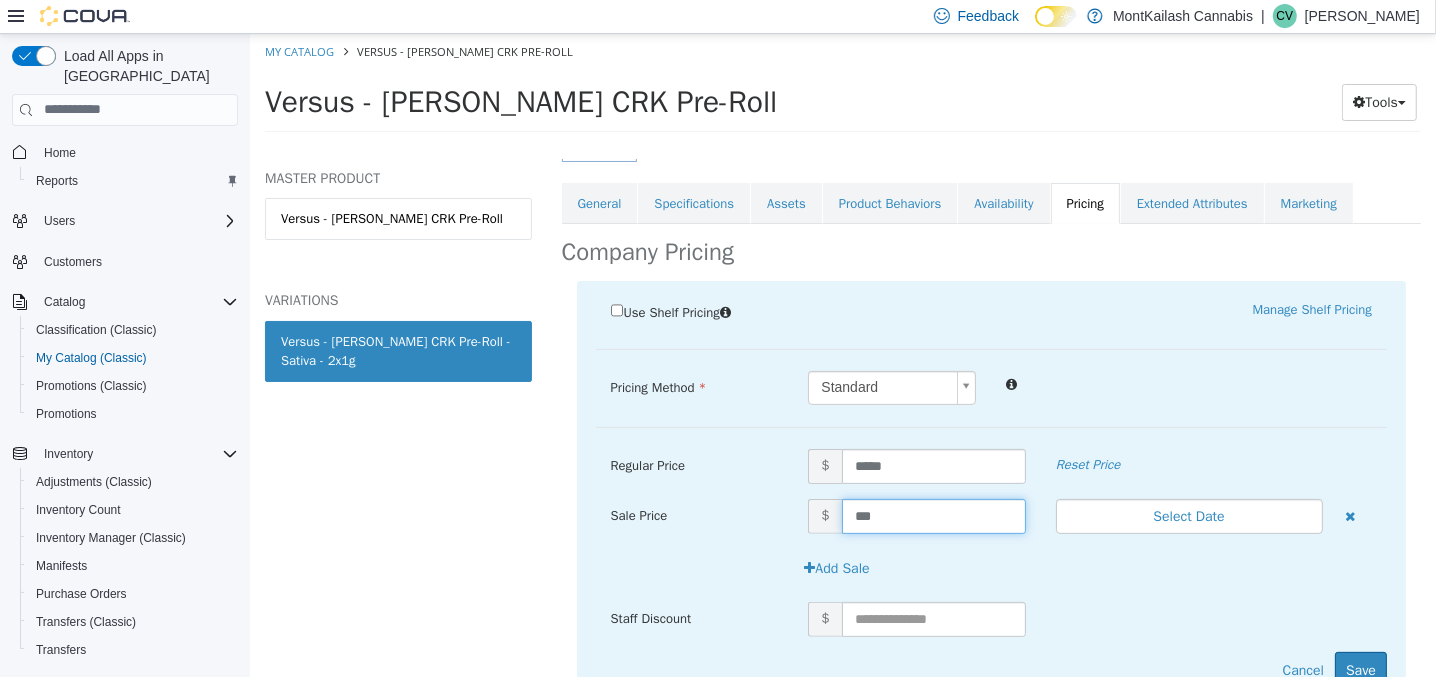 type on "****" 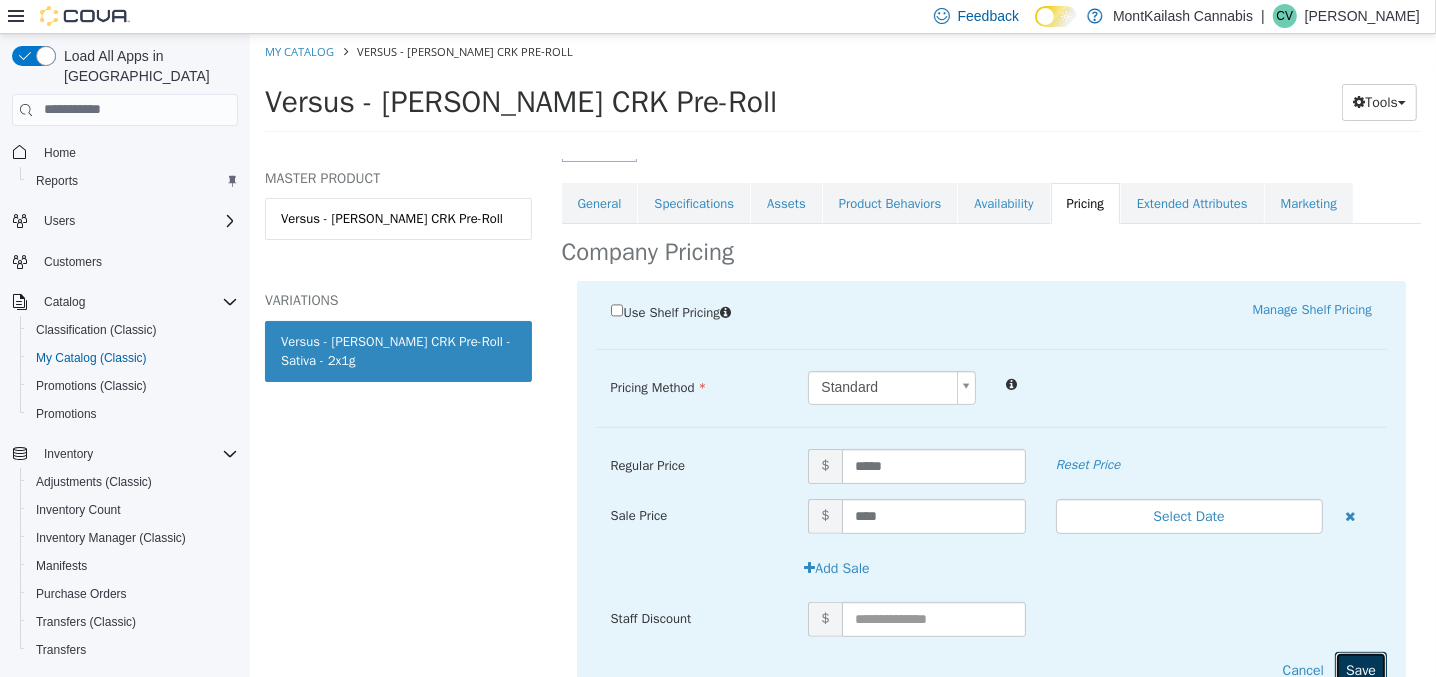 click on "Save" at bounding box center (1360, 669) 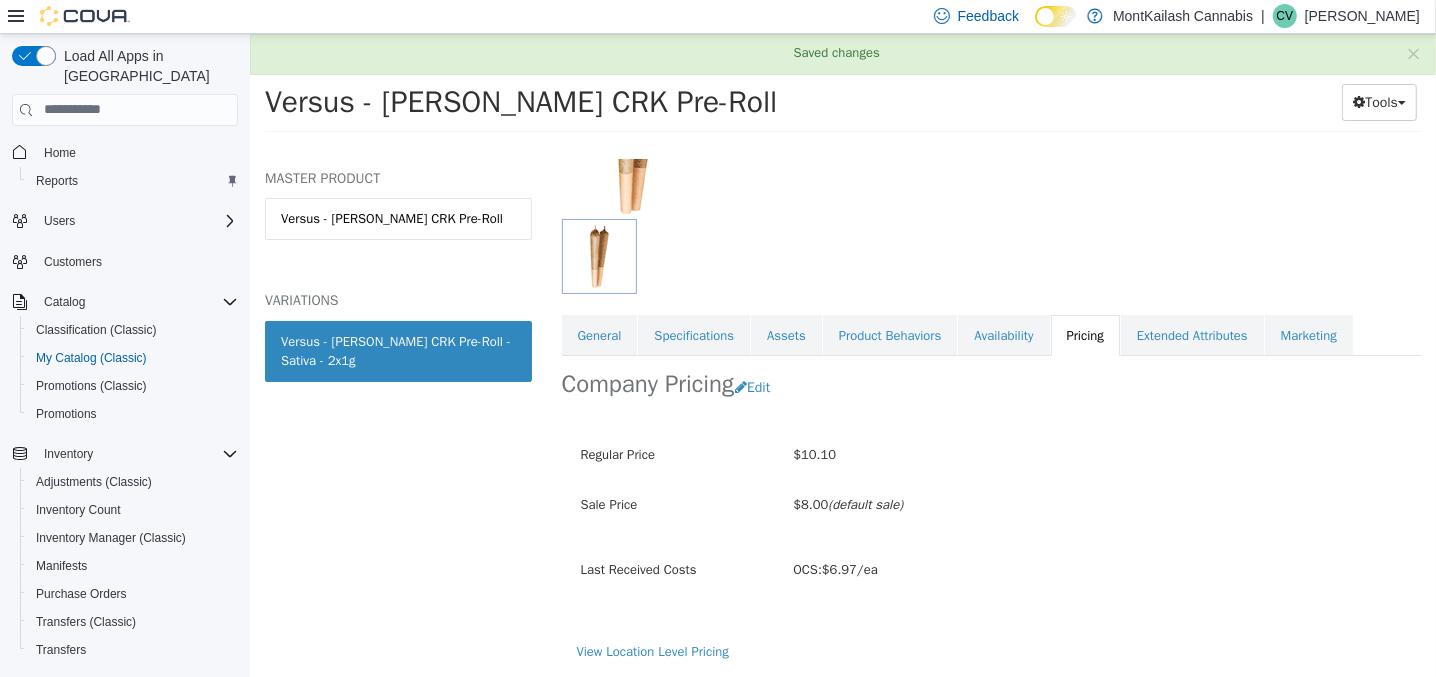 scroll, scrollTop: 206, scrollLeft: 0, axis: vertical 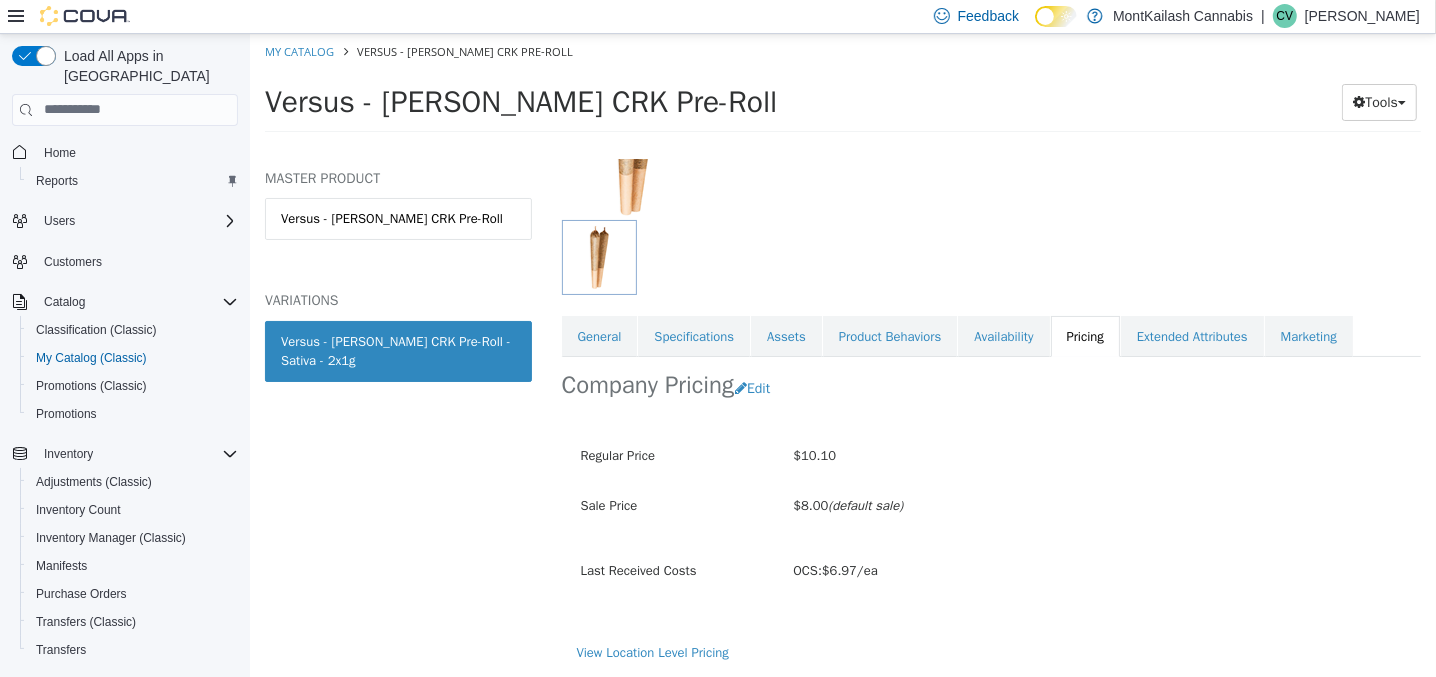 click on "Versus - BC Green CRK Pre-Roll" at bounding box center [754, 101] 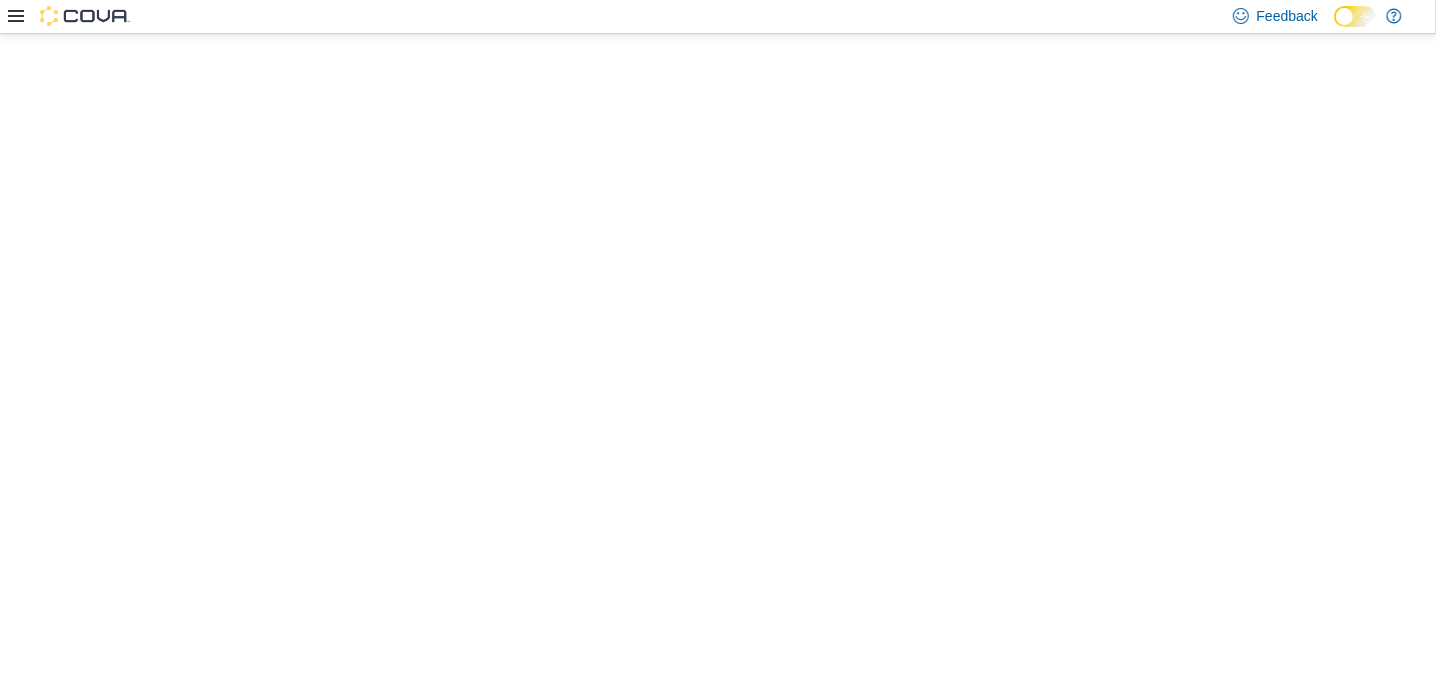 scroll, scrollTop: 0, scrollLeft: 0, axis: both 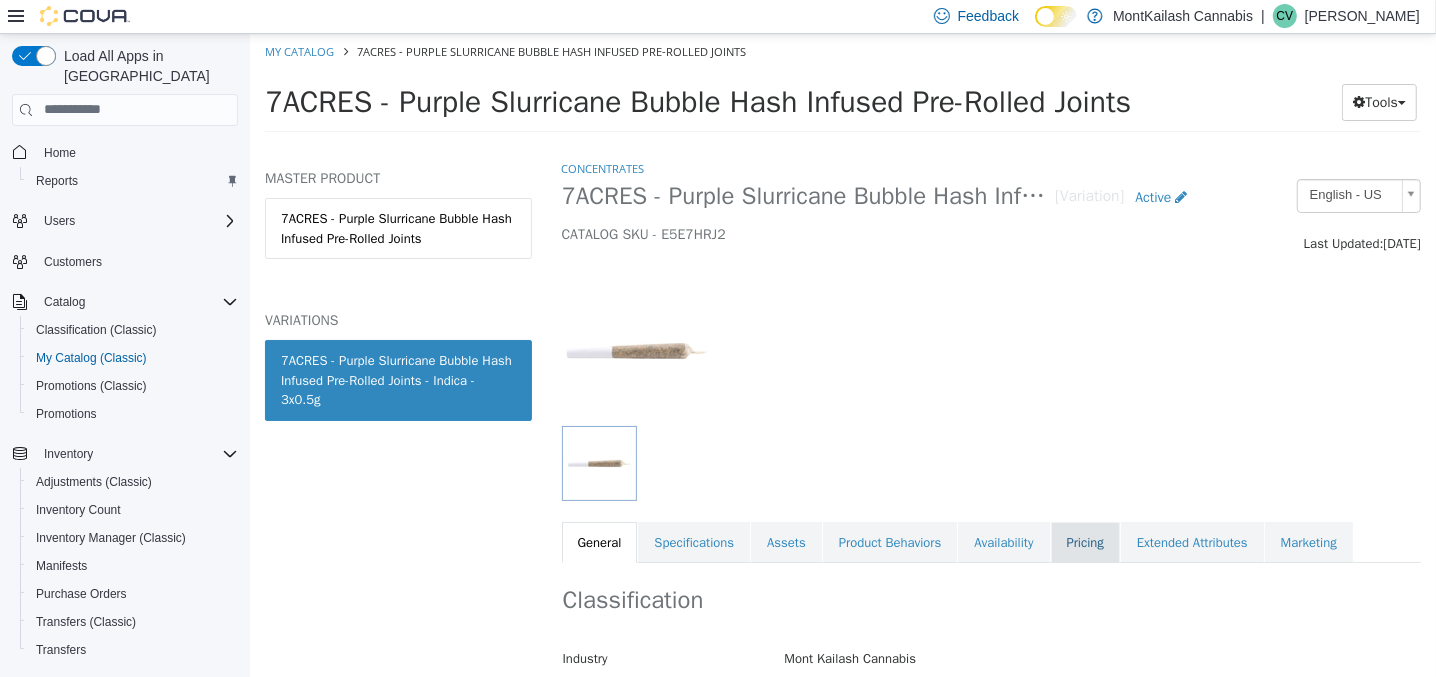 click on "Pricing" at bounding box center [1084, 542] 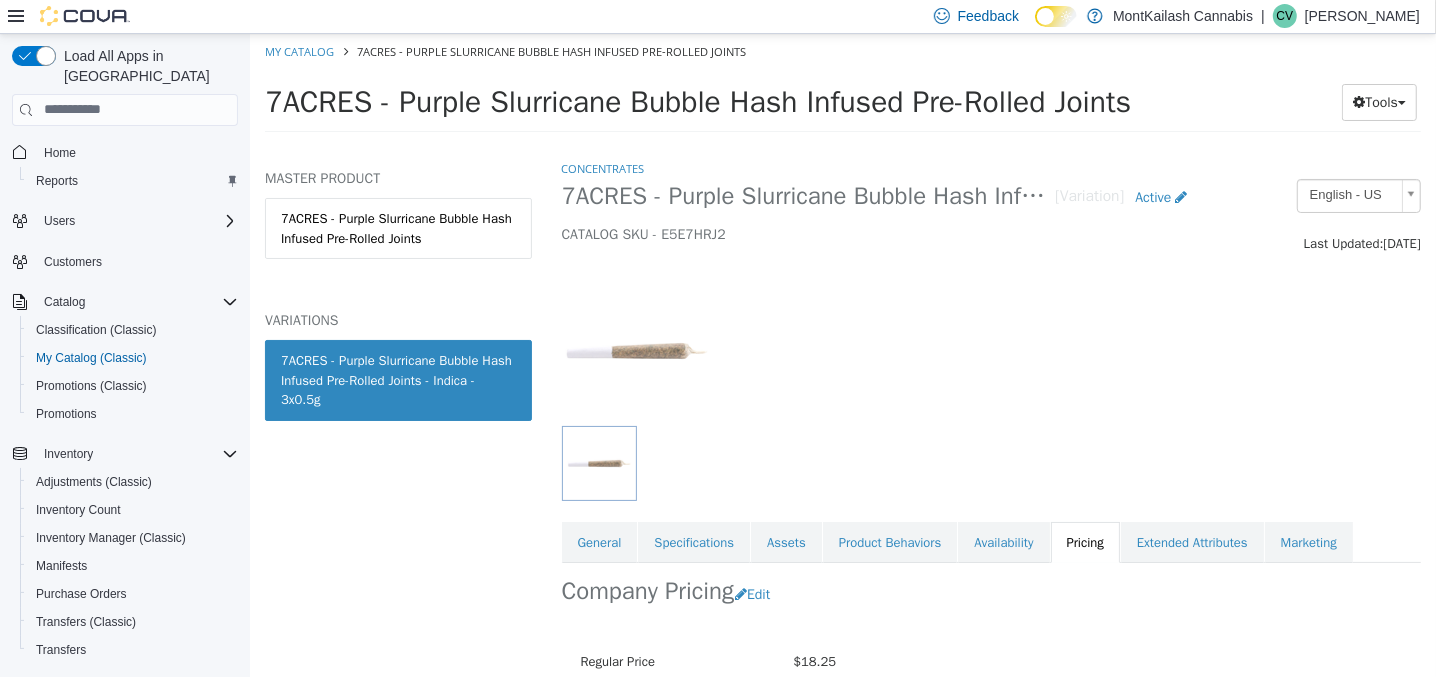 scroll, scrollTop: 197, scrollLeft: 0, axis: vertical 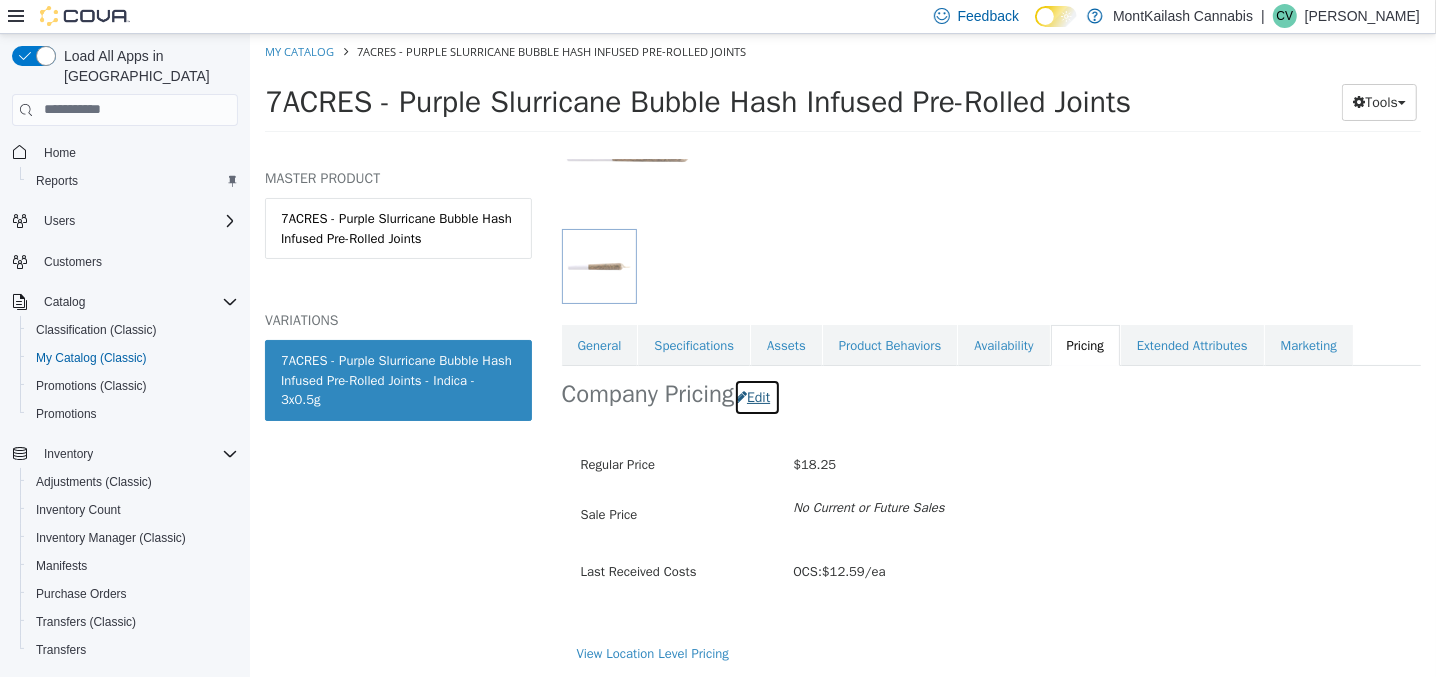 click on "Edit" at bounding box center [756, 396] 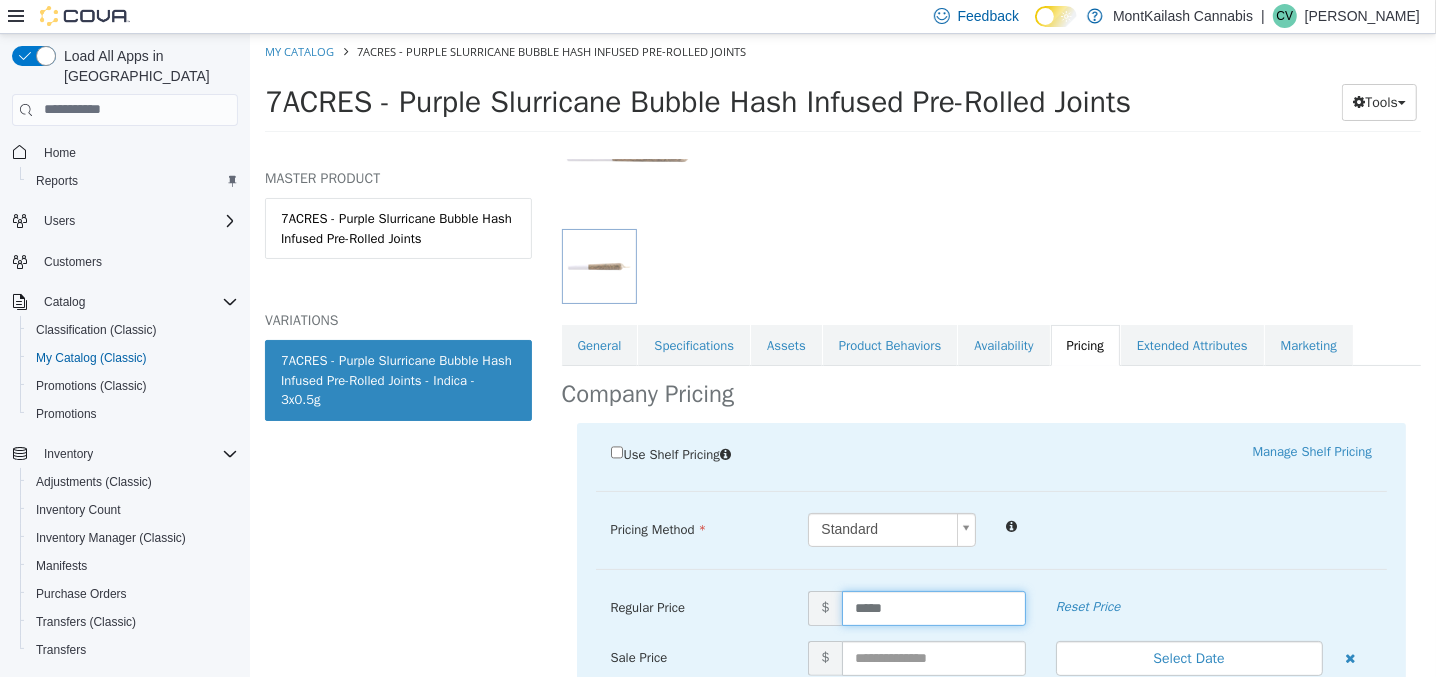 click on "*****" at bounding box center [933, 607] 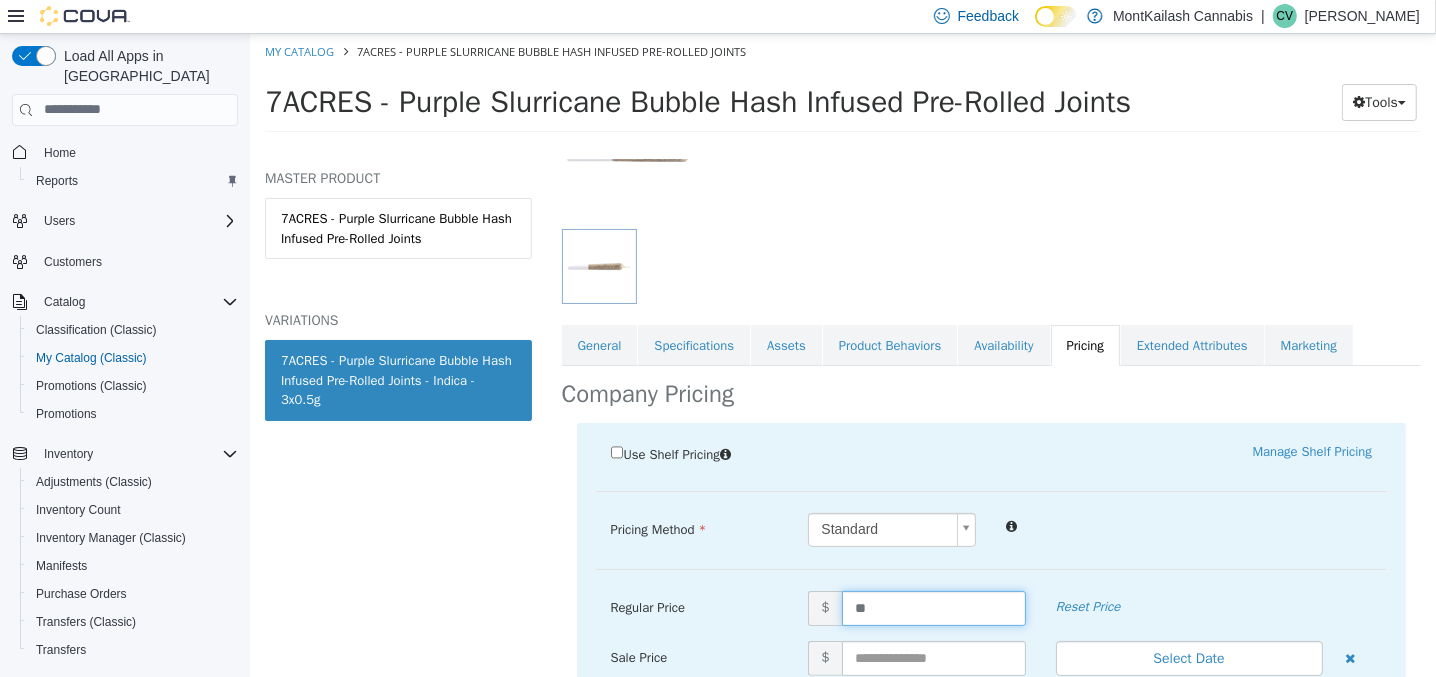 type on "*" 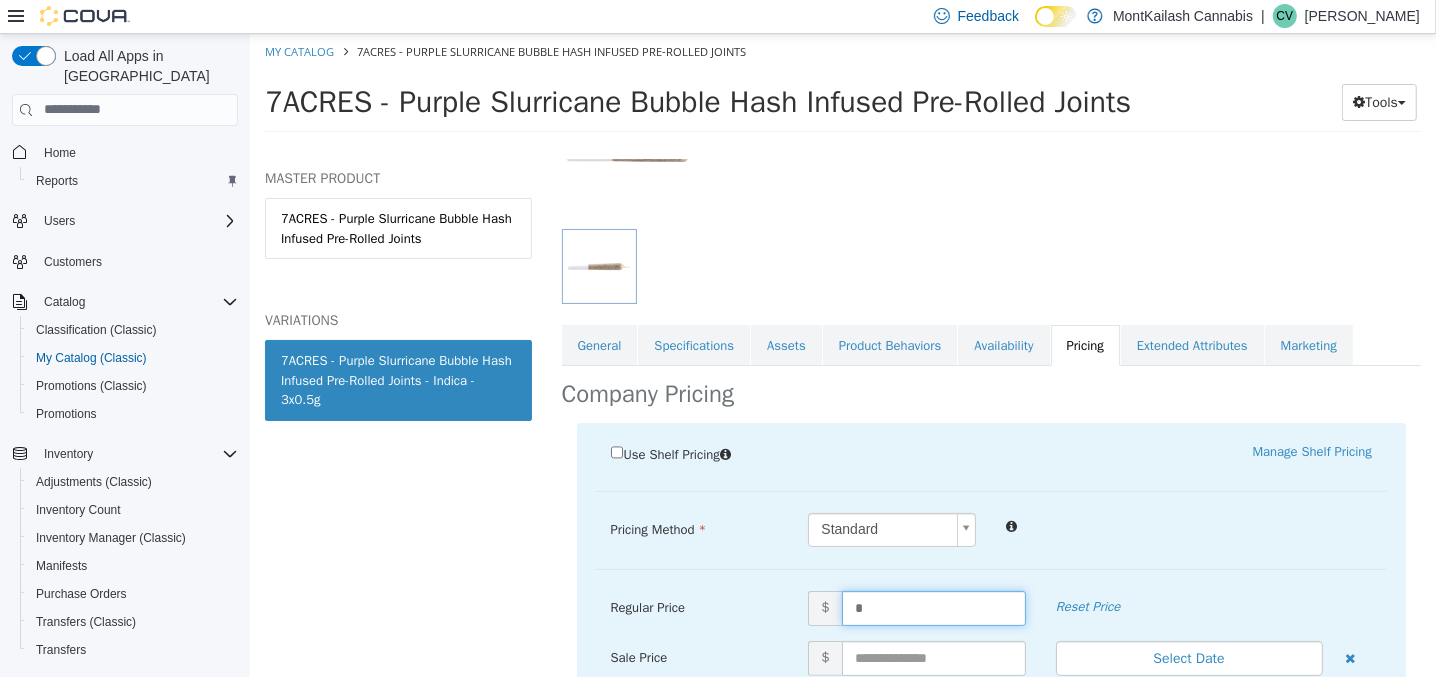 click on "Pricing Method     Standard                             * Regular Price $ * Reset Price Sale Price $ Select Date     (UTC-4) Toronto                                Add Sale Staff Discount $" at bounding box center [991, 540] 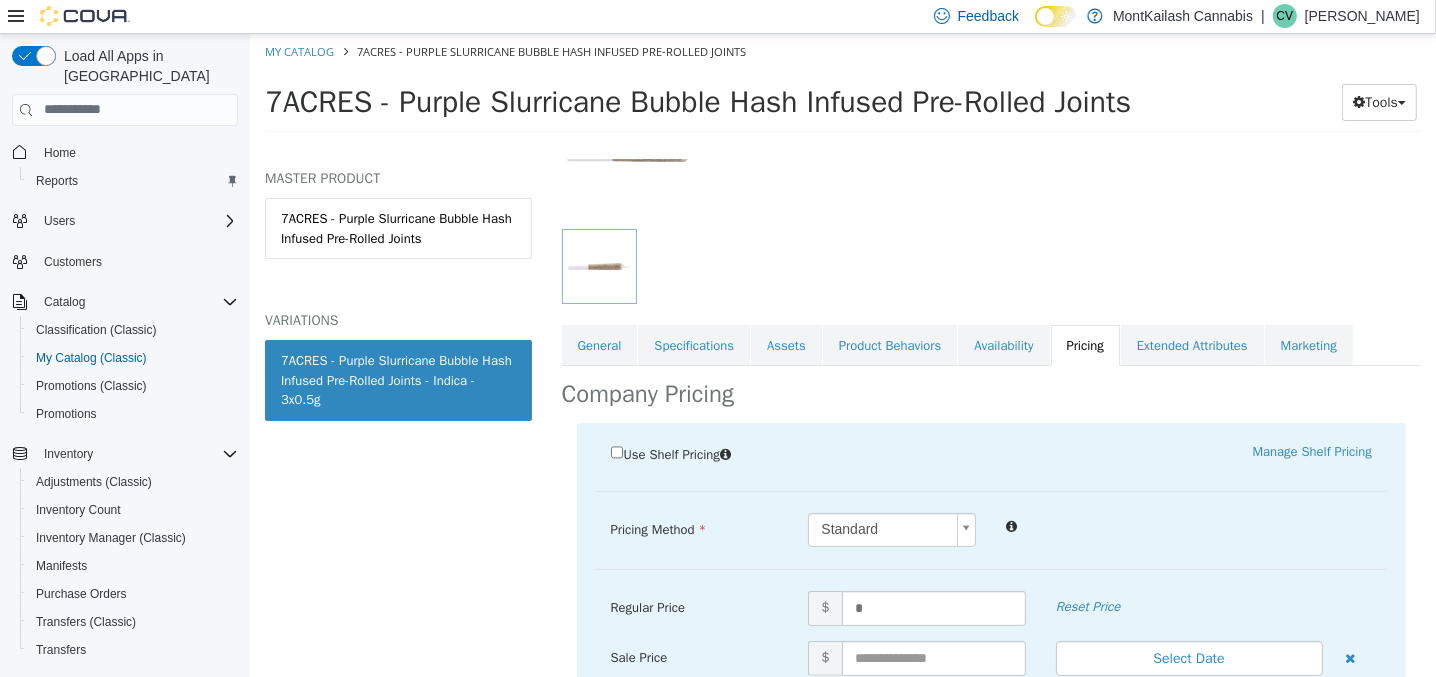 scroll, scrollTop: 421, scrollLeft: 0, axis: vertical 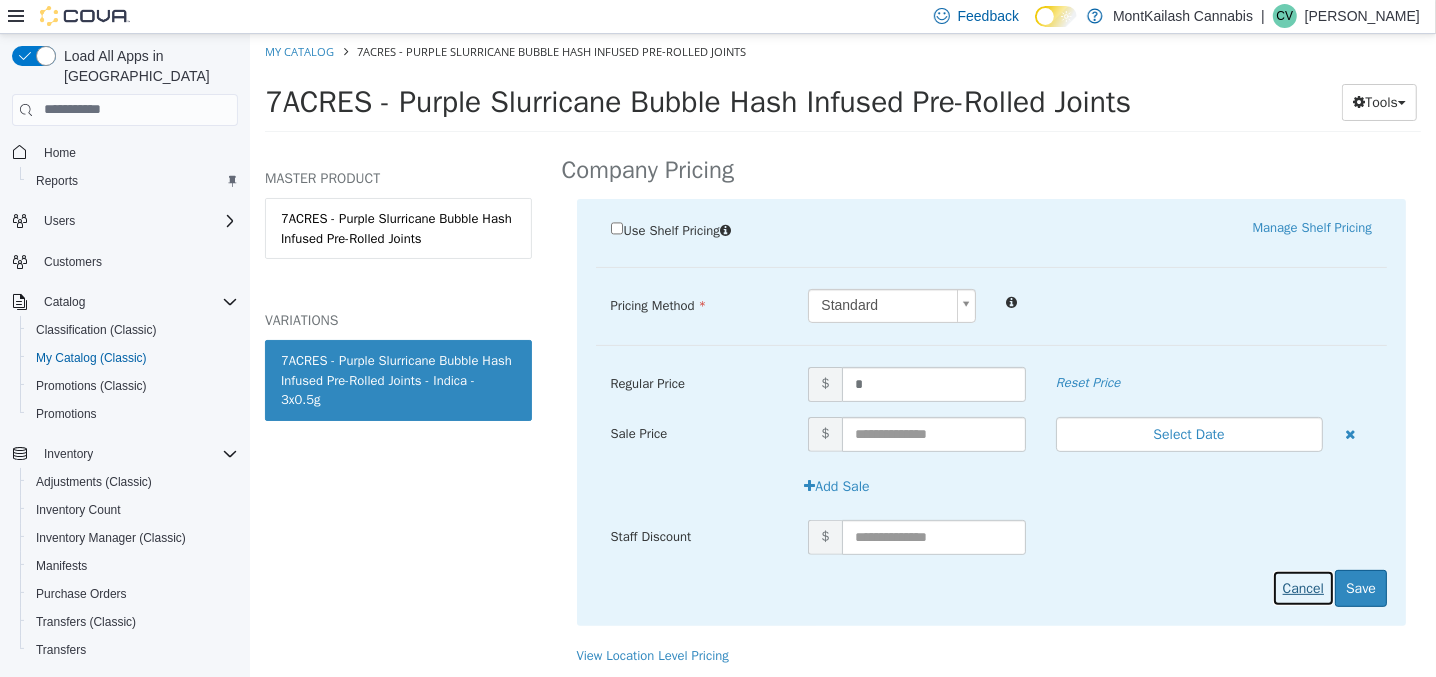 click on "Cancel" at bounding box center (1302, 587) 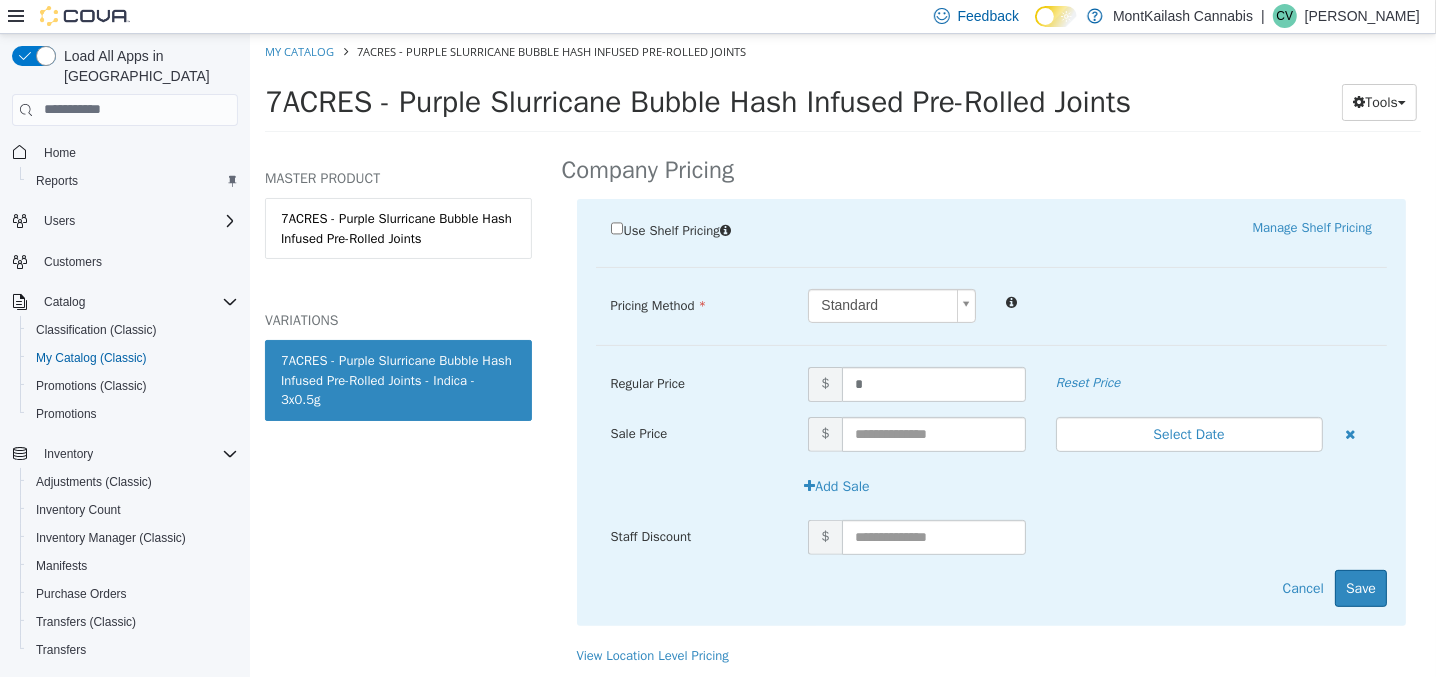 scroll, scrollTop: 197, scrollLeft: 0, axis: vertical 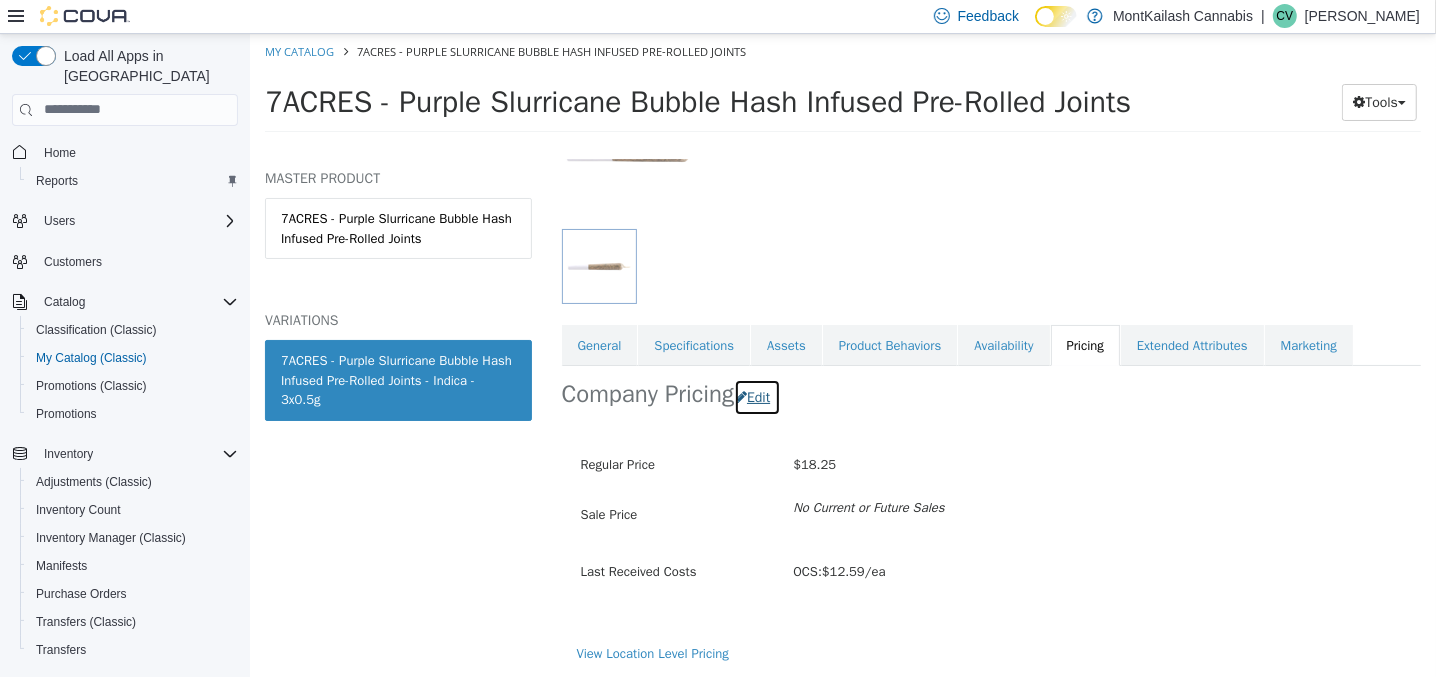 click on "Edit" at bounding box center [756, 396] 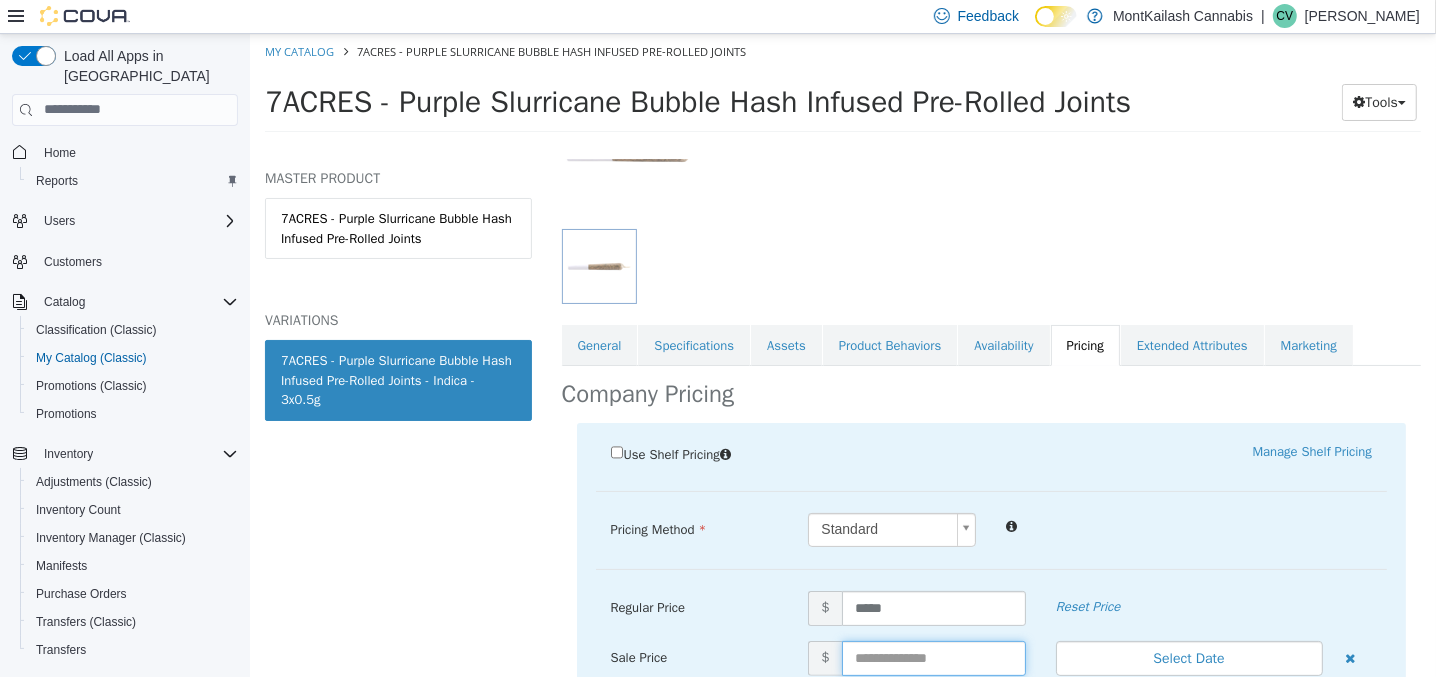 click at bounding box center (933, 657) 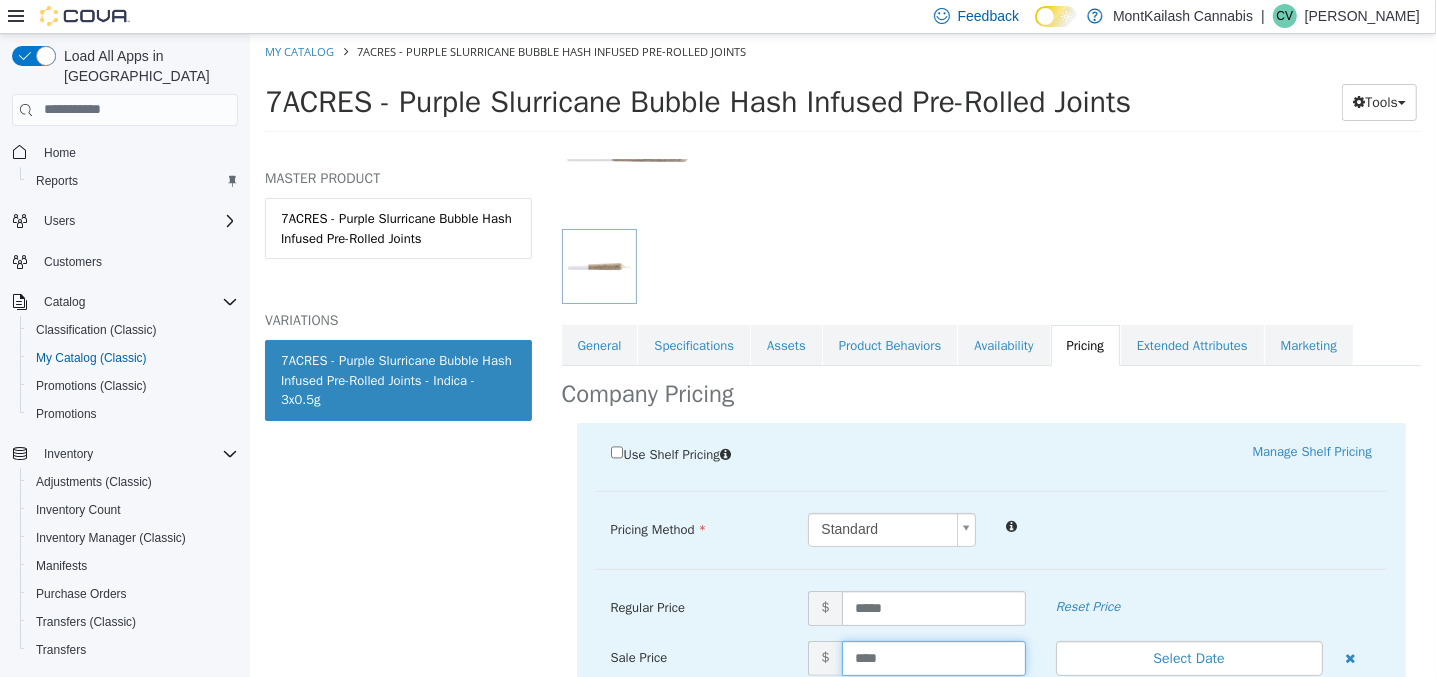 type on "*****" 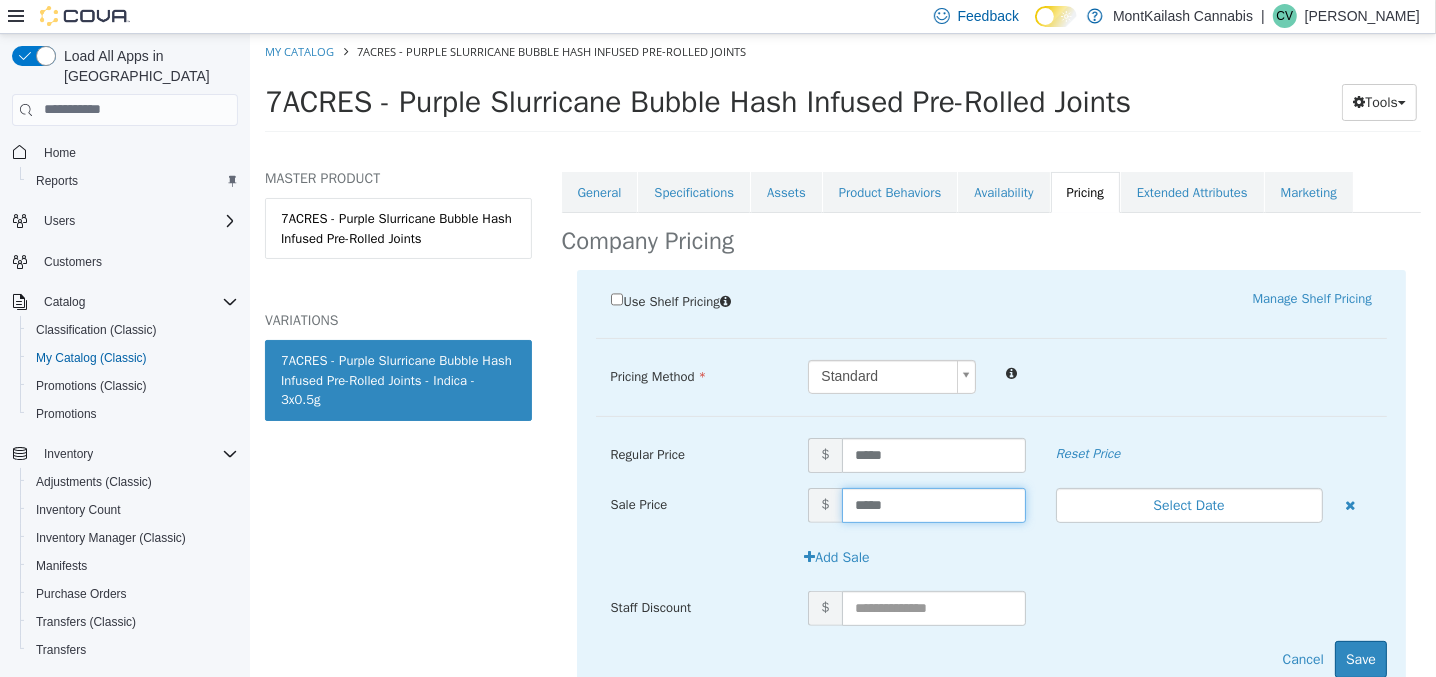 scroll, scrollTop: 358, scrollLeft: 0, axis: vertical 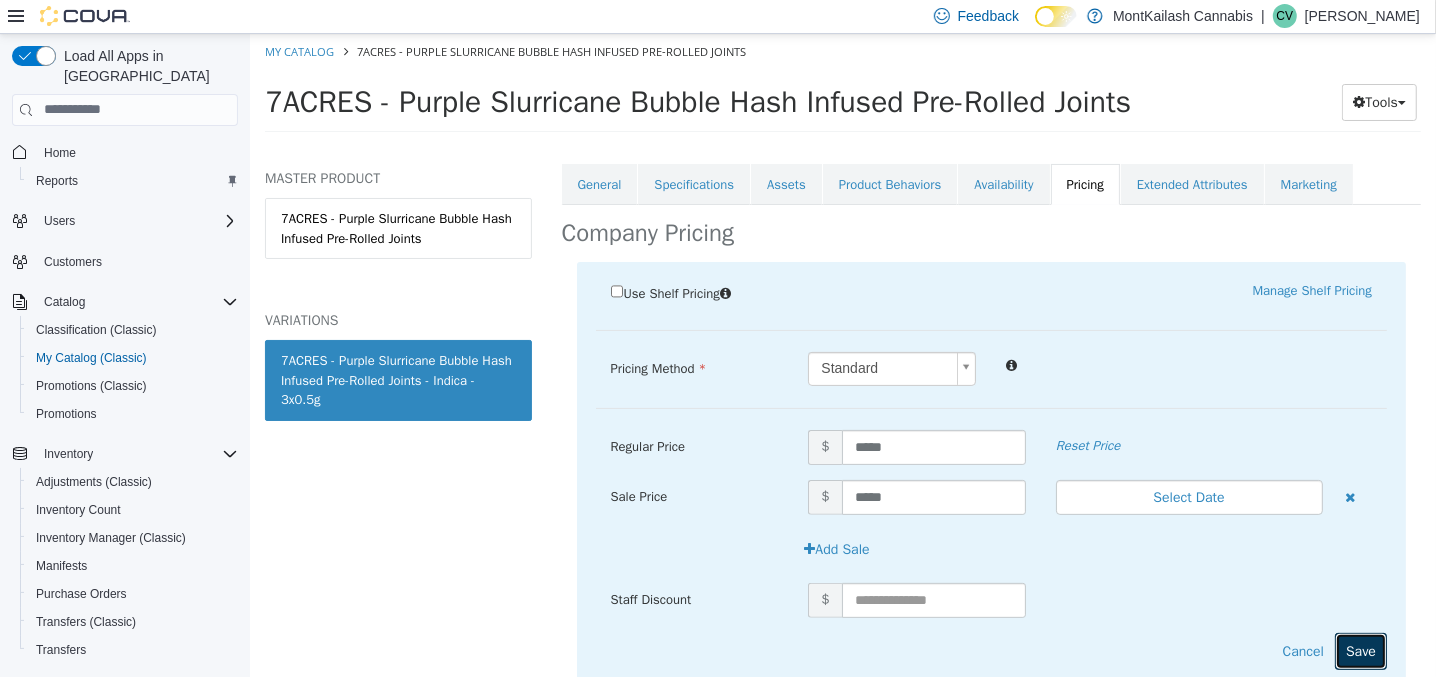 click on "Save" at bounding box center (1360, 650) 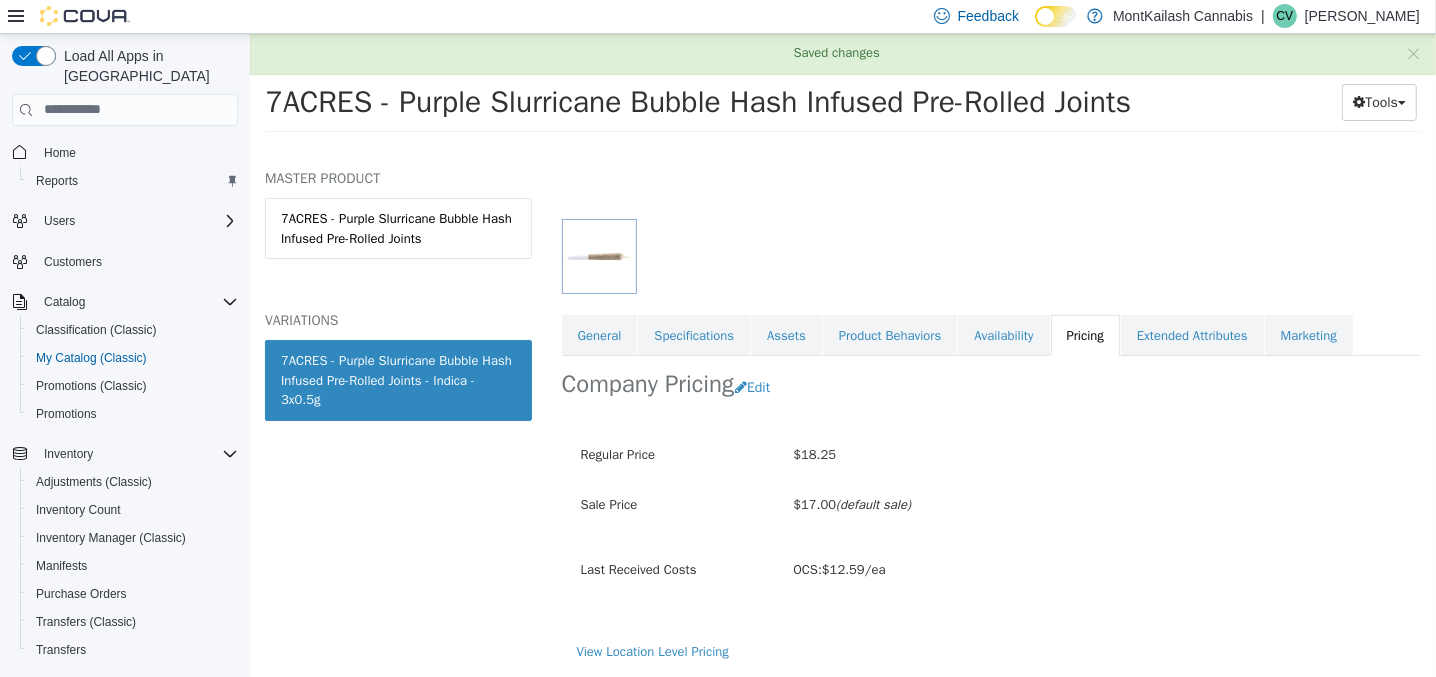scroll, scrollTop: 205, scrollLeft: 0, axis: vertical 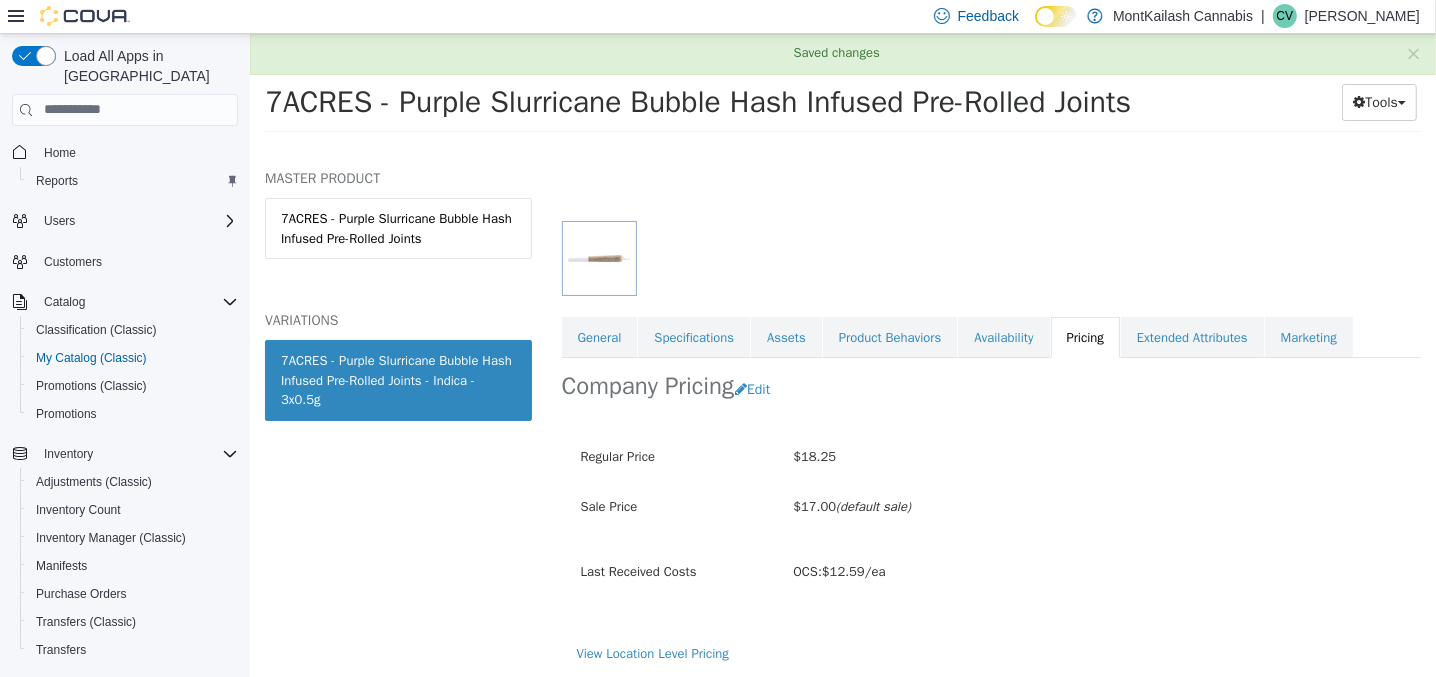 drag, startPoint x: 1146, startPoint y: 97, endPoint x: 316, endPoint y: 143, distance: 831.27374 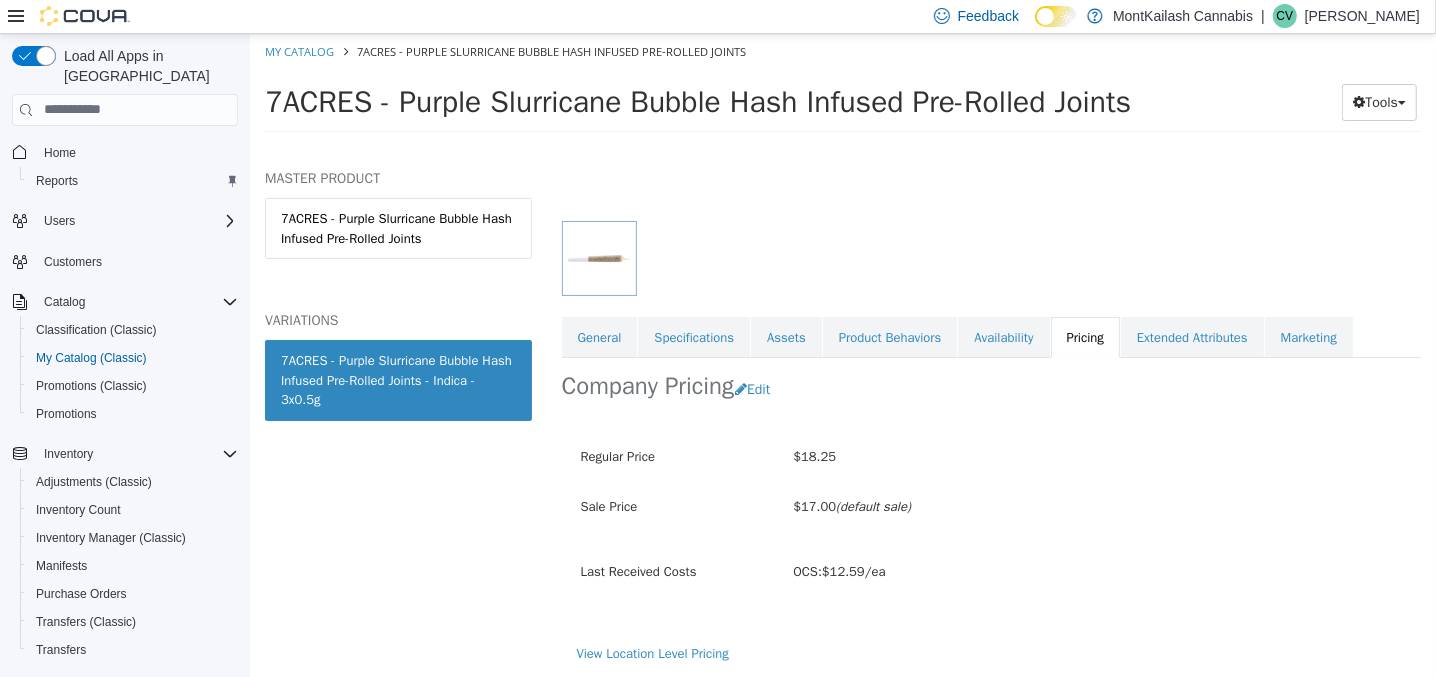 copy on "7ACRES - Purple Slurricane Bubble Hash Infused Pre-Rolled Joints" 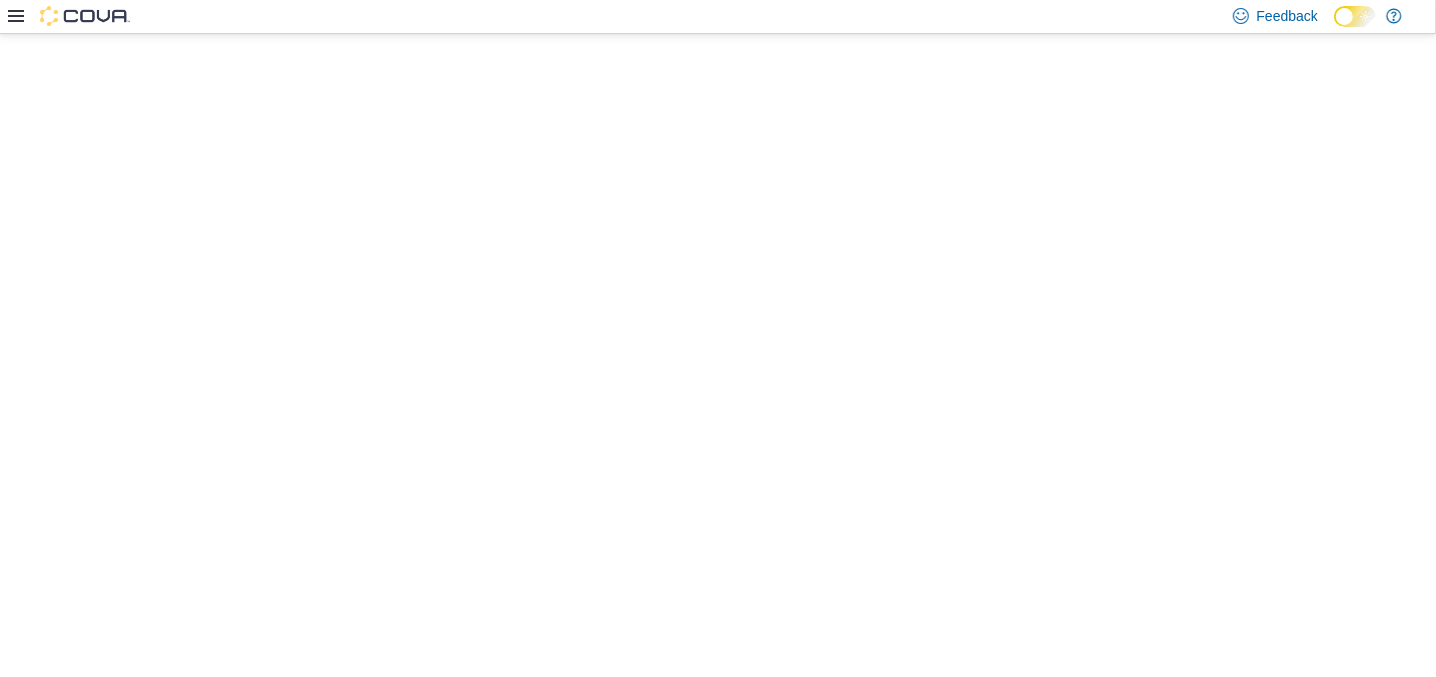 scroll, scrollTop: 0, scrollLeft: 0, axis: both 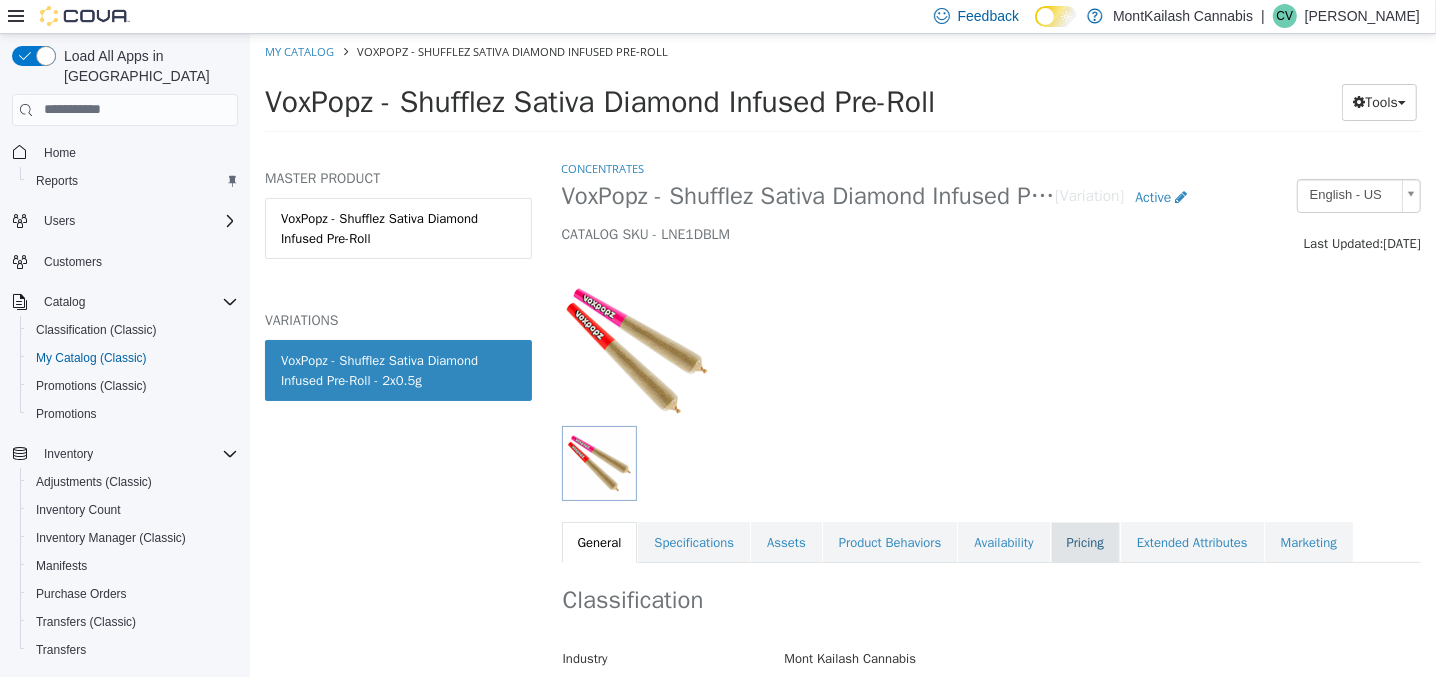 click on "Pricing" at bounding box center [1084, 542] 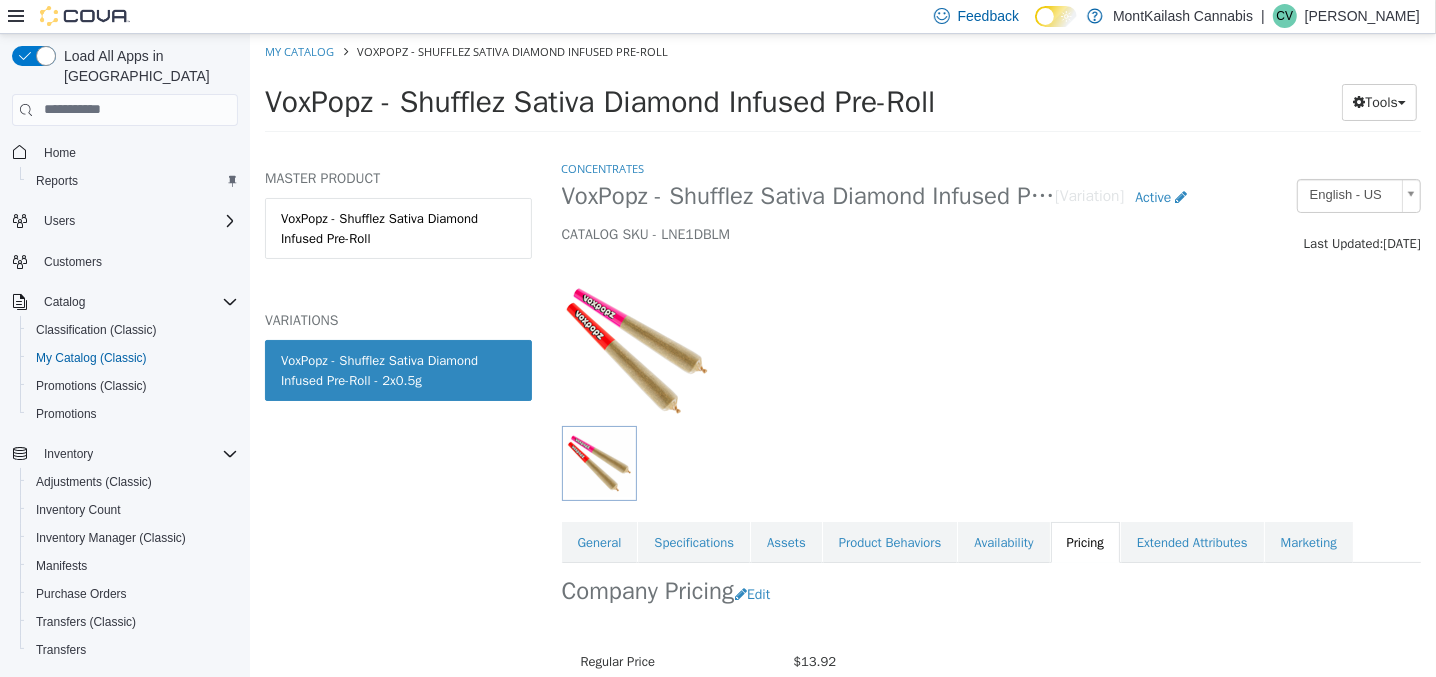 drag, startPoint x: 962, startPoint y: 105, endPoint x: 269, endPoint y: 106, distance: 693.00073 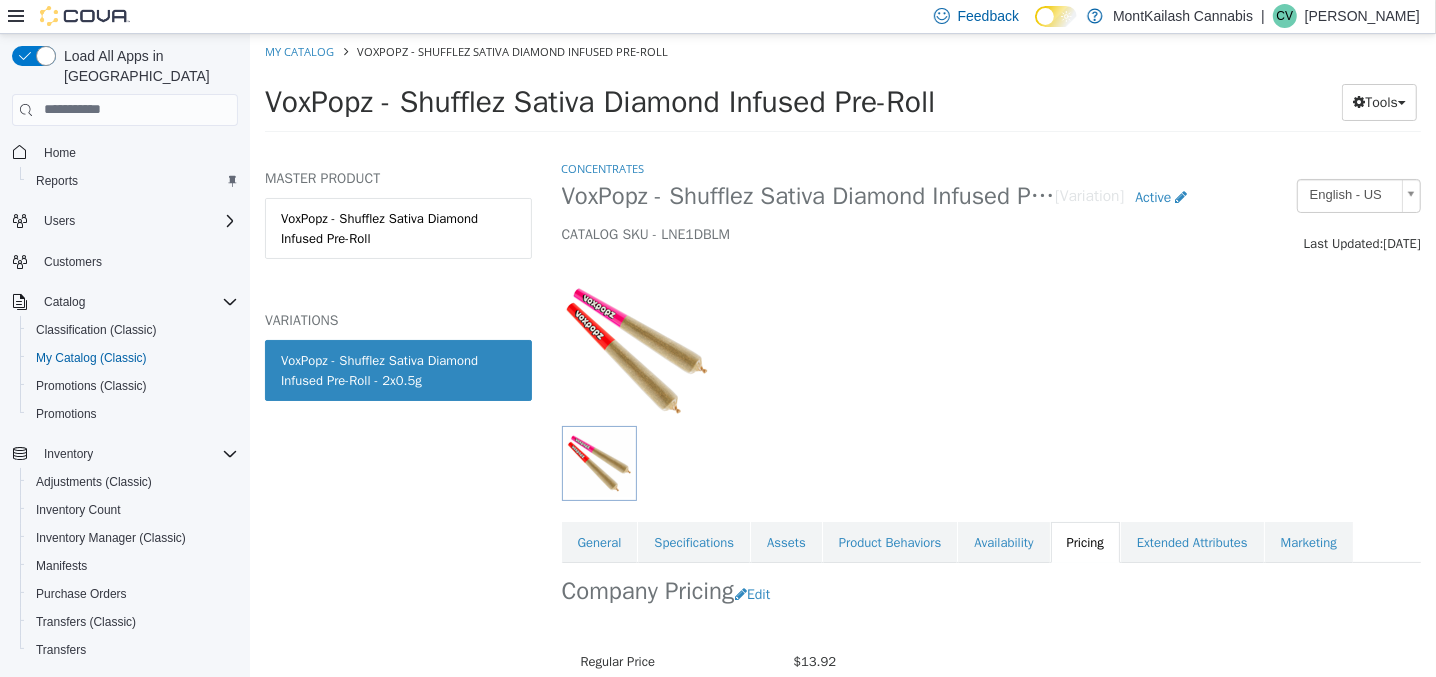 click at bounding box center [991, 339] 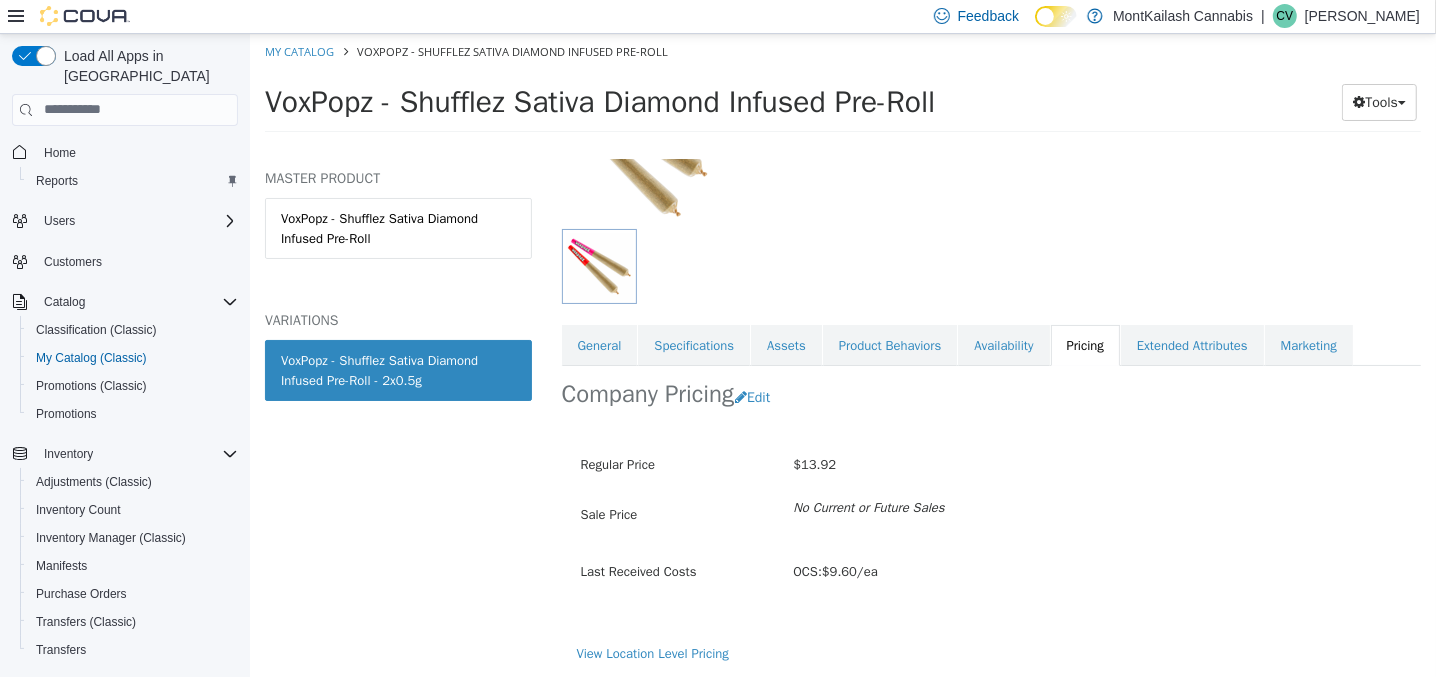 scroll, scrollTop: 196, scrollLeft: 0, axis: vertical 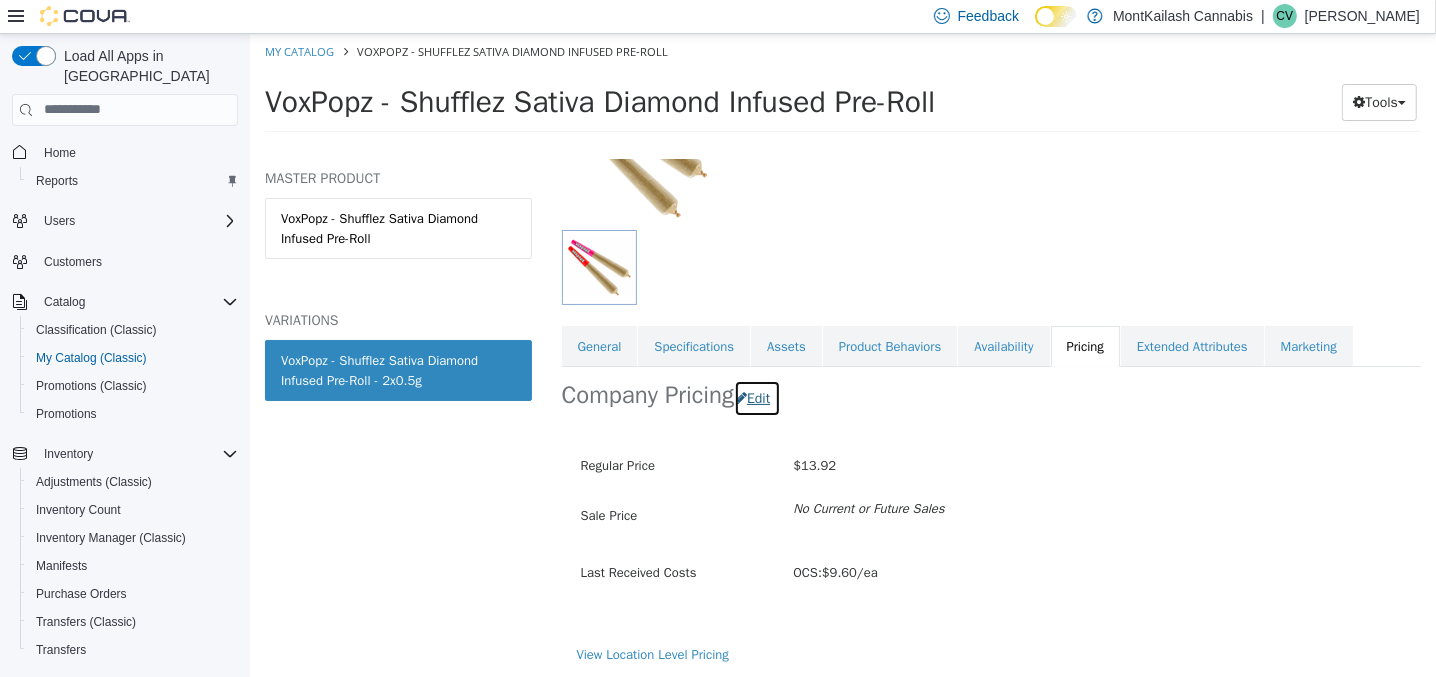 click on "Edit" at bounding box center [756, 397] 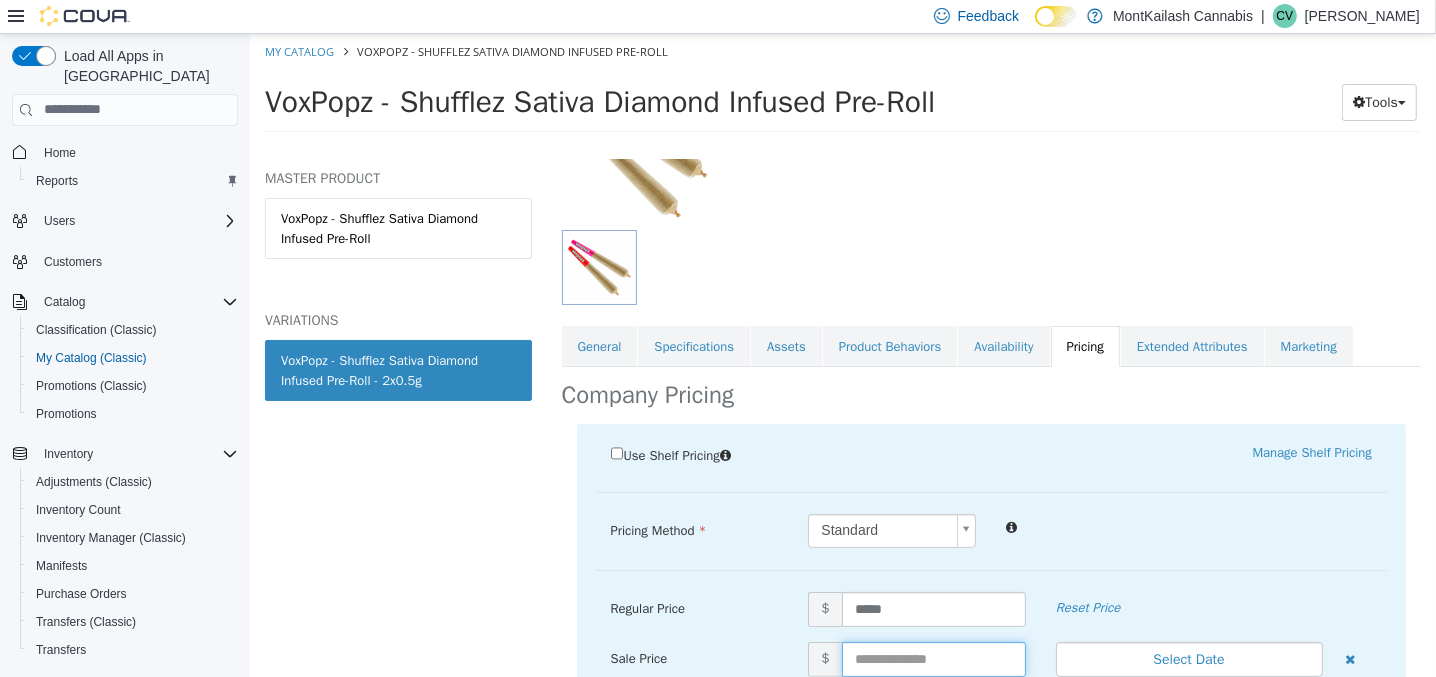 click at bounding box center [933, 658] 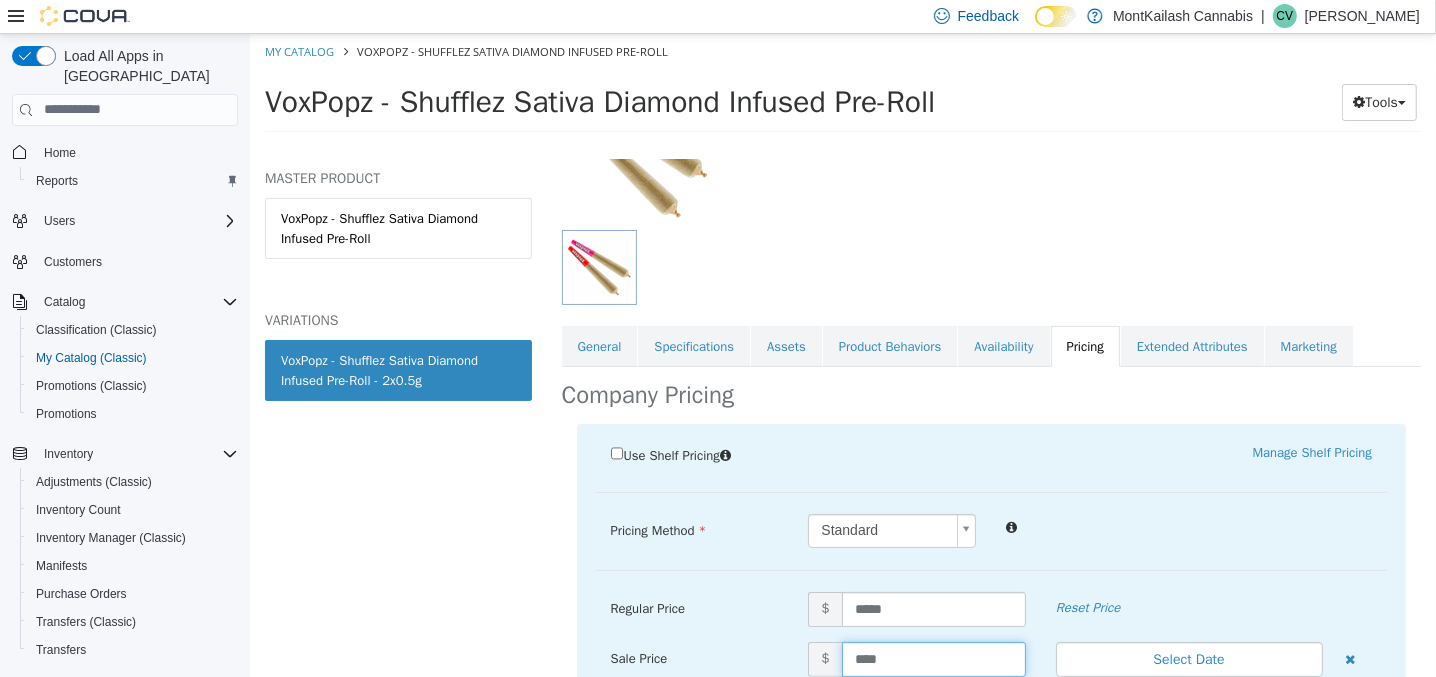 type on "*****" 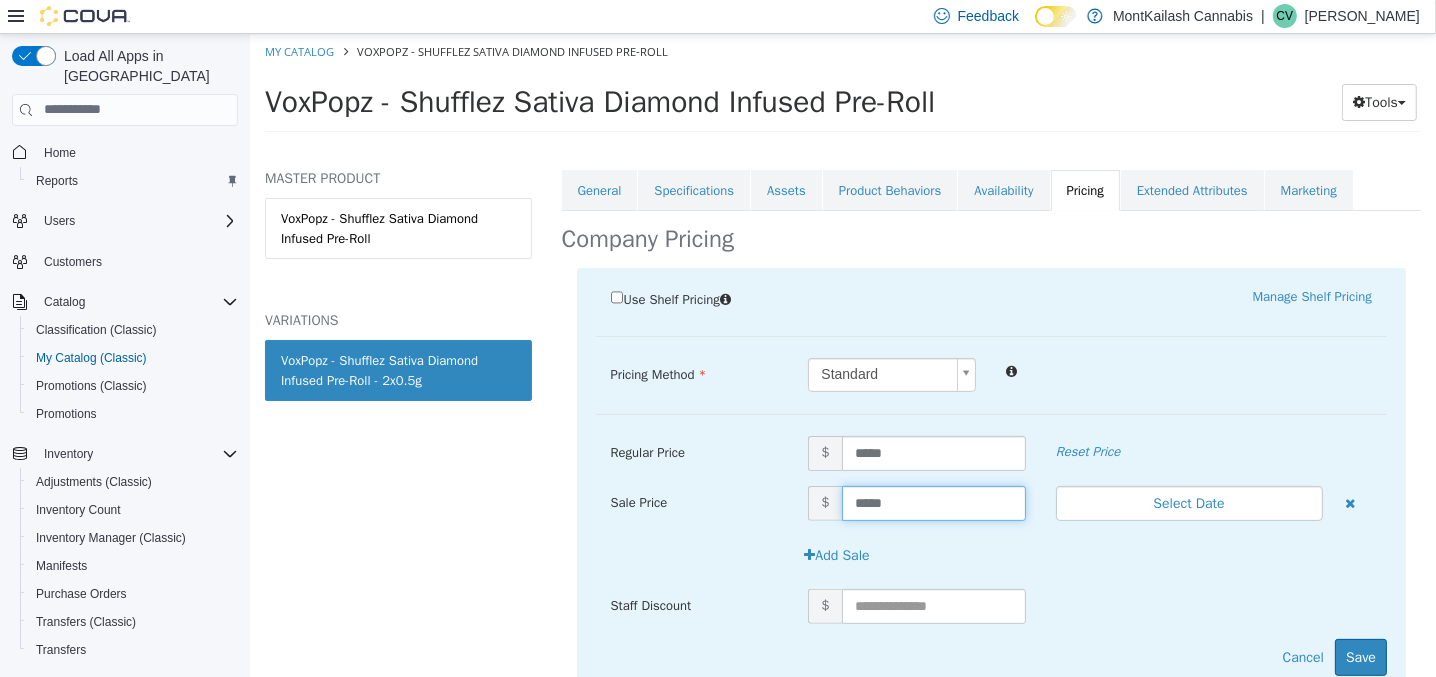 scroll, scrollTop: 351, scrollLeft: 0, axis: vertical 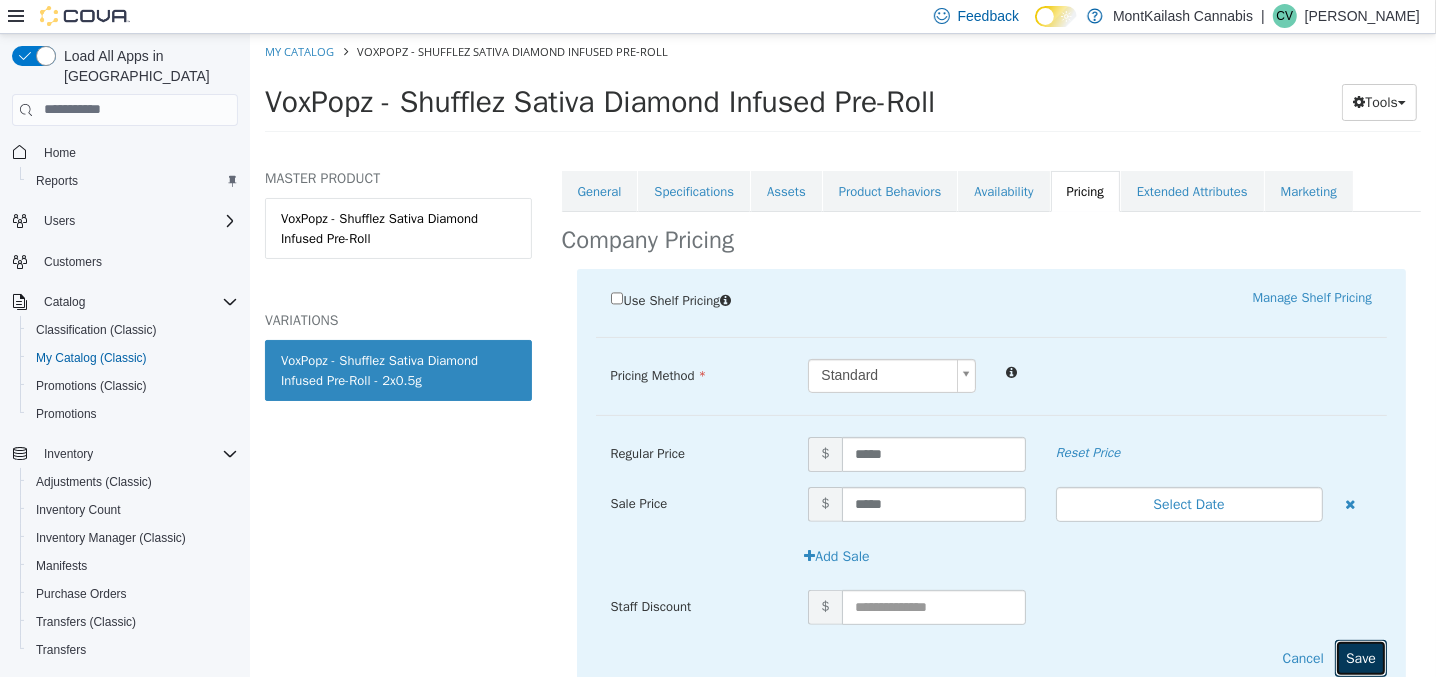 click on "Save" at bounding box center (1360, 657) 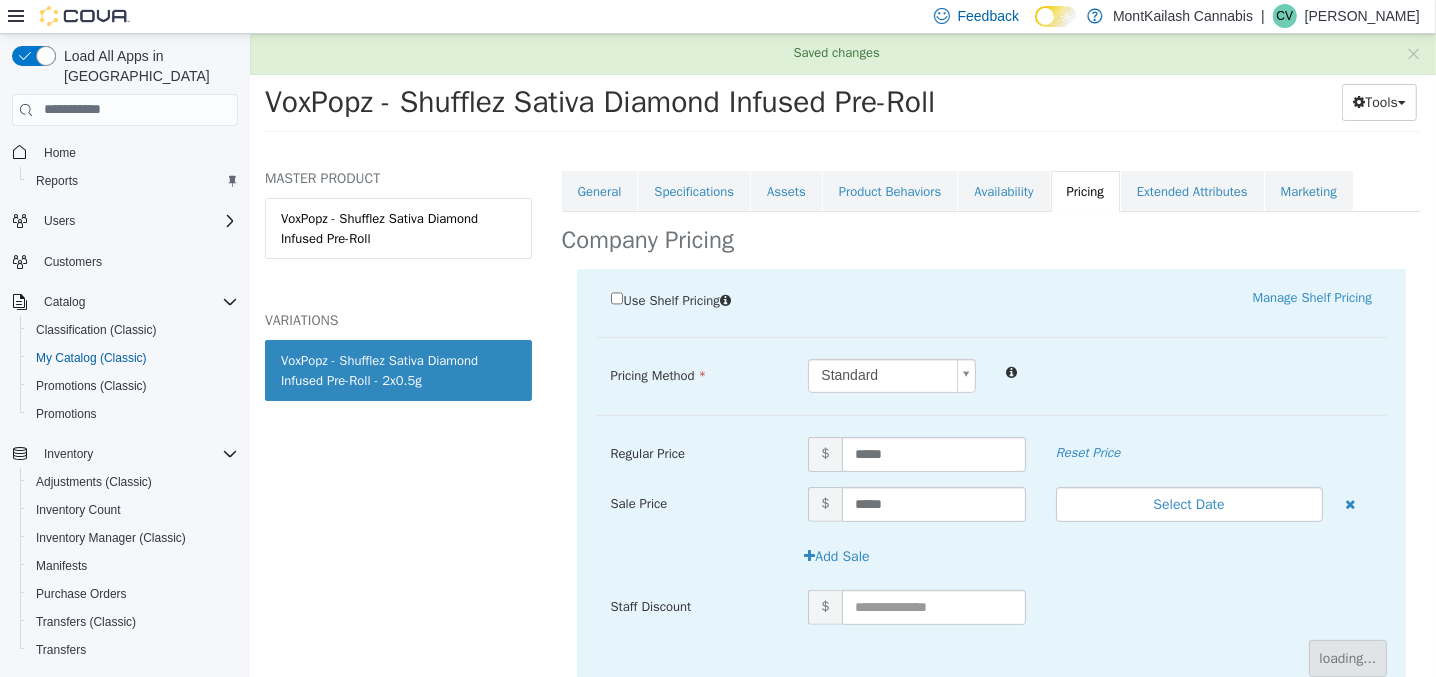 scroll, scrollTop: 205, scrollLeft: 0, axis: vertical 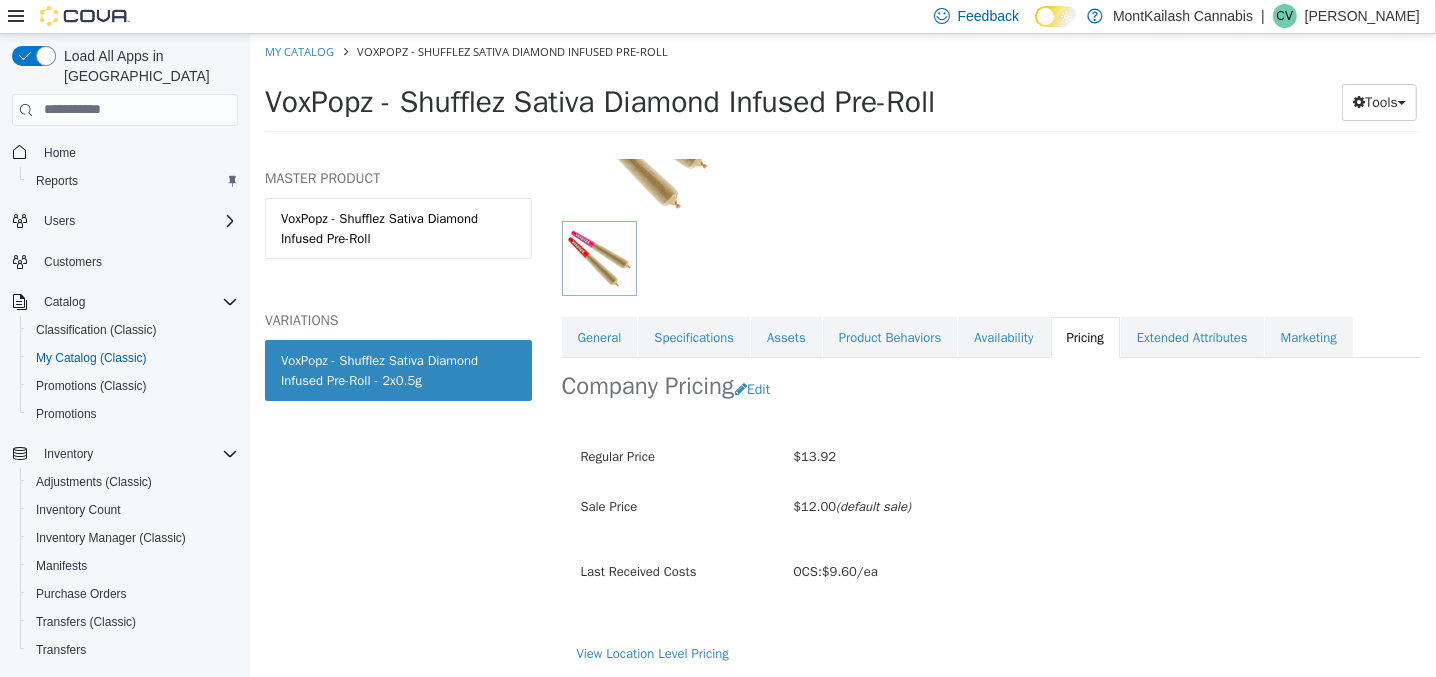 drag, startPoint x: 958, startPoint y: 96, endPoint x: 273, endPoint y: 81, distance: 685.1642 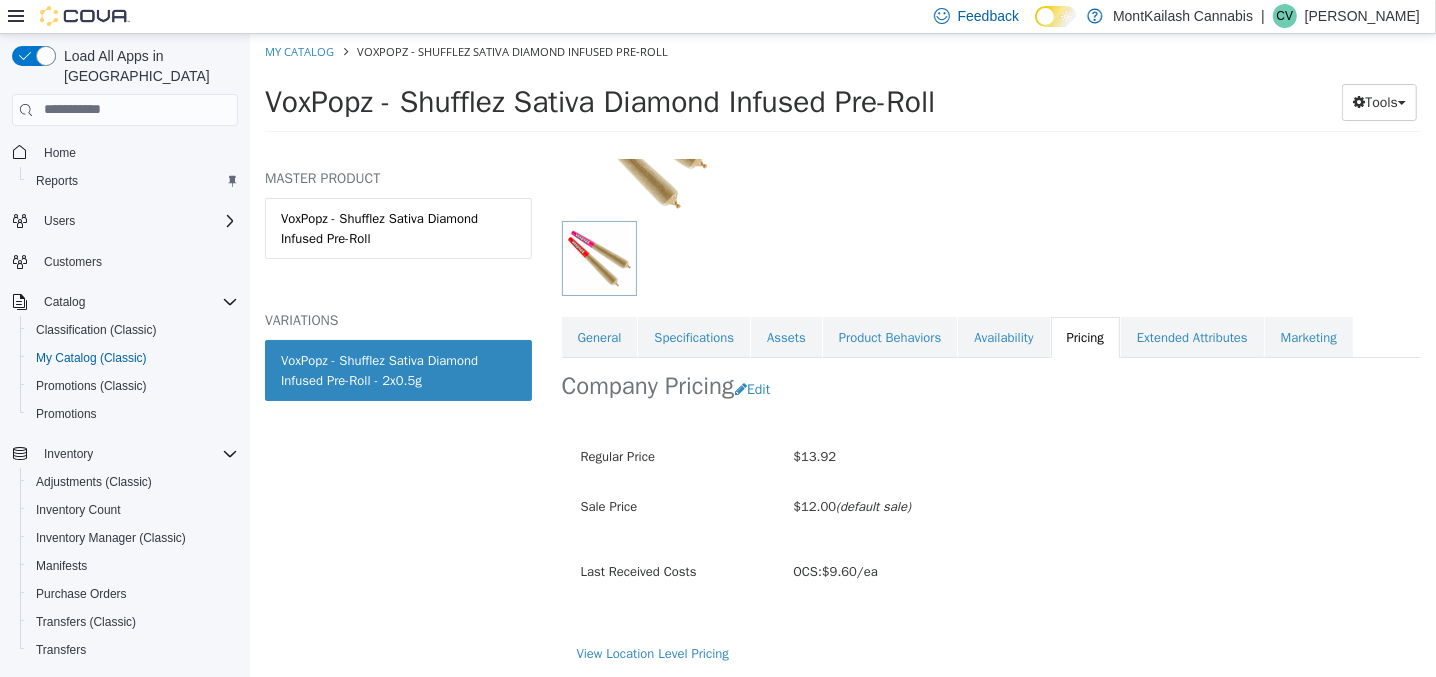 copy on "VoxPopz - Shufflez Sativa Diamond Infused Pre-Roll" 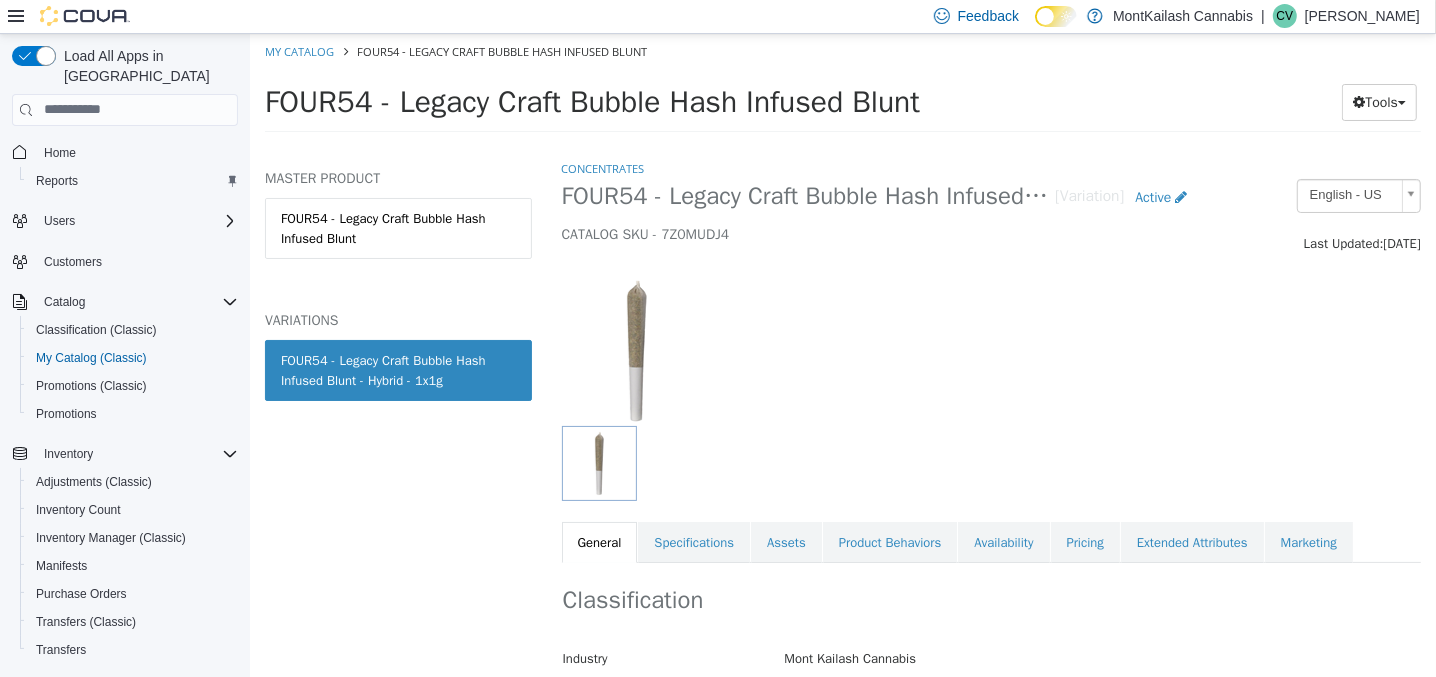 scroll, scrollTop: 0, scrollLeft: 0, axis: both 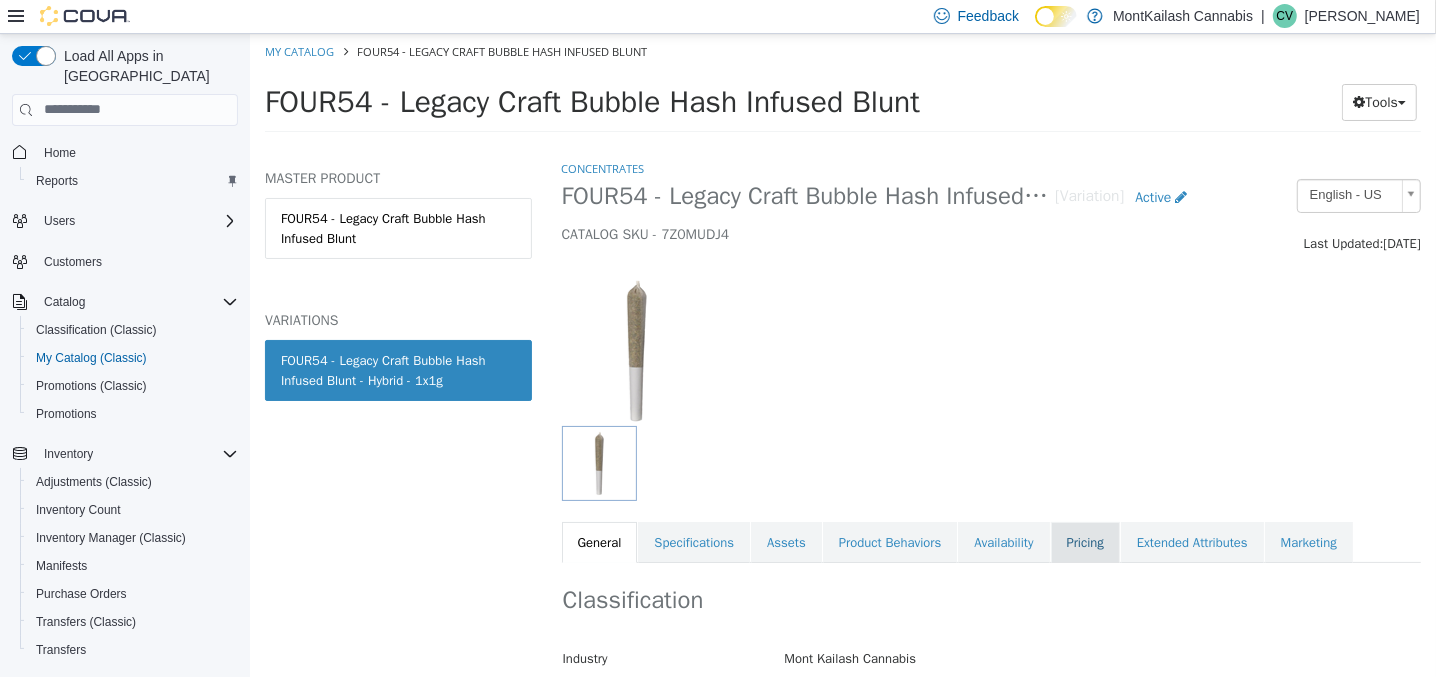 click on "Pricing" at bounding box center [1084, 542] 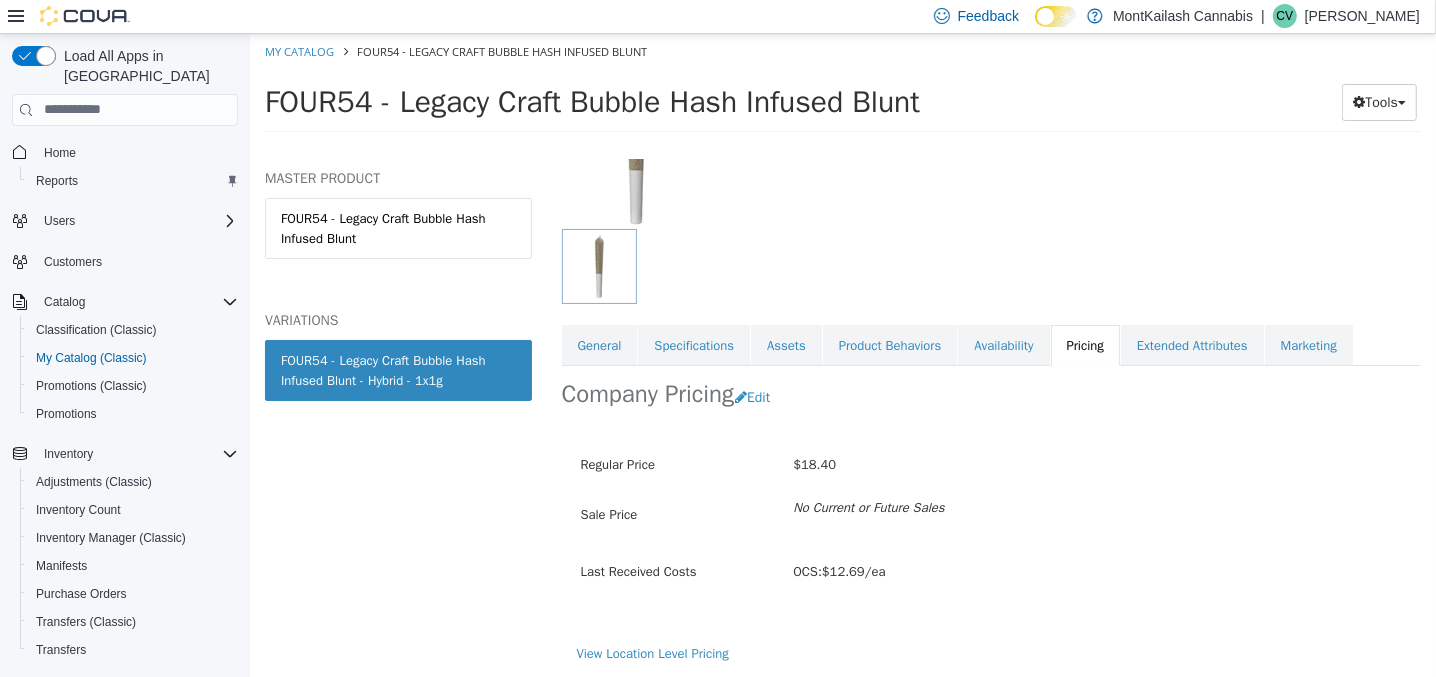scroll, scrollTop: 196, scrollLeft: 0, axis: vertical 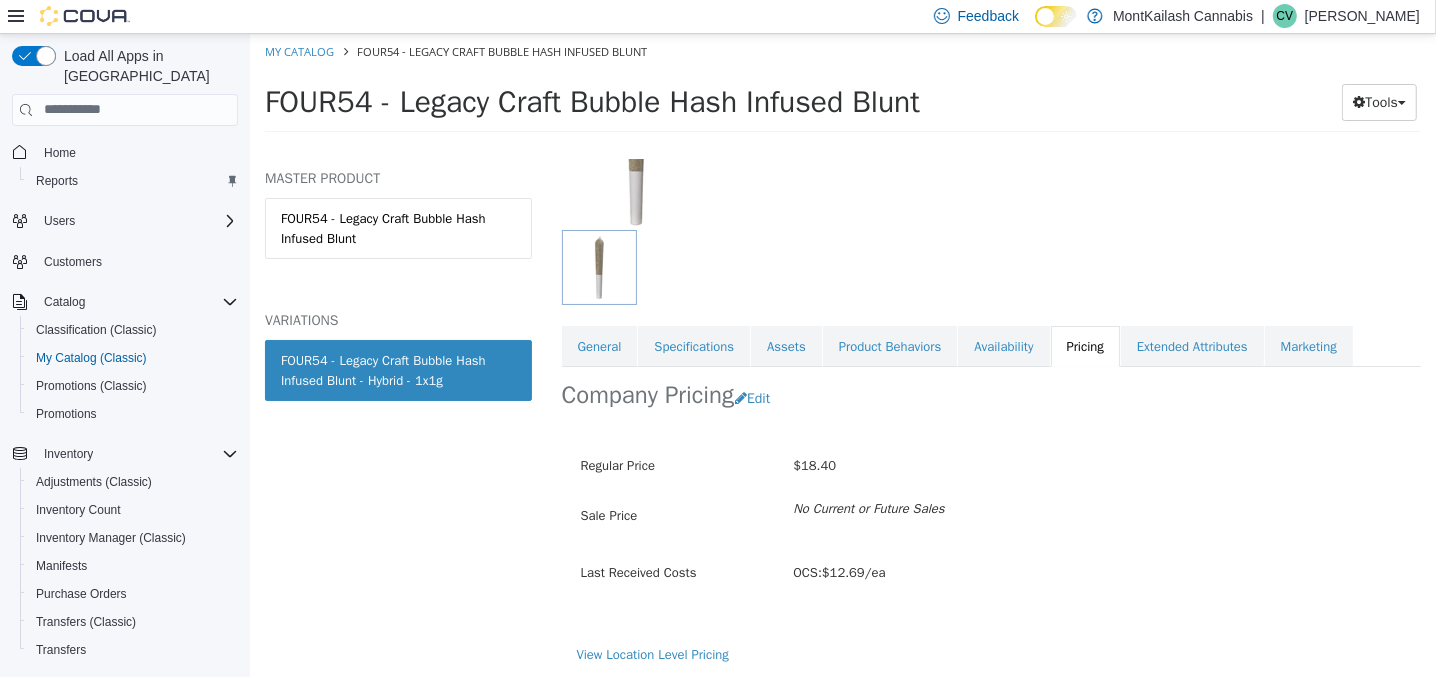 click on "OCS:   $12.69/ea" at bounding box center [1096, 572] 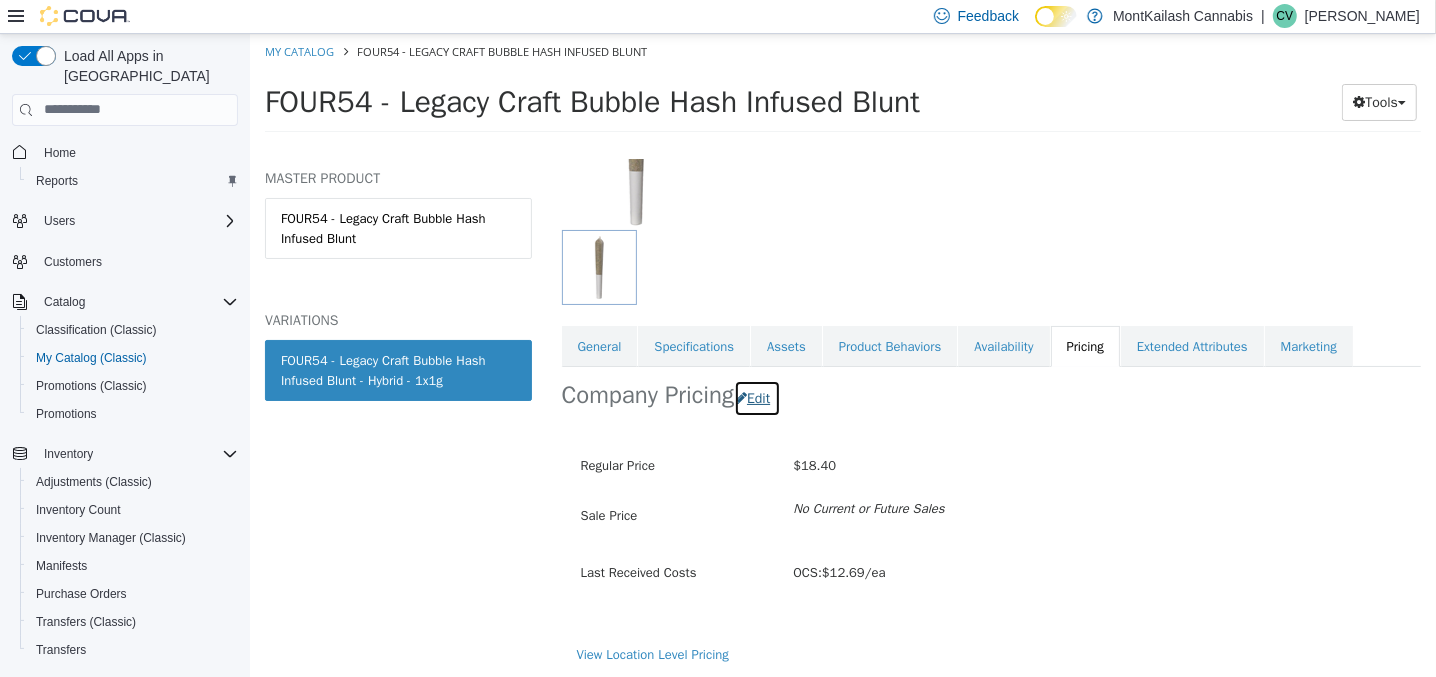 click on "Edit" at bounding box center [756, 397] 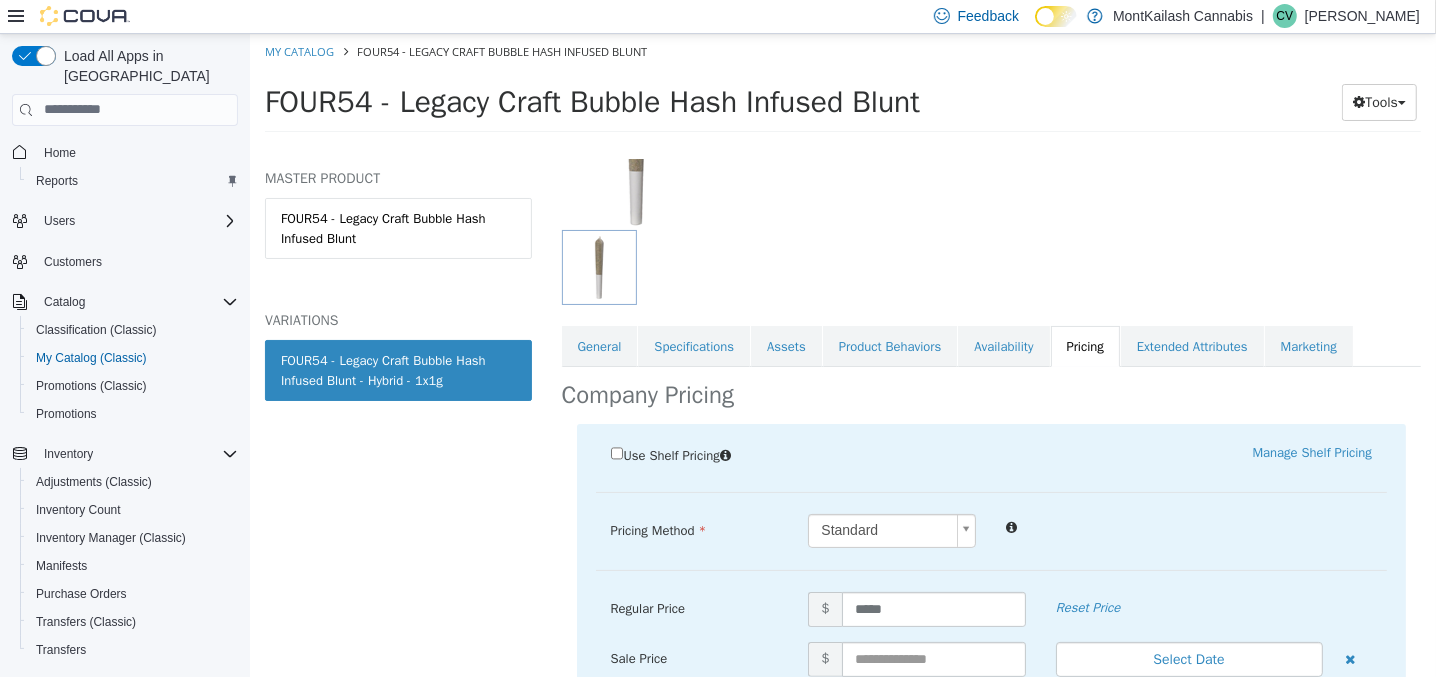 scroll, scrollTop: 370, scrollLeft: 0, axis: vertical 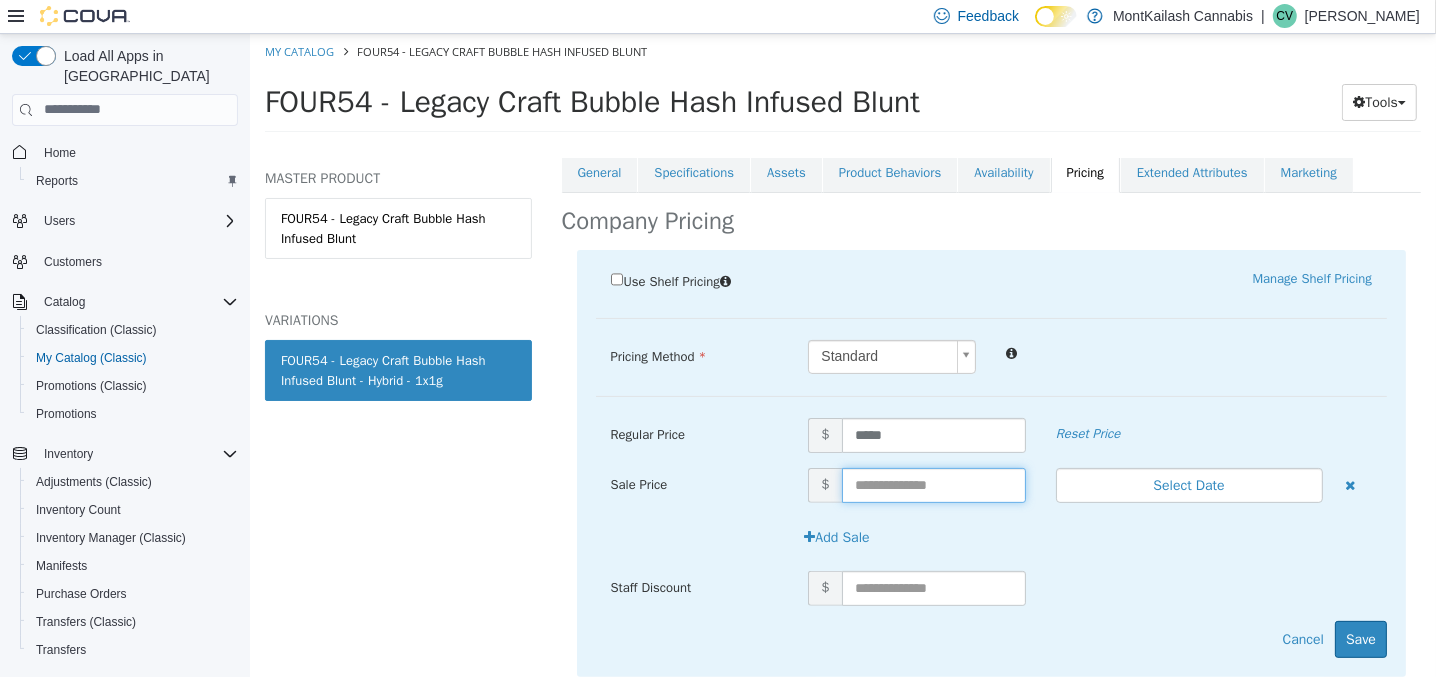 click at bounding box center [933, 484] 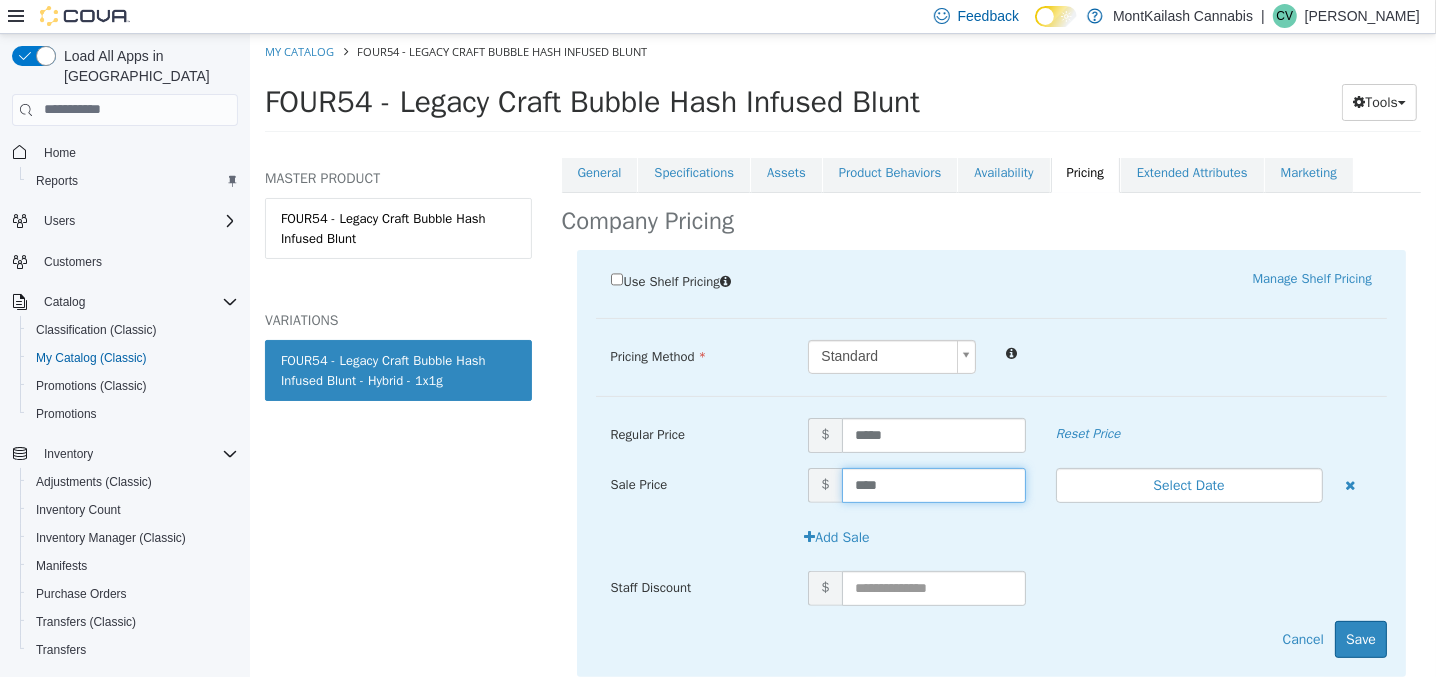 type on "*****" 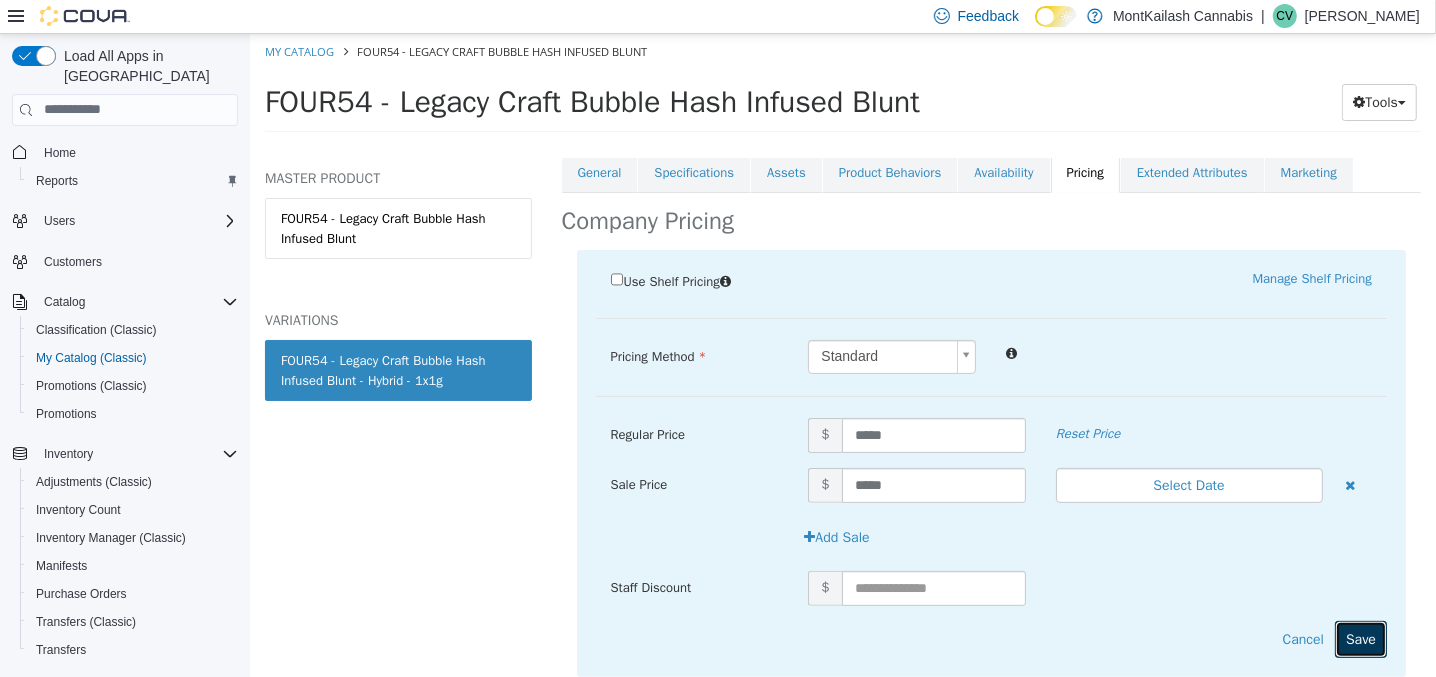 click on "Save" at bounding box center [1360, 638] 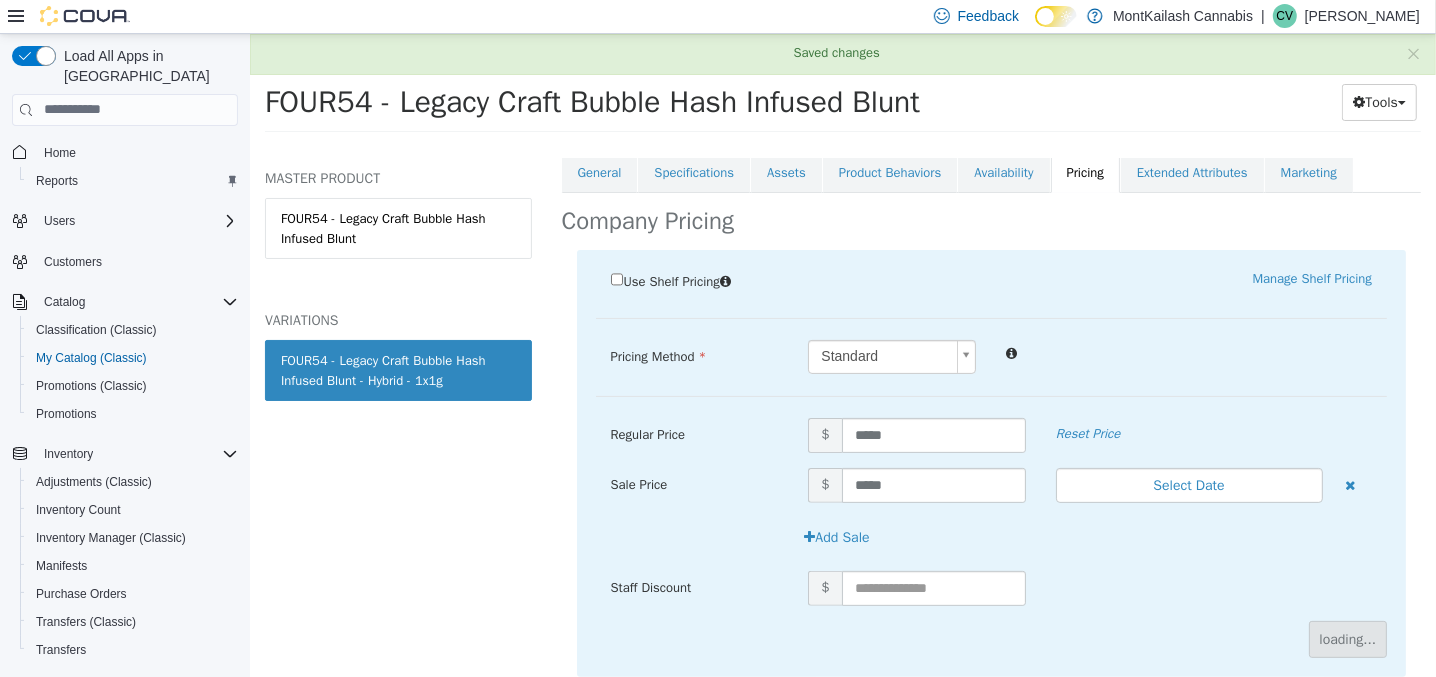scroll, scrollTop: 205, scrollLeft: 0, axis: vertical 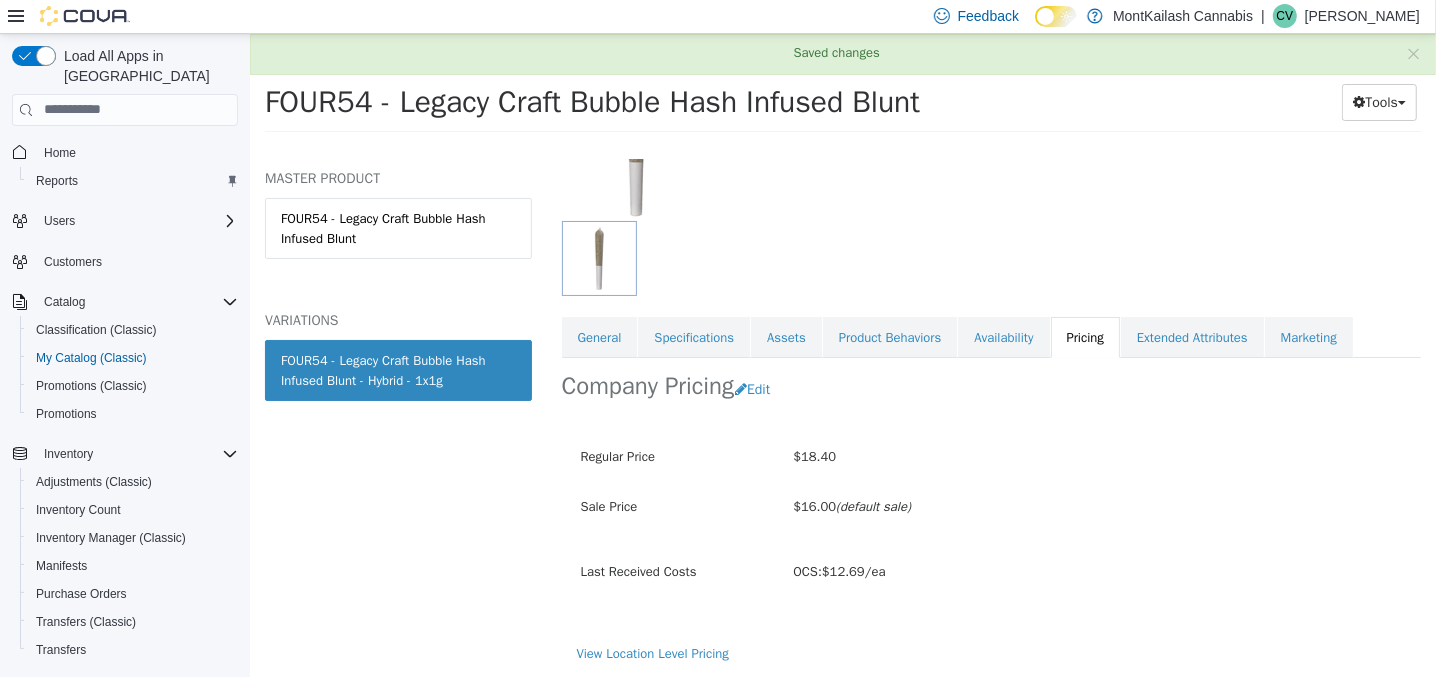 drag, startPoint x: 935, startPoint y: 96, endPoint x: 257, endPoint y: 102, distance: 678.02655 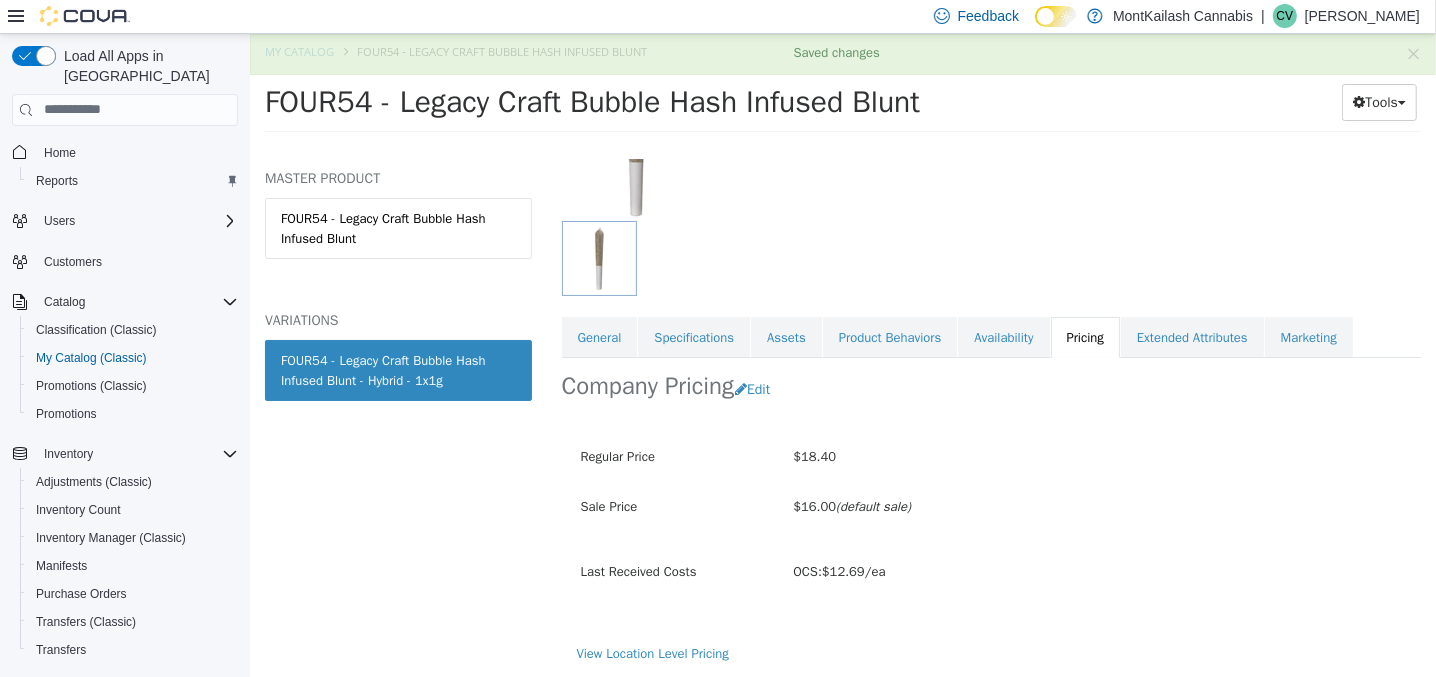 copy on "FOUR54 - Legacy Craft Bubble Hash Infused Blunt" 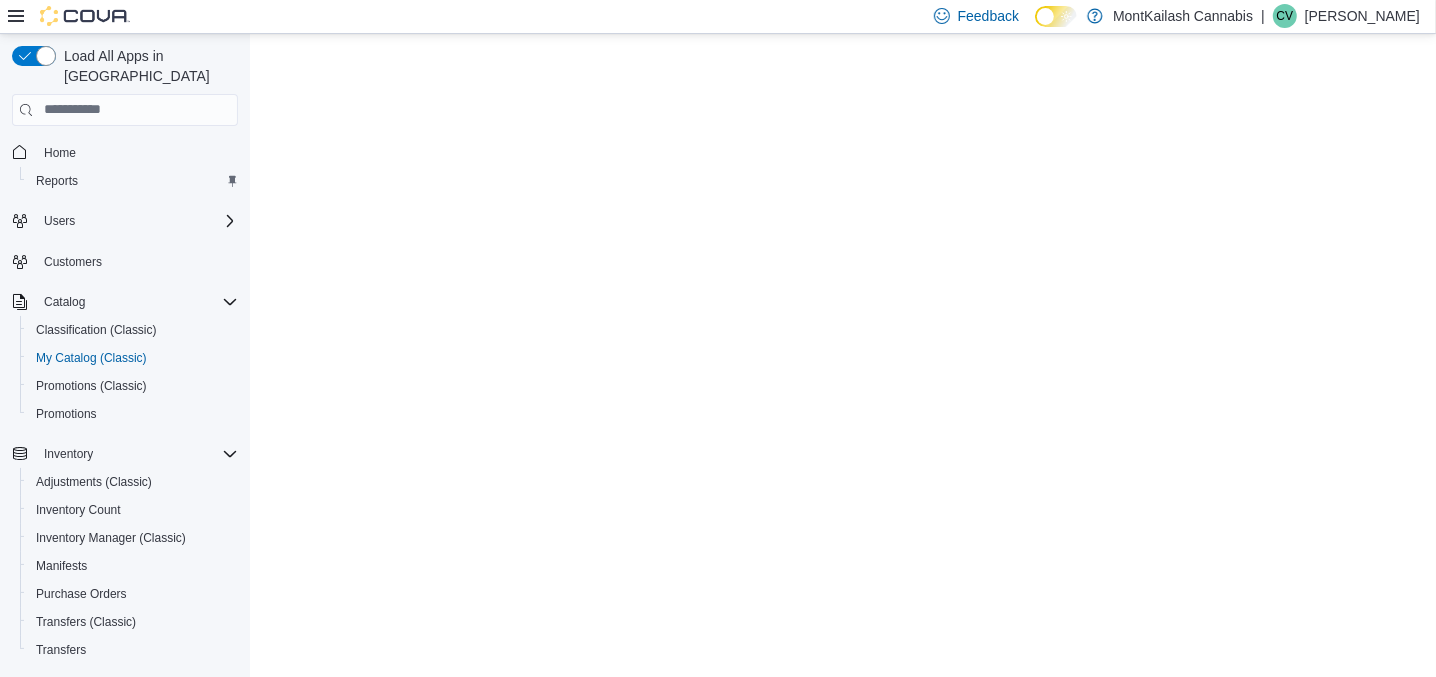 scroll, scrollTop: 0, scrollLeft: 0, axis: both 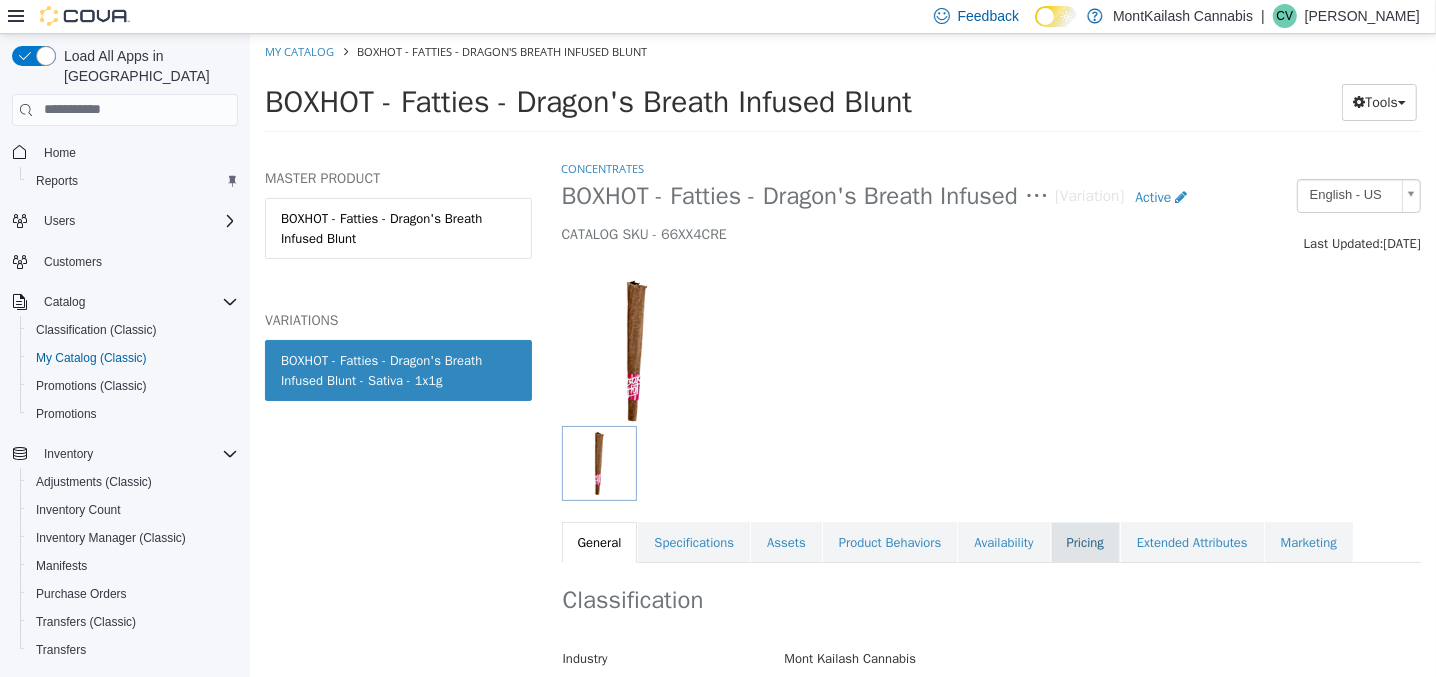 click on "Pricing" at bounding box center [1084, 542] 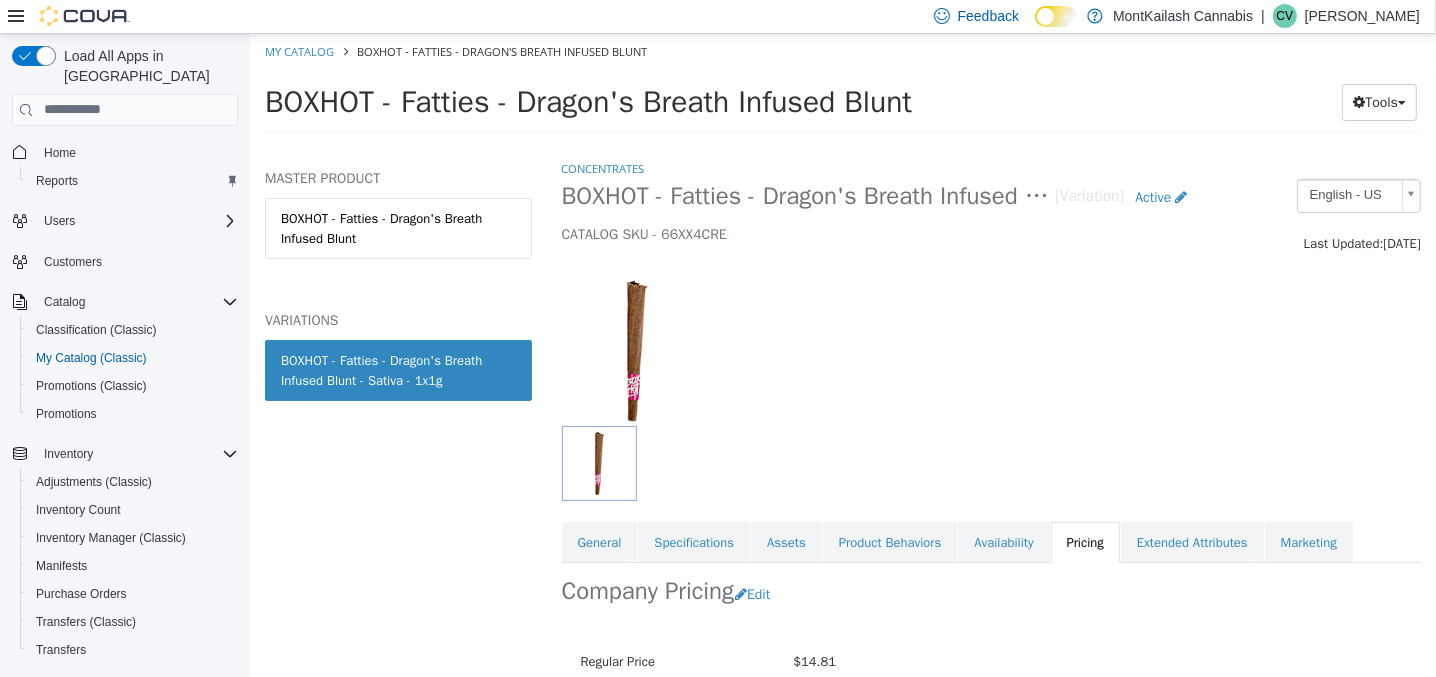 scroll, scrollTop: 197, scrollLeft: 0, axis: vertical 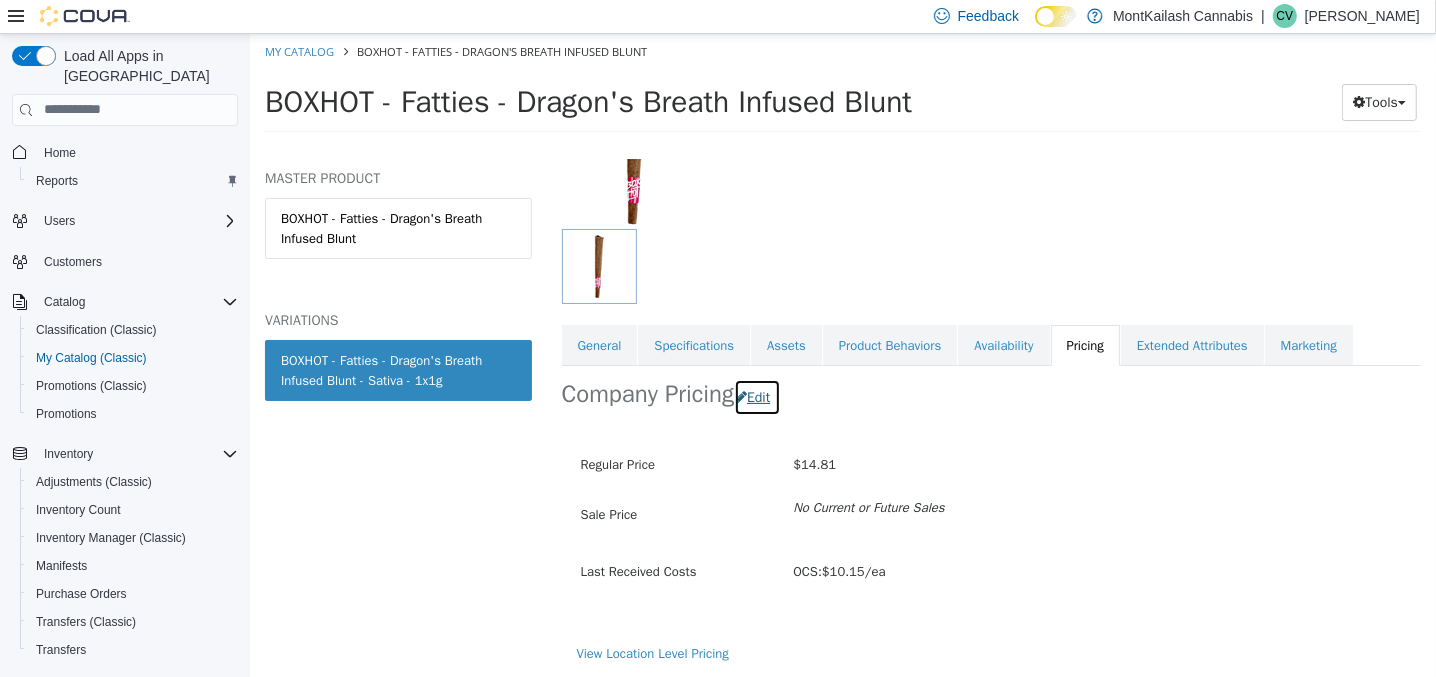 click on "Edit" at bounding box center (756, 396) 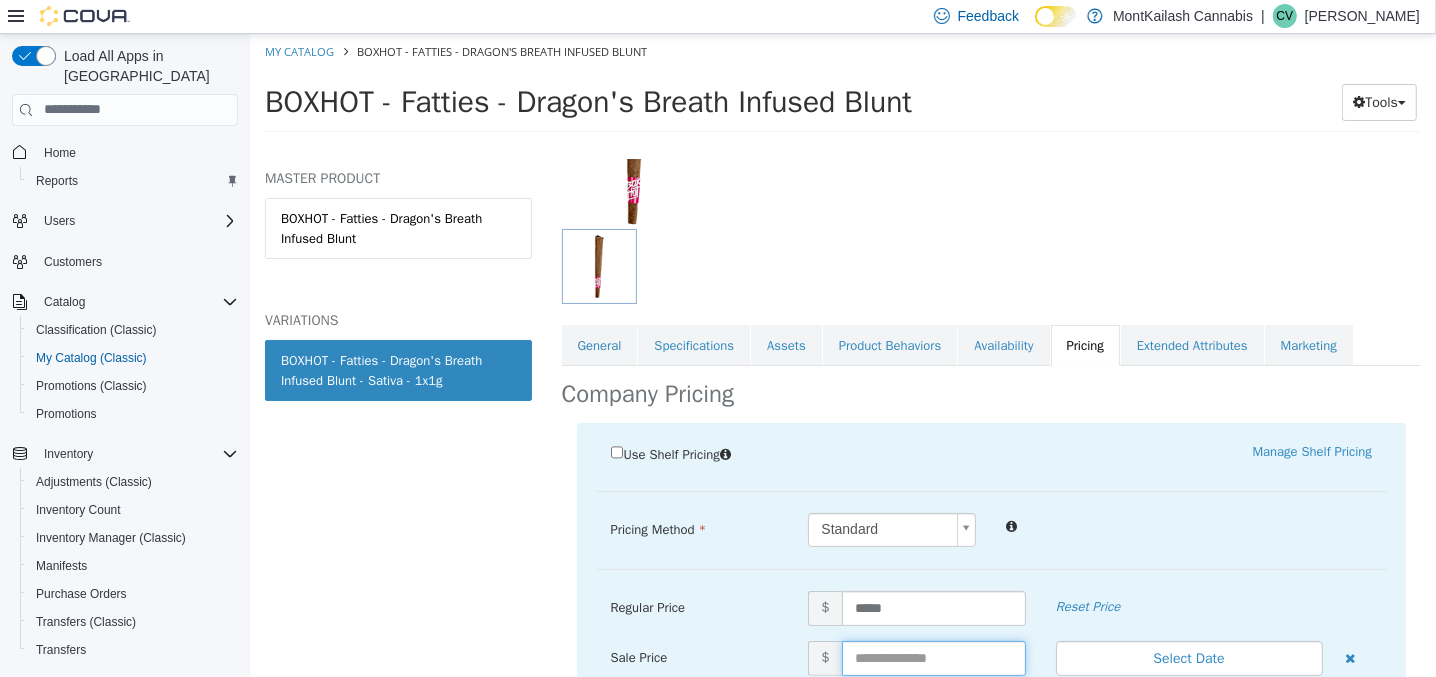 click at bounding box center [933, 657] 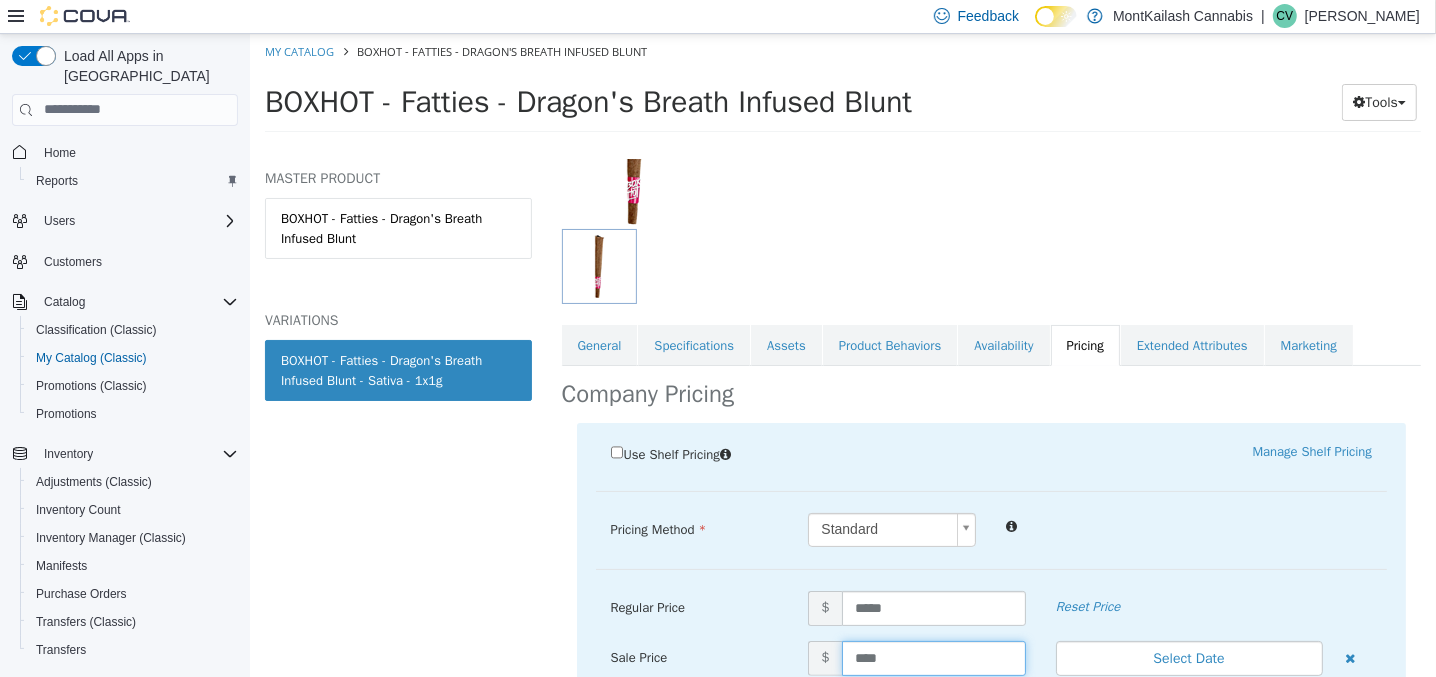 type on "*****" 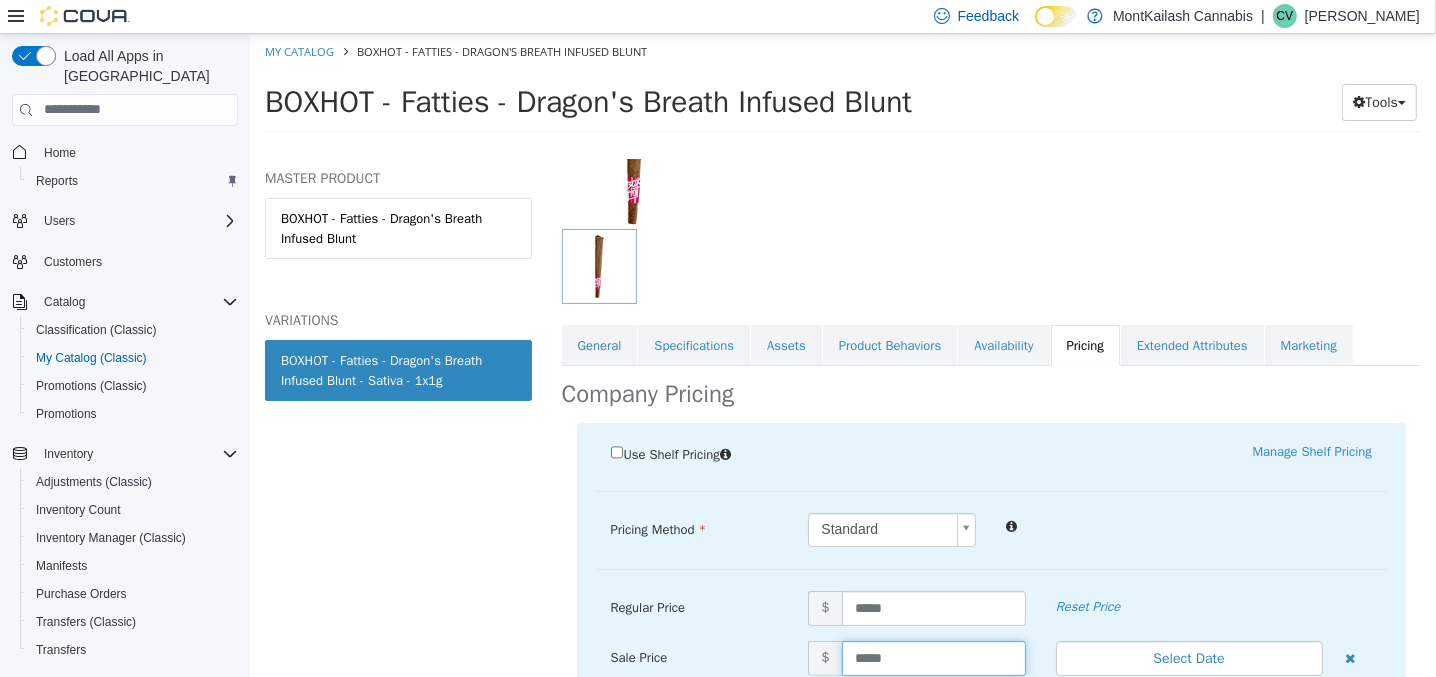 scroll, scrollTop: 421, scrollLeft: 0, axis: vertical 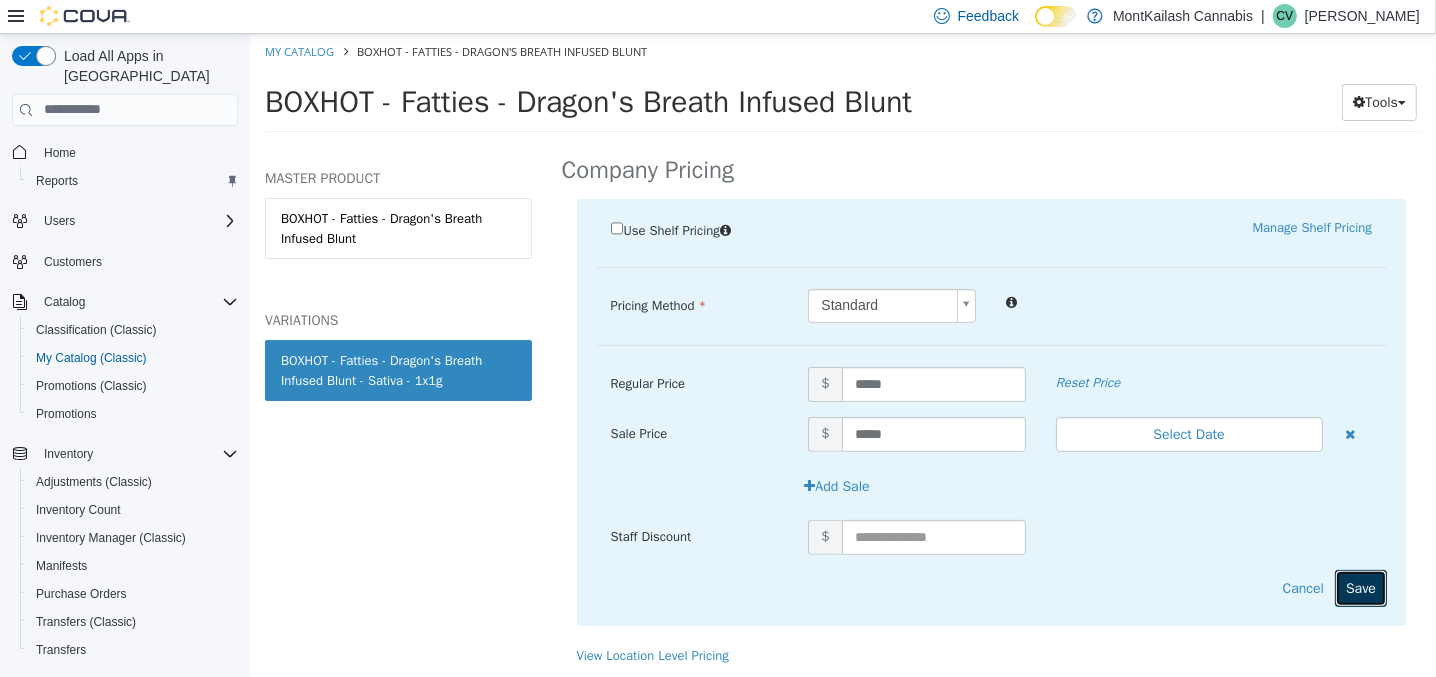click on "Save" at bounding box center (1360, 587) 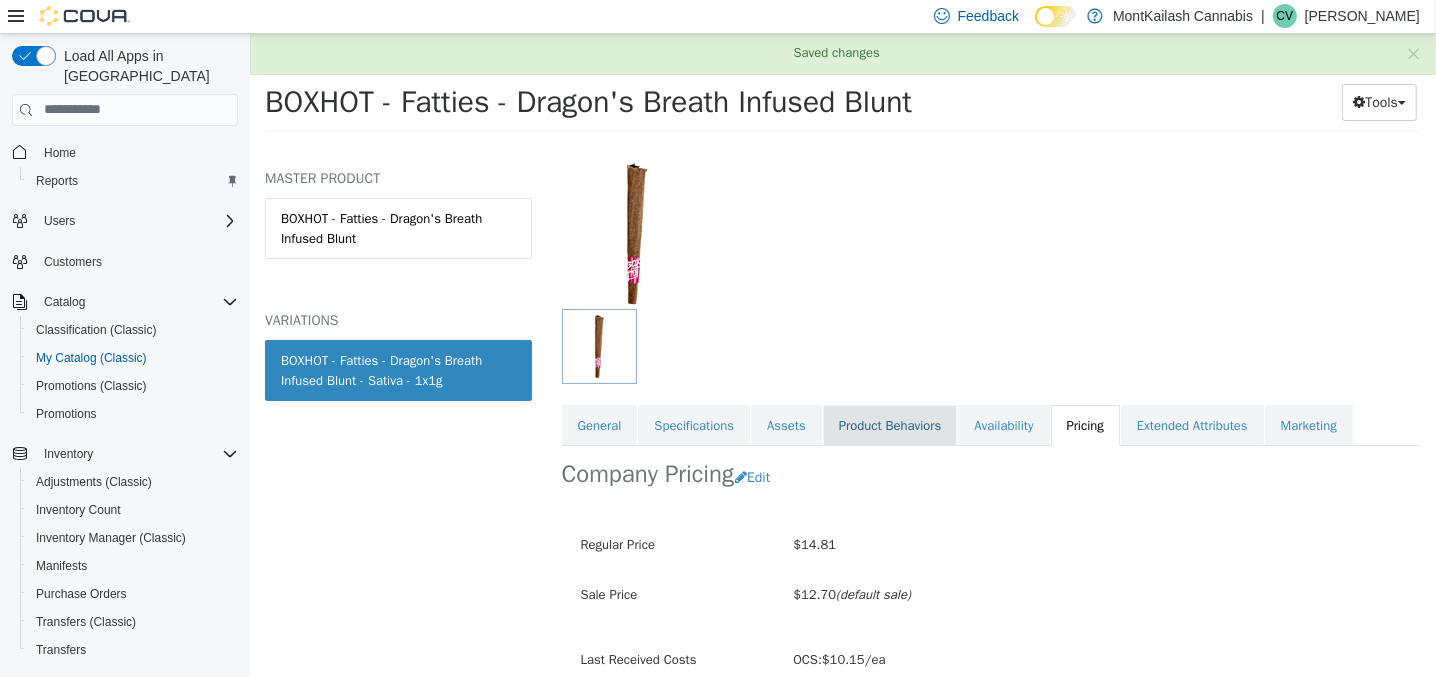 scroll, scrollTop: 116, scrollLeft: 0, axis: vertical 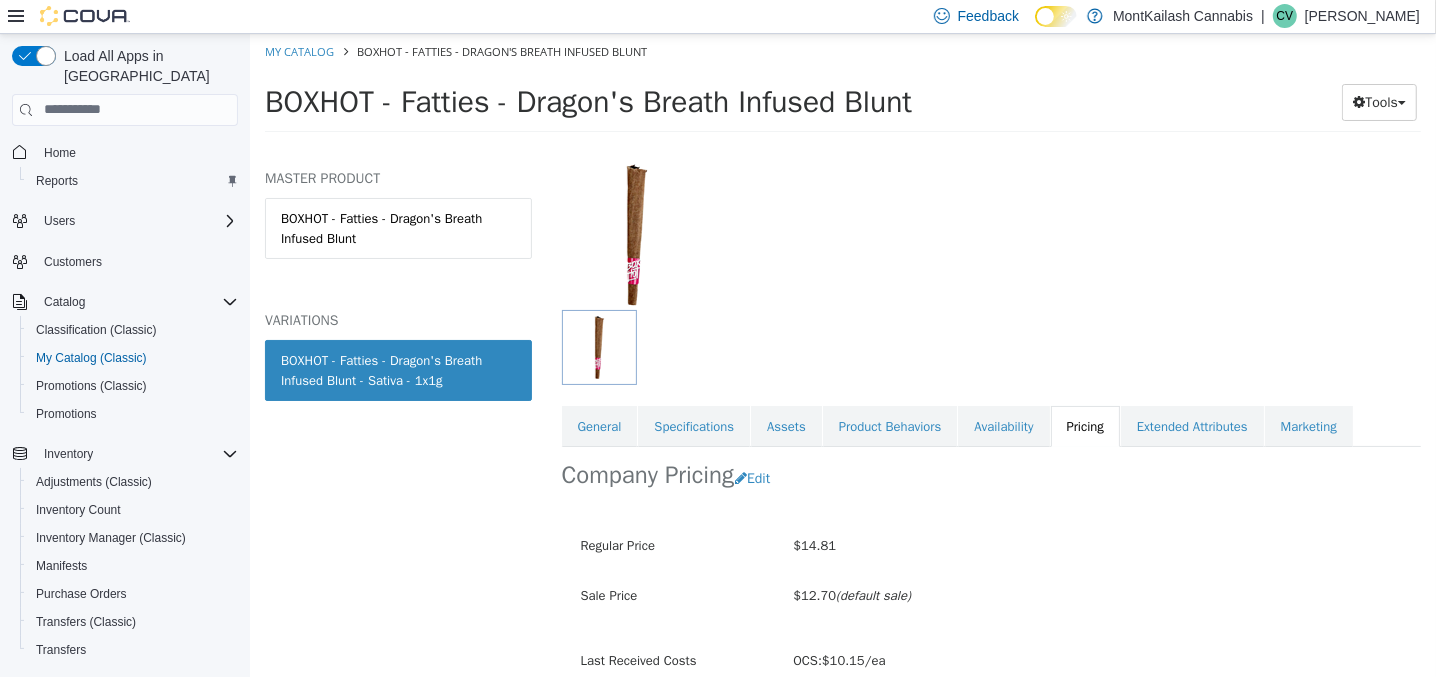 drag, startPoint x: 942, startPoint y: 115, endPoint x: 268, endPoint y: 119, distance: 674.01184 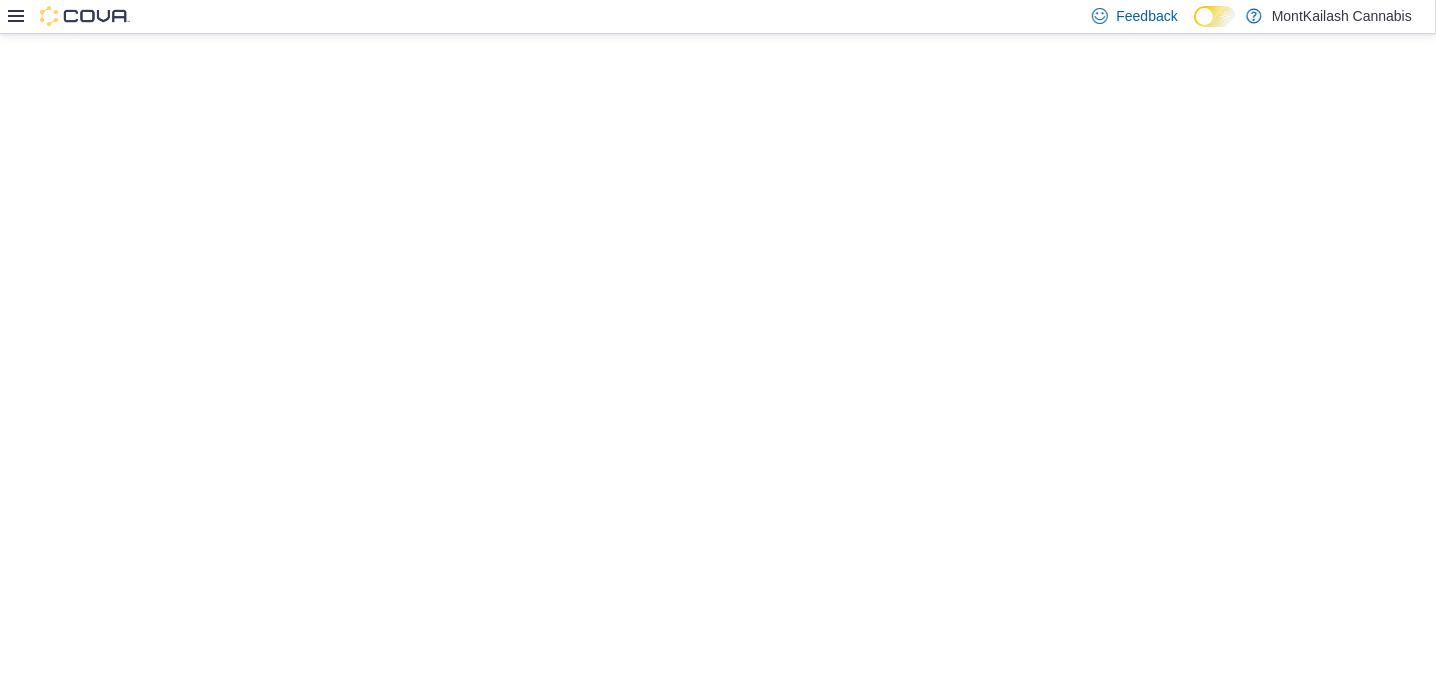 scroll, scrollTop: 0, scrollLeft: 0, axis: both 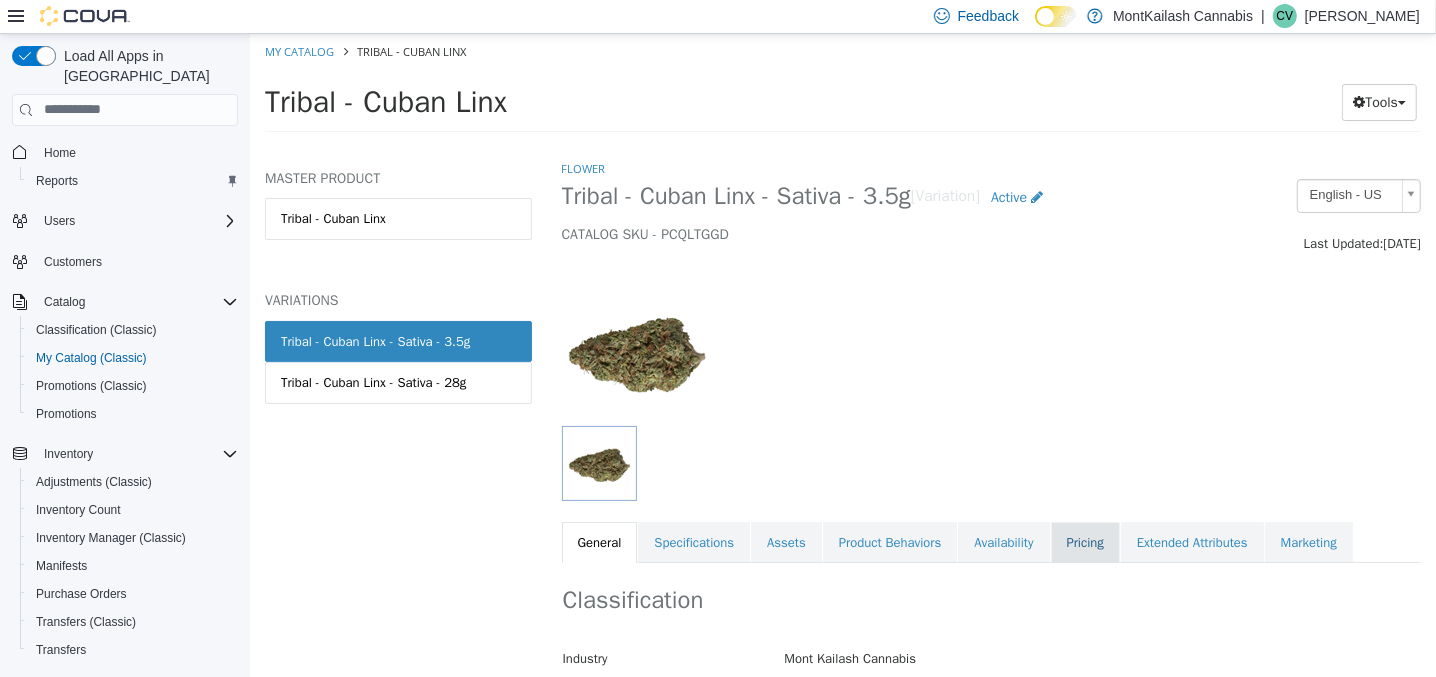 click on "Pricing" at bounding box center (1084, 542) 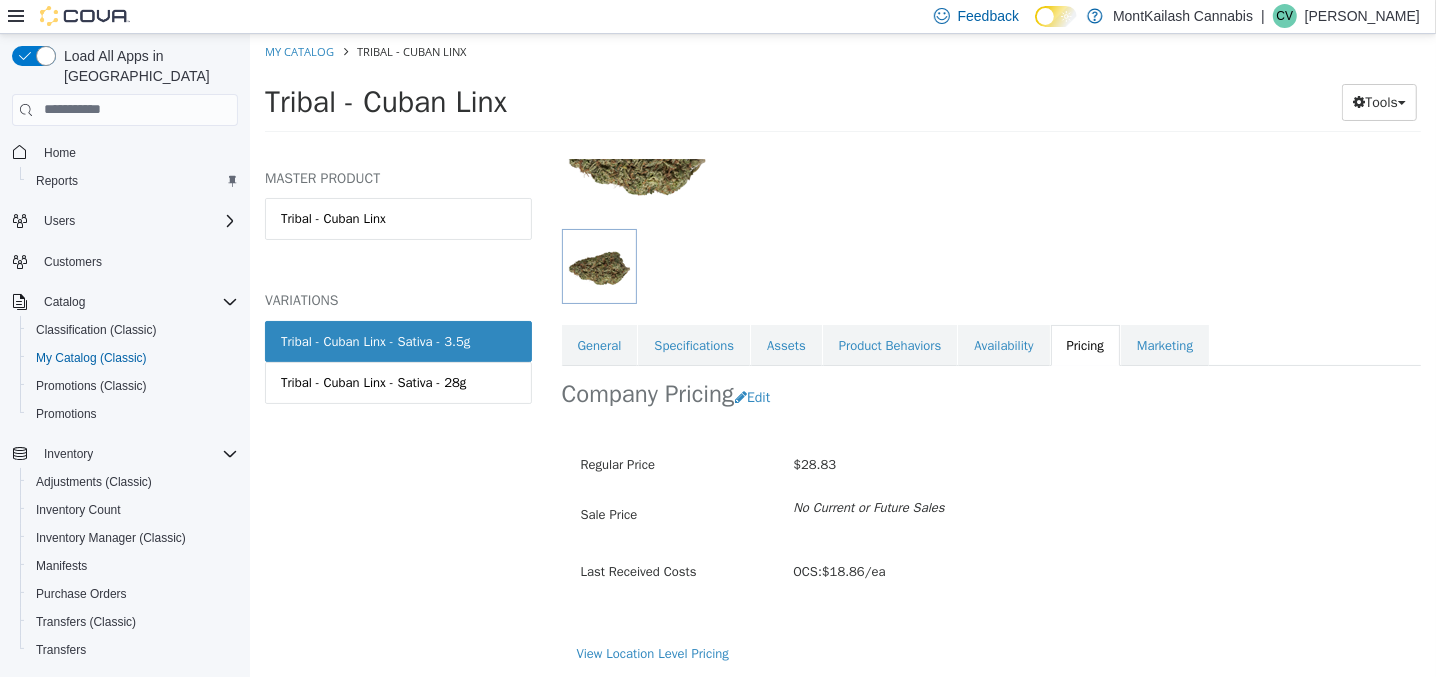 scroll, scrollTop: 197, scrollLeft: 0, axis: vertical 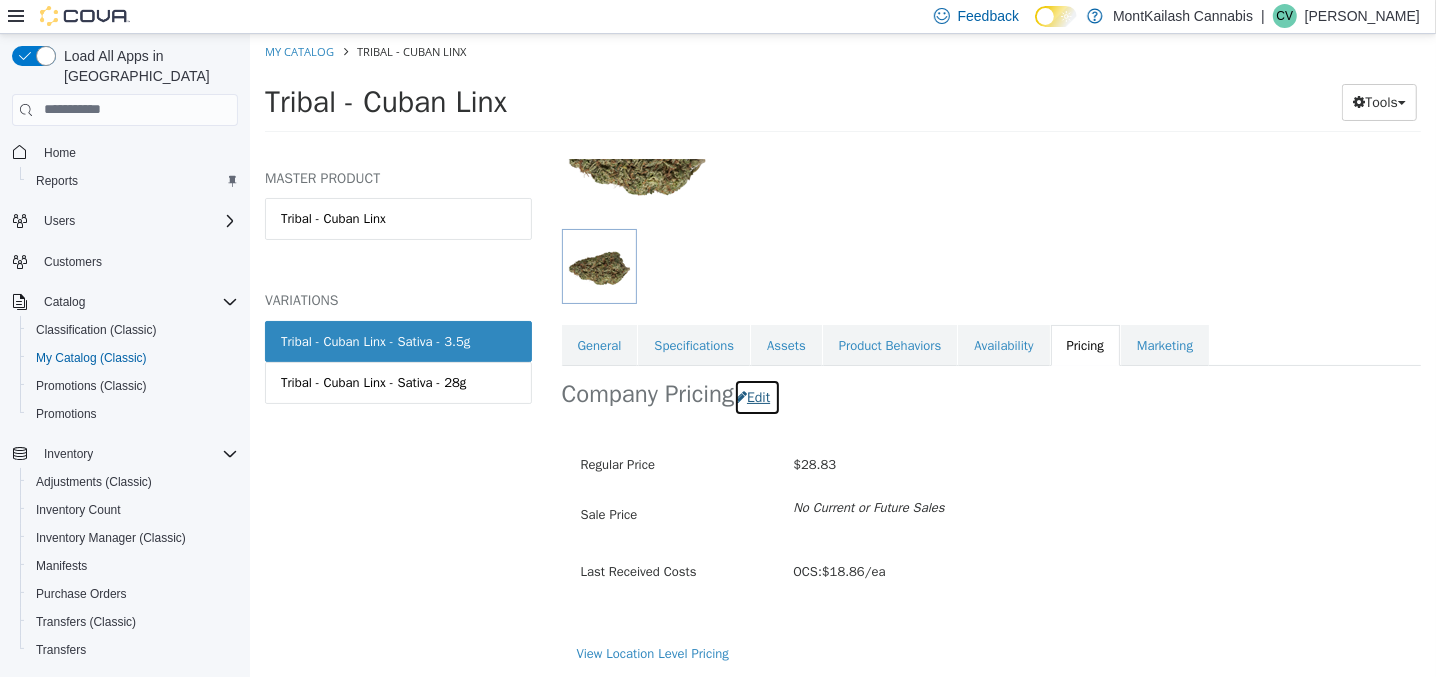 click on "Edit" at bounding box center [756, 396] 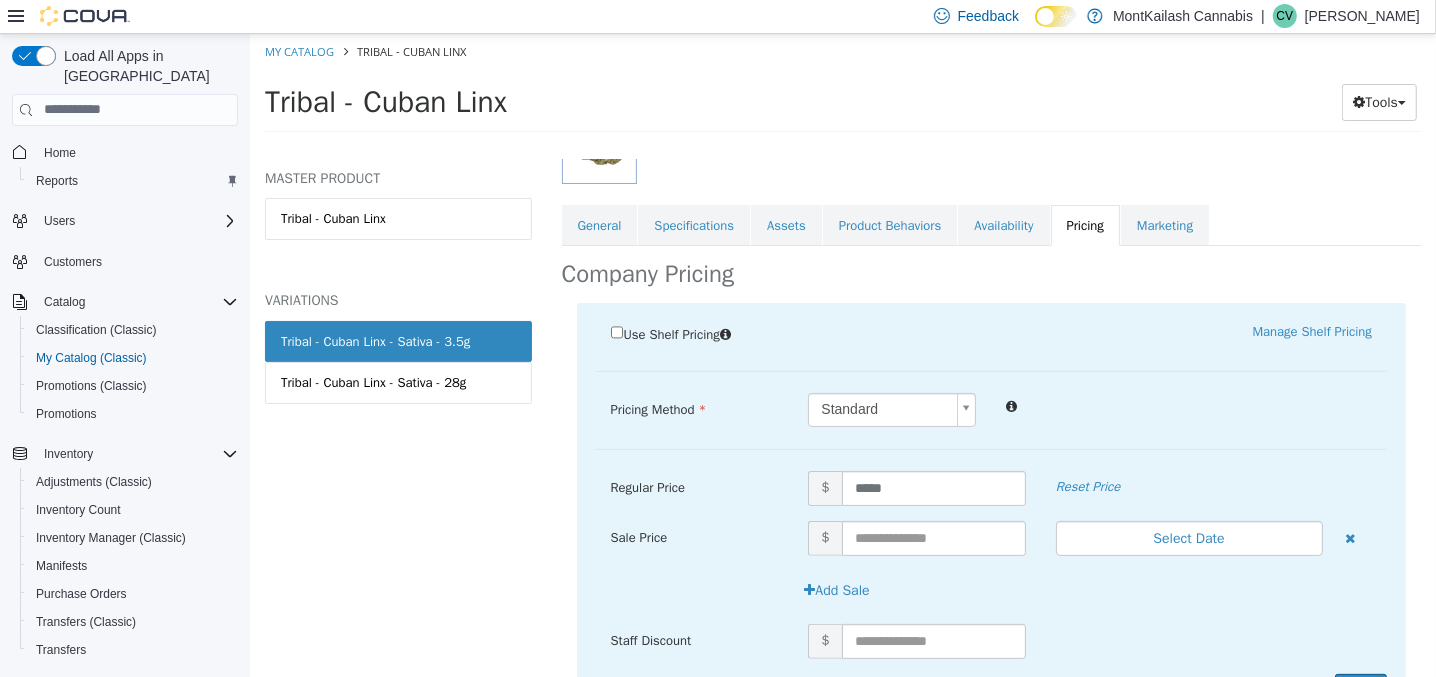 scroll, scrollTop: 318, scrollLeft: 0, axis: vertical 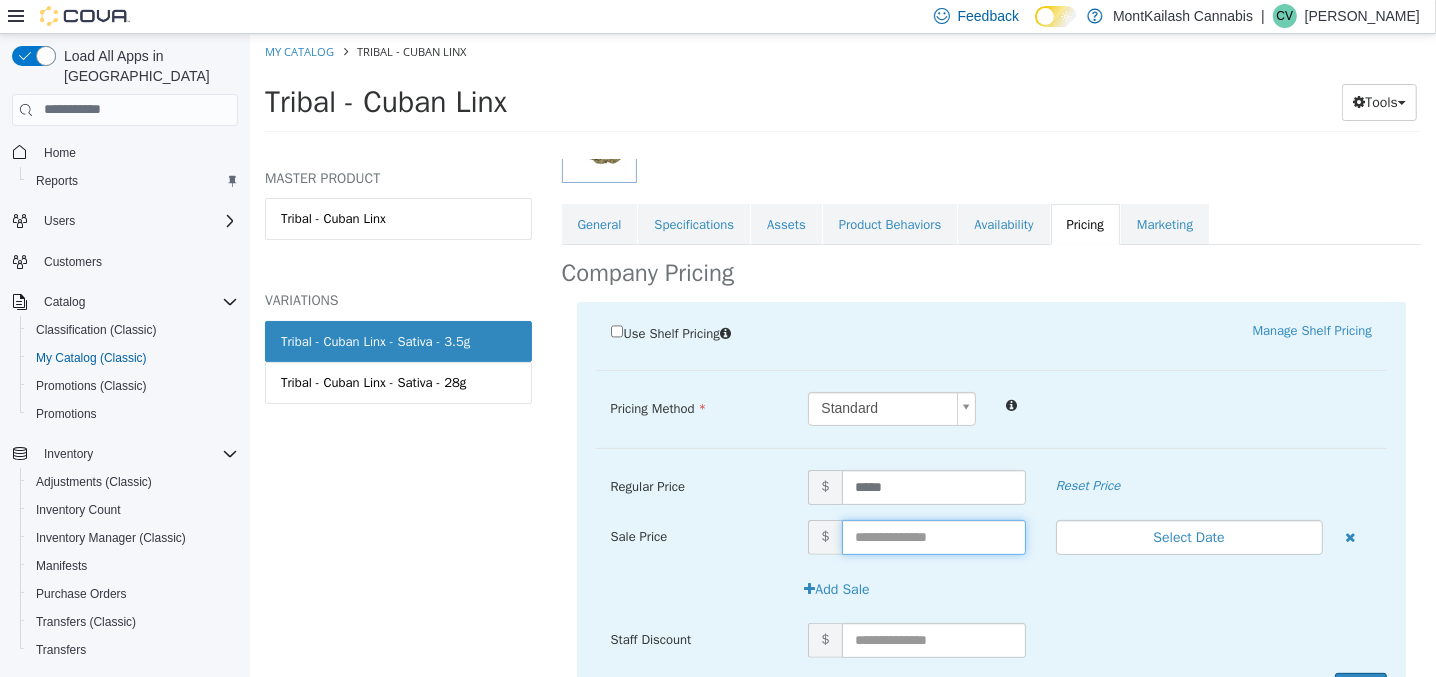 click at bounding box center [933, 536] 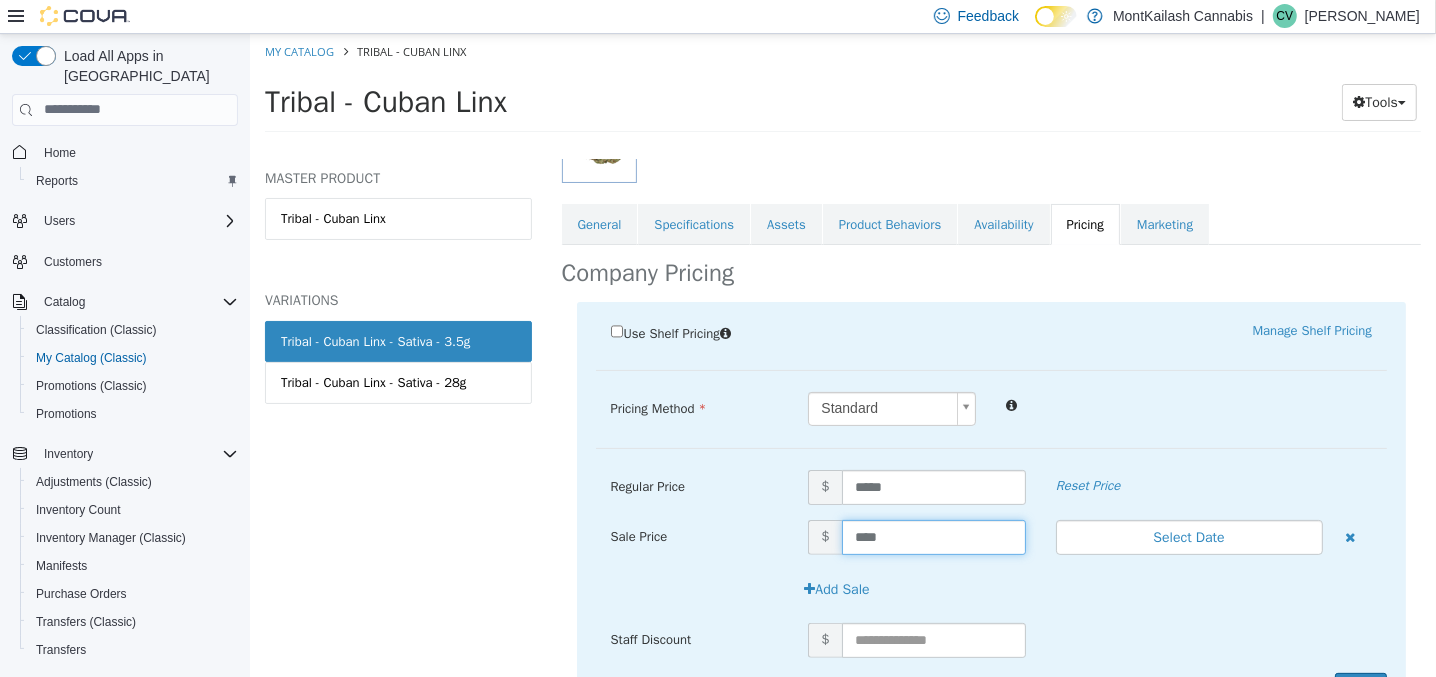 type on "*****" 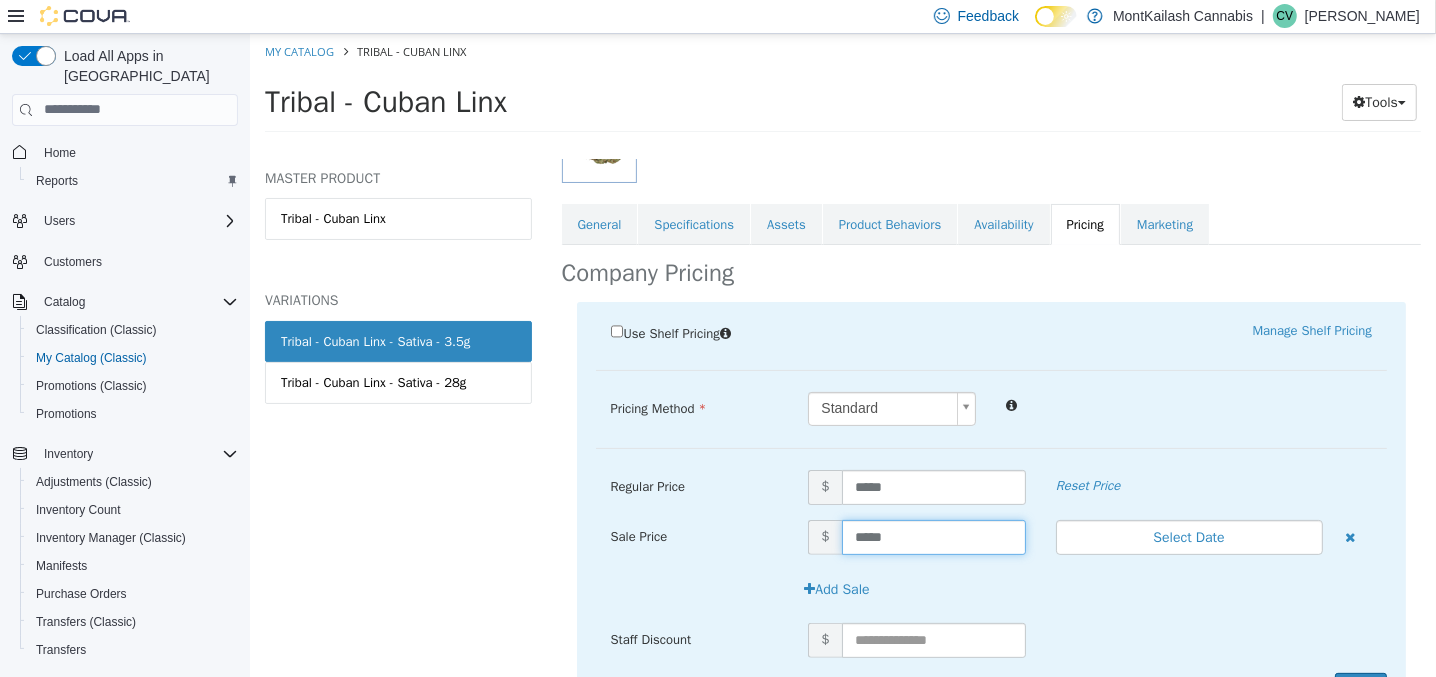 scroll, scrollTop: 395, scrollLeft: 0, axis: vertical 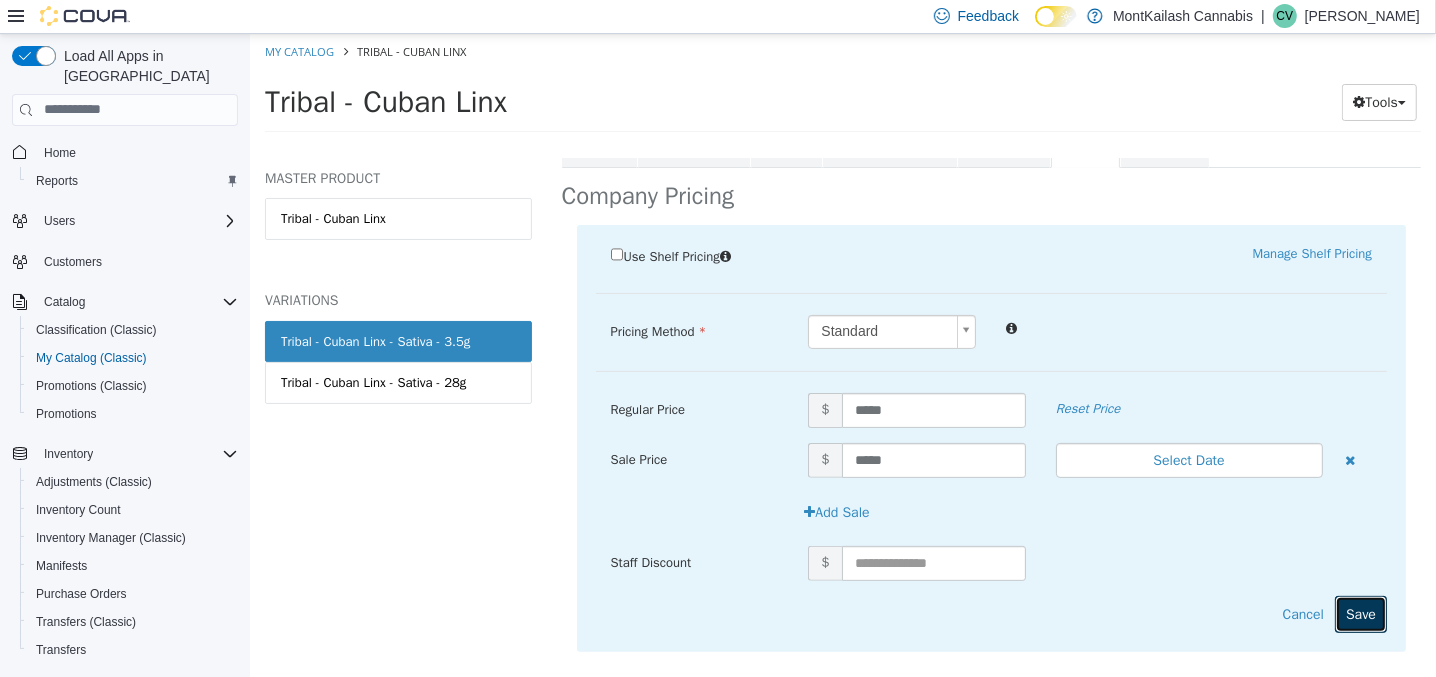 click on "Save" at bounding box center [1360, 613] 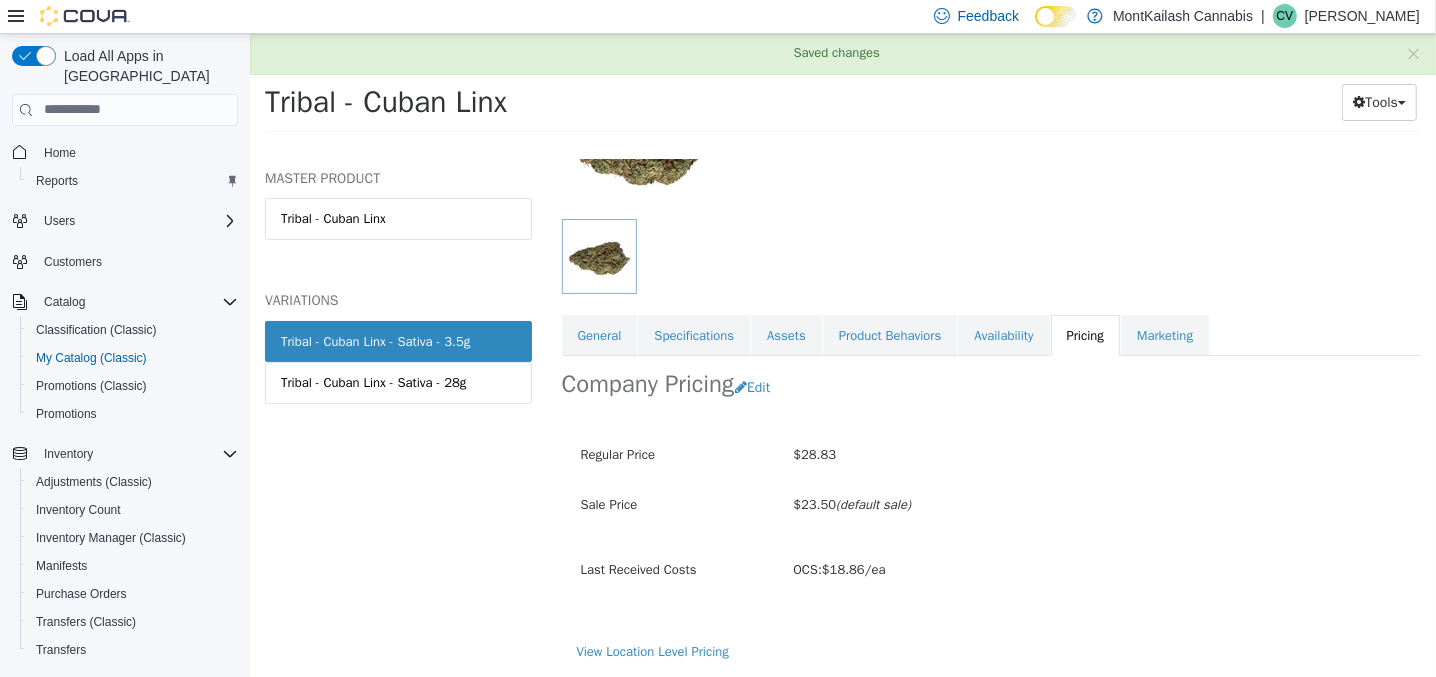 scroll, scrollTop: 205, scrollLeft: 0, axis: vertical 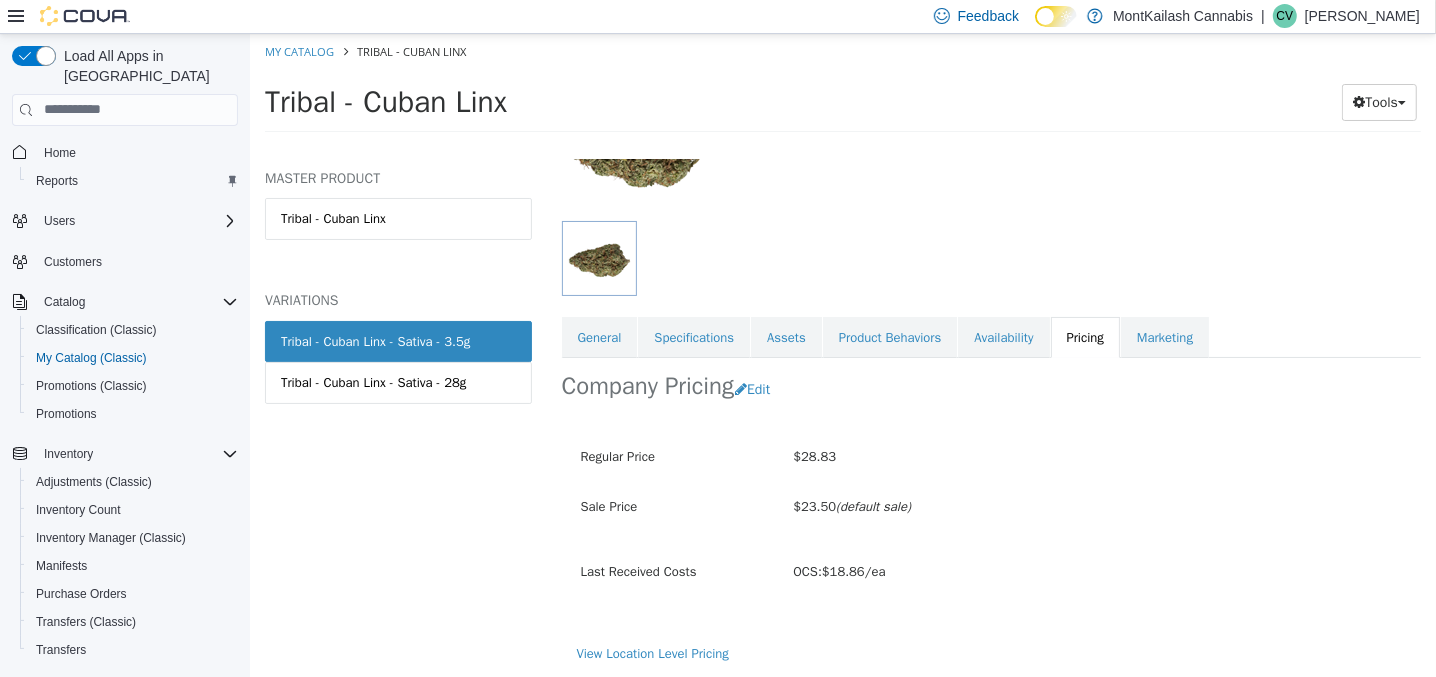 click on "Tribal - Cuban Linx" at bounding box center (683, 101) 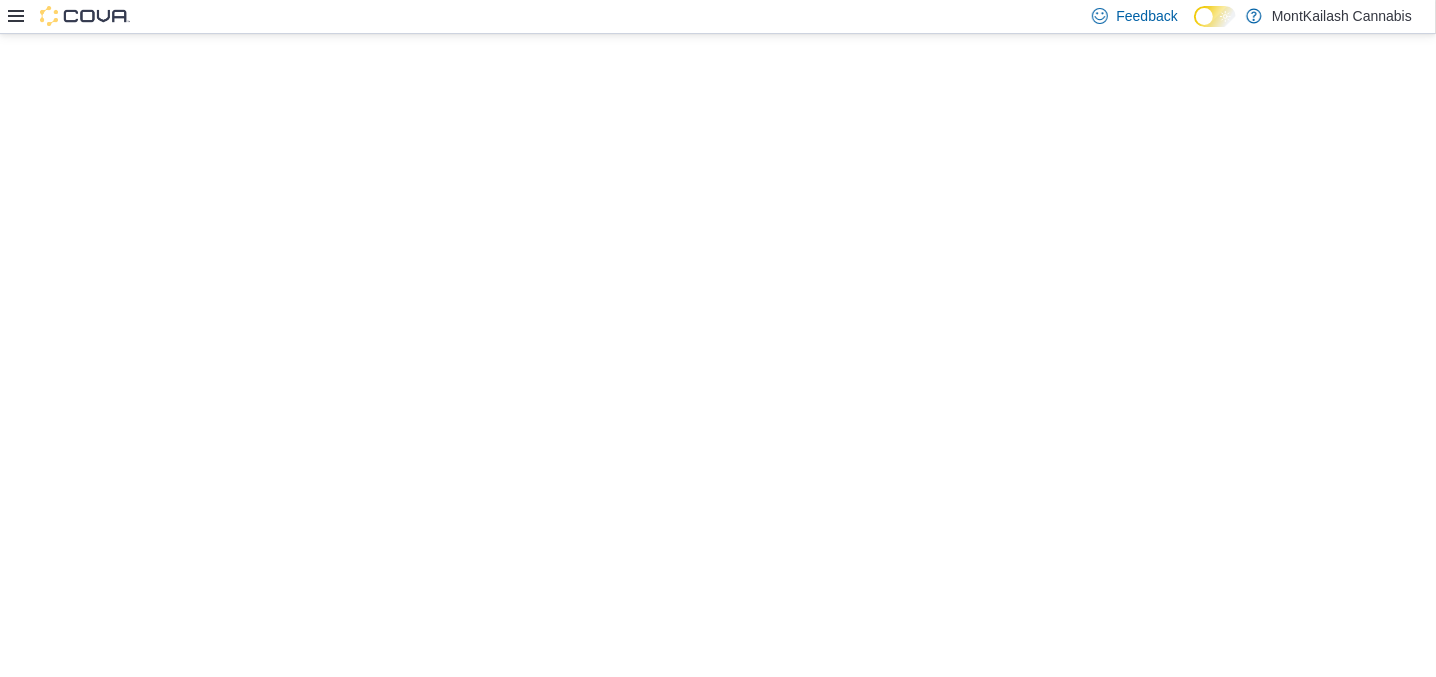 scroll, scrollTop: 0, scrollLeft: 0, axis: both 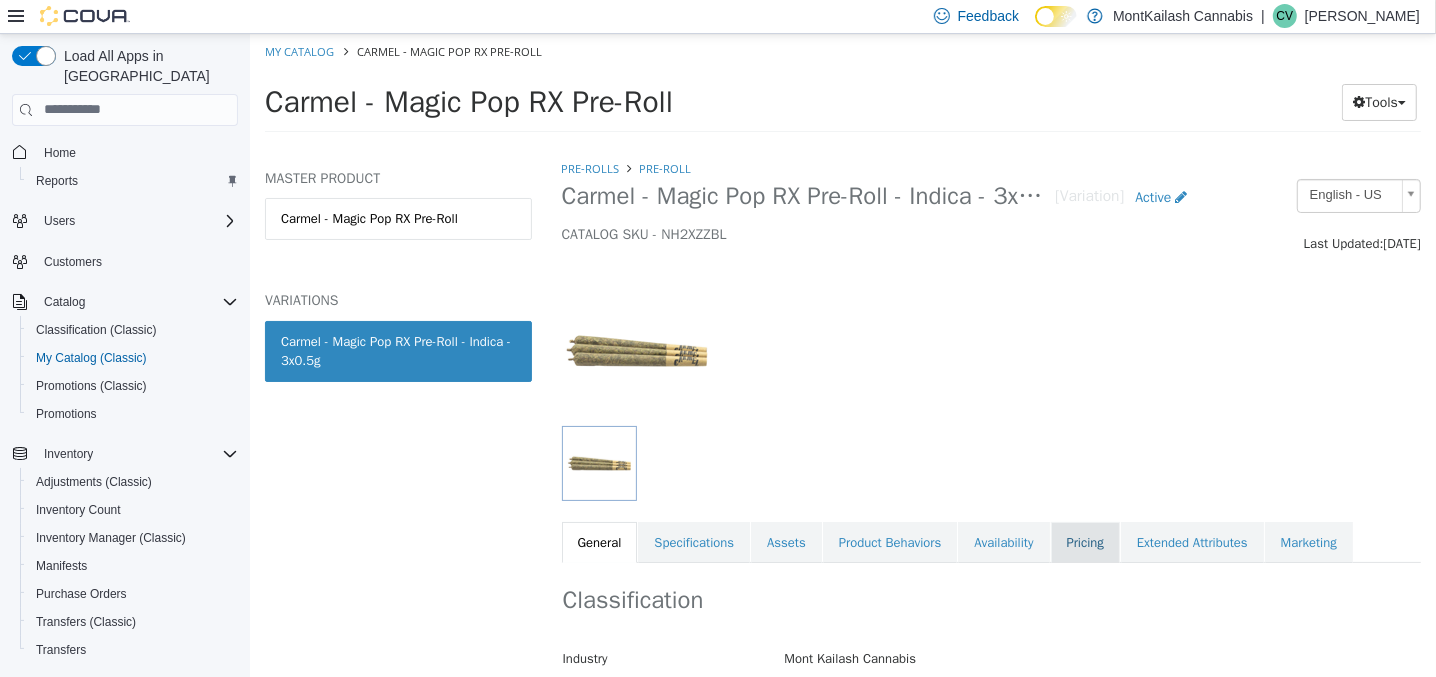 click on "Pricing" at bounding box center (1084, 542) 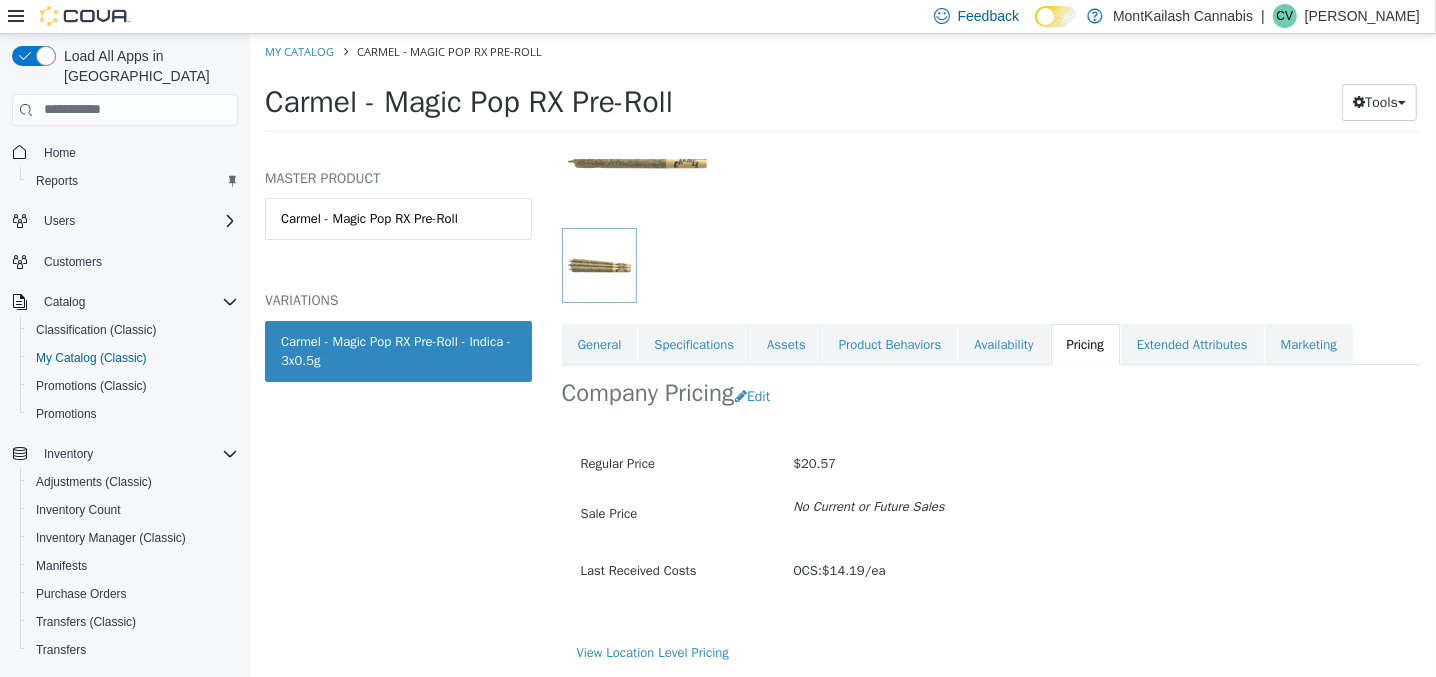 scroll, scrollTop: 197, scrollLeft: 0, axis: vertical 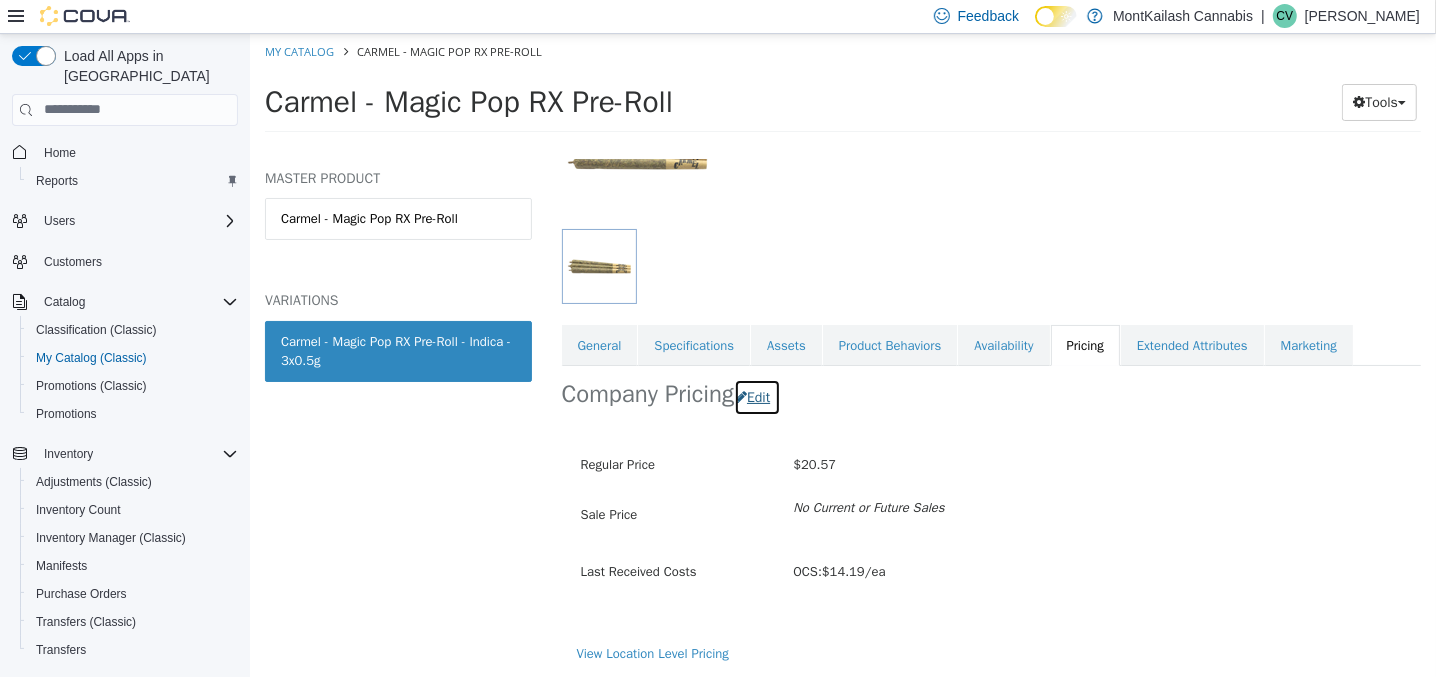 click on "Edit" at bounding box center [756, 396] 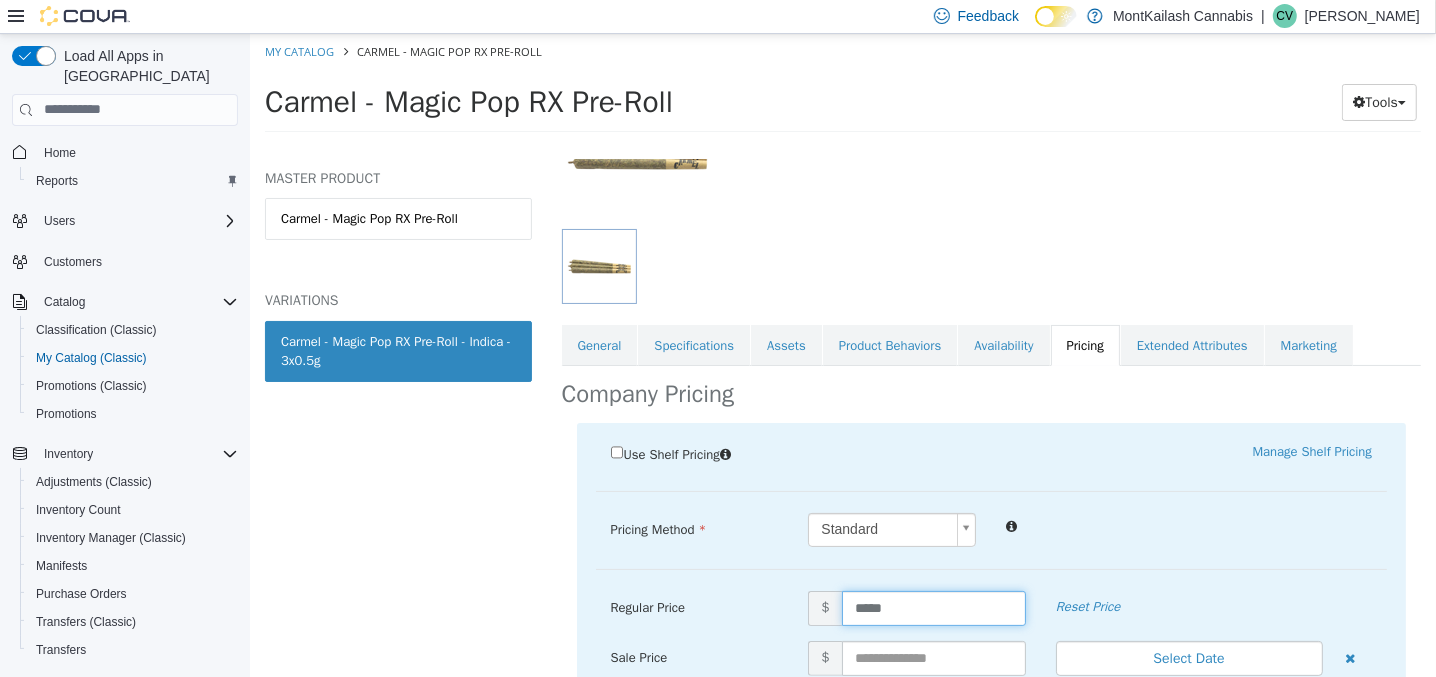 click on "*****" at bounding box center [933, 607] 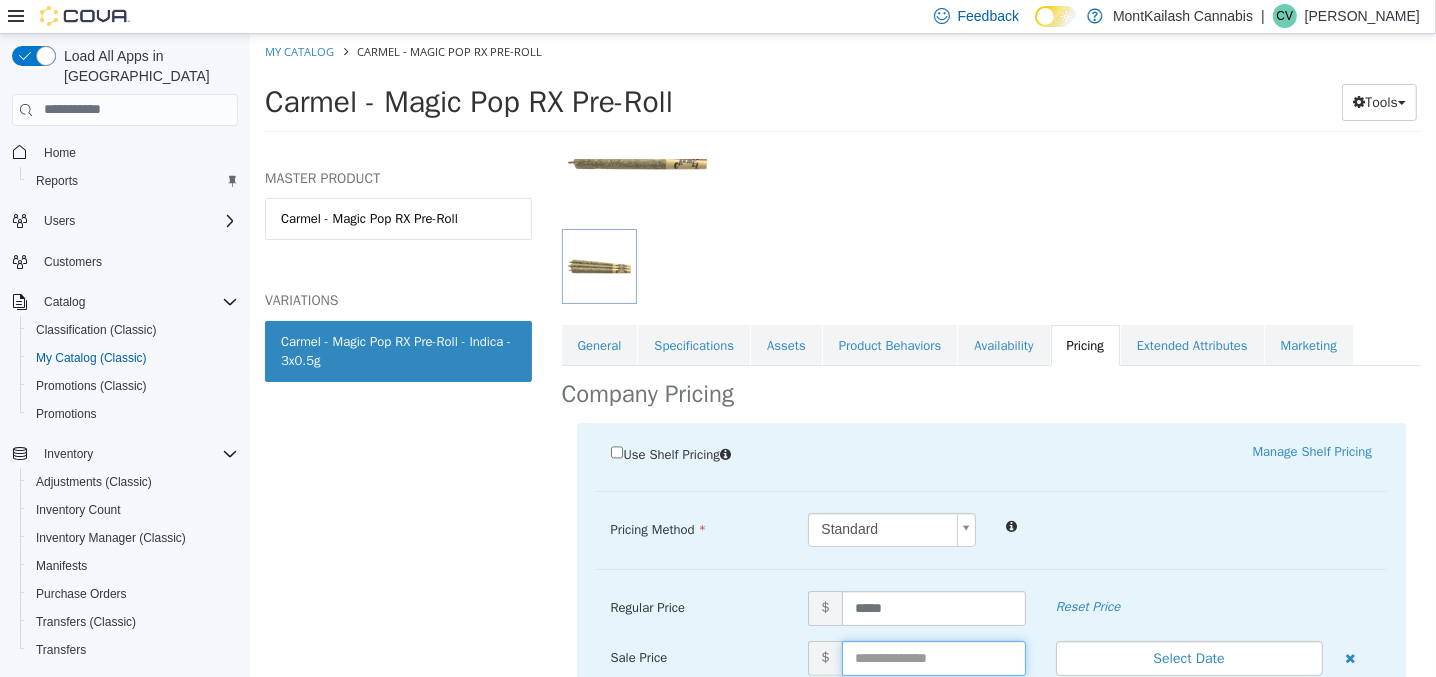 click at bounding box center [933, 657] 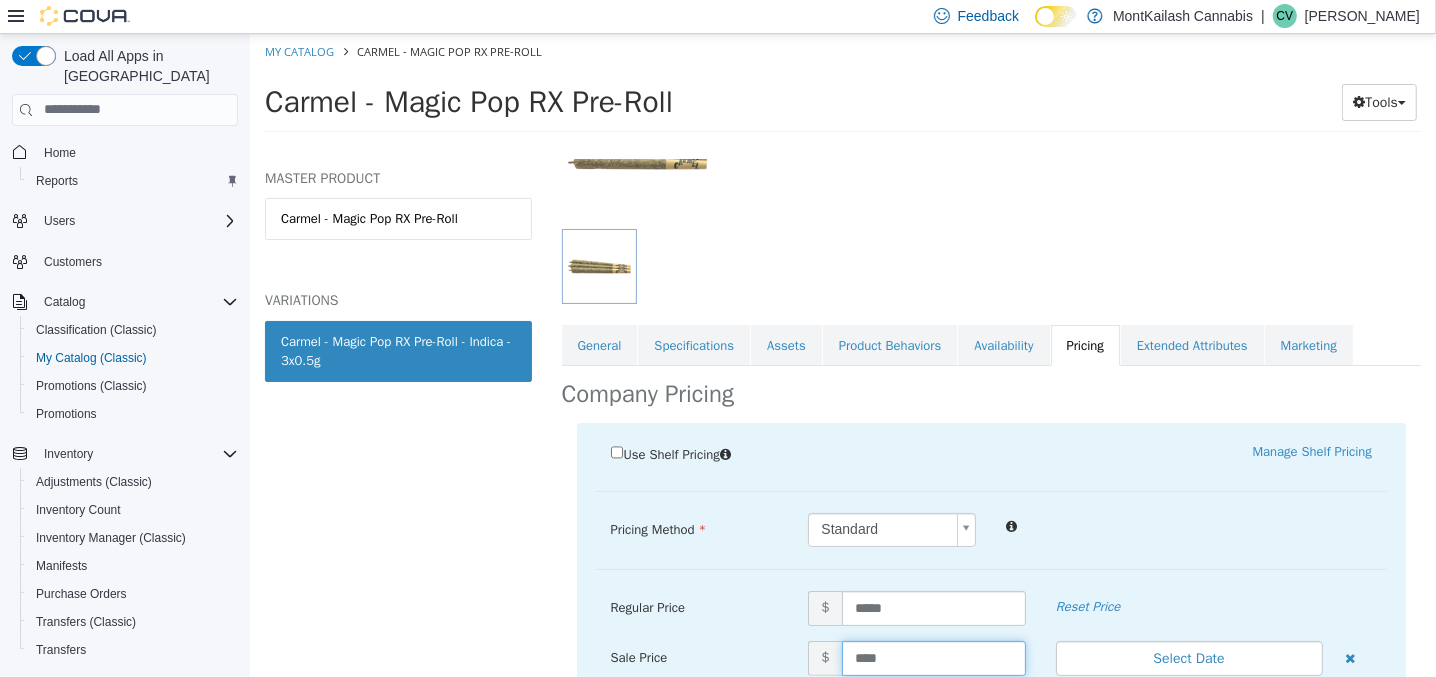 type on "*****" 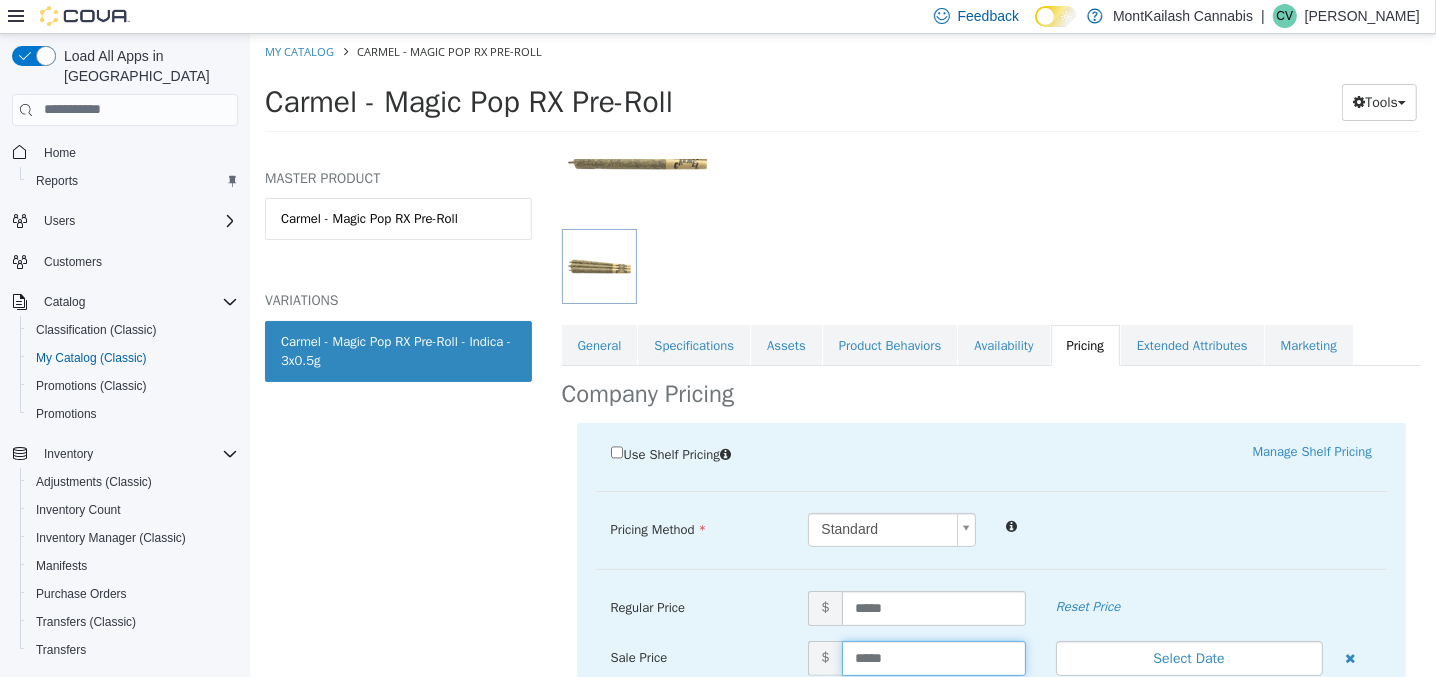 scroll, scrollTop: 422, scrollLeft: 0, axis: vertical 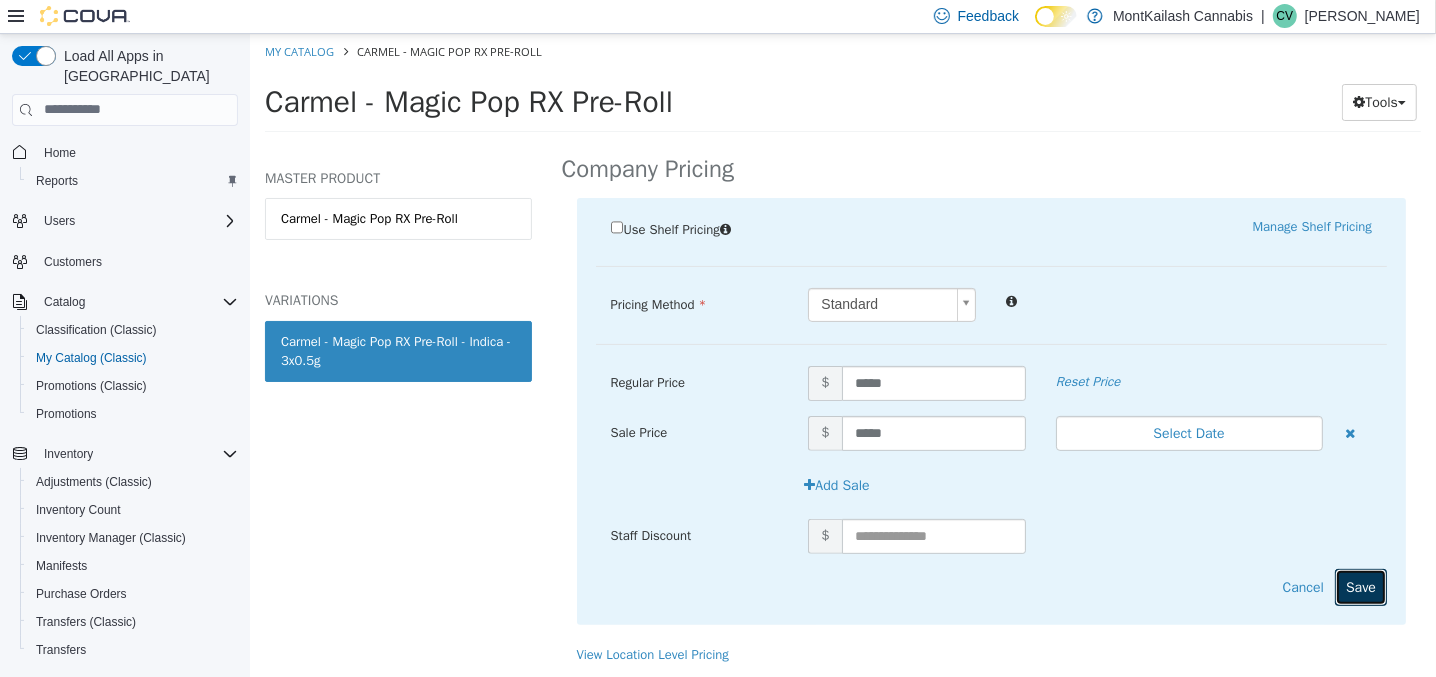 click on "Save" at bounding box center (1360, 586) 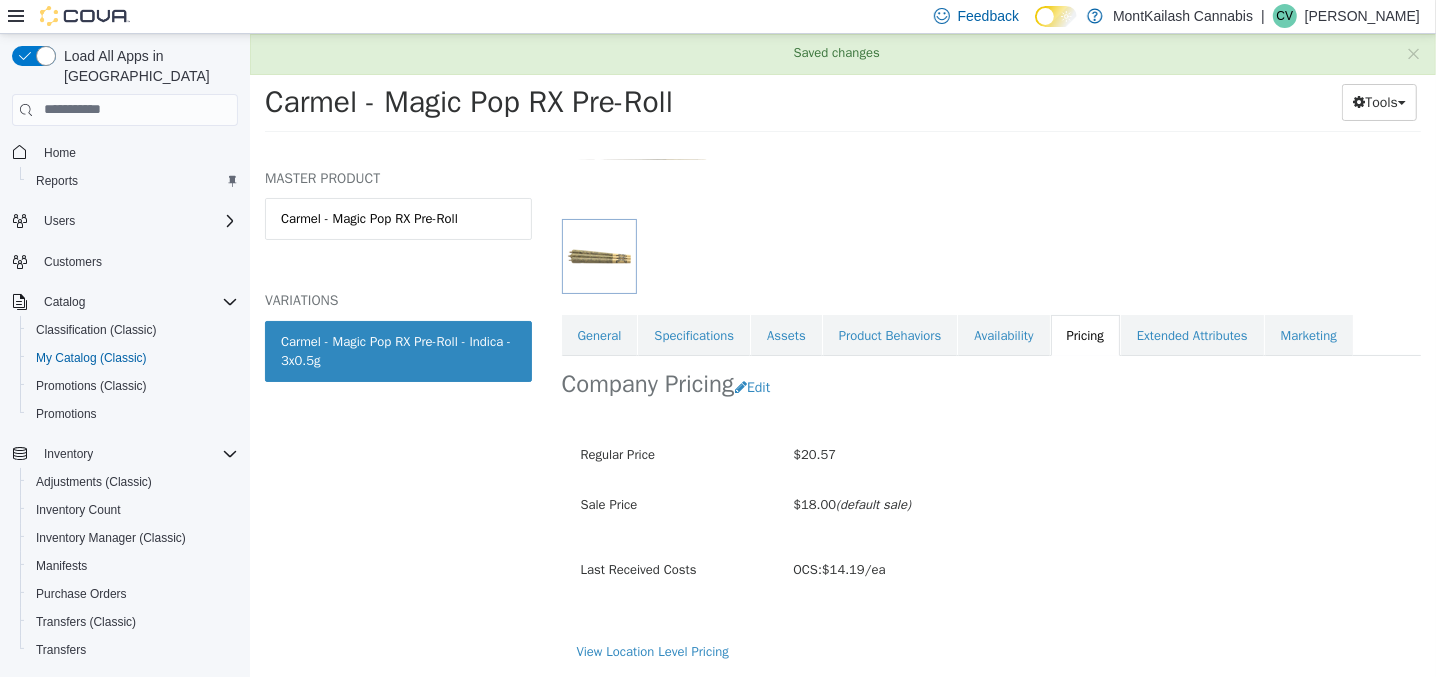 scroll, scrollTop: 206, scrollLeft: 0, axis: vertical 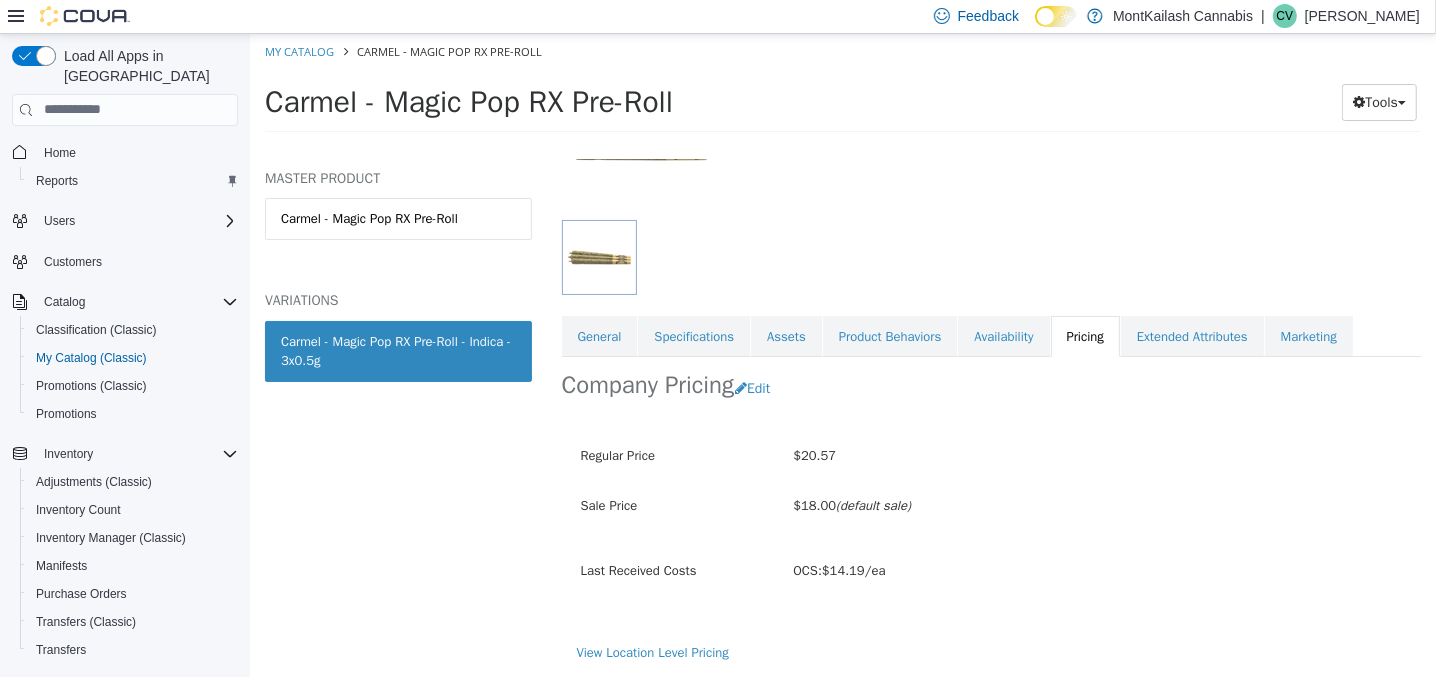 drag, startPoint x: 754, startPoint y: 111, endPoint x: 265, endPoint y: 96, distance: 489.23 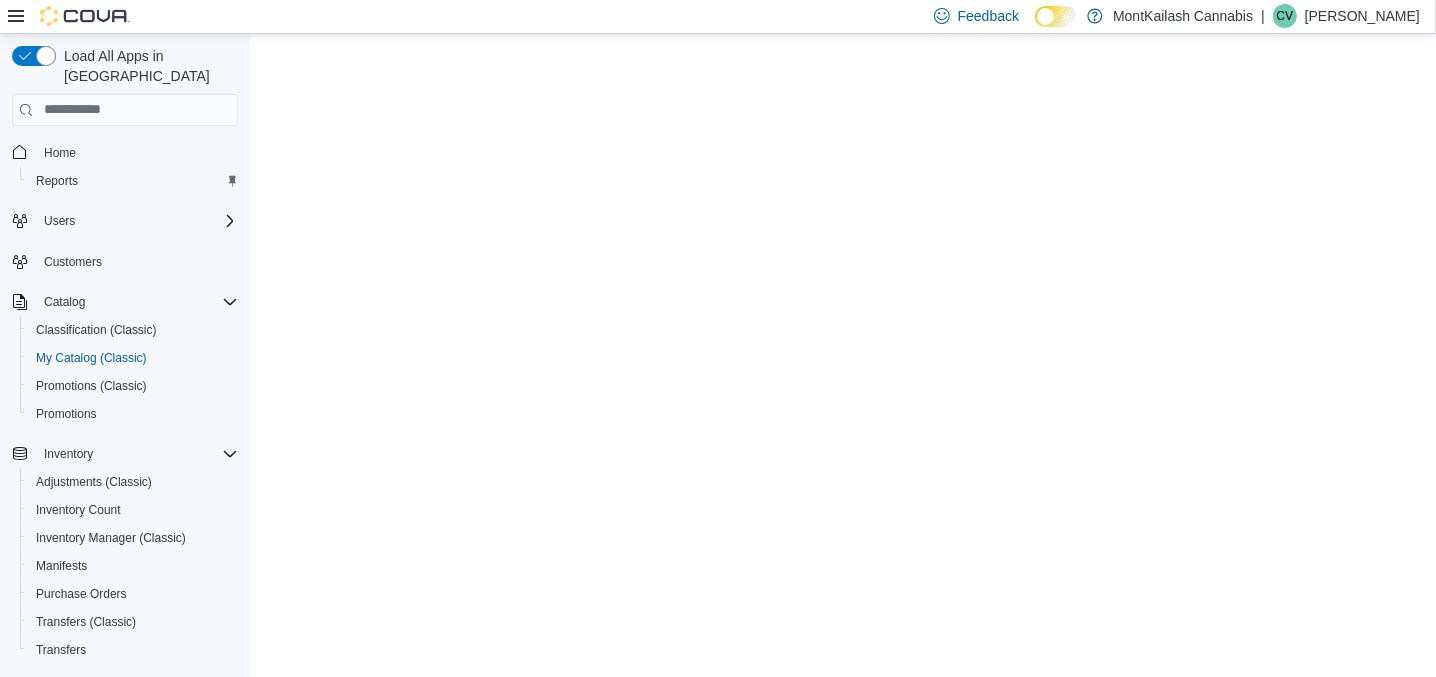 scroll, scrollTop: 0, scrollLeft: 0, axis: both 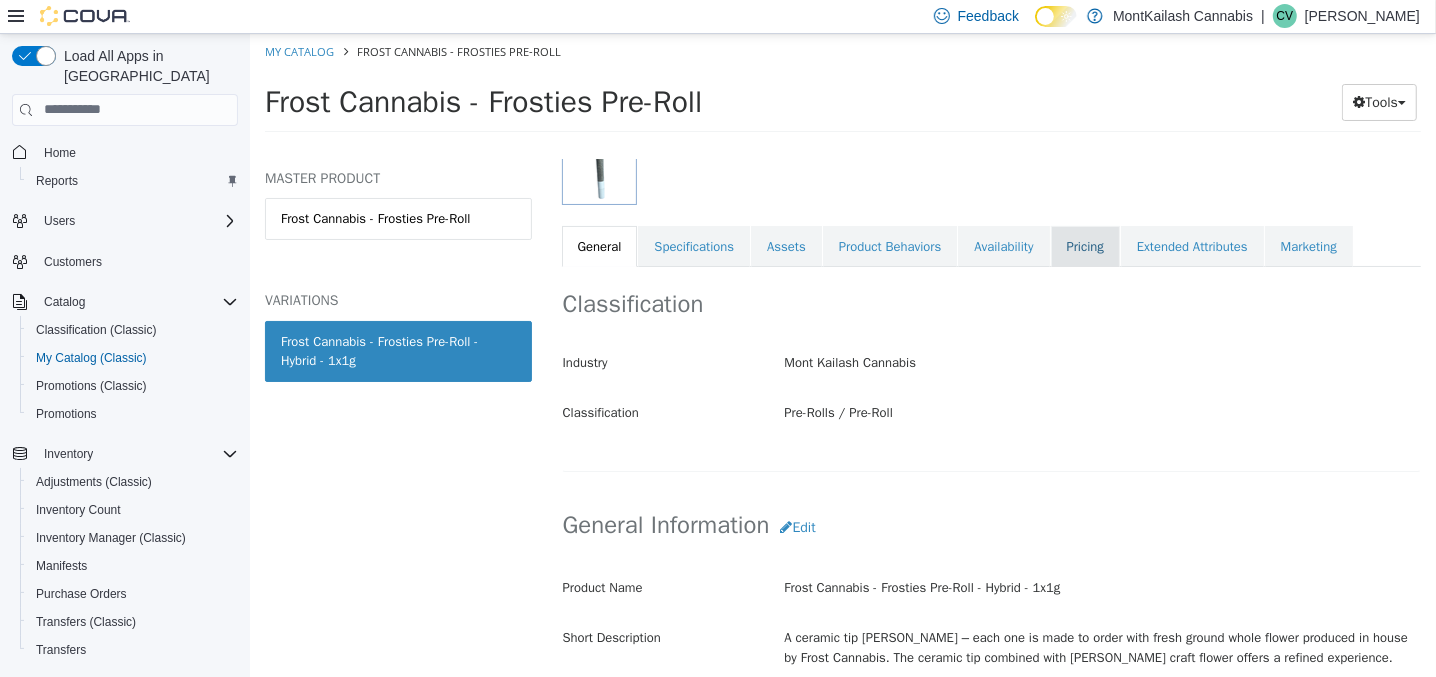click on "Pricing" at bounding box center (1084, 246) 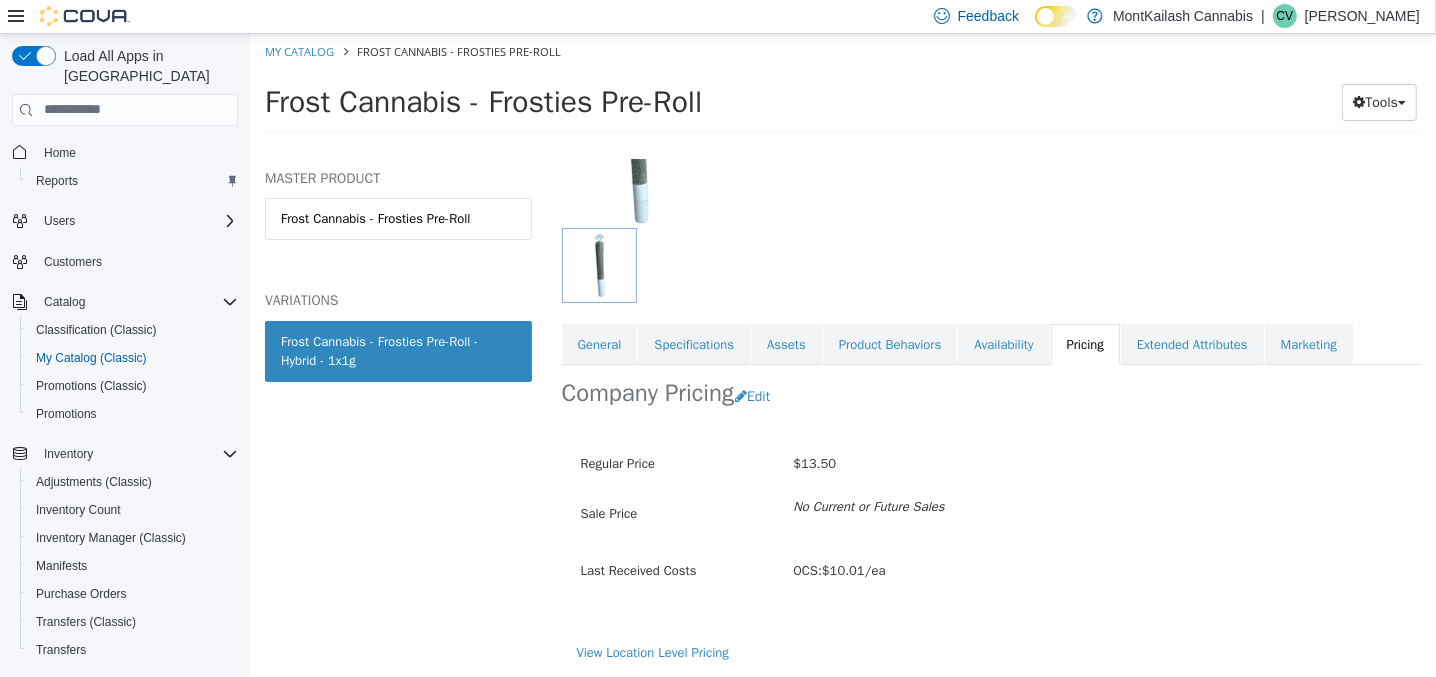 scroll, scrollTop: 197, scrollLeft: 0, axis: vertical 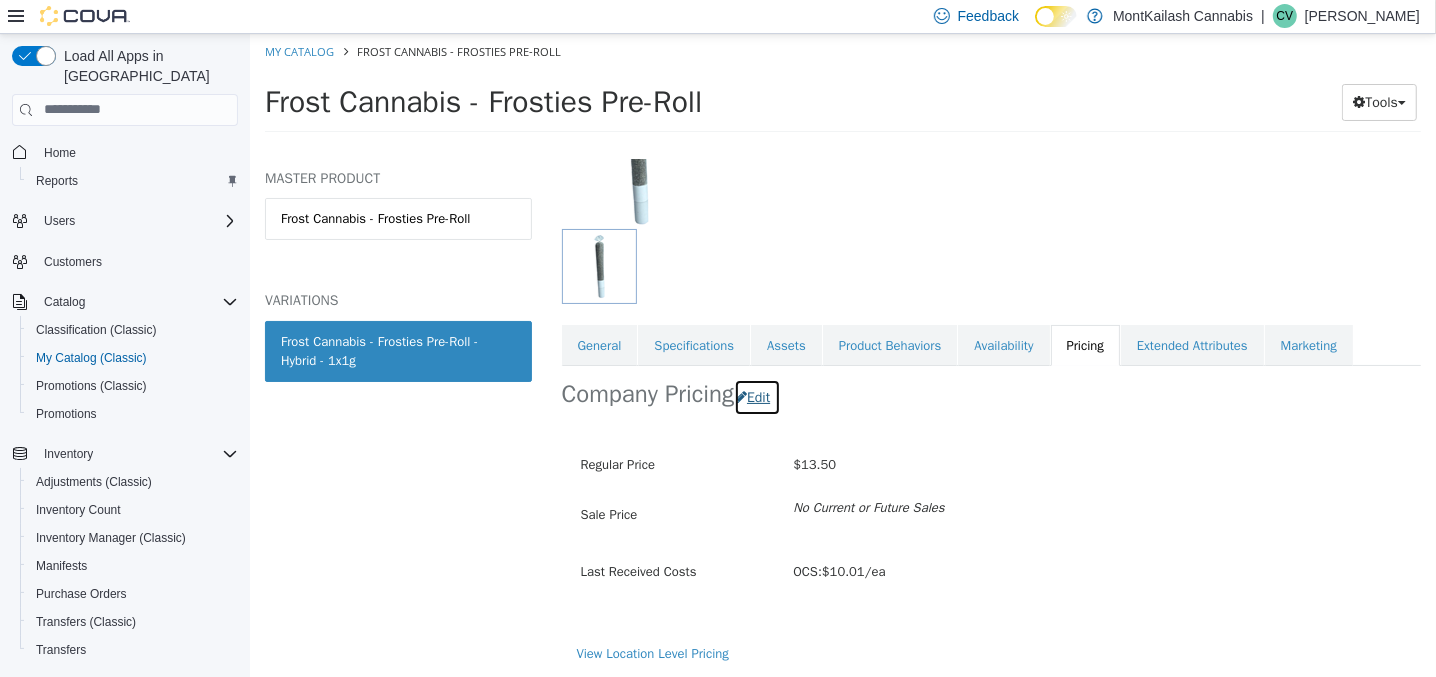 click on "Edit" at bounding box center (756, 396) 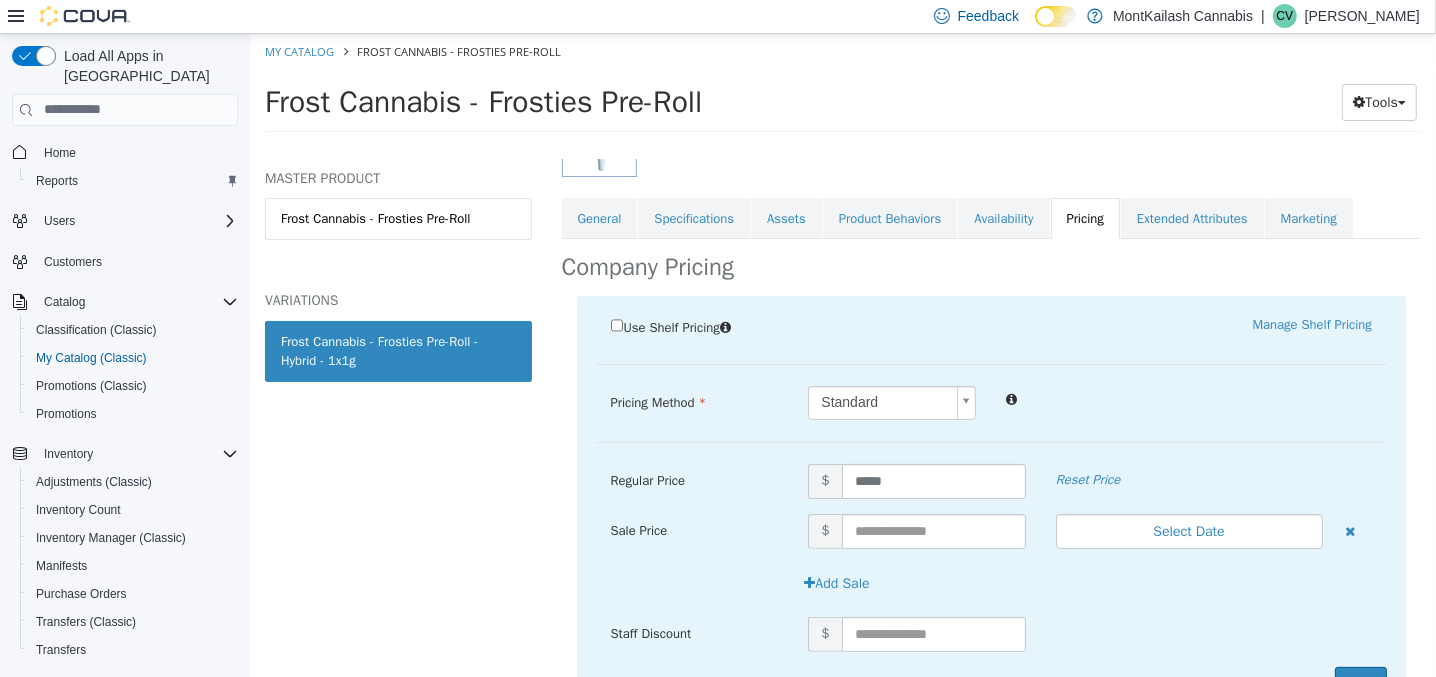 scroll, scrollTop: 360, scrollLeft: 0, axis: vertical 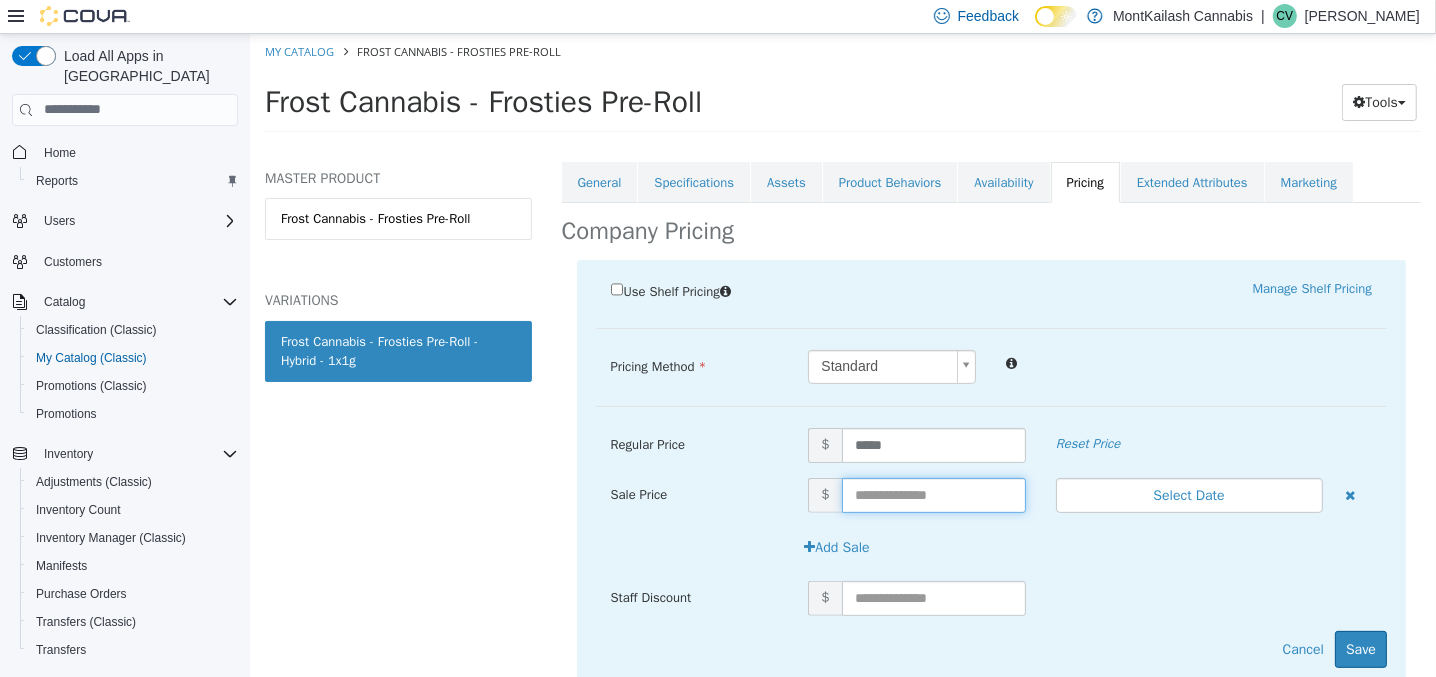 click at bounding box center [933, 494] 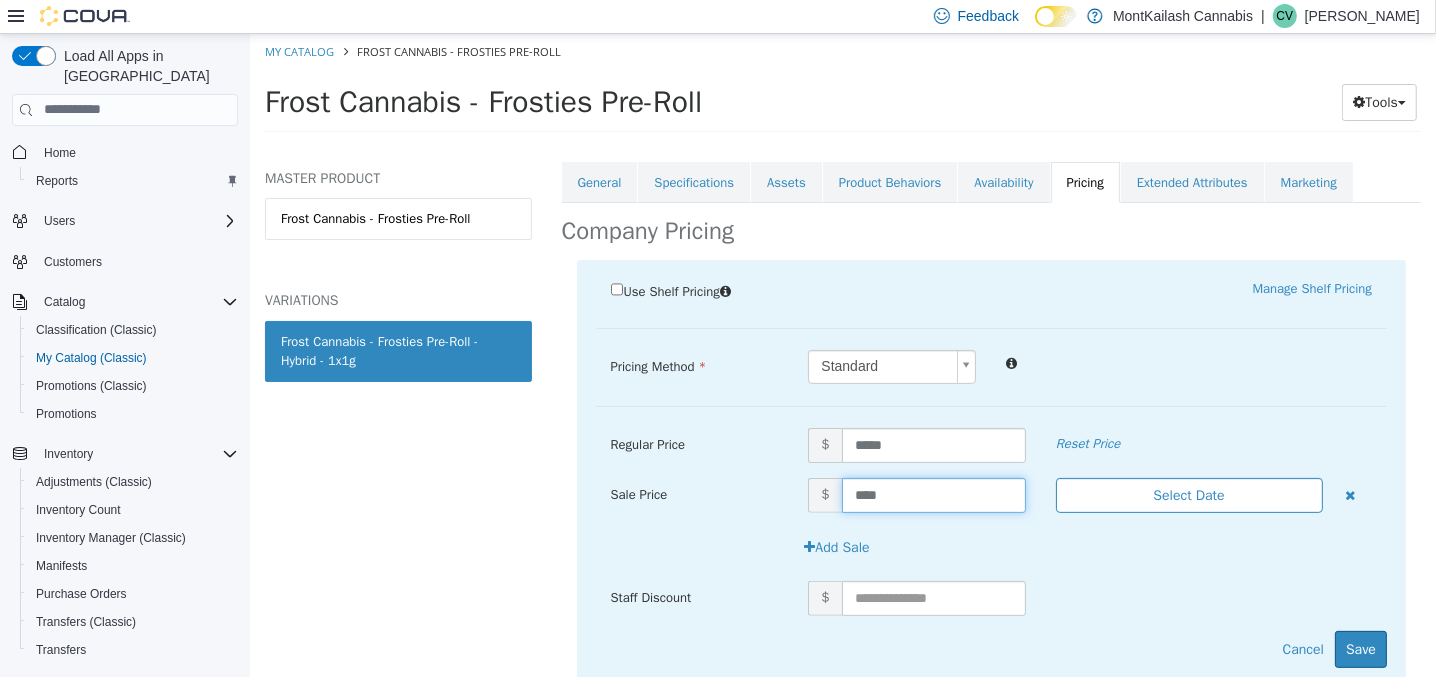 type on "*****" 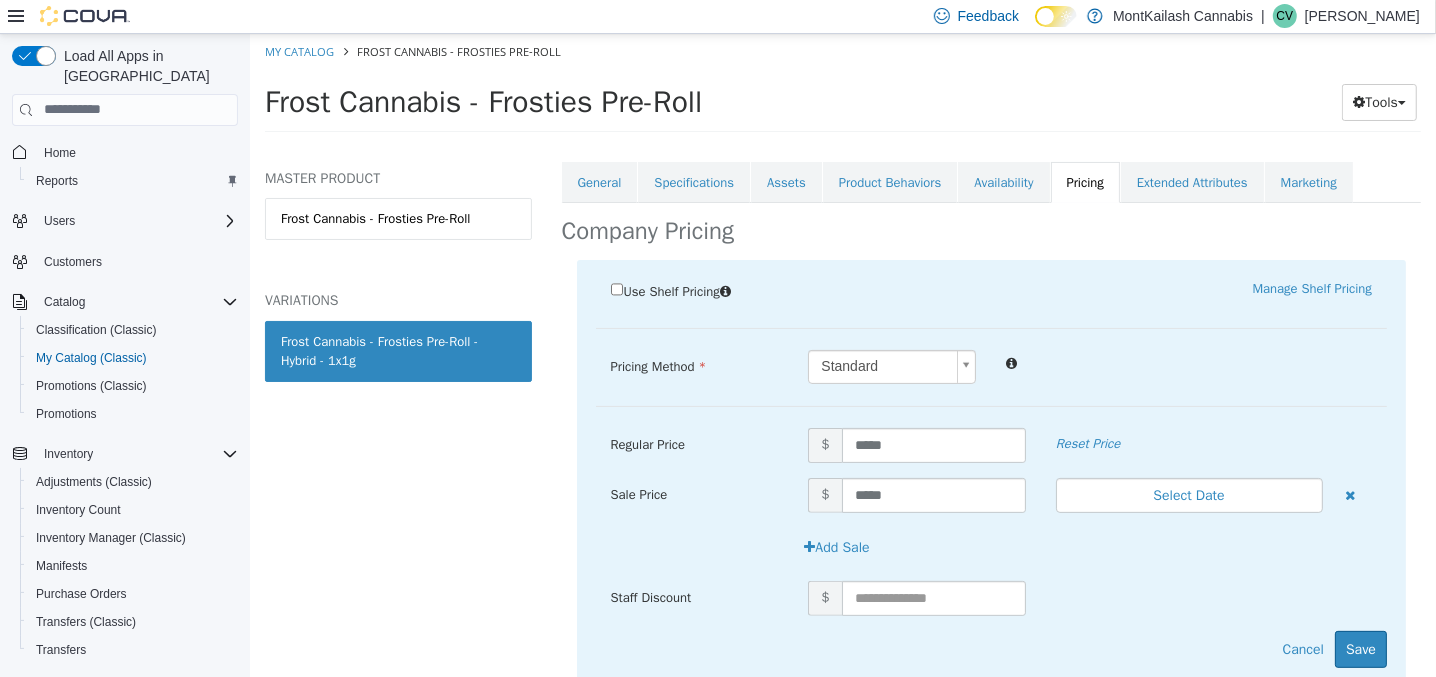 click on "Staff Discount $" at bounding box center [991, 605] 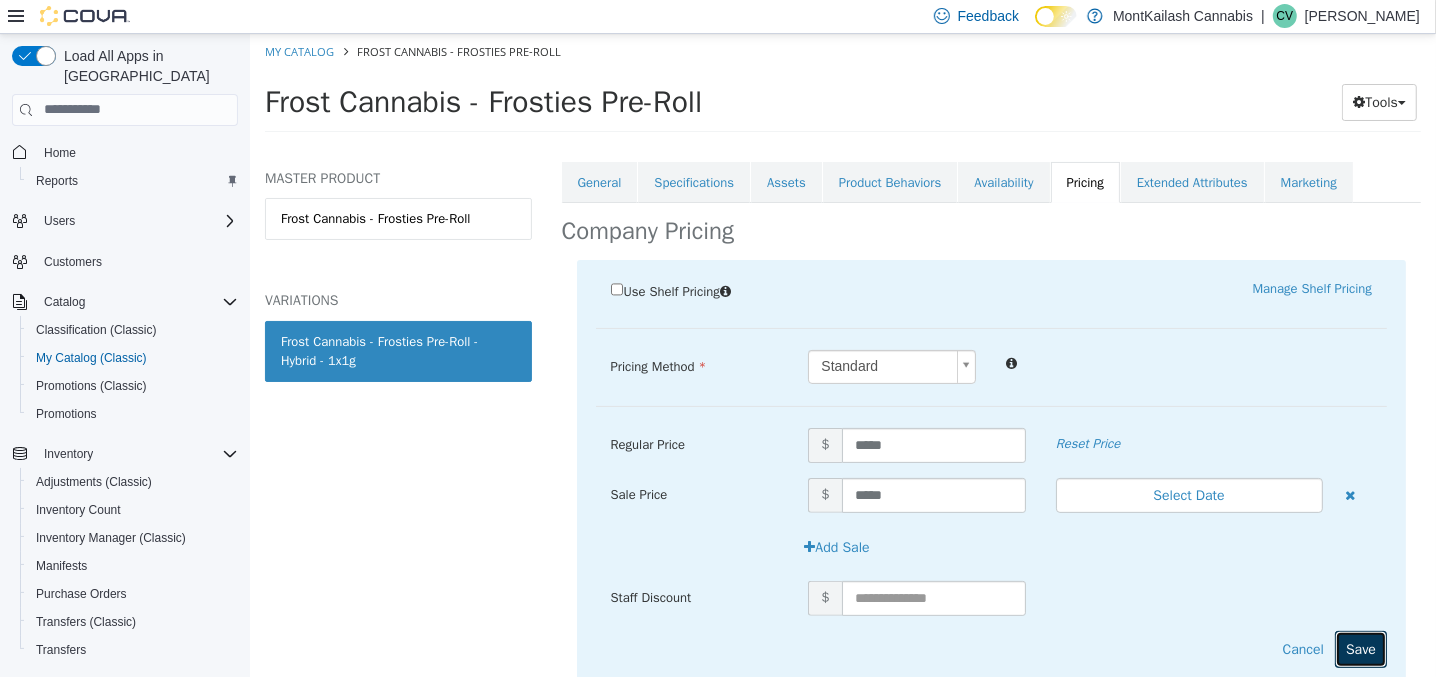 click on "Save" at bounding box center [1360, 648] 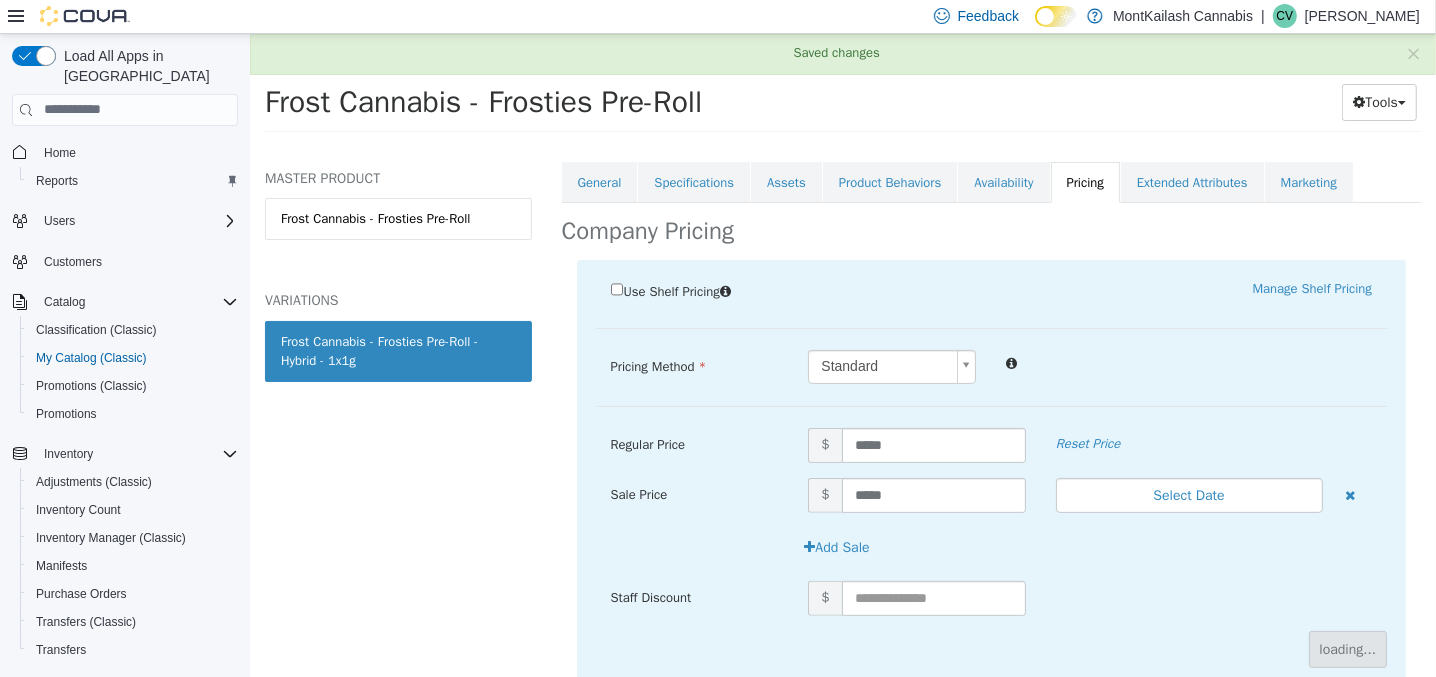 scroll, scrollTop: 206, scrollLeft: 0, axis: vertical 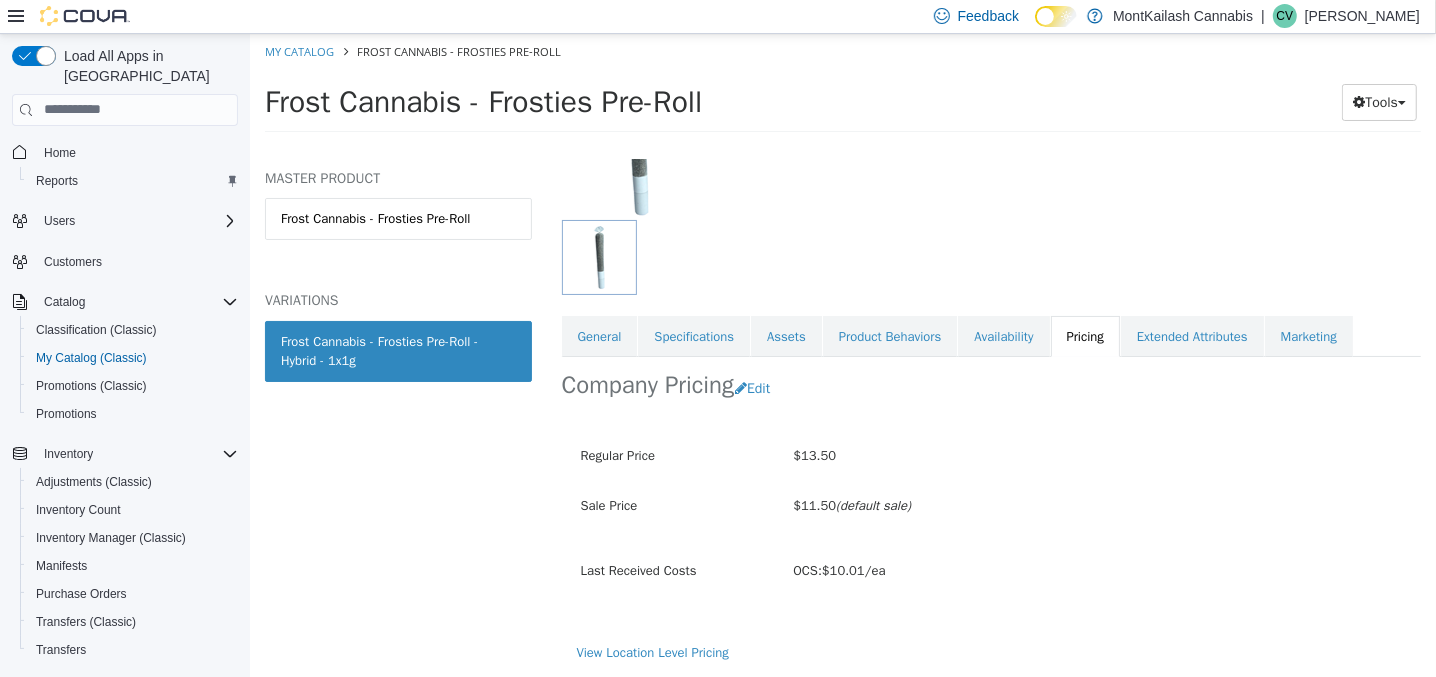 drag, startPoint x: 730, startPoint y: 90, endPoint x: 267, endPoint y: 114, distance: 463.6216 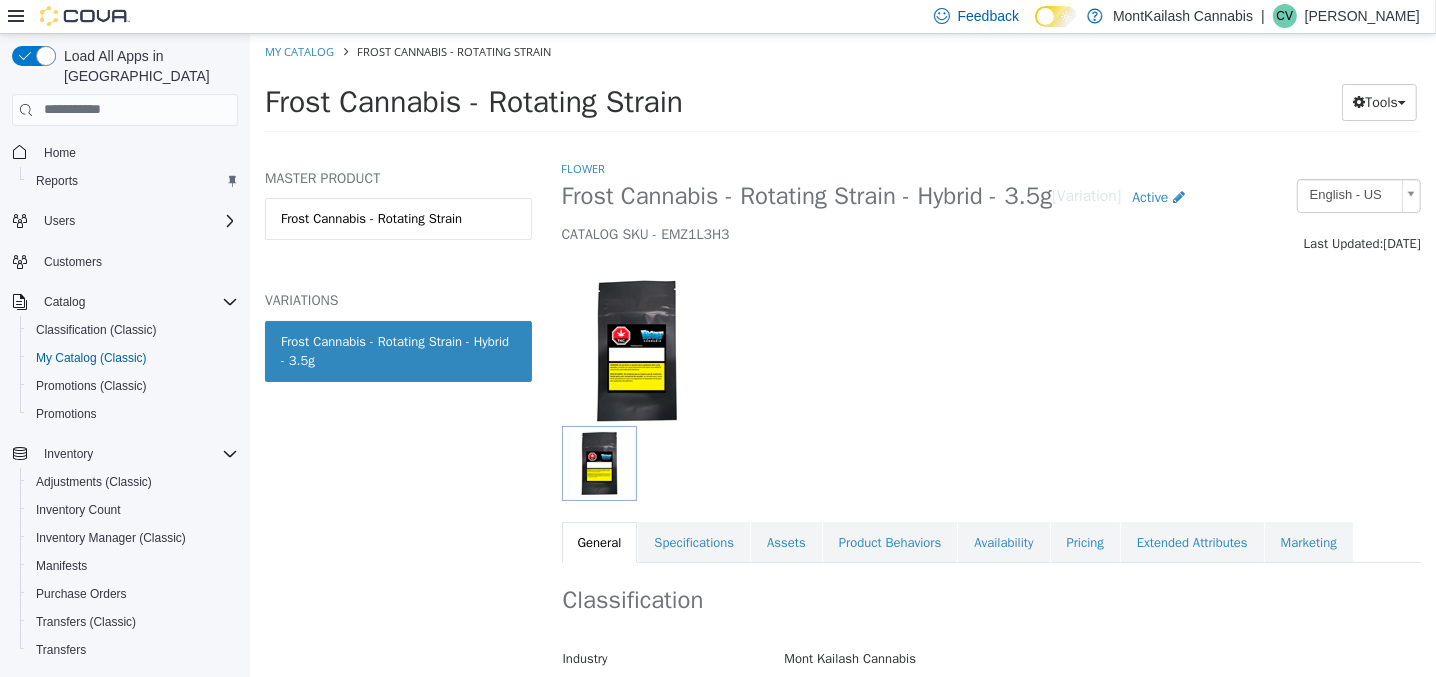 scroll, scrollTop: 0, scrollLeft: 0, axis: both 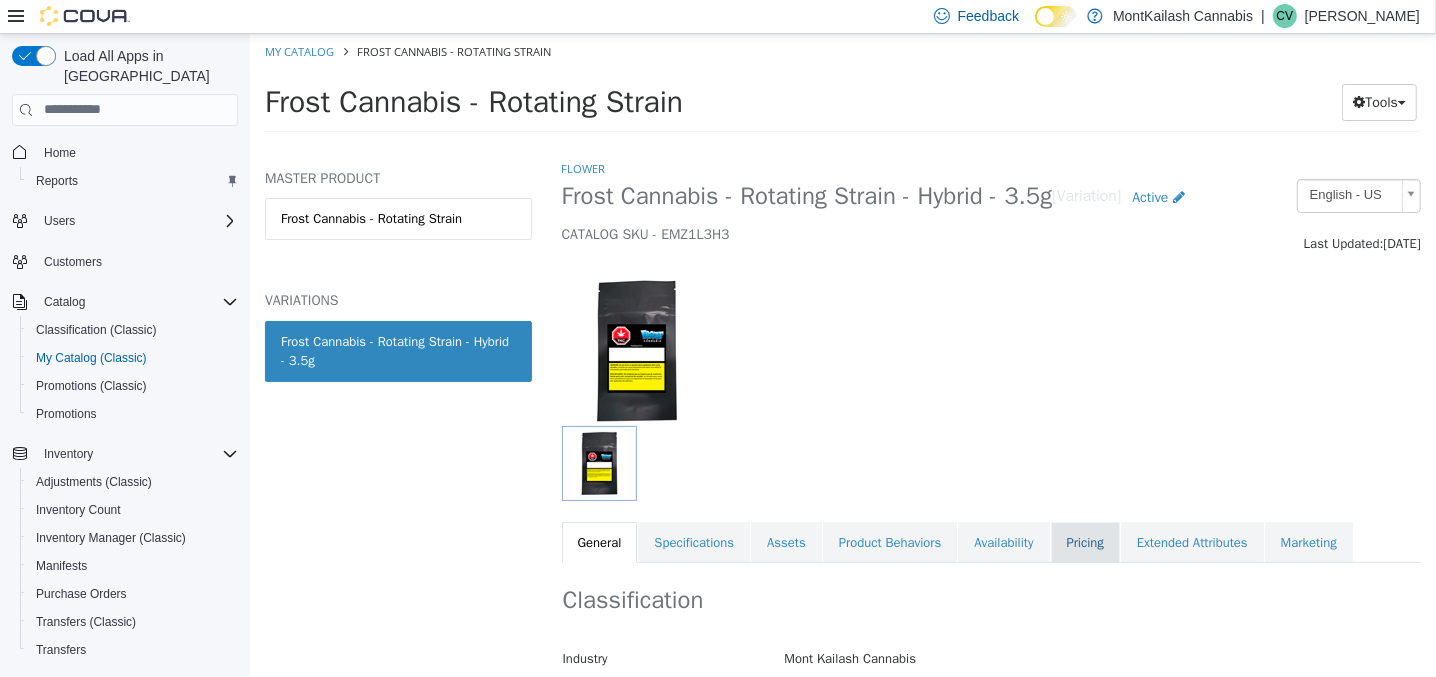 click on "Pricing" at bounding box center (1084, 542) 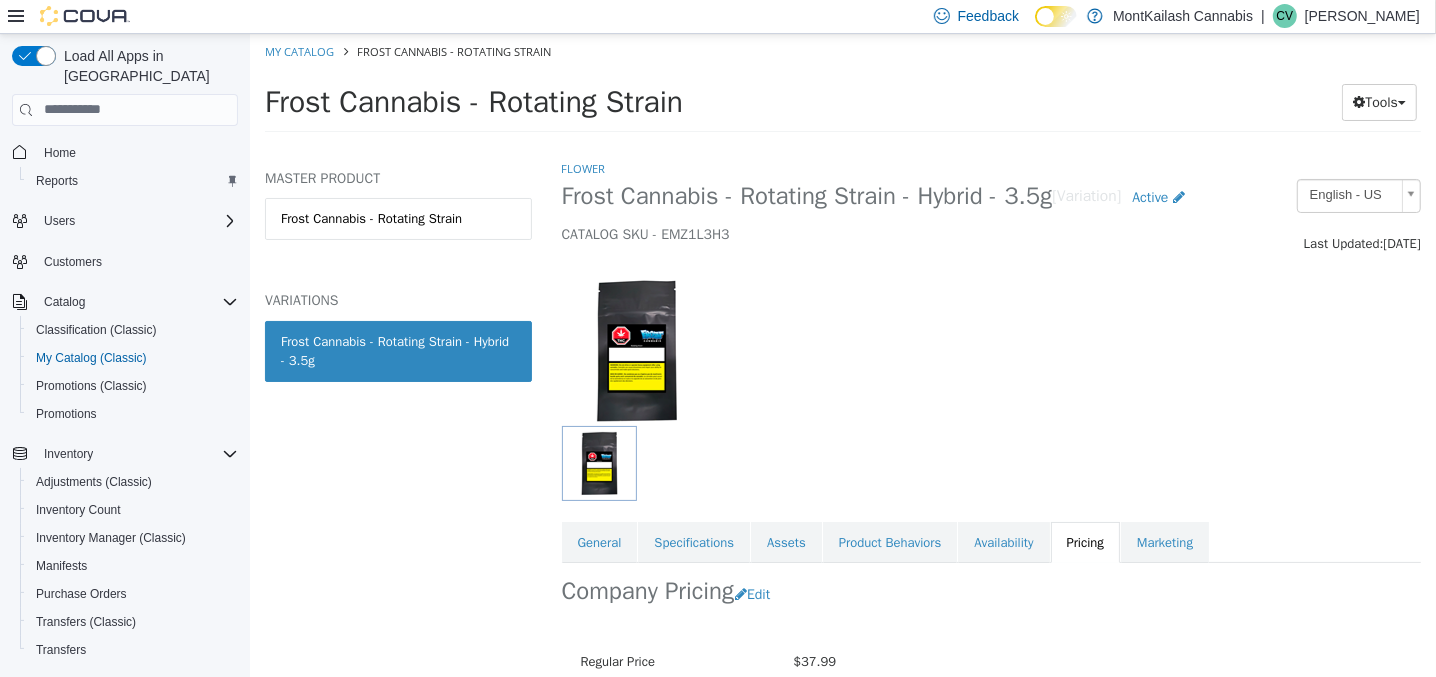 scroll, scrollTop: 197, scrollLeft: 0, axis: vertical 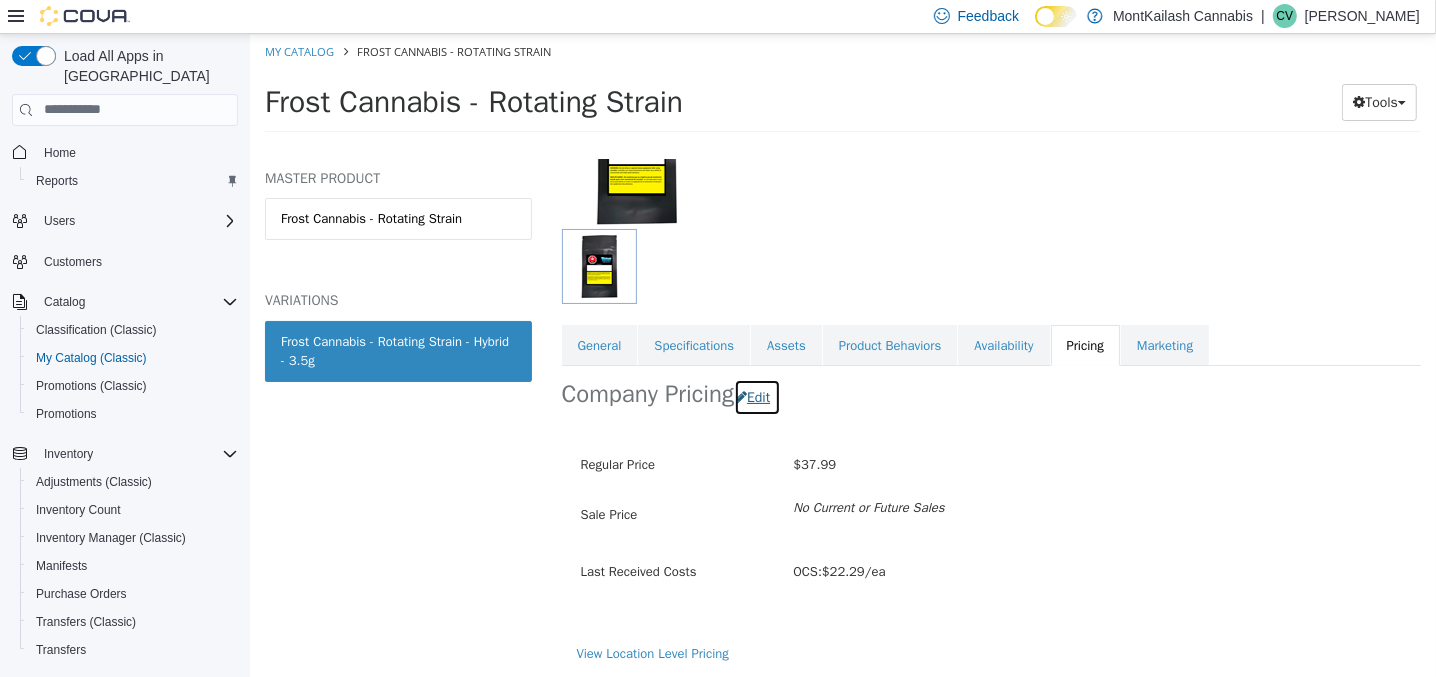 click on "Edit" at bounding box center [756, 396] 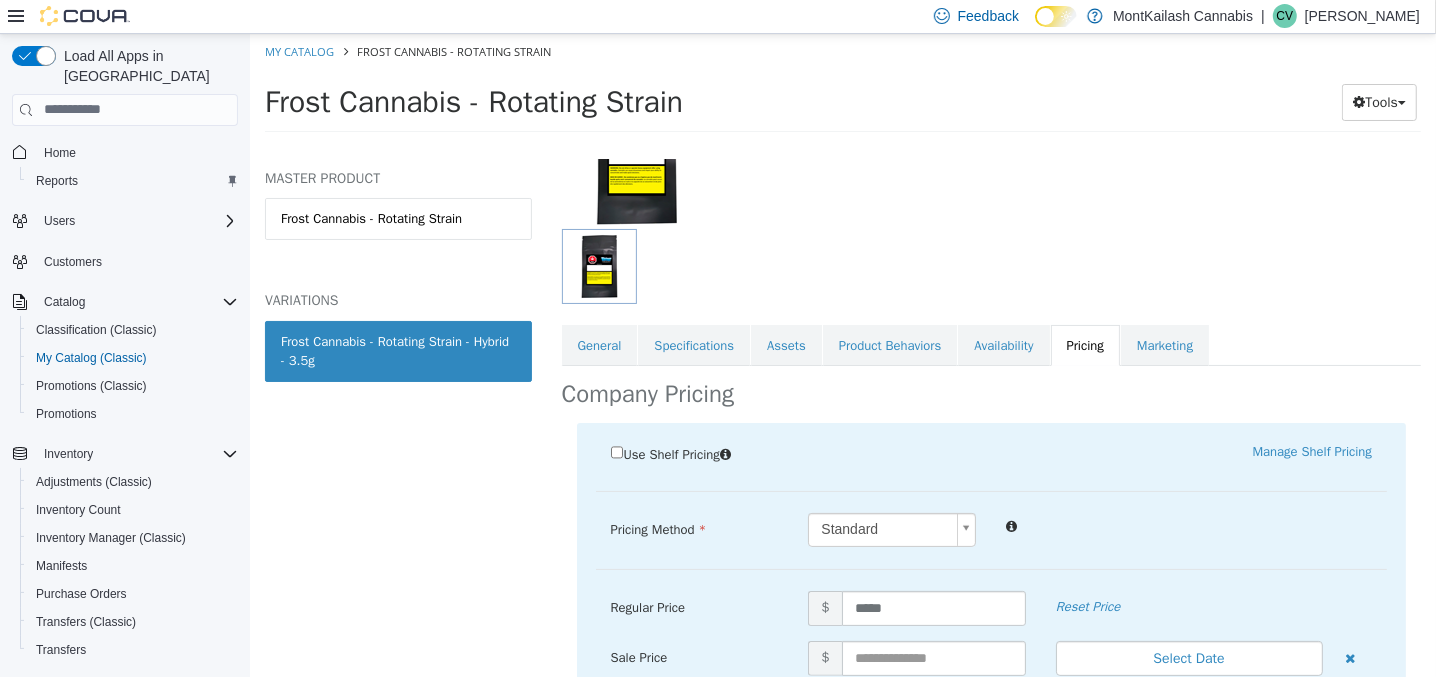 scroll, scrollTop: 412, scrollLeft: 0, axis: vertical 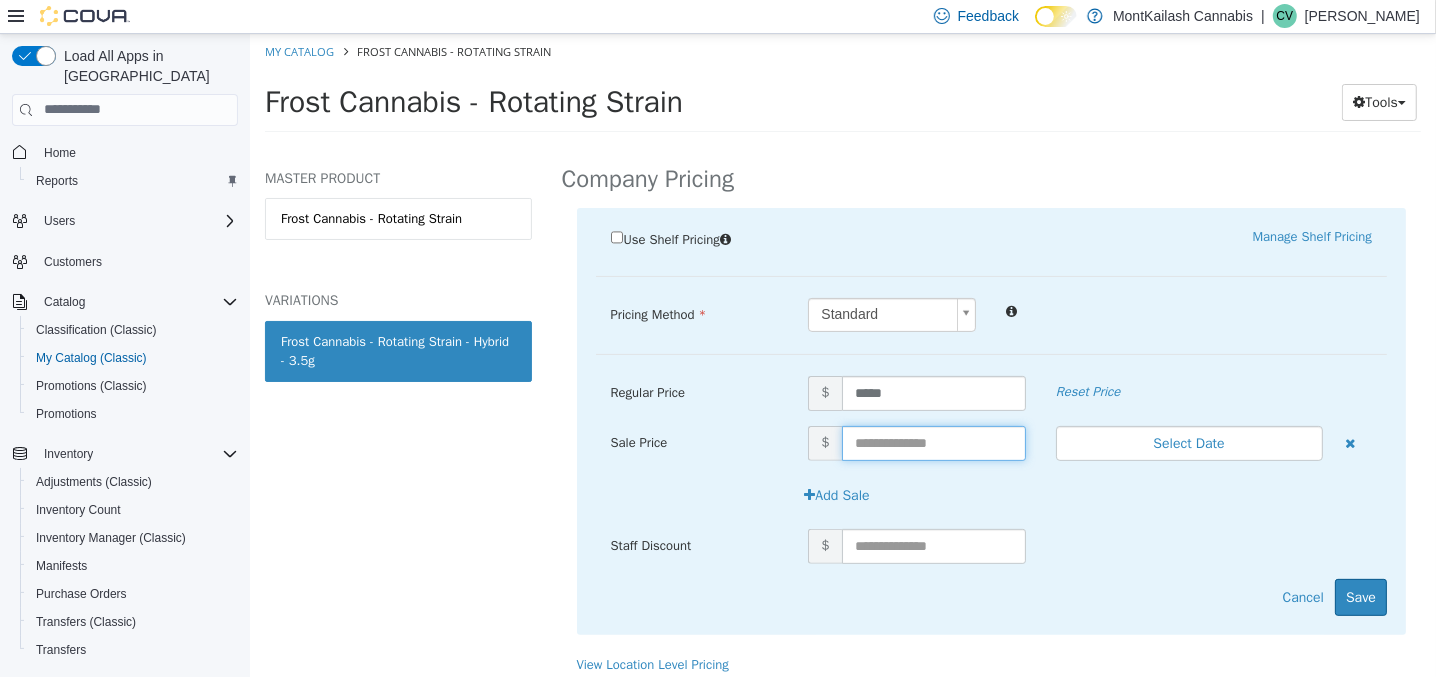 click at bounding box center [933, 442] 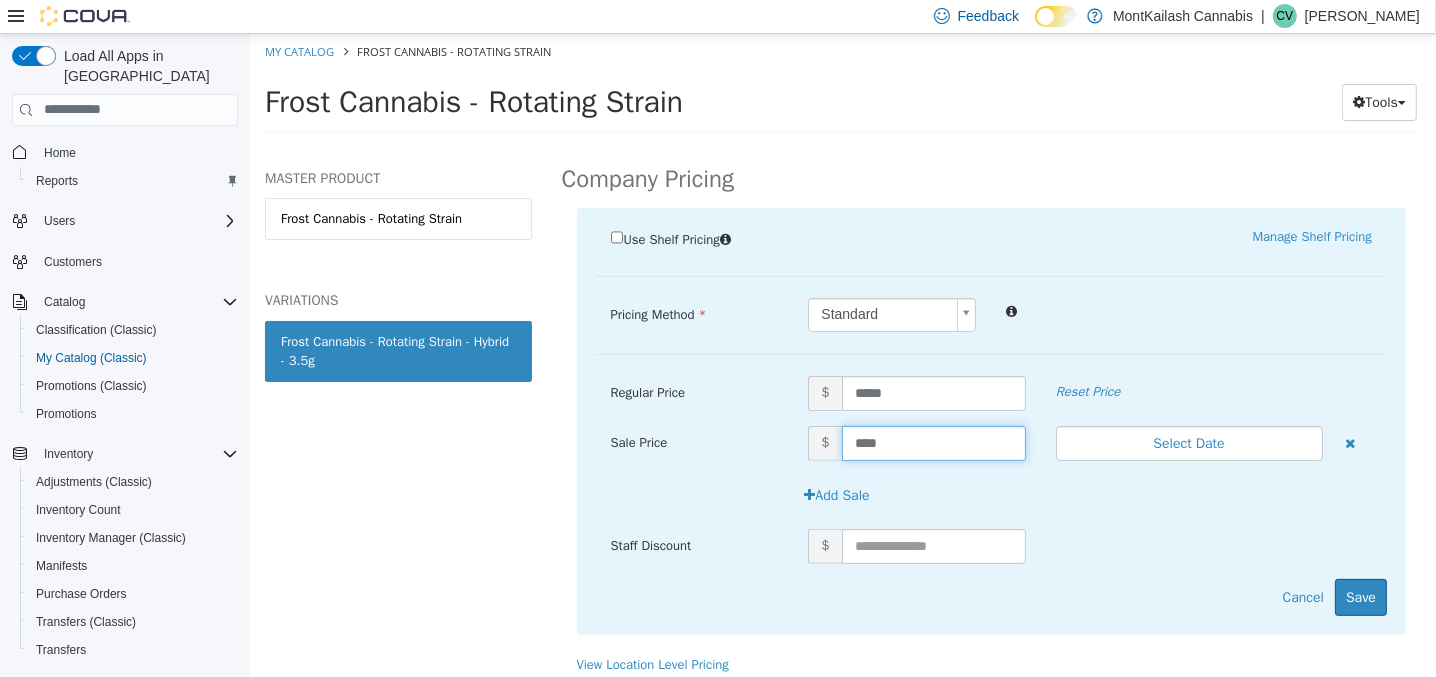 type on "*****" 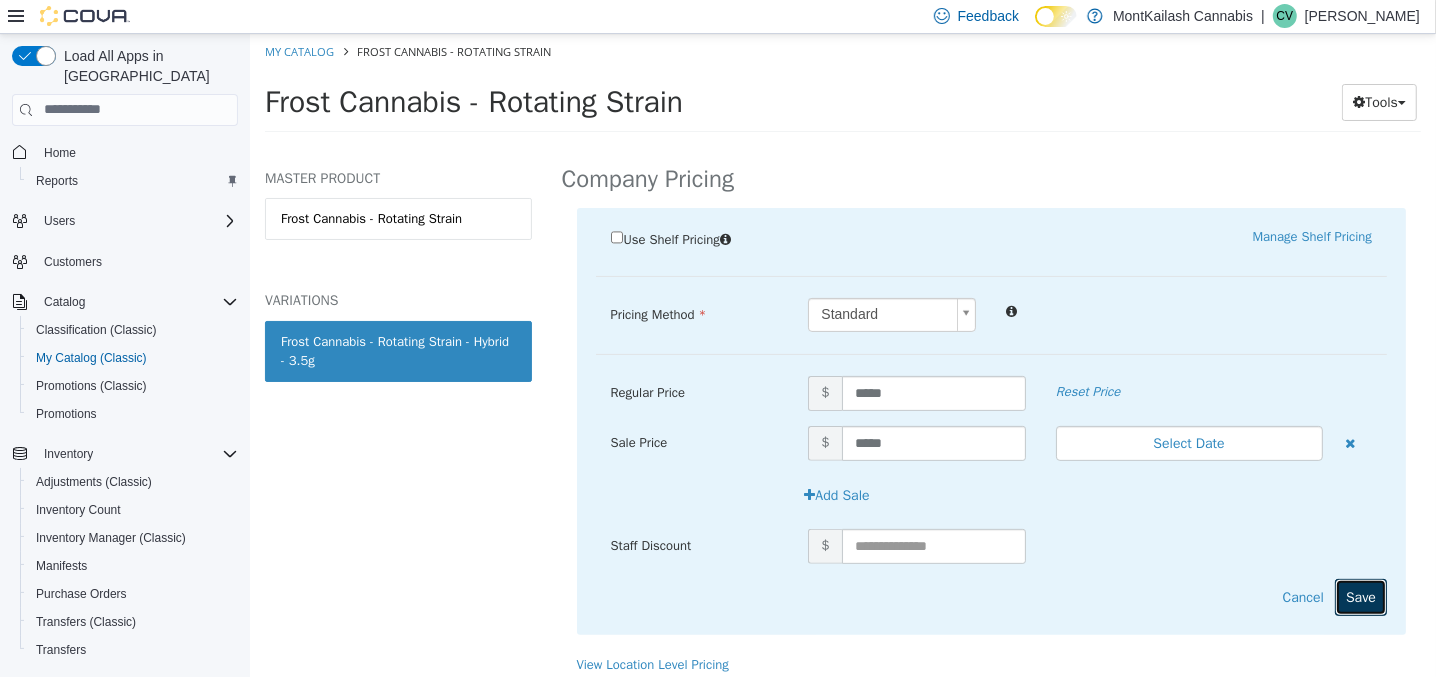 click on "Save" at bounding box center (1360, 596) 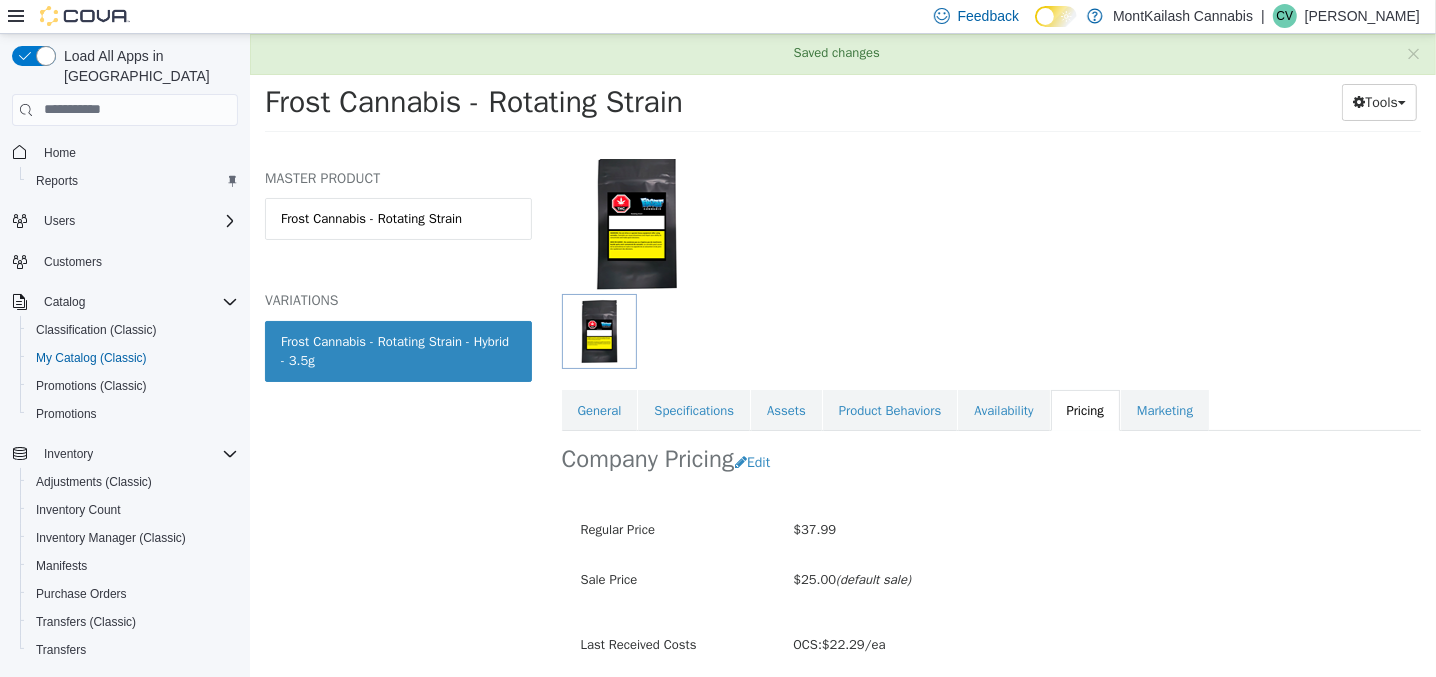 scroll, scrollTop: 131, scrollLeft: 0, axis: vertical 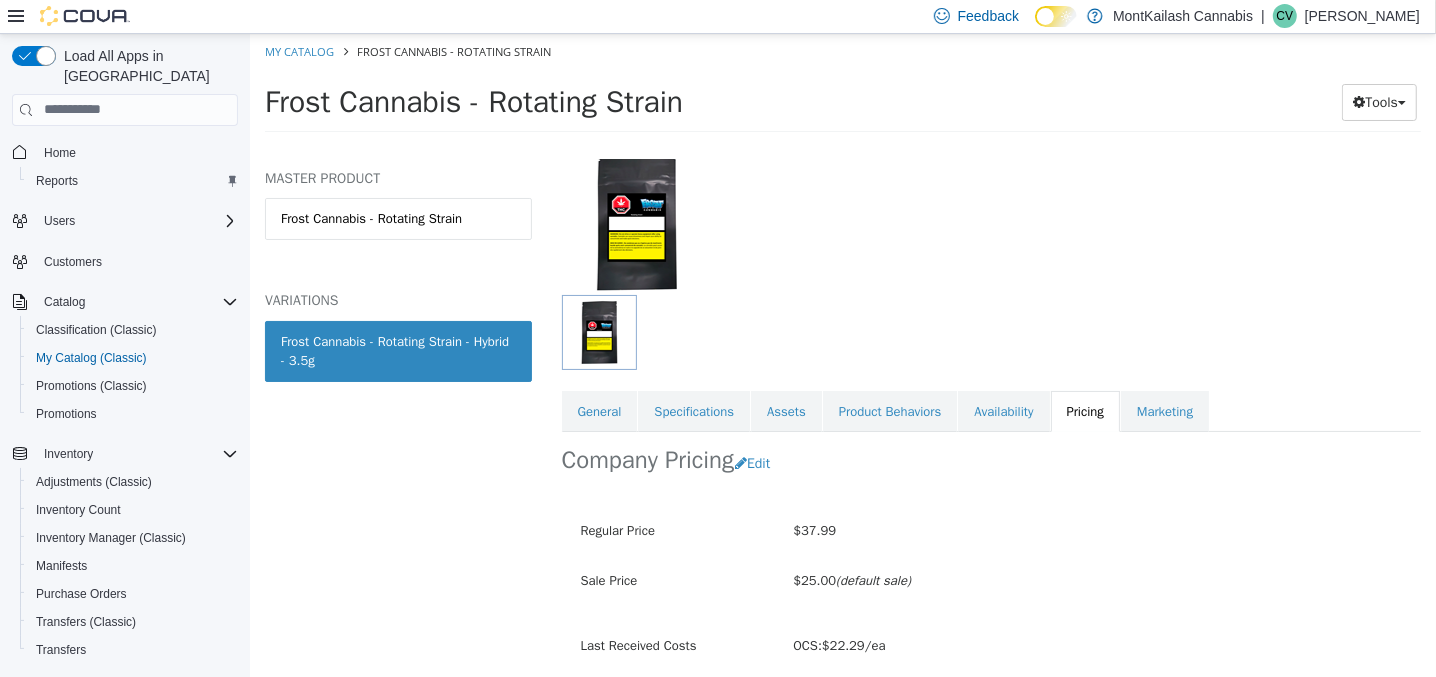 drag, startPoint x: 659, startPoint y: 85, endPoint x: 704, endPoint y: 95, distance: 46.09772 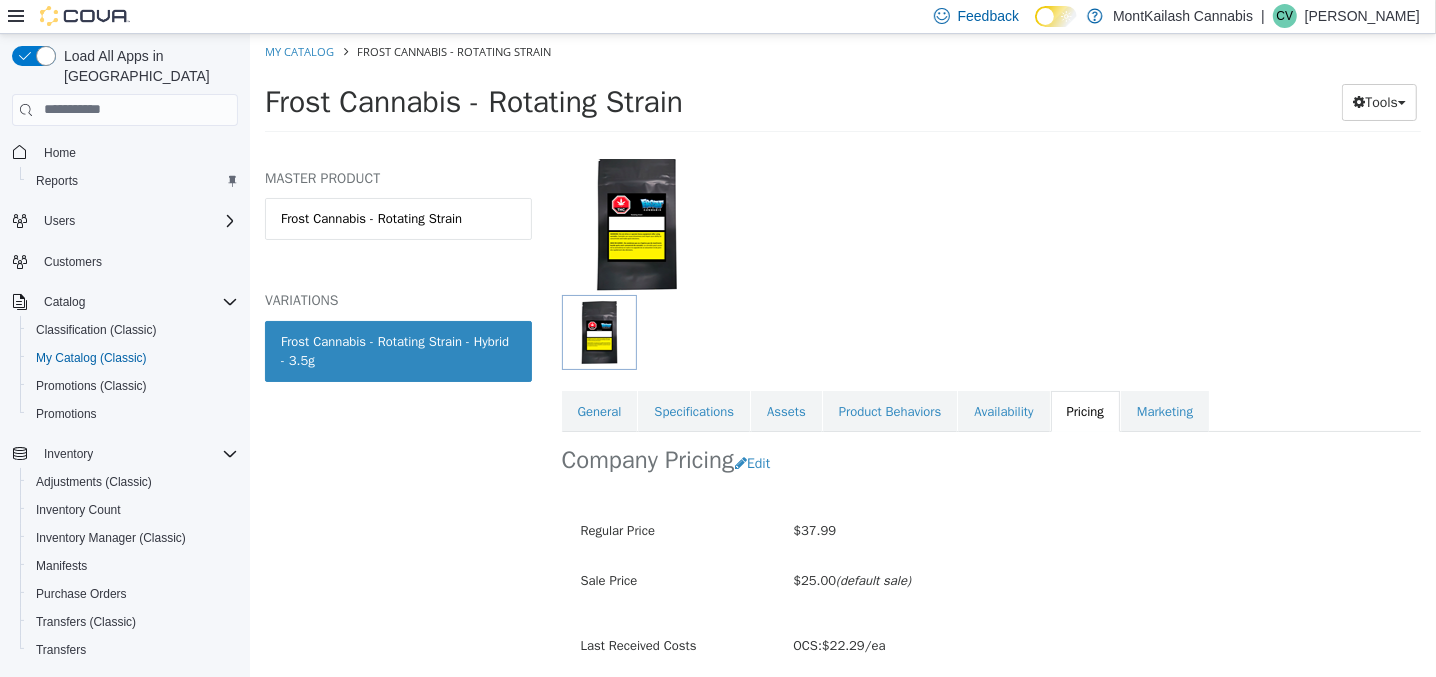 click at bounding box center [991, 208] 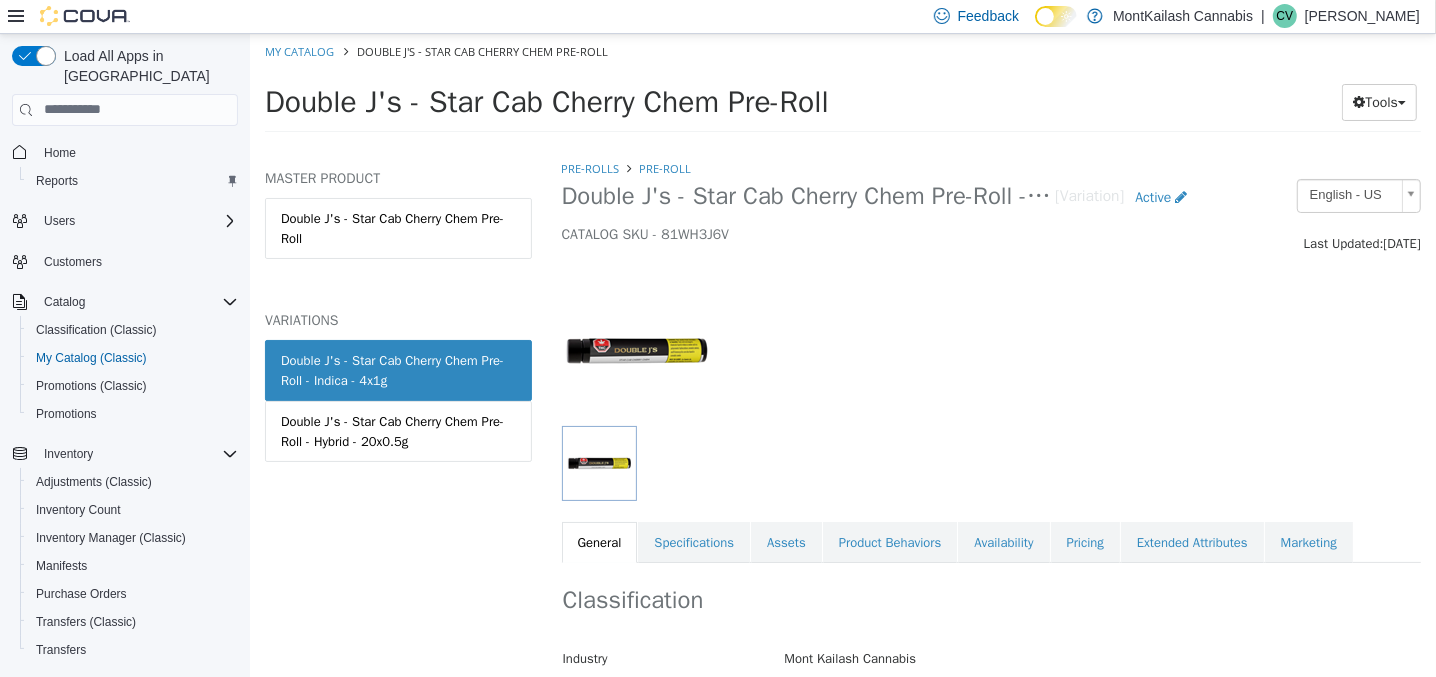 scroll, scrollTop: 0, scrollLeft: 0, axis: both 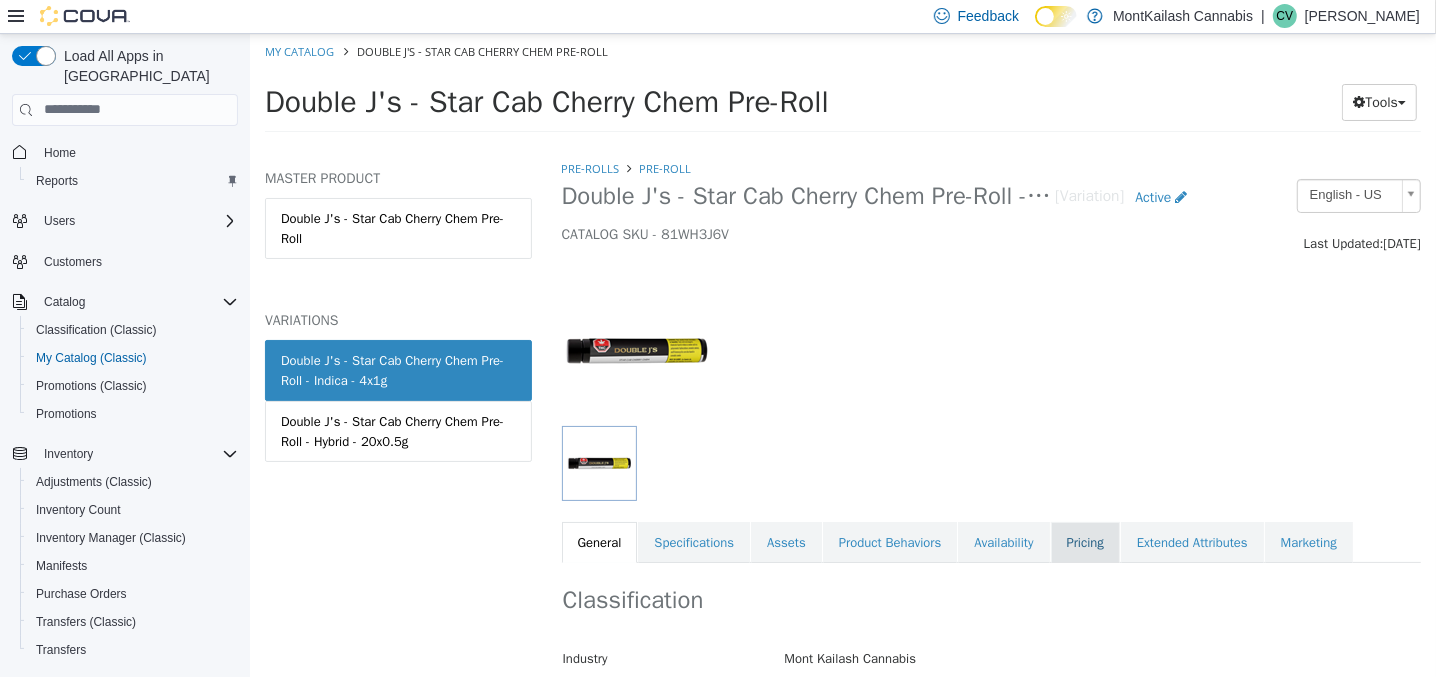 click on "Pricing" at bounding box center (1084, 542) 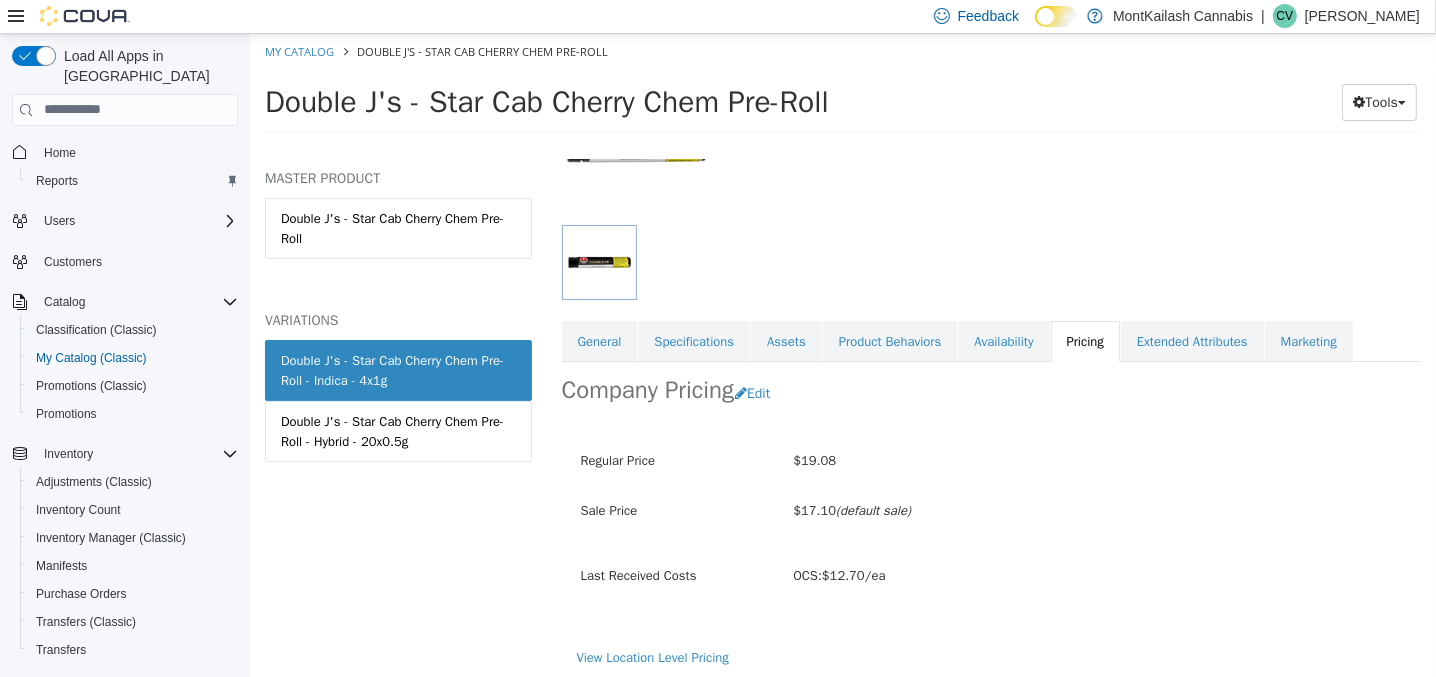 scroll, scrollTop: 206, scrollLeft: 0, axis: vertical 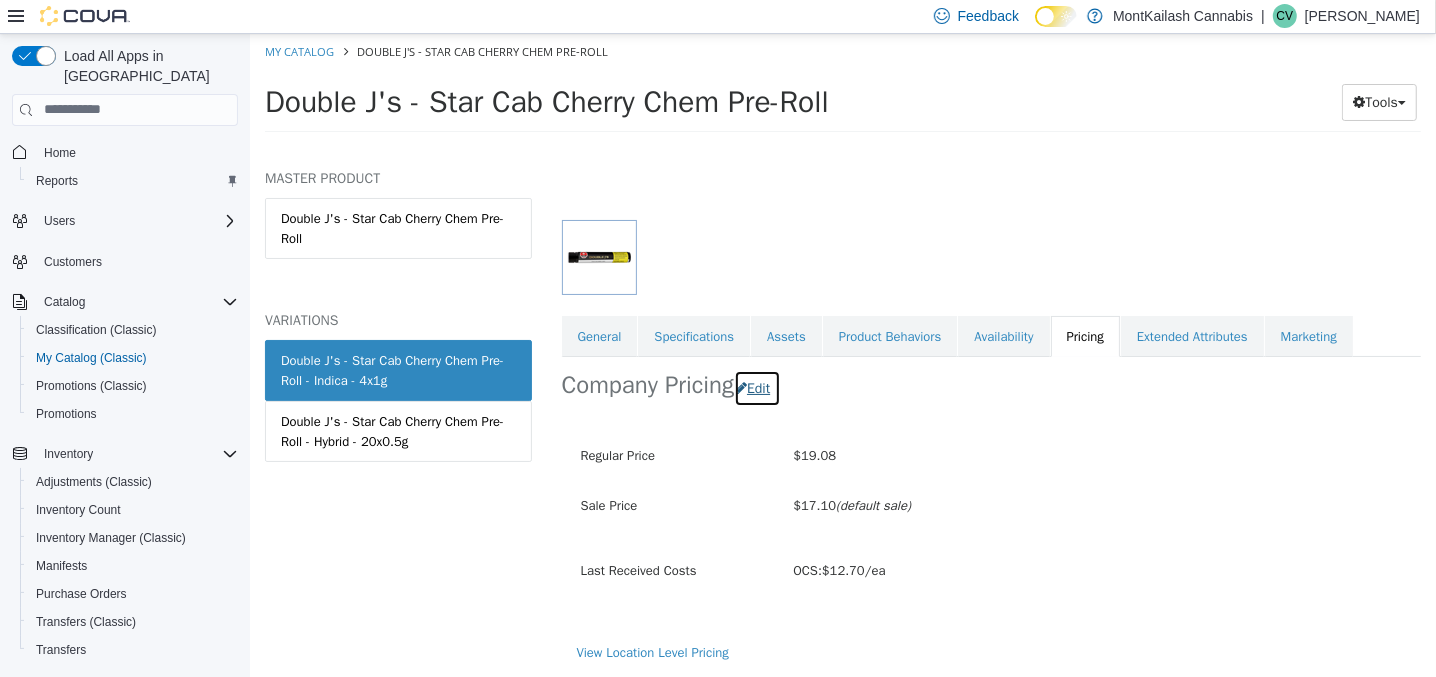 click on "Edit" at bounding box center (756, 387) 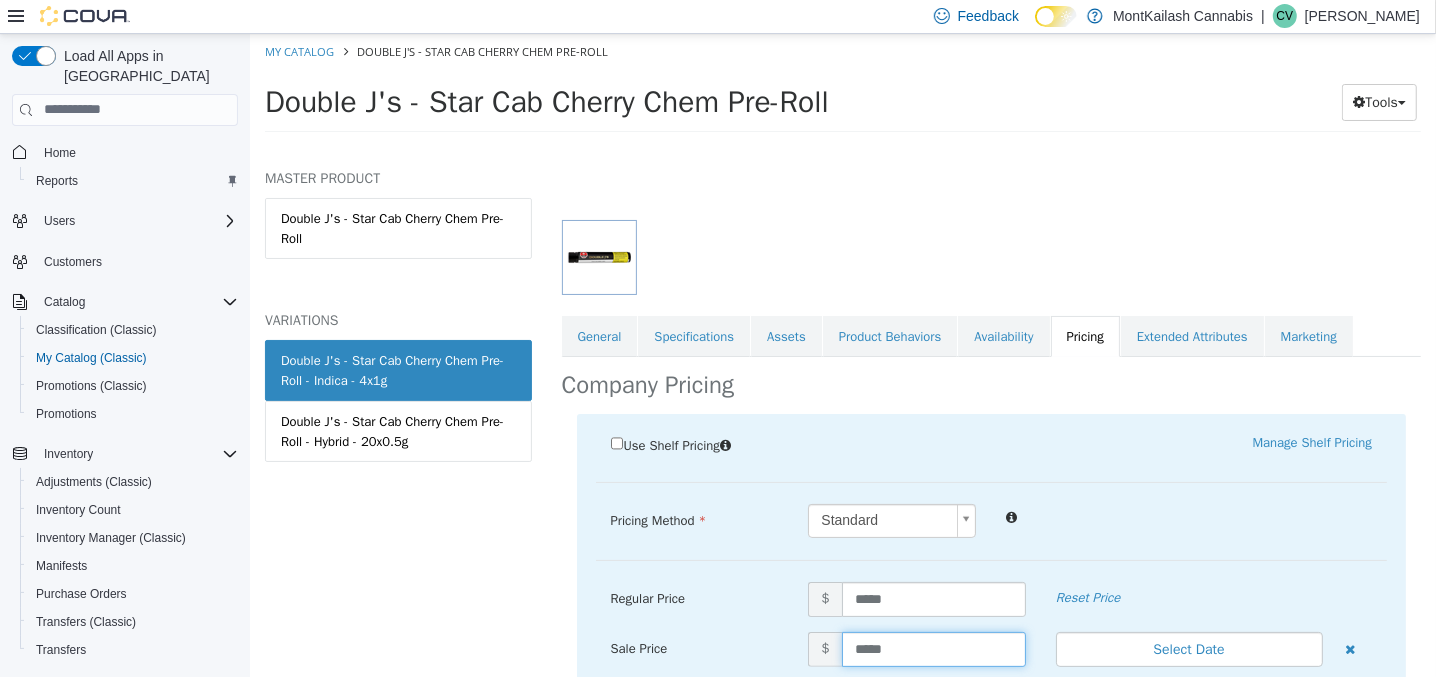 click on "*****" at bounding box center (933, 648) 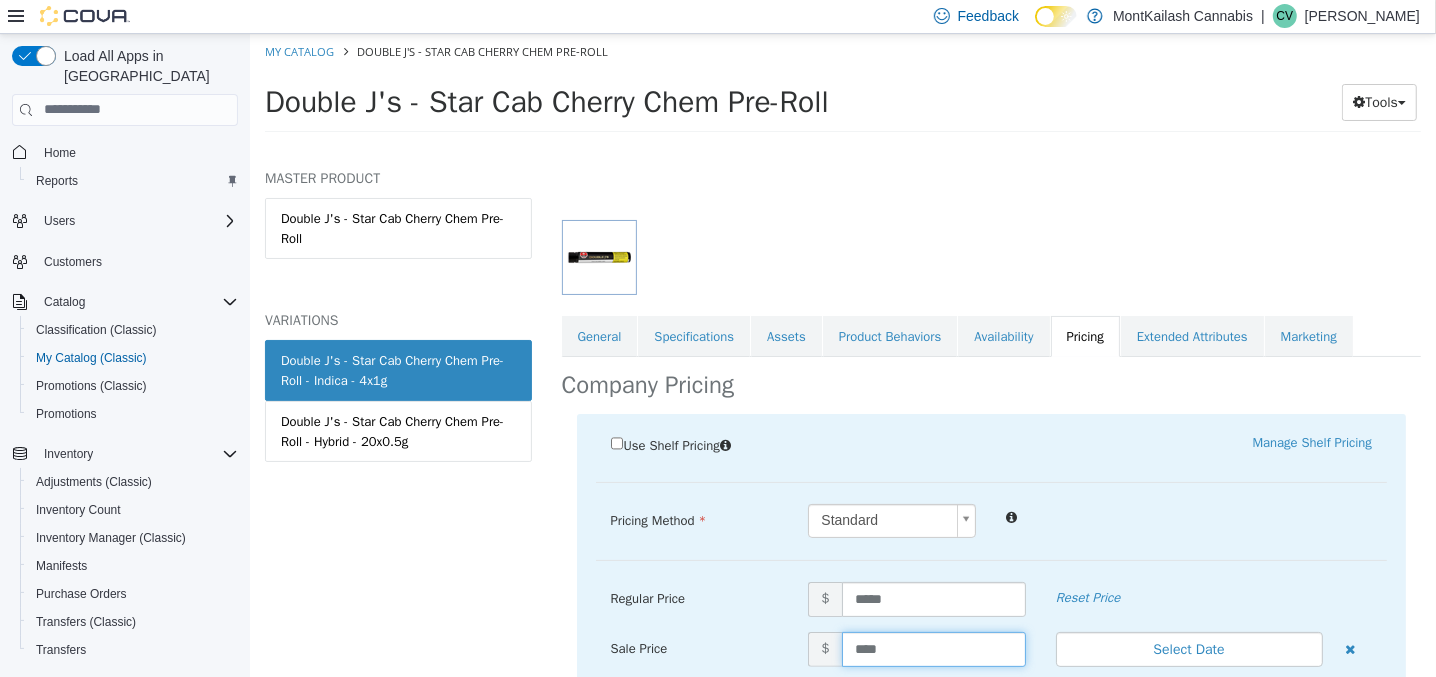 type on "*****" 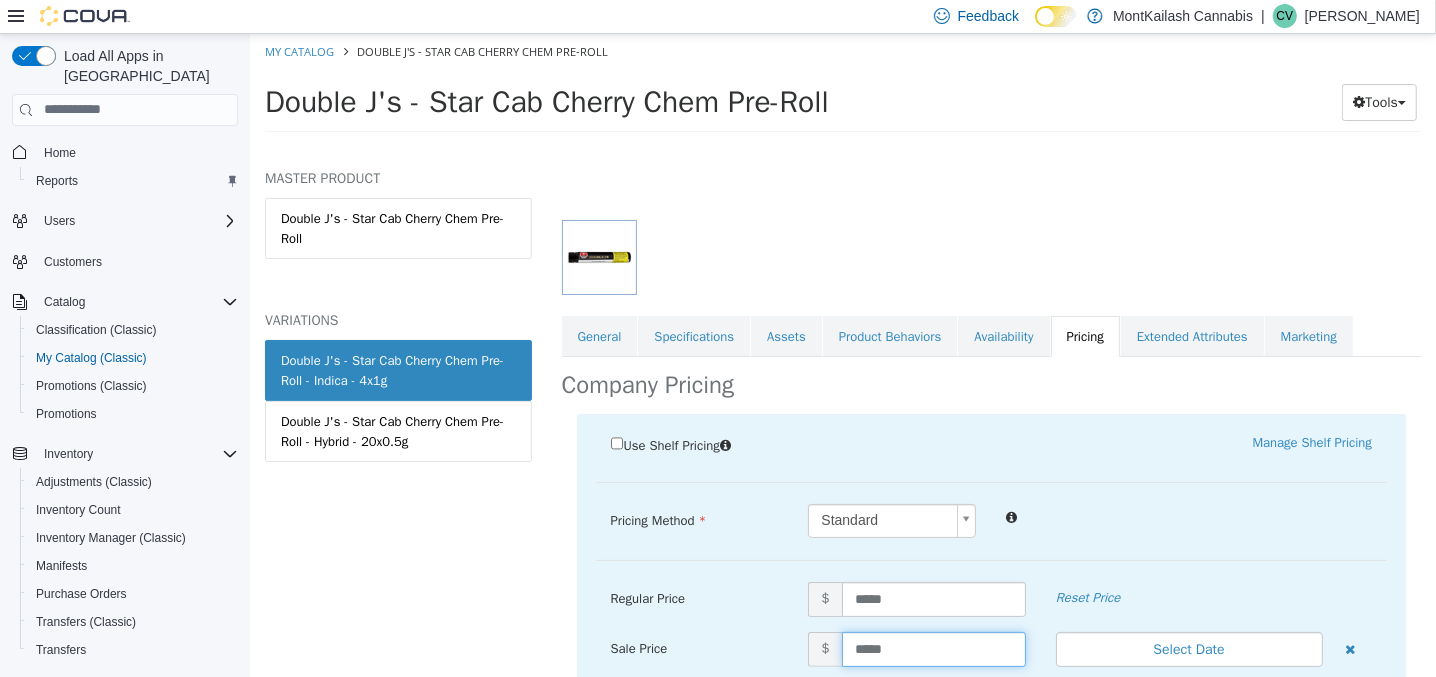 scroll, scrollTop: 422, scrollLeft: 0, axis: vertical 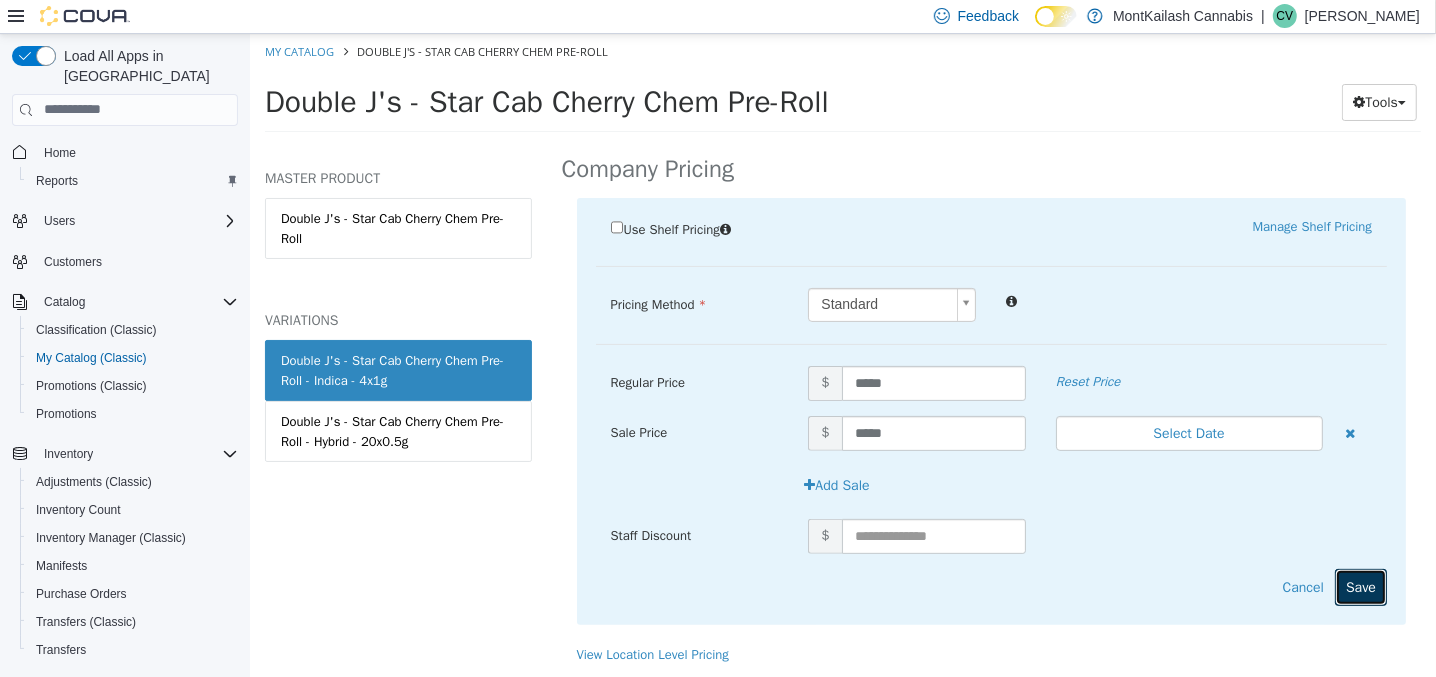 click on "Save" at bounding box center [1360, 586] 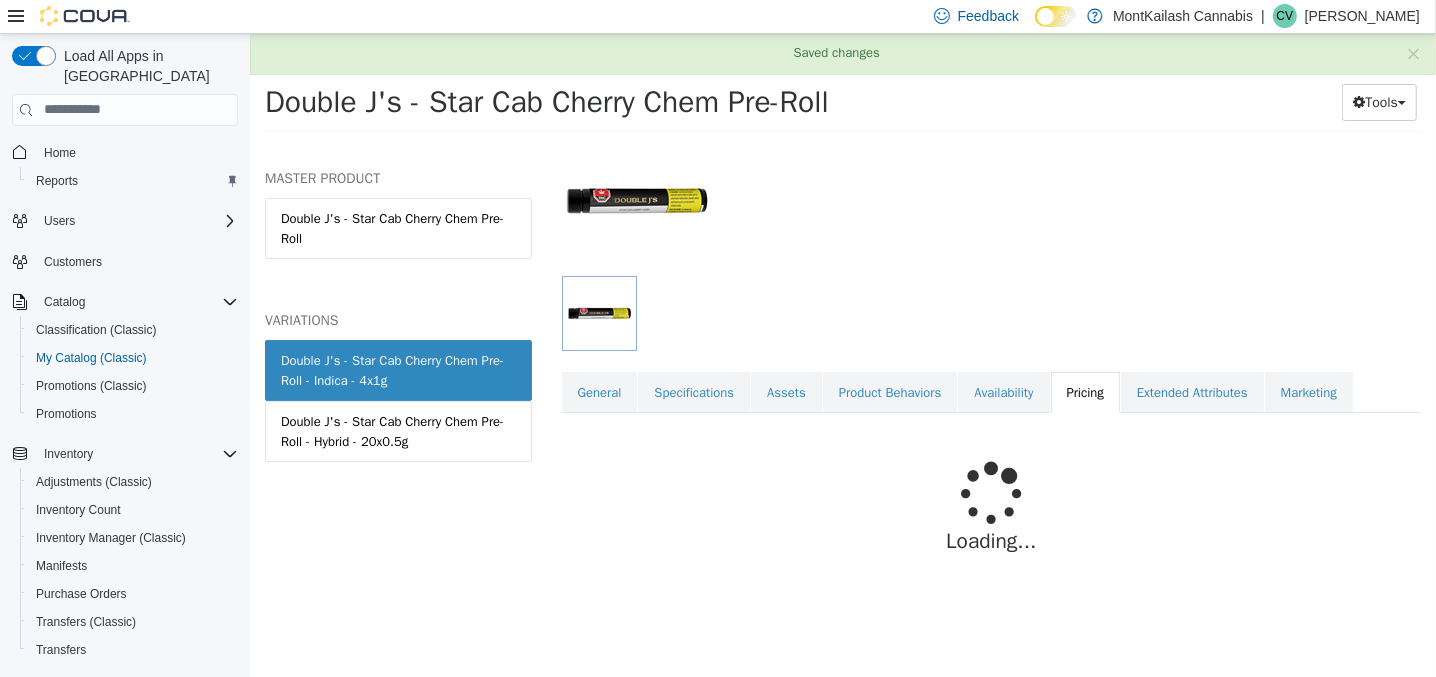 scroll, scrollTop: 206, scrollLeft: 0, axis: vertical 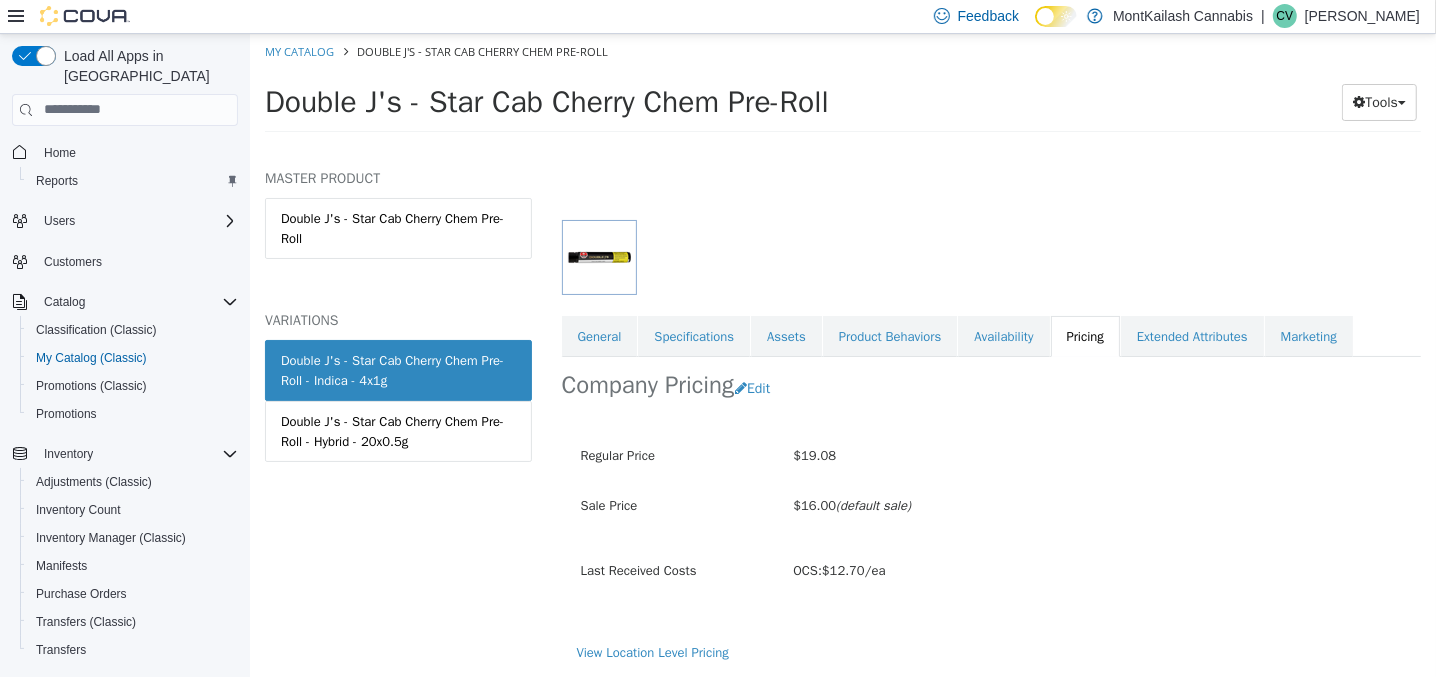click on "Double J's - Star Cab Cherry Chem Pre-Roll" at bounding box center [761, 101] 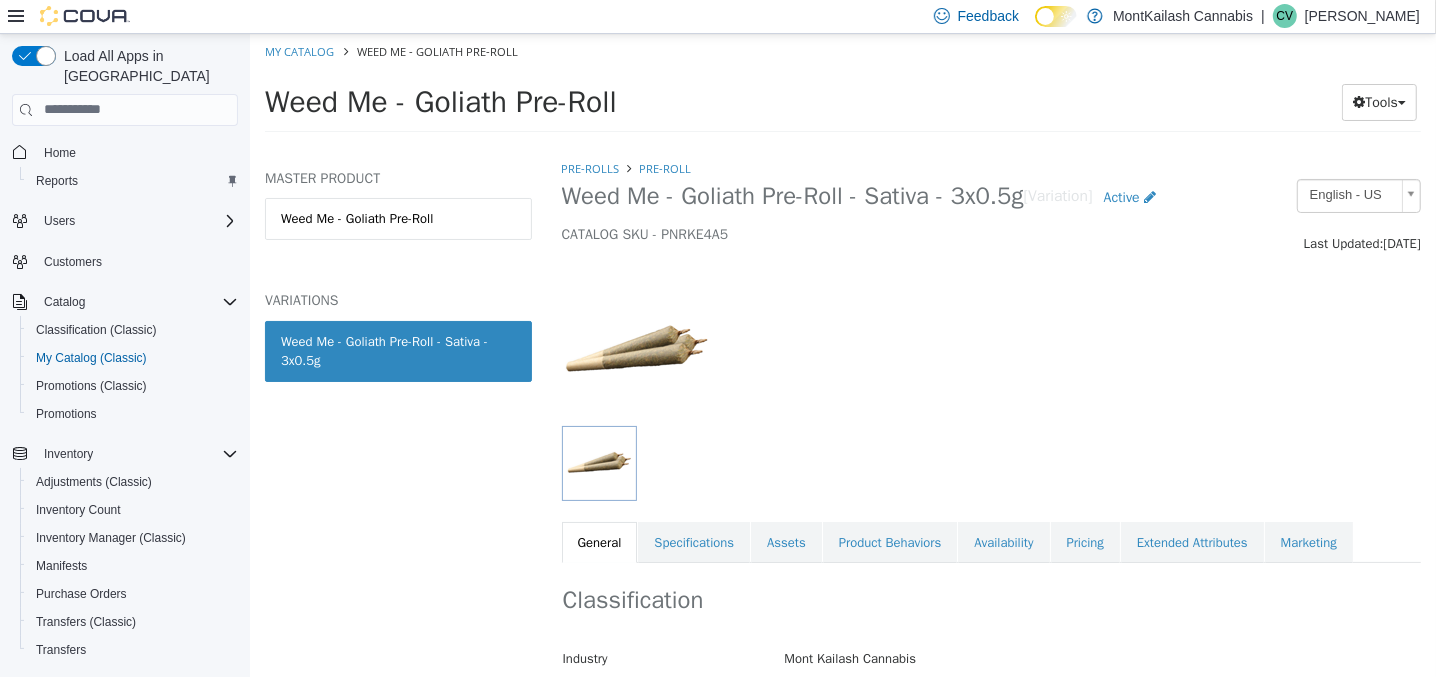 scroll, scrollTop: 0, scrollLeft: 0, axis: both 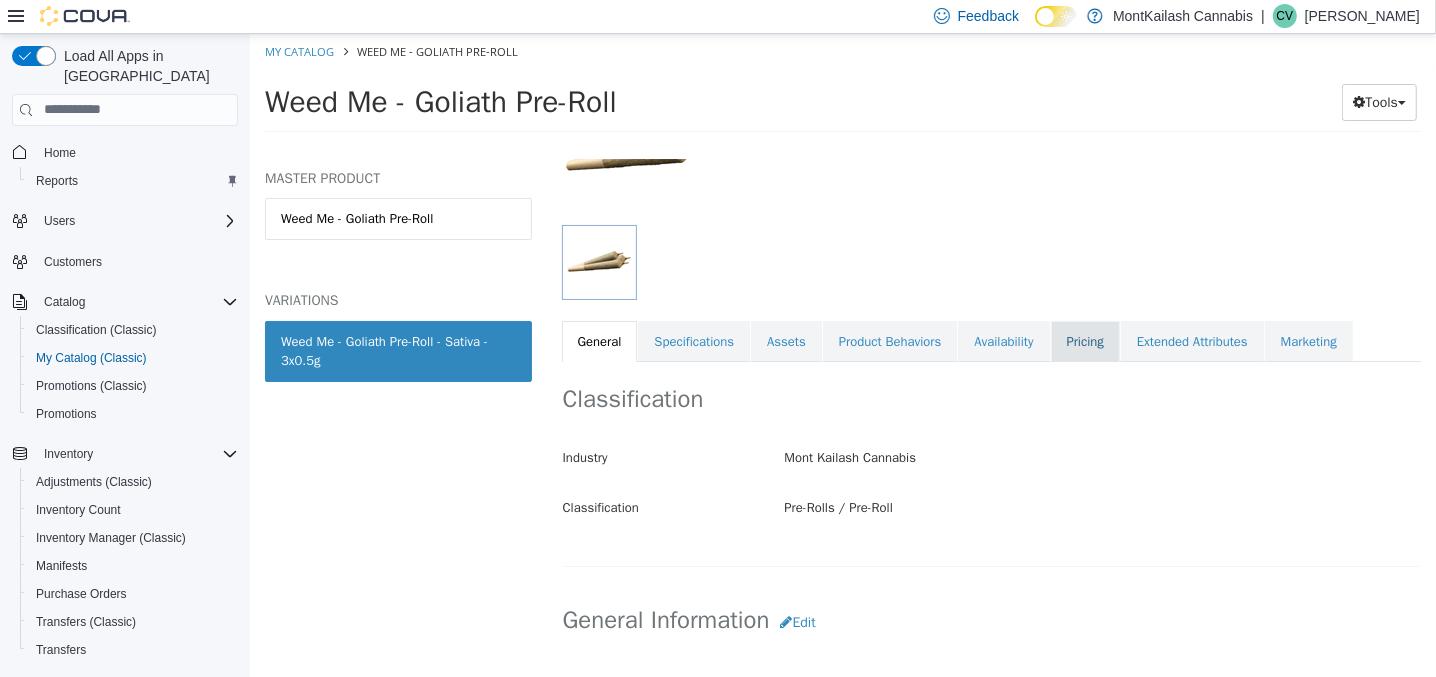 click on "Pricing" at bounding box center [1084, 341] 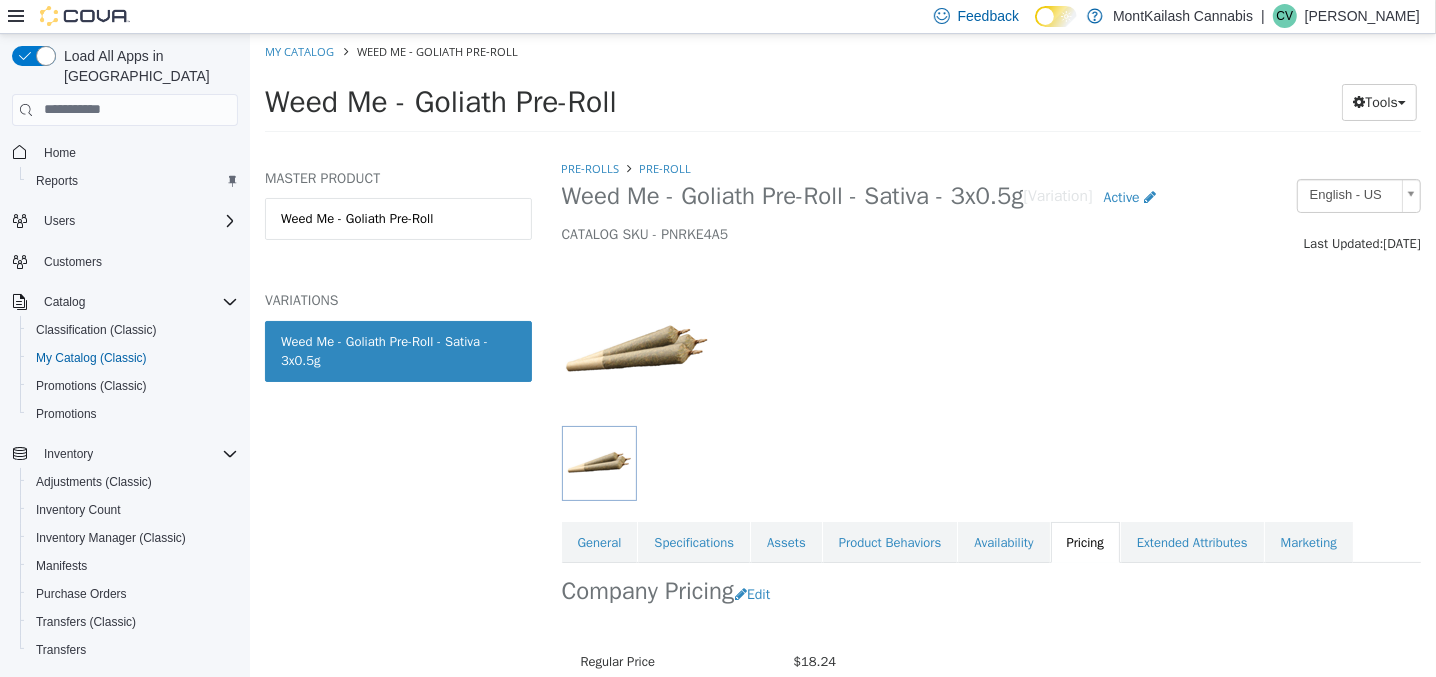 scroll, scrollTop: 198, scrollLeft: 0, axis: vertical 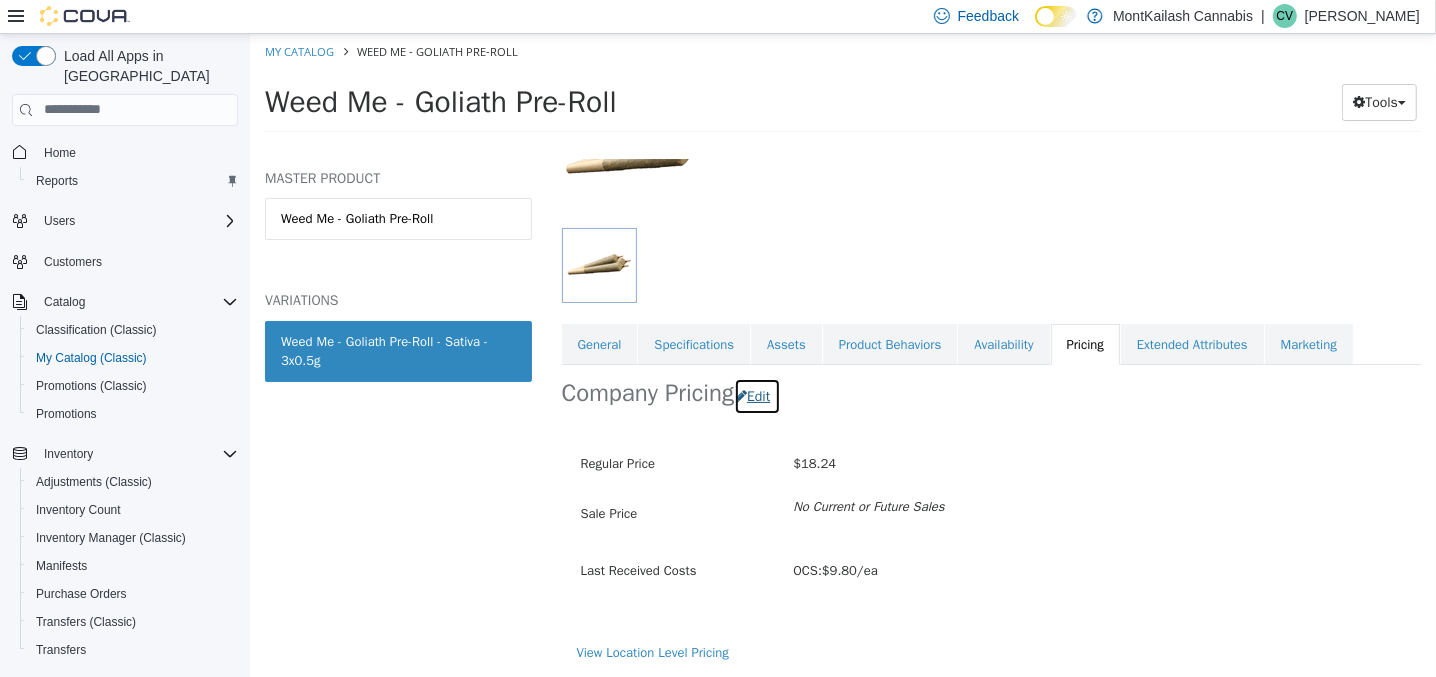 click at bounding box center (740, 395) 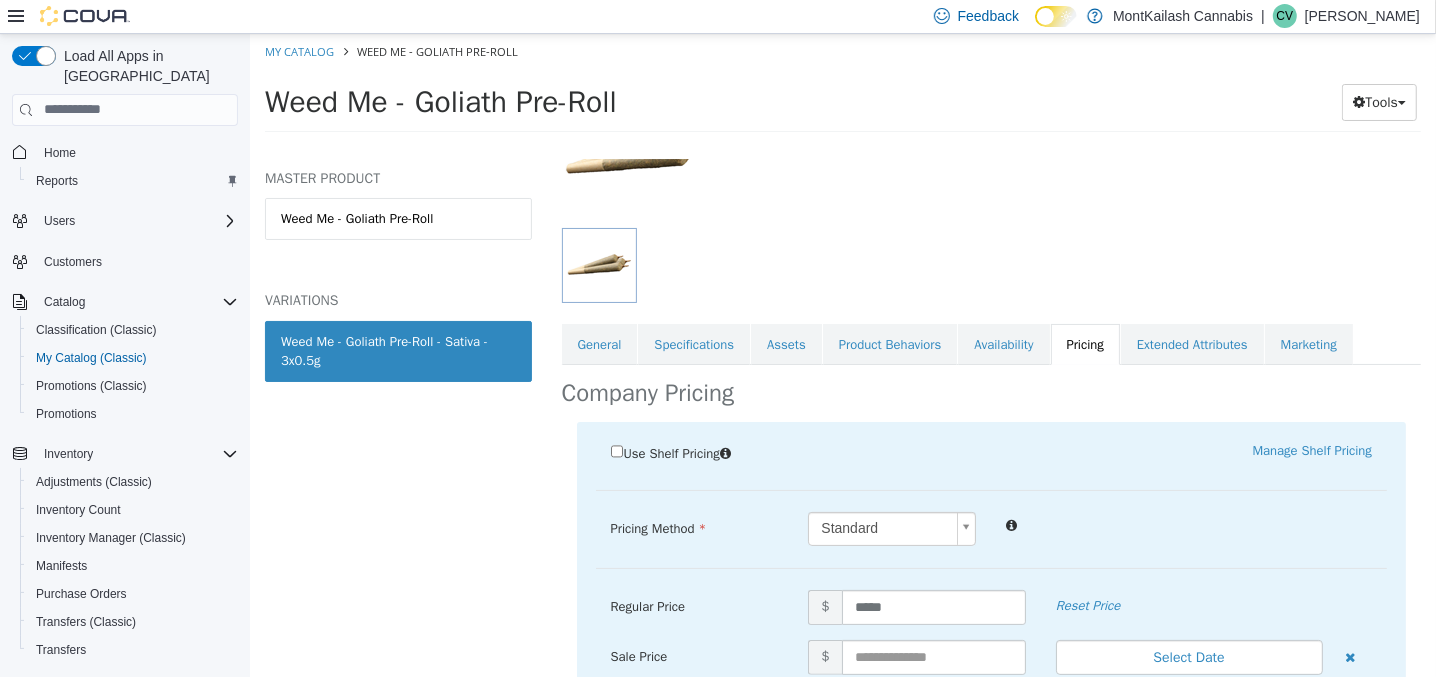 scroll, scrollTop: 393, scrollLeft: 0, axis: vertical 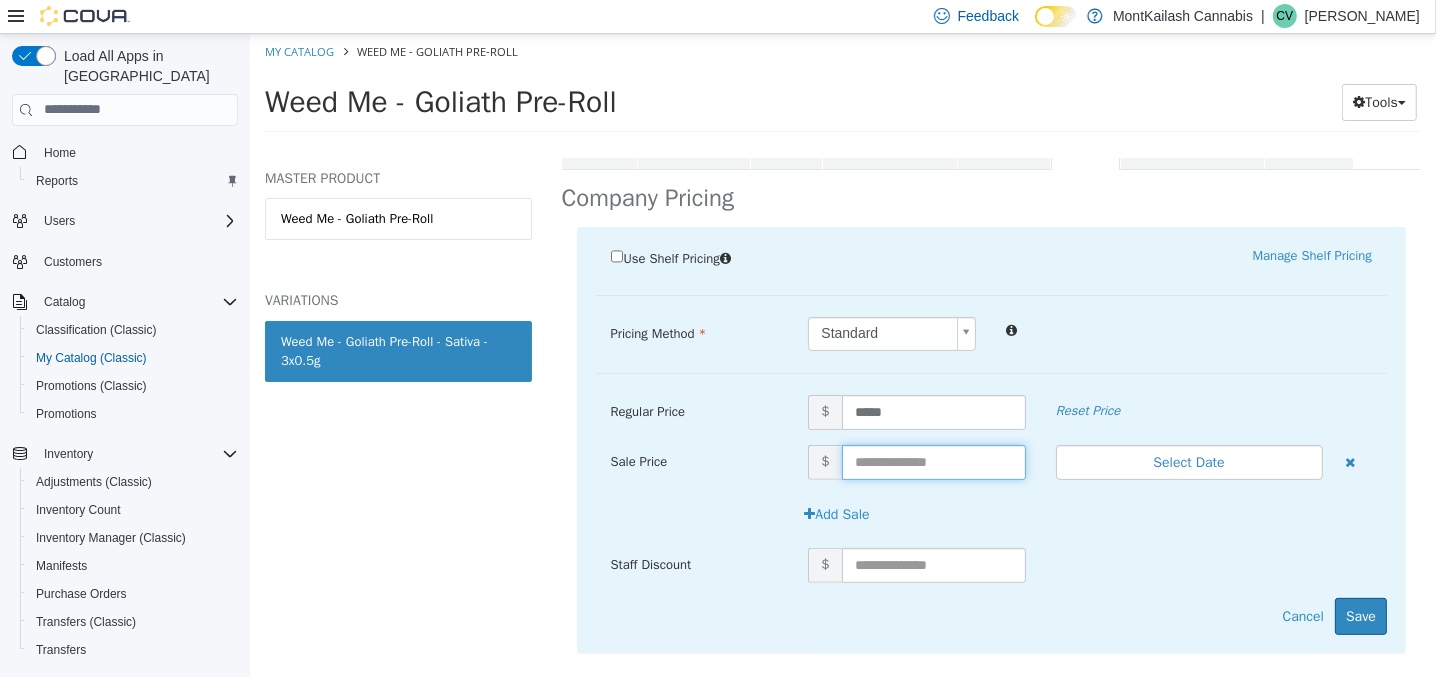 click at bounding box center [933, 461] 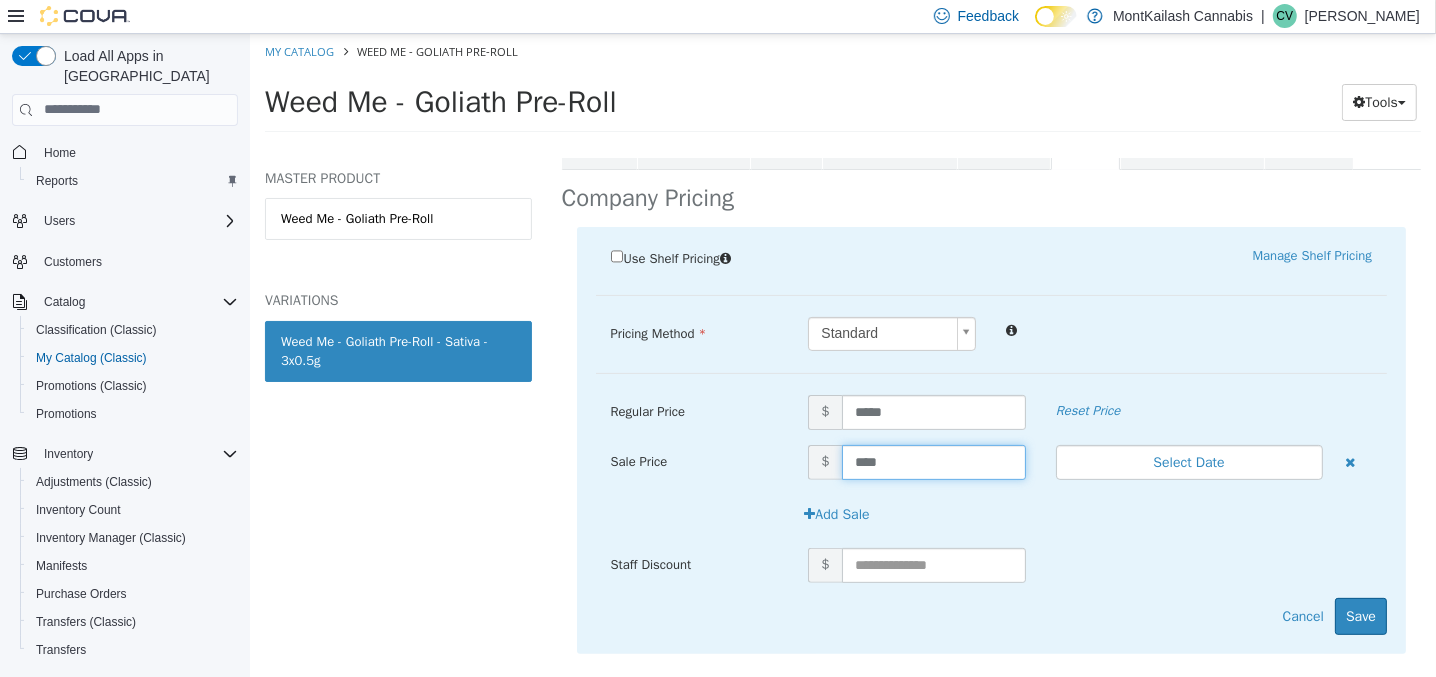 type on "*****" 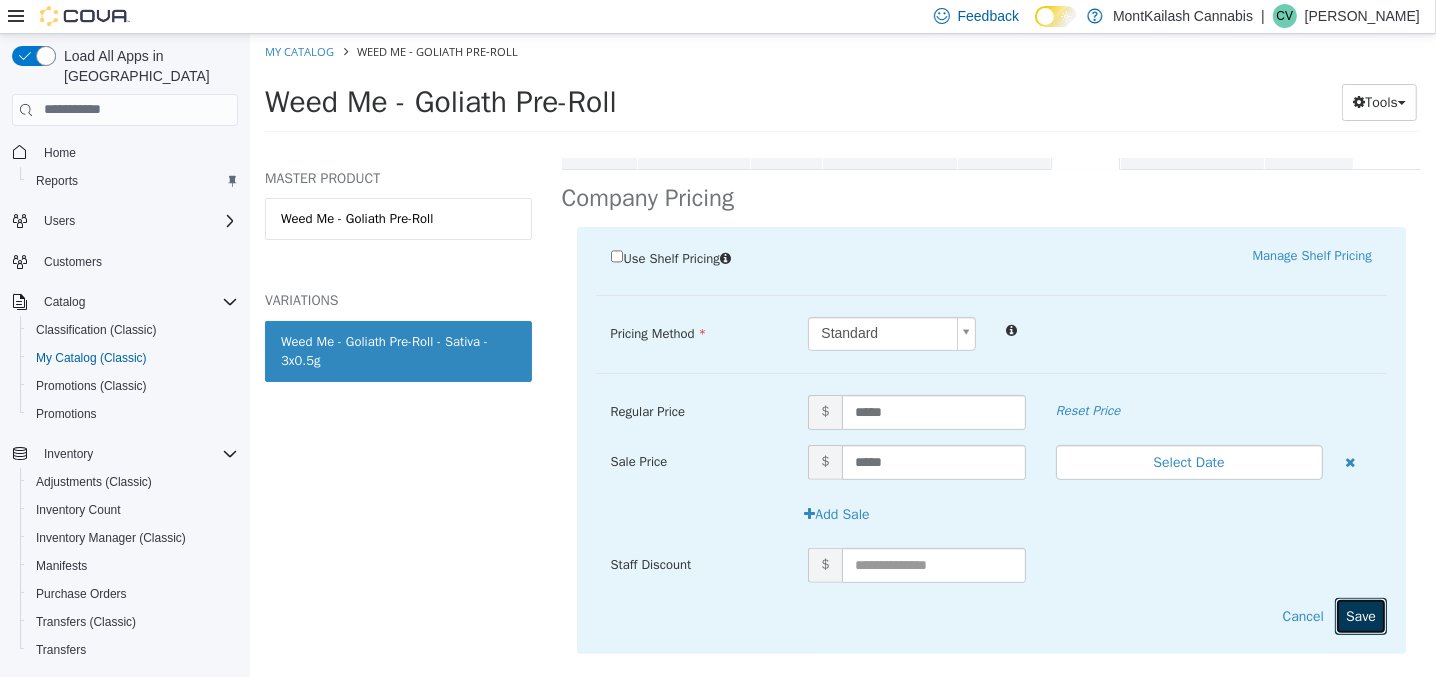click on "Save" at bounding box center (1360, 615) 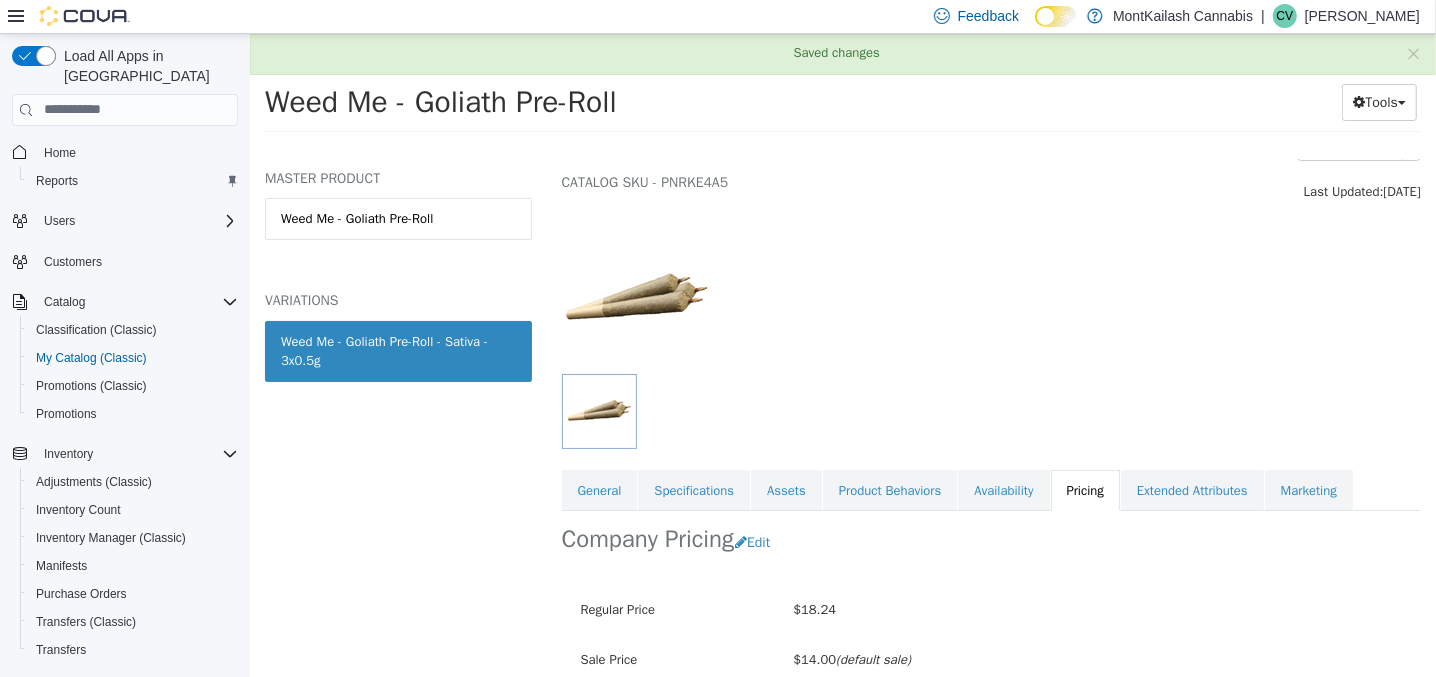 scroll, scrollTop: 40, scrollLeft: 0, axis: vertical 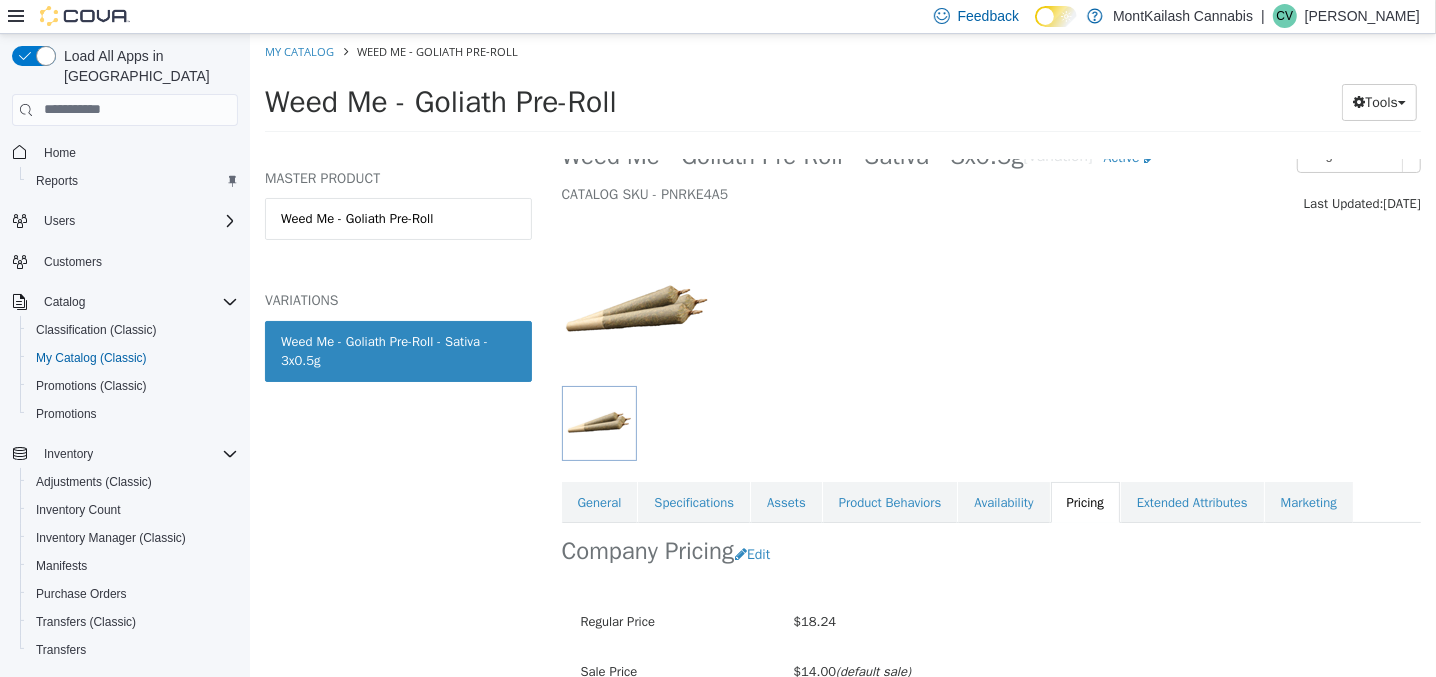 drag, startPoint x: 659, startPoint y: 93, endPoint x: 265, endPoint y: 114, distance: 394.55923 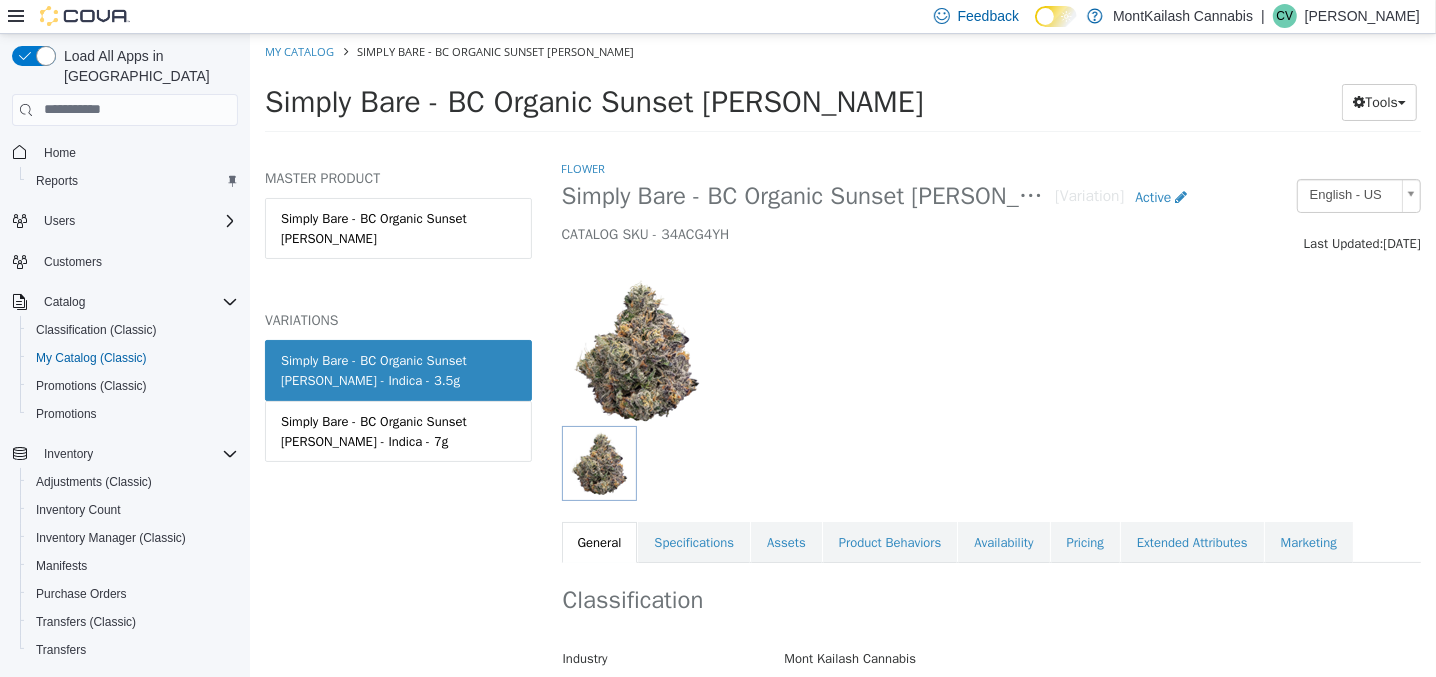 scroll, scrollTop: 0, scrollLeft: 0, axis: both 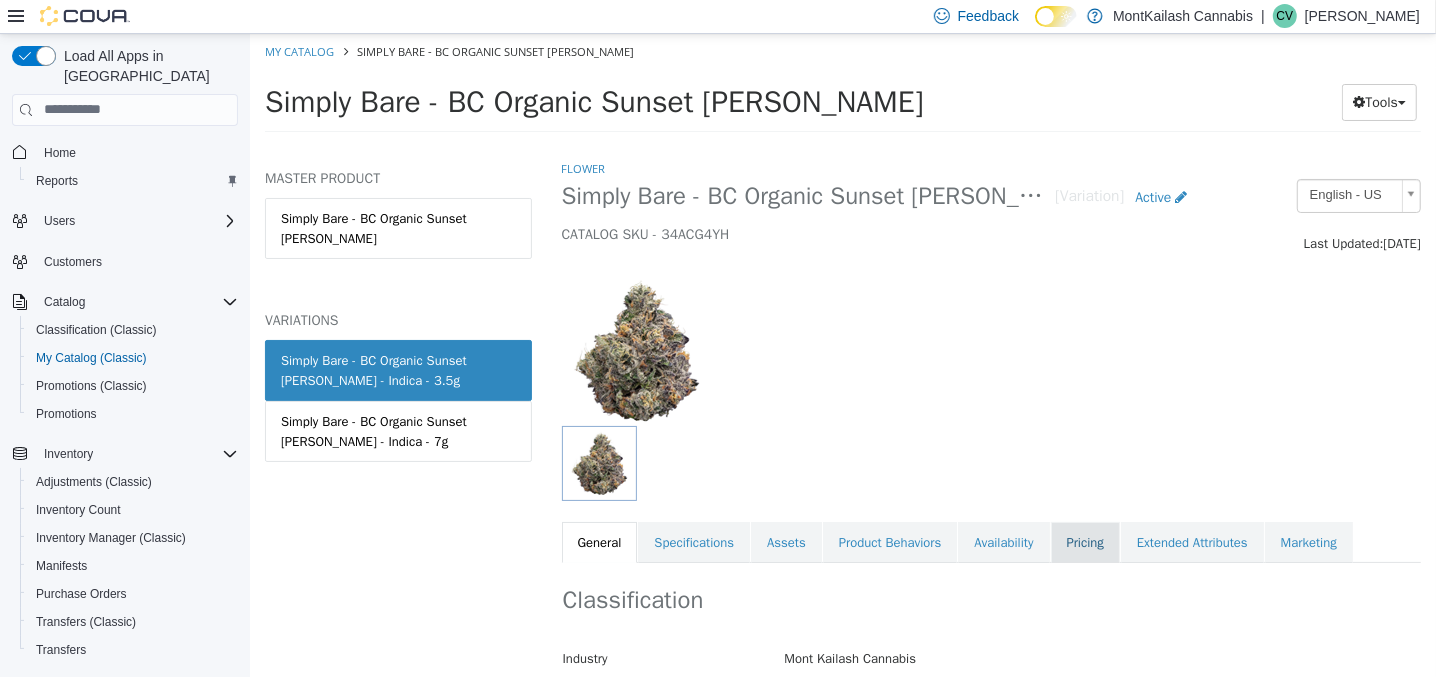 click on "Pricing" at bounding box center [1084, 542] 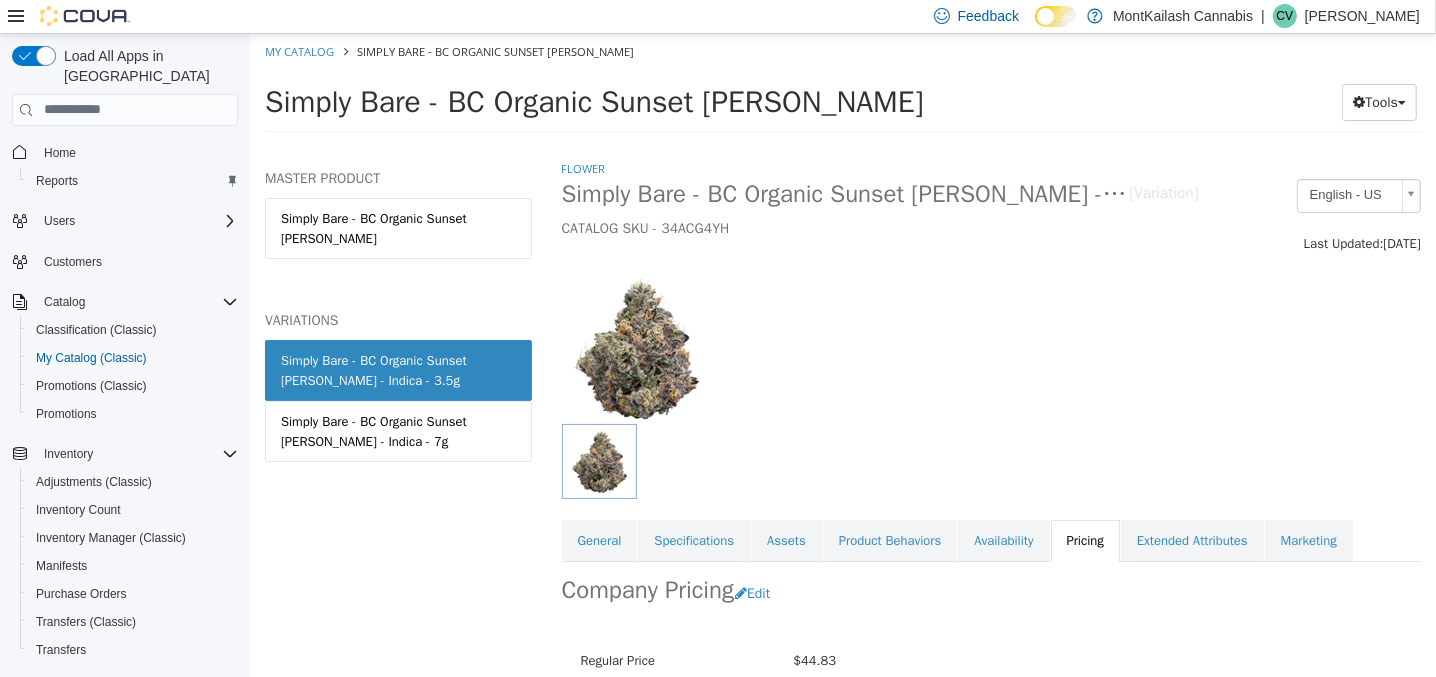 scroll, scrollTop: 197, scrollLeft: 0, axis: vertical 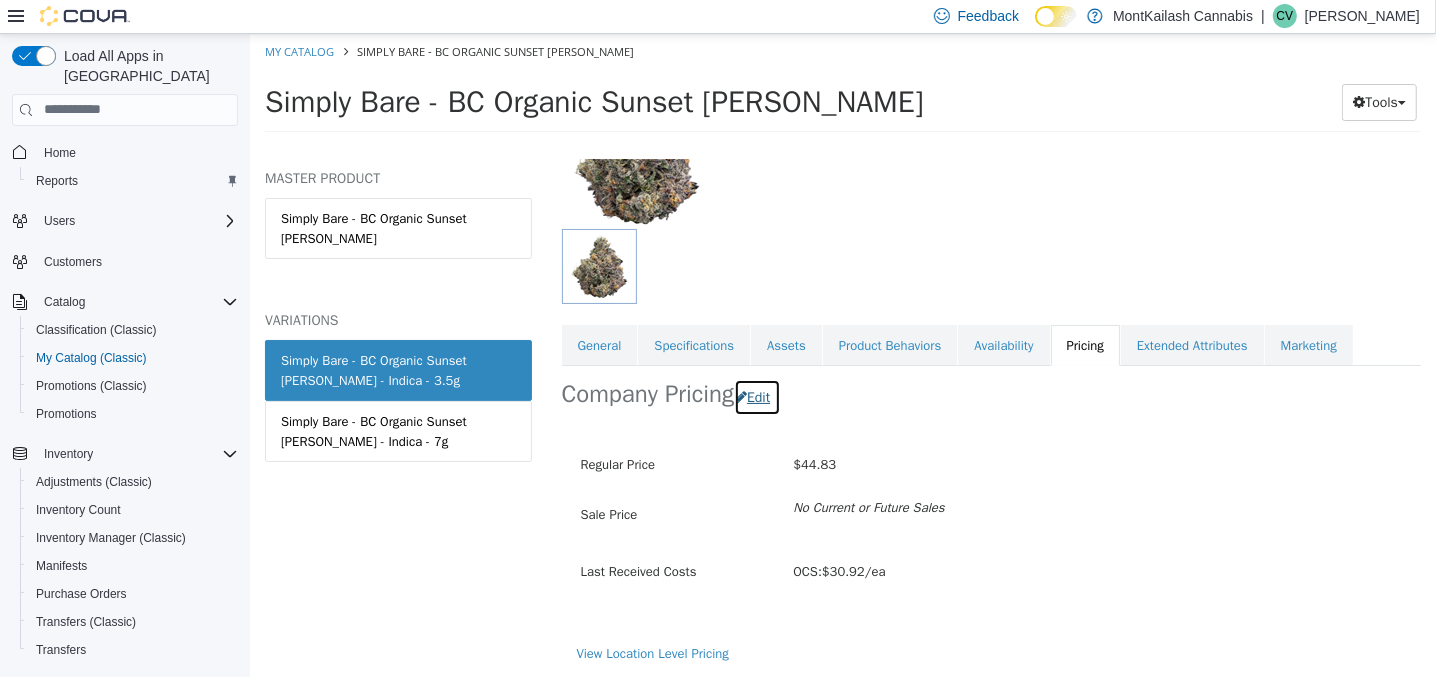 click on "Edit" at bounding box center [756, 396] 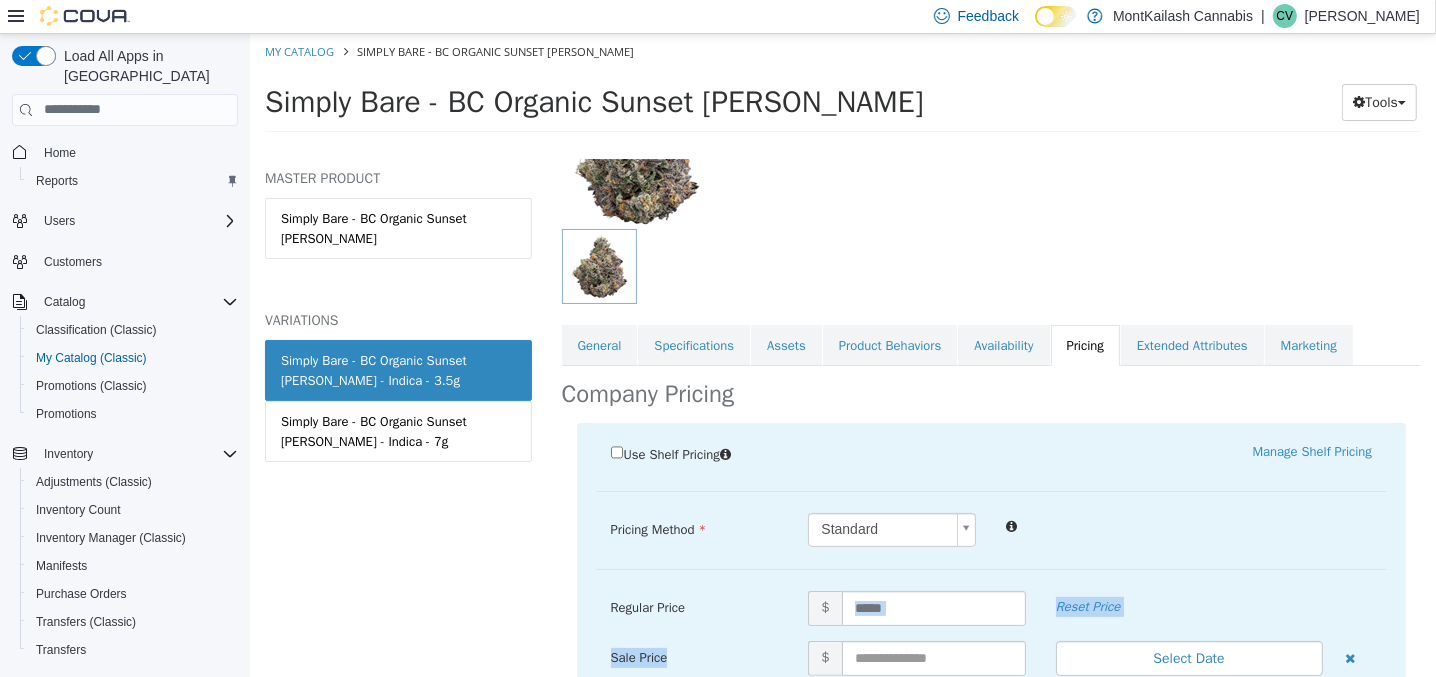 drag, startPoint x: 911, startPoint y: 635, endPoint x: 923, endPoint y: 647, distance: 16.970562 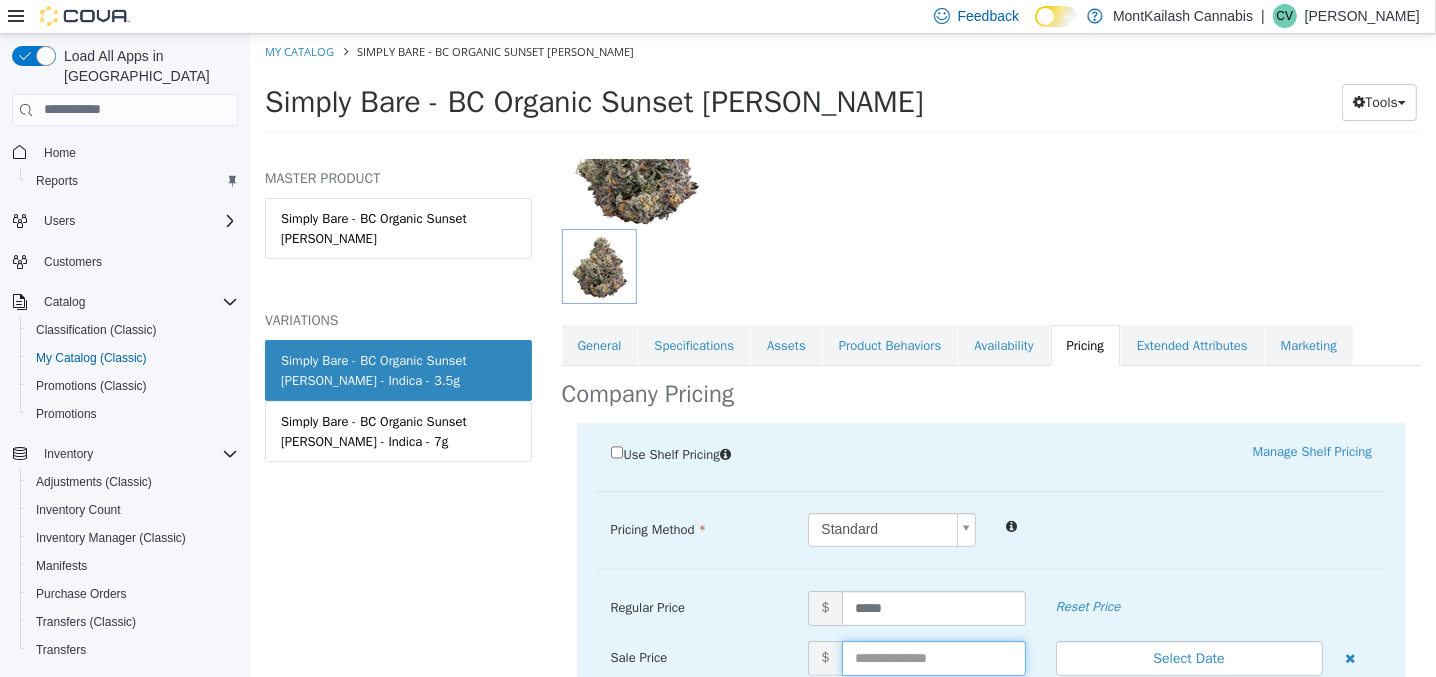 click at bounding box center (933, 657) 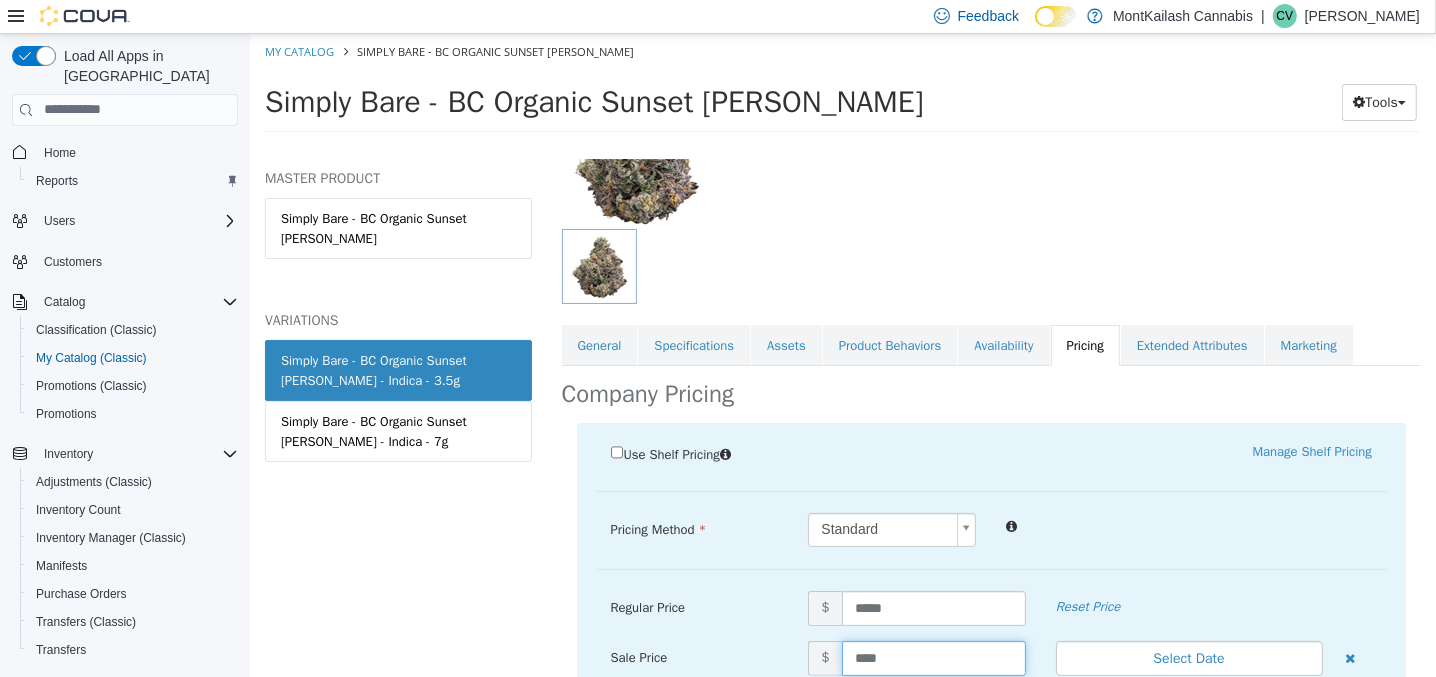 type on "*****" 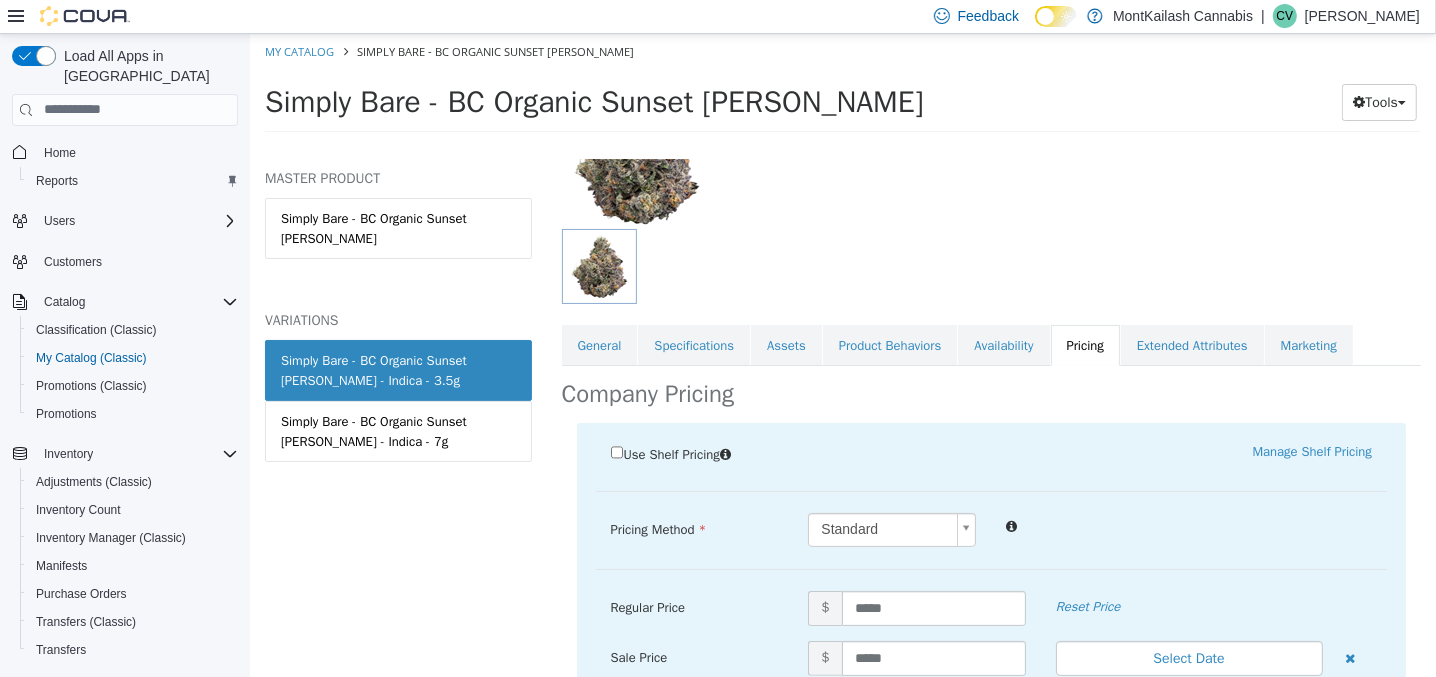 scroll, scrollTop: 421, scrollLeft: 0, axis: vertical 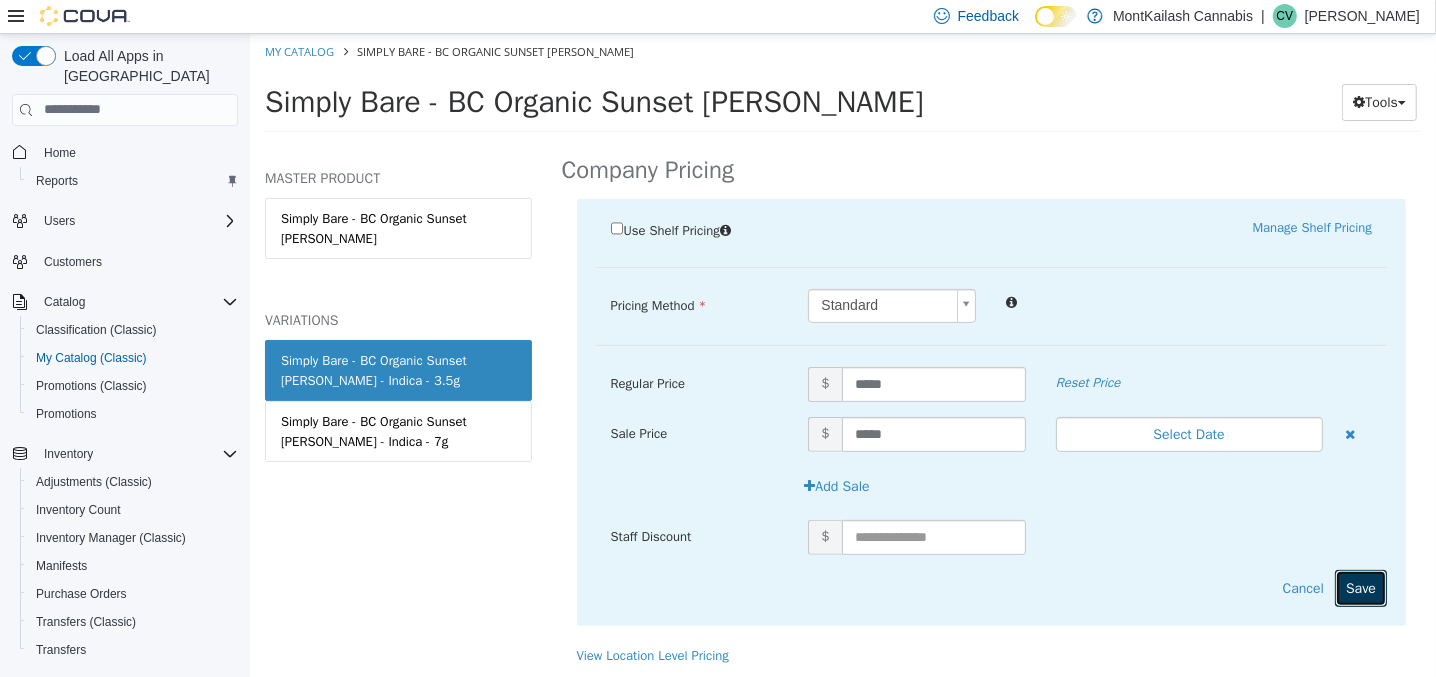 click on "Save" at bounding box center [1360, 587] 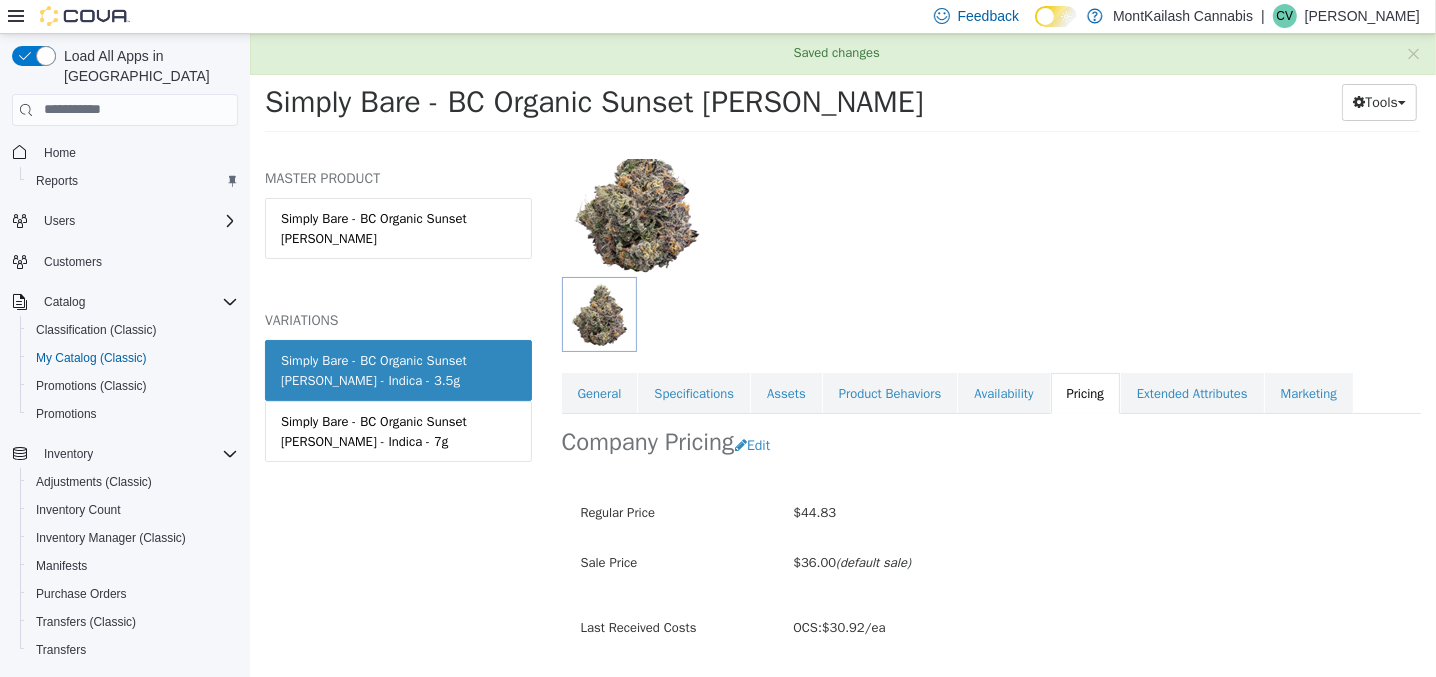 scroll, scrollTop: 205, scrollLeft: 0, axis: vertical 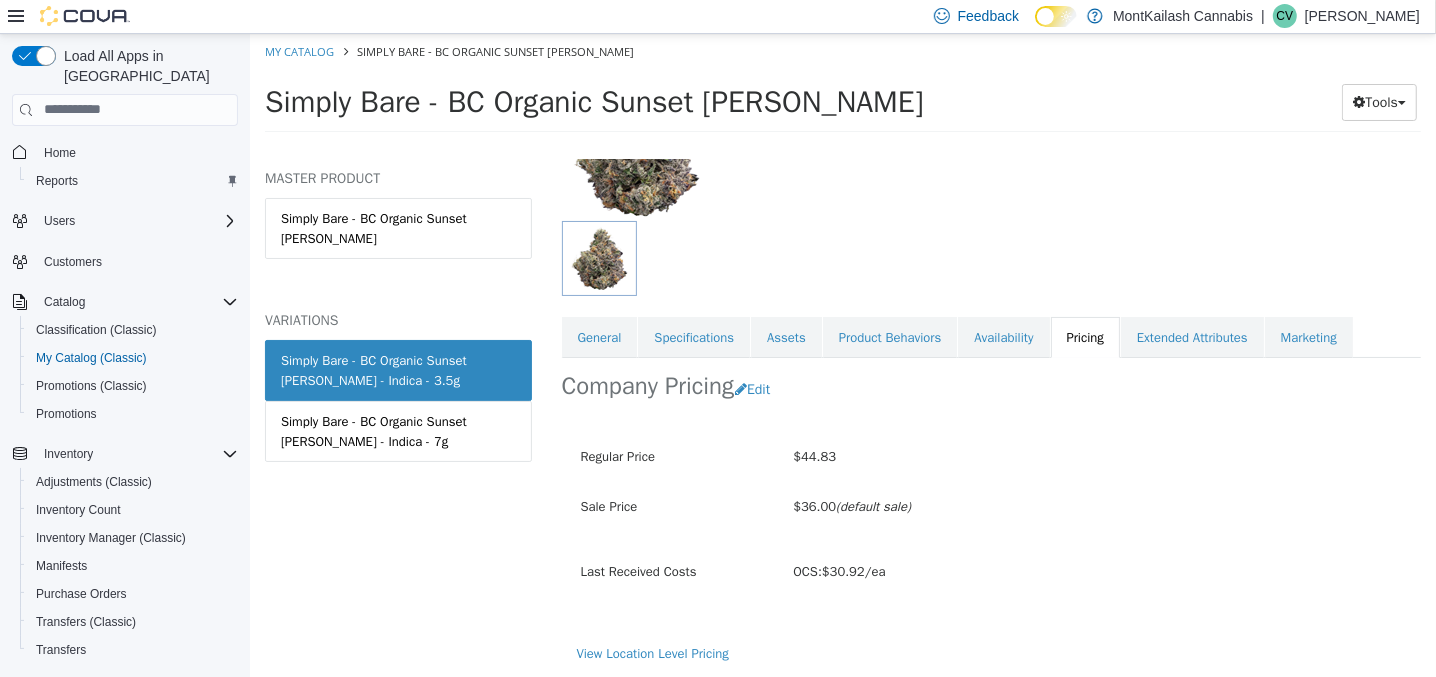 drag, startPoint x: 793, startPoint y: 102, endPoint x: 265, endPoint y: 123, distance: 528.4174 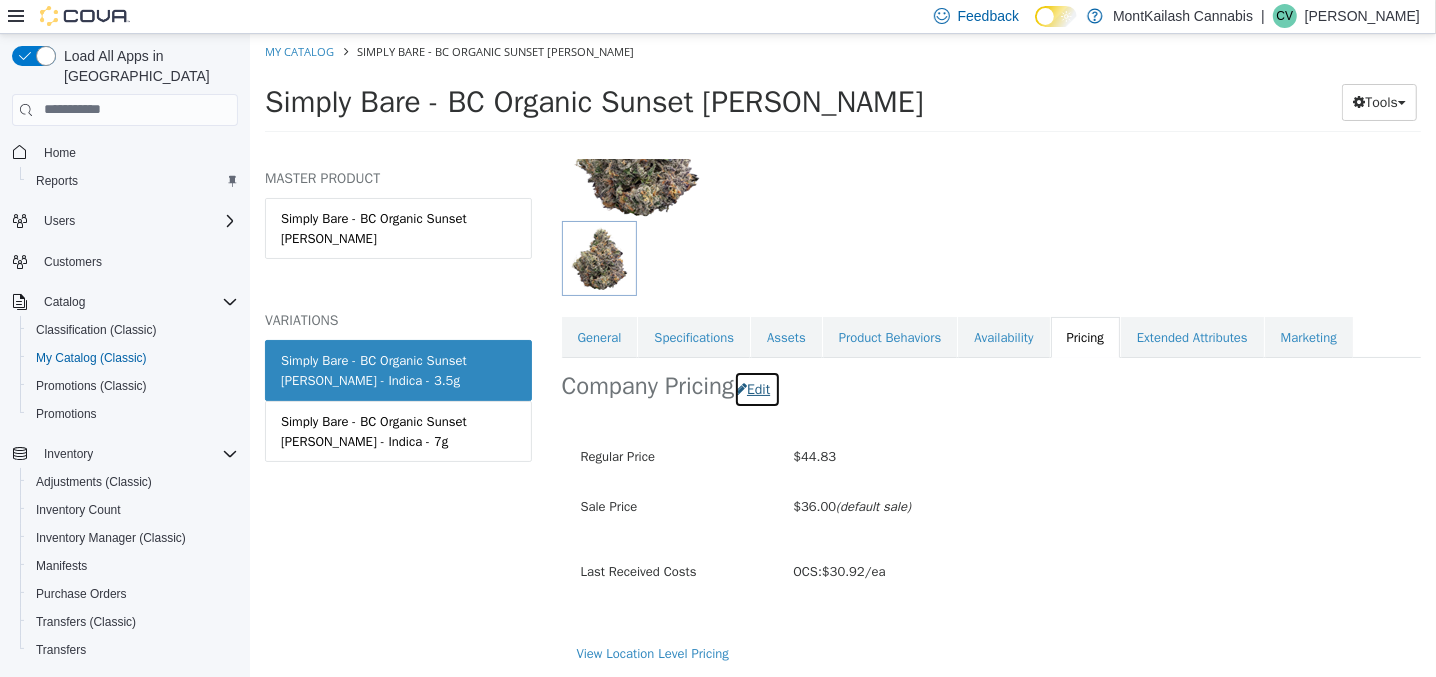 click on "Edit" at bounding box center (756, 388) 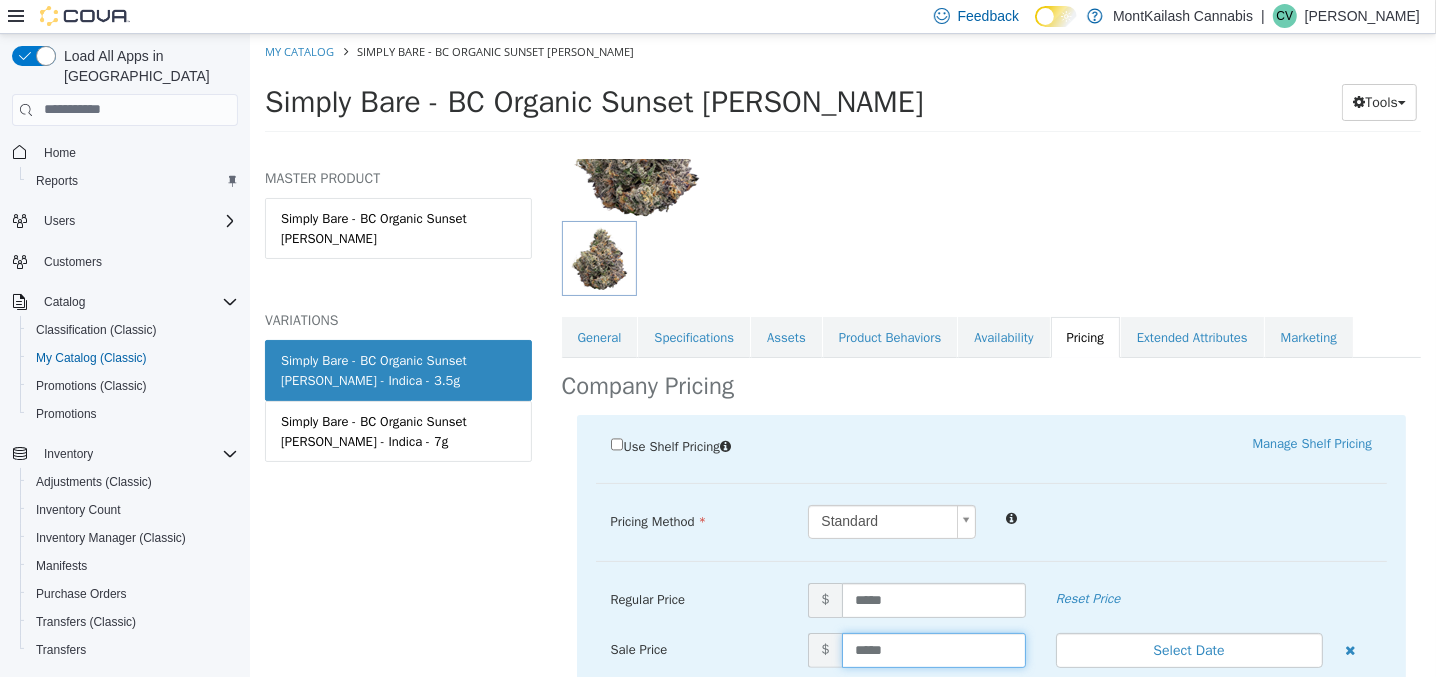 click on "*****" at bounding box center [933, 649] 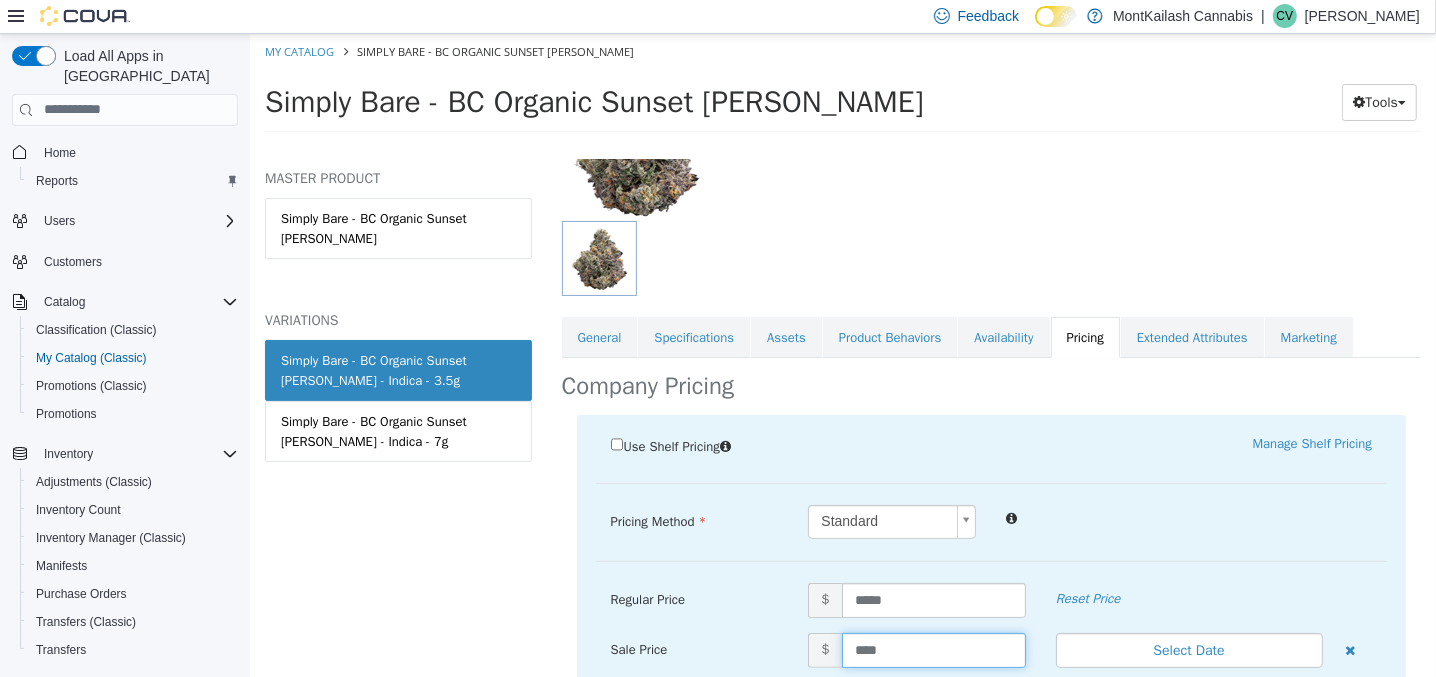 type on "*****" 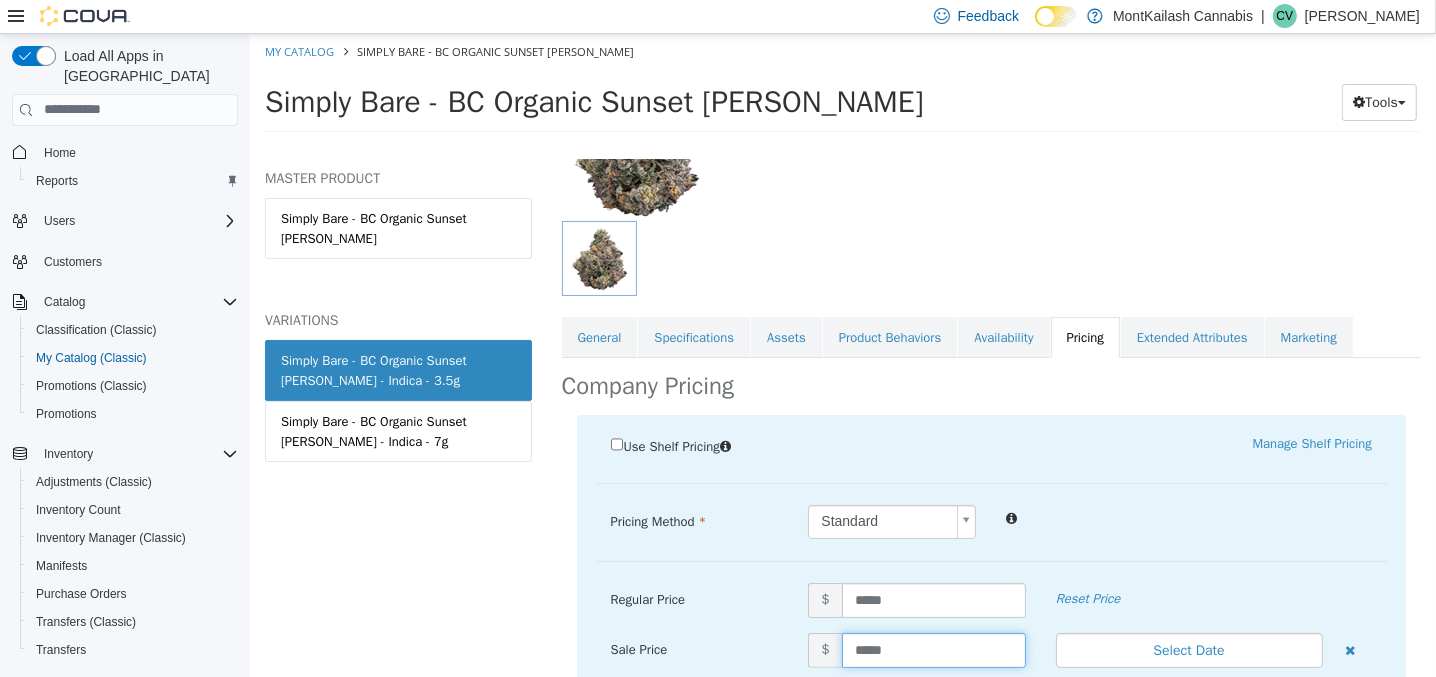 scroll, scrollTop: 421, scrollLeft: 0, axis: vertical 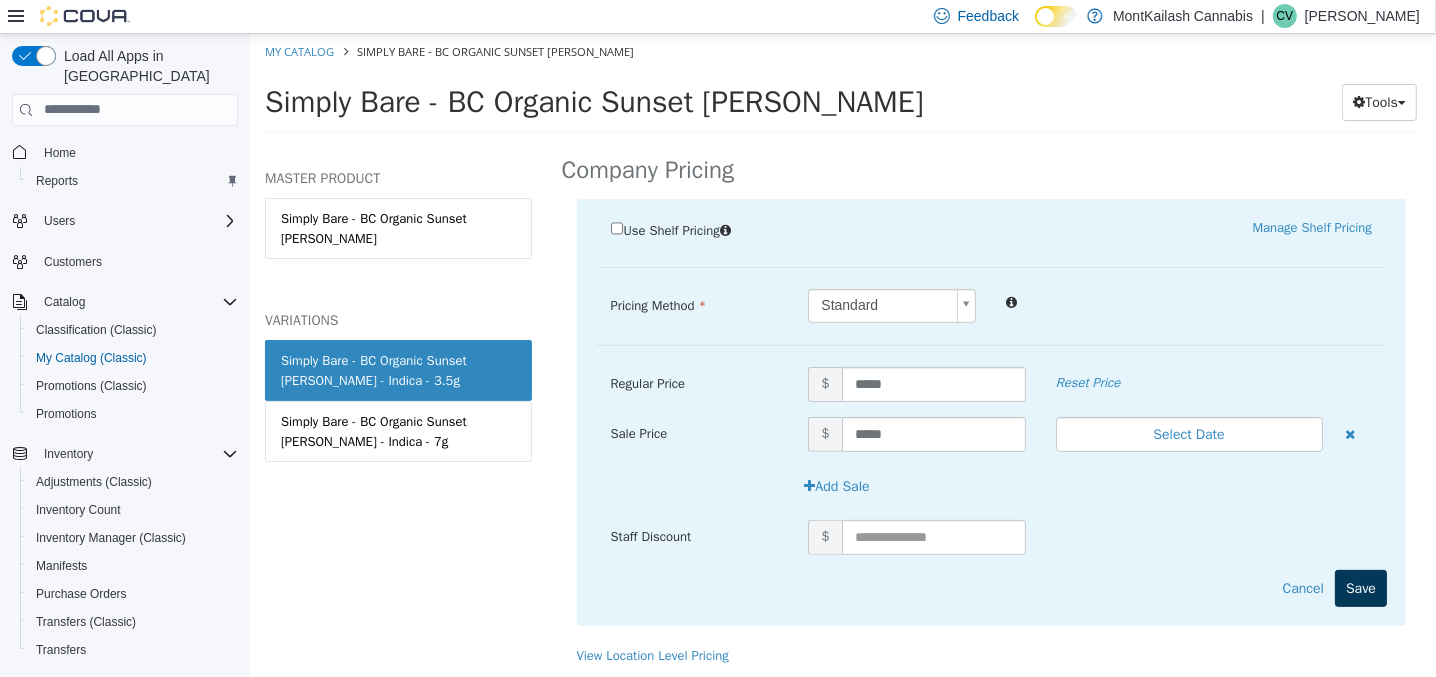 drag, startPoint x: 1375, startPoint y: 585, endPoint x: 1331, endPoint y: 591, distance: 44.407207 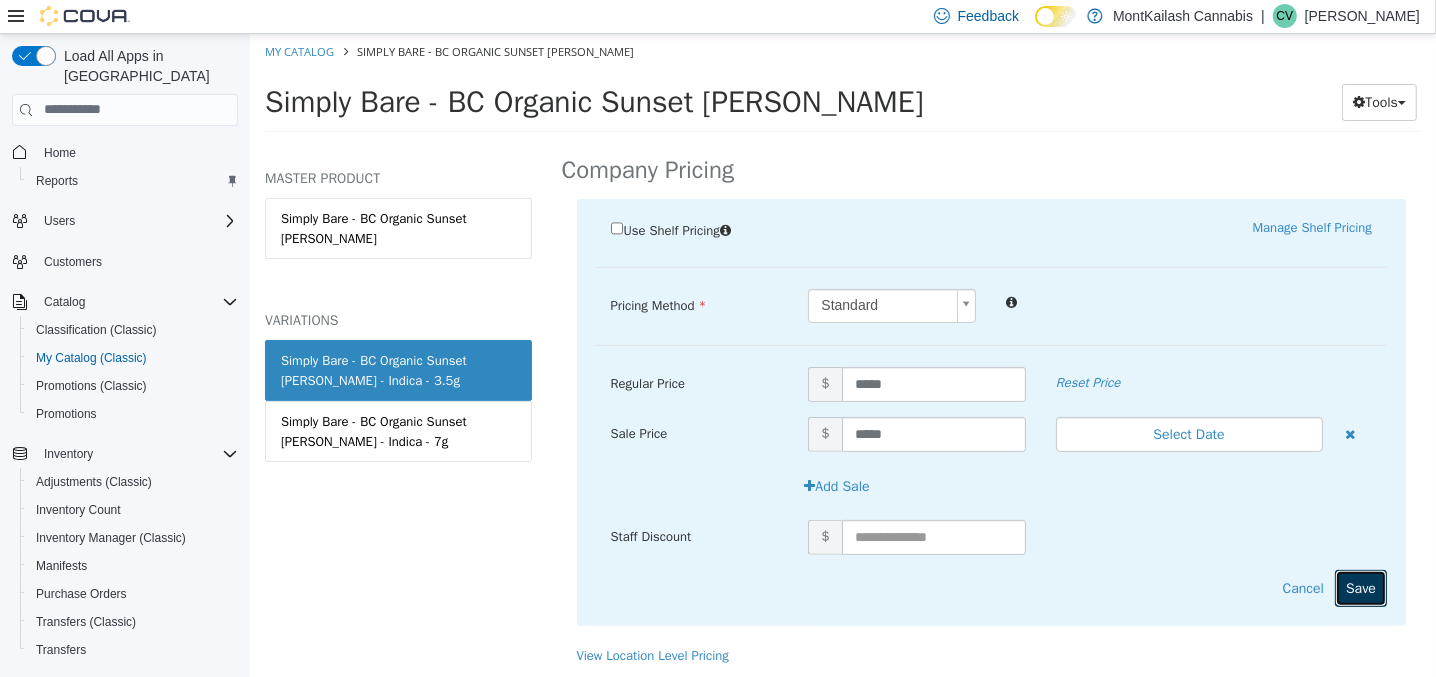 click on "Save" at bounding box center [1360, 587] 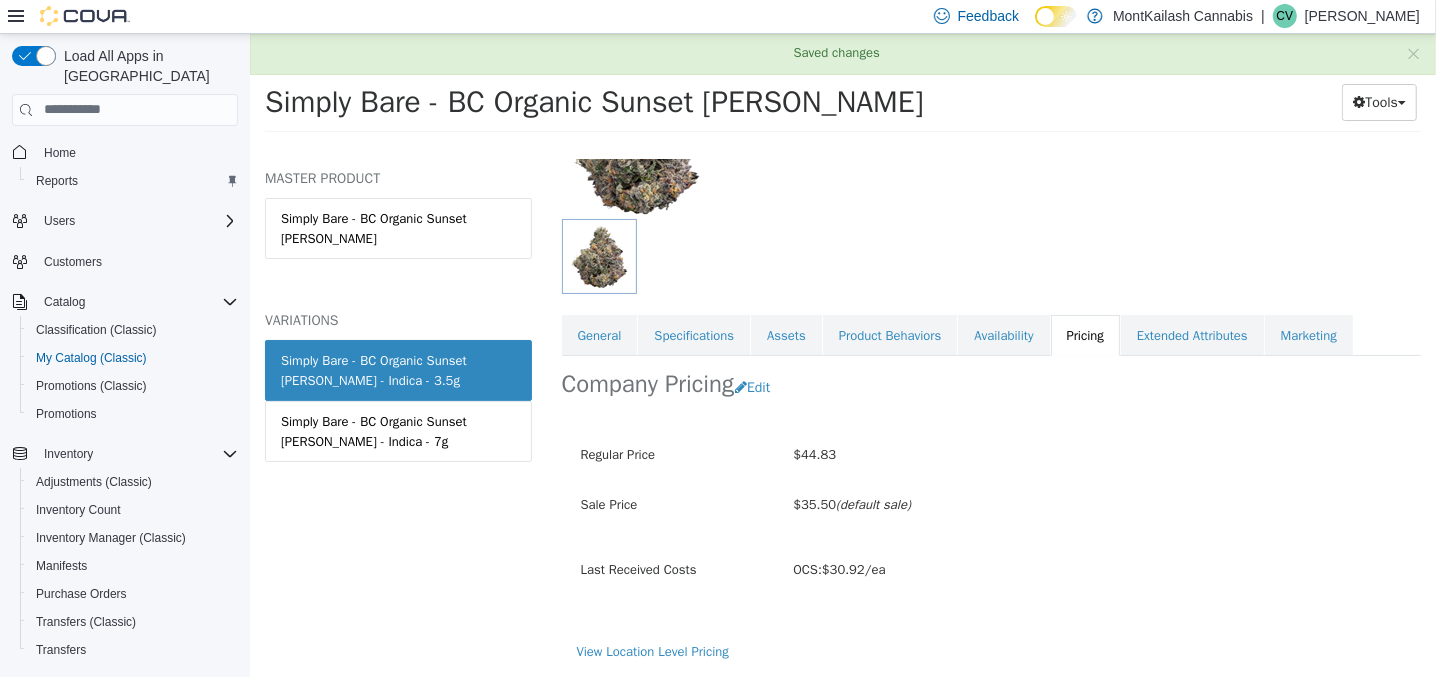 scroll, scrollTop: 205, scrollLeft: 0, axis: vertical 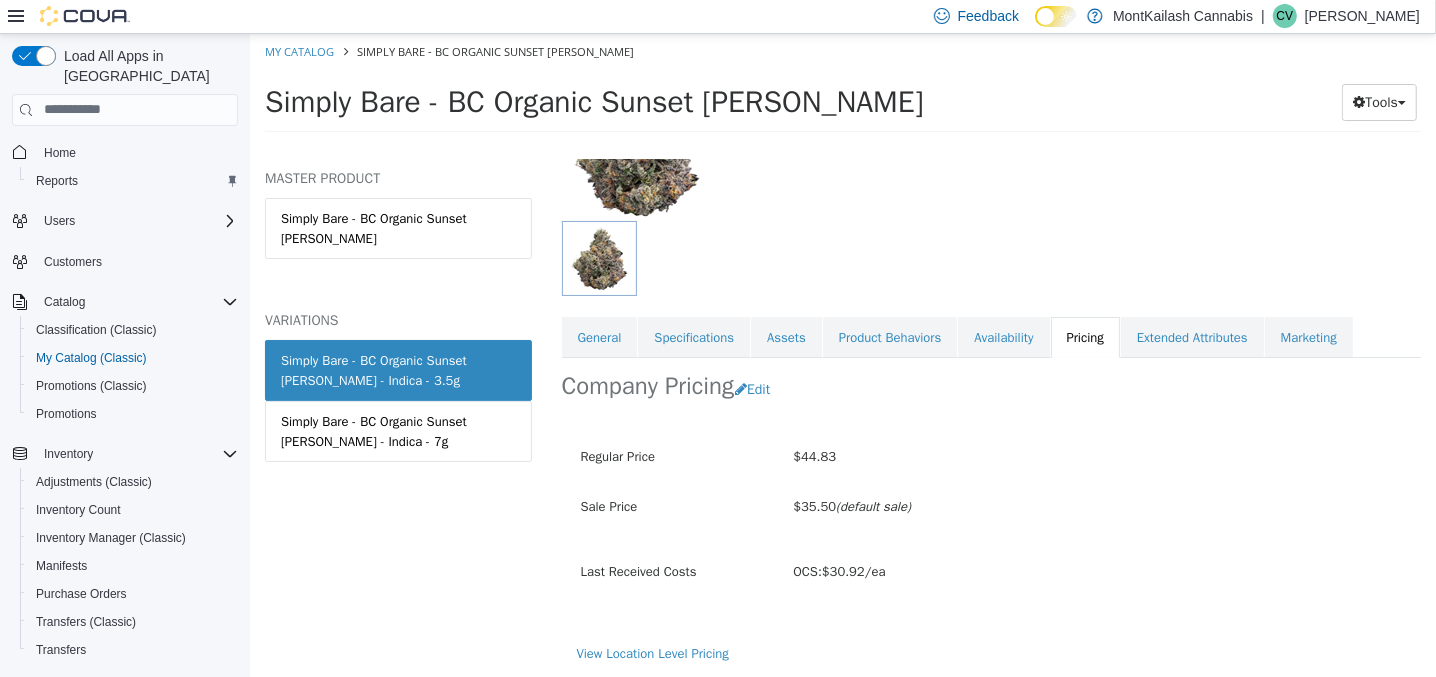 drag, startPoint x: 786, startPoint y: 111, endPoint x: 267, endPoint y: 69, distance: 520.69666 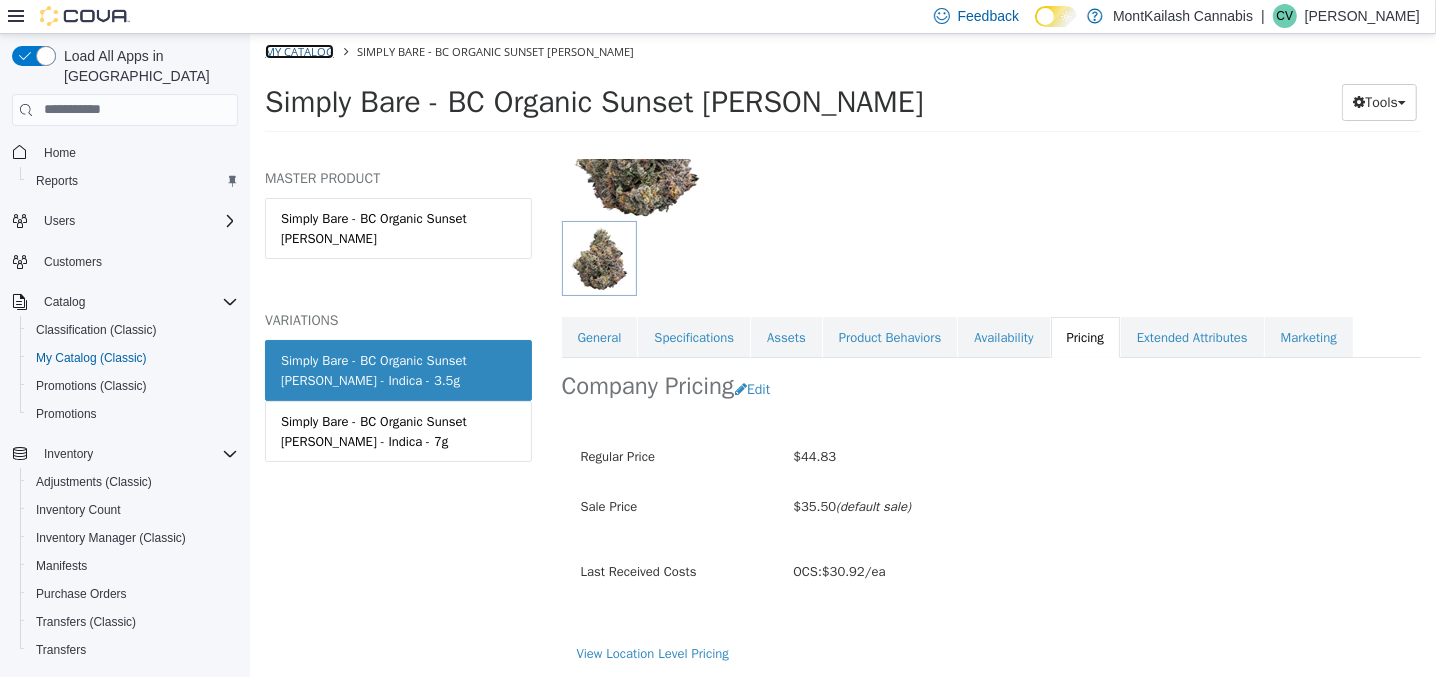 click on "My Catalog" at bounding box center (298, 50) 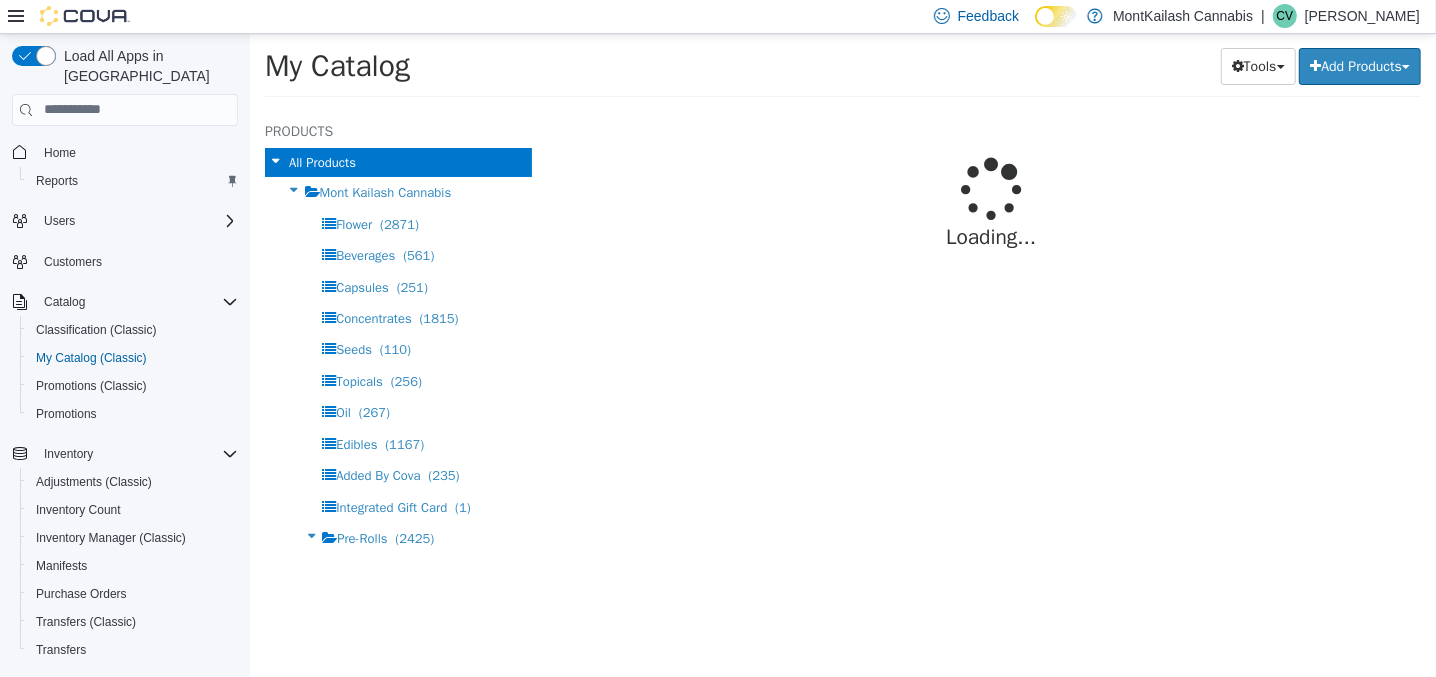 select on "**********" 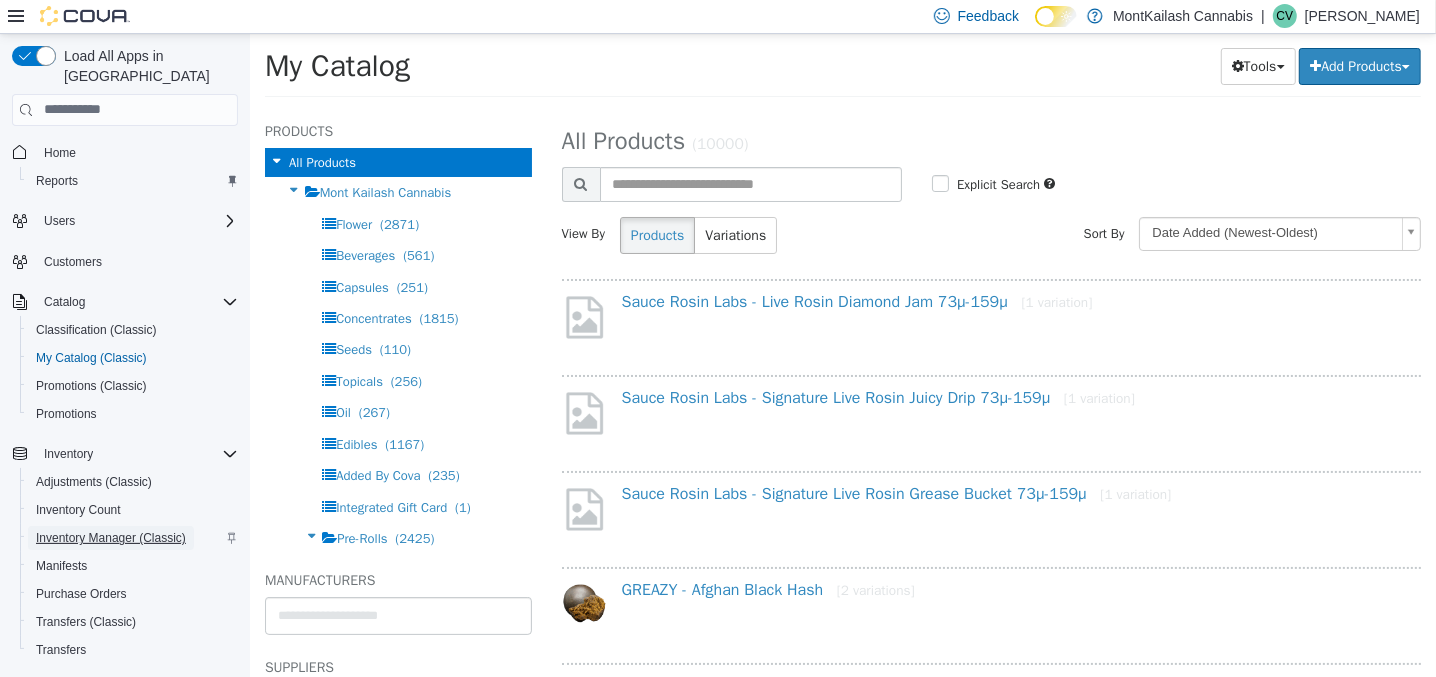 click on "Inventory Manager (Classic)" at bounding box center [111, 538] 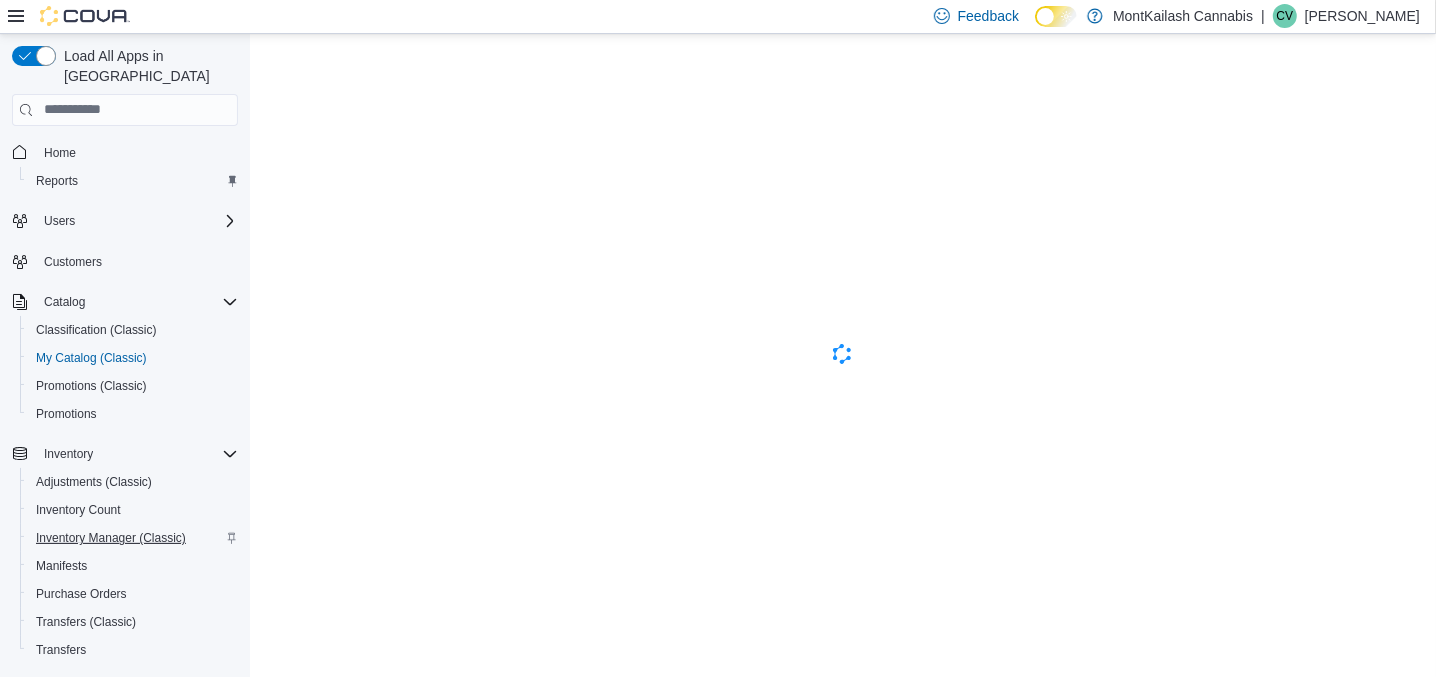scroll, scrollTop: 0, scrollLeft: 0, axis: both 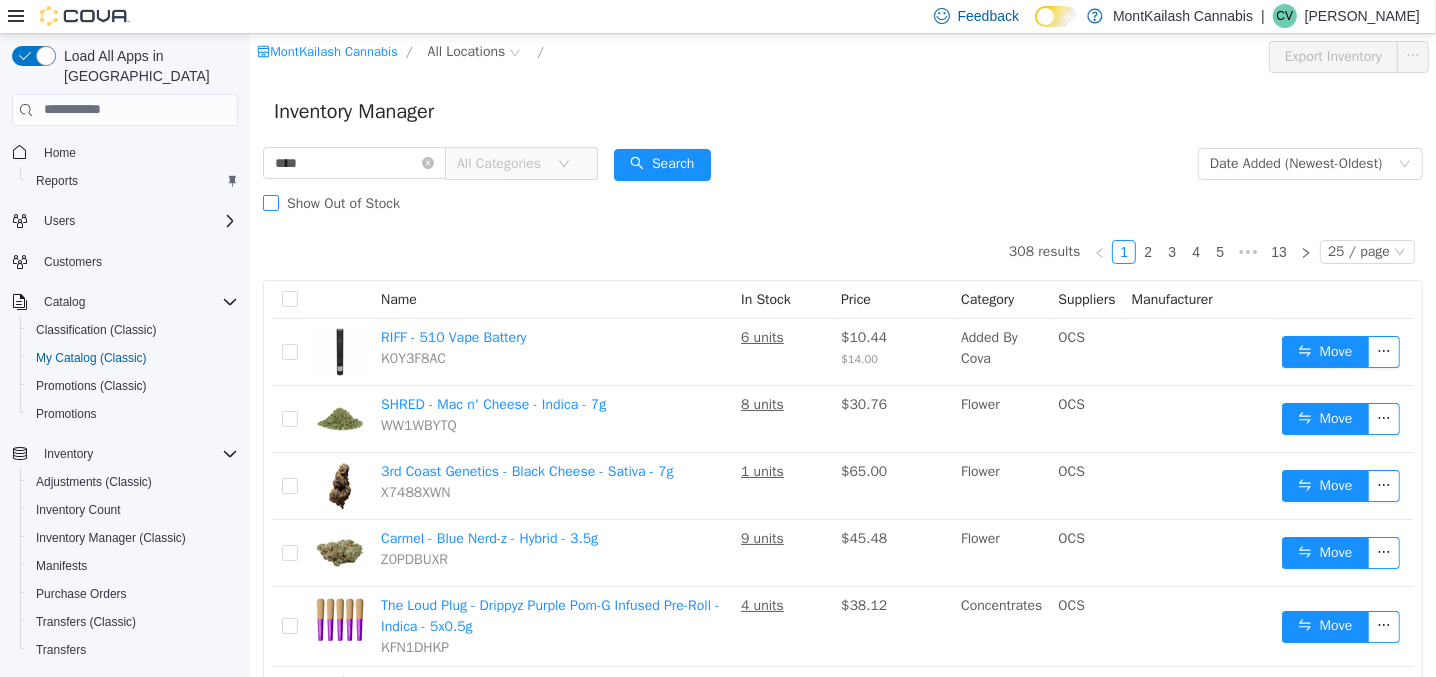 type on "****" 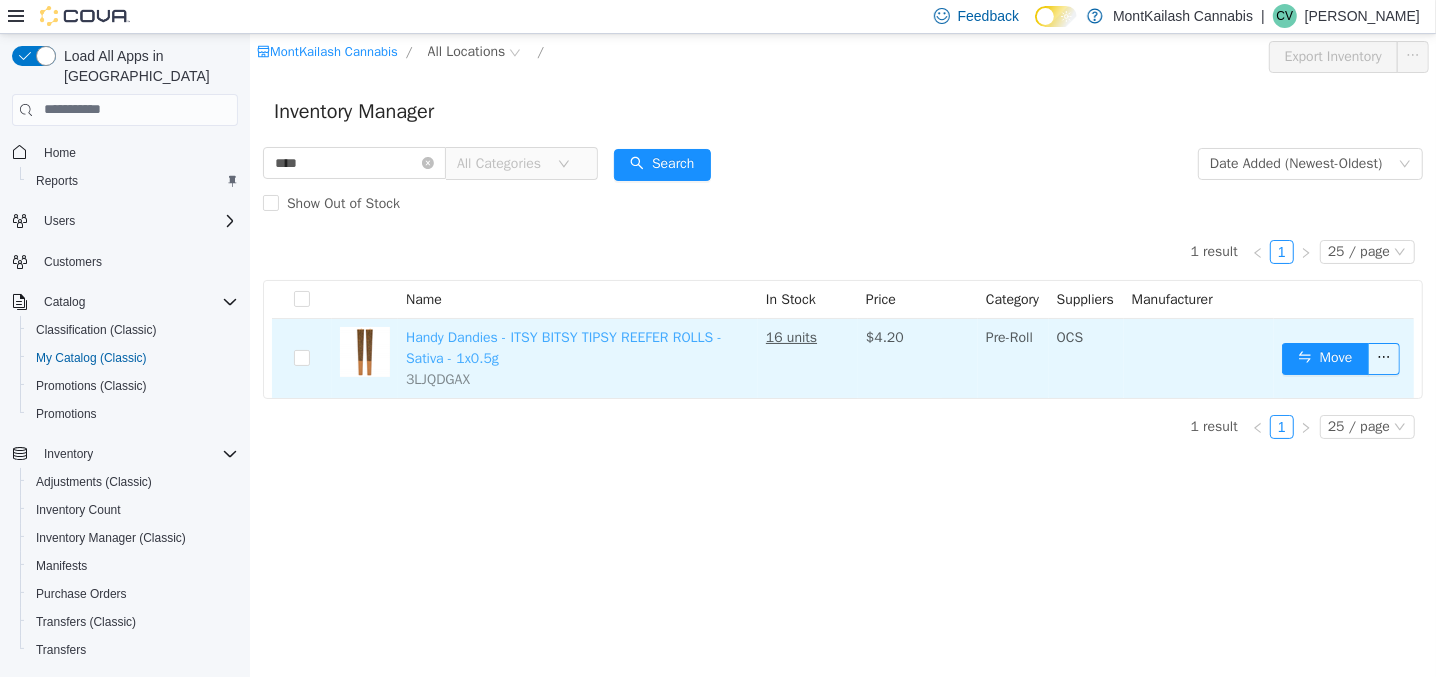 click on "Handy Dandies - ITSY BITSY TIPSY REEFER ROLLS - Sativa - 1x0.5g" at bounding box center [563, 347] 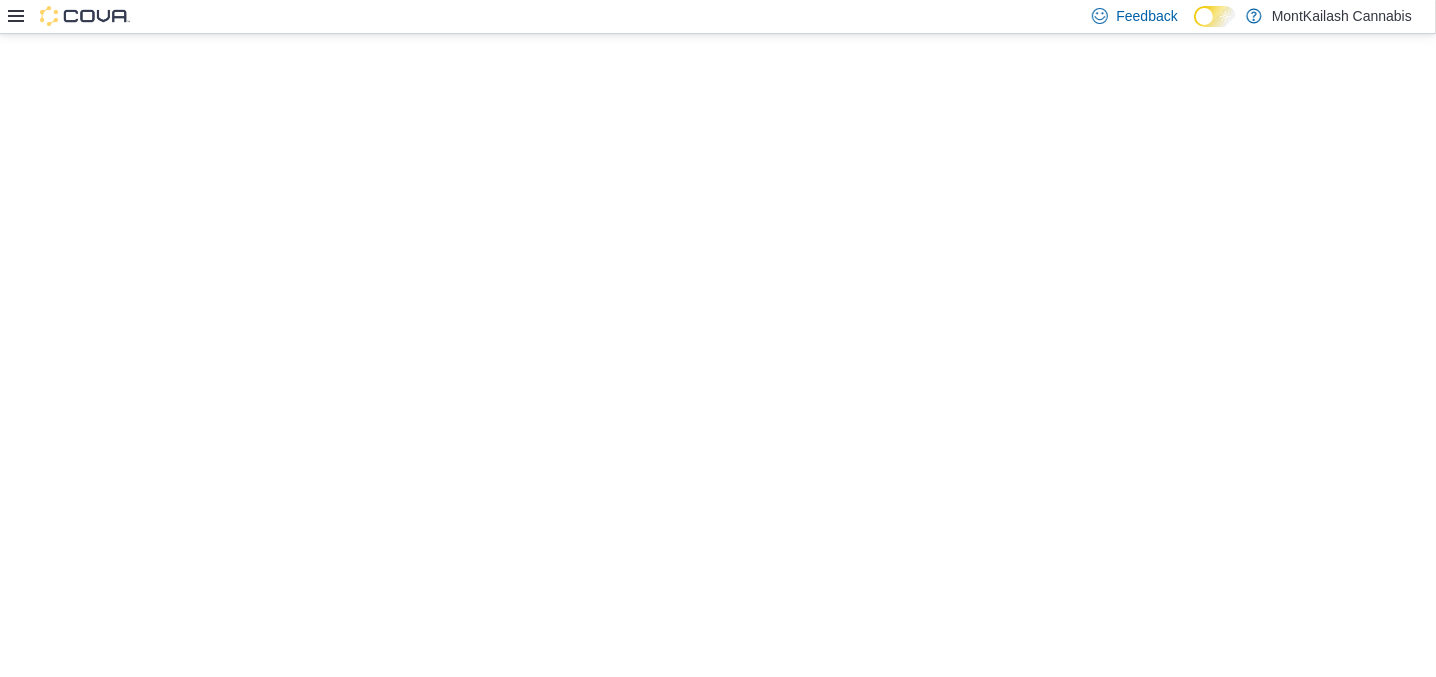 scroll, scrollTop: 0, scrollLeft: 0, axis: both 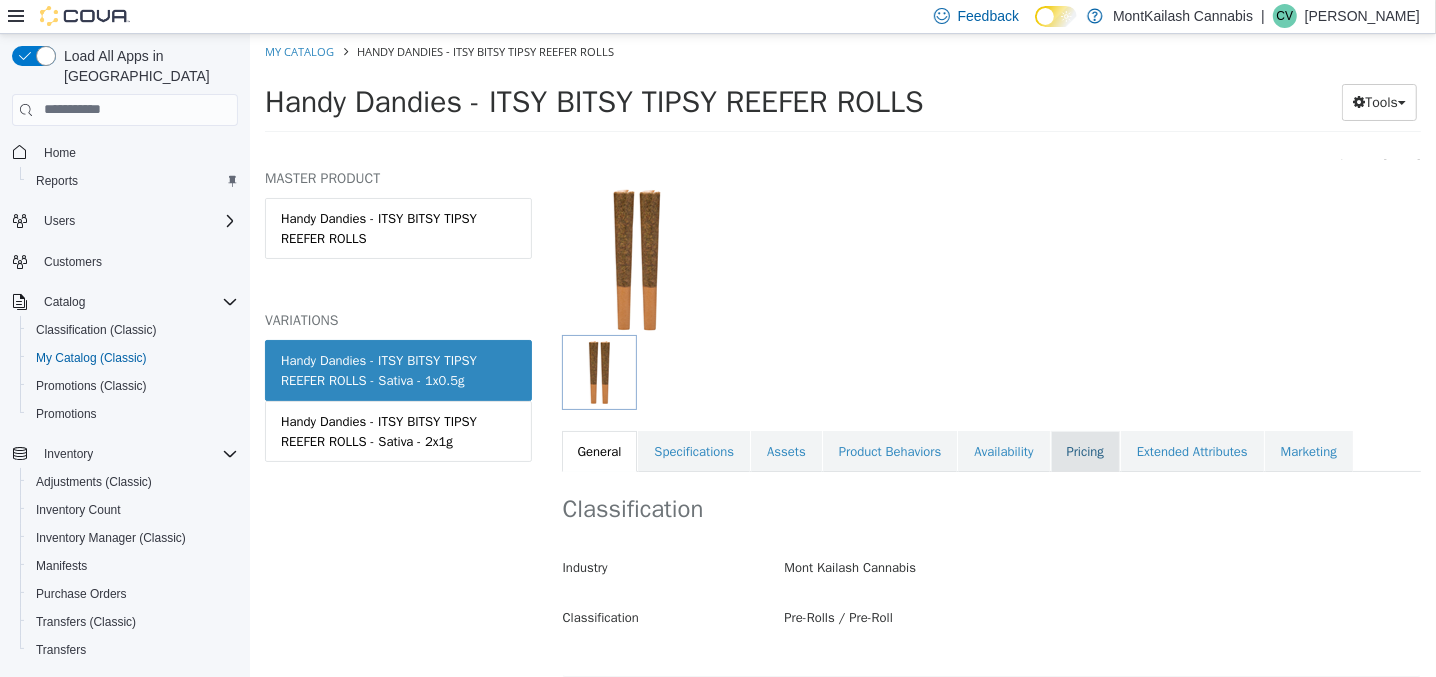 click on "Pricing" at bounding box center [1084, 451] 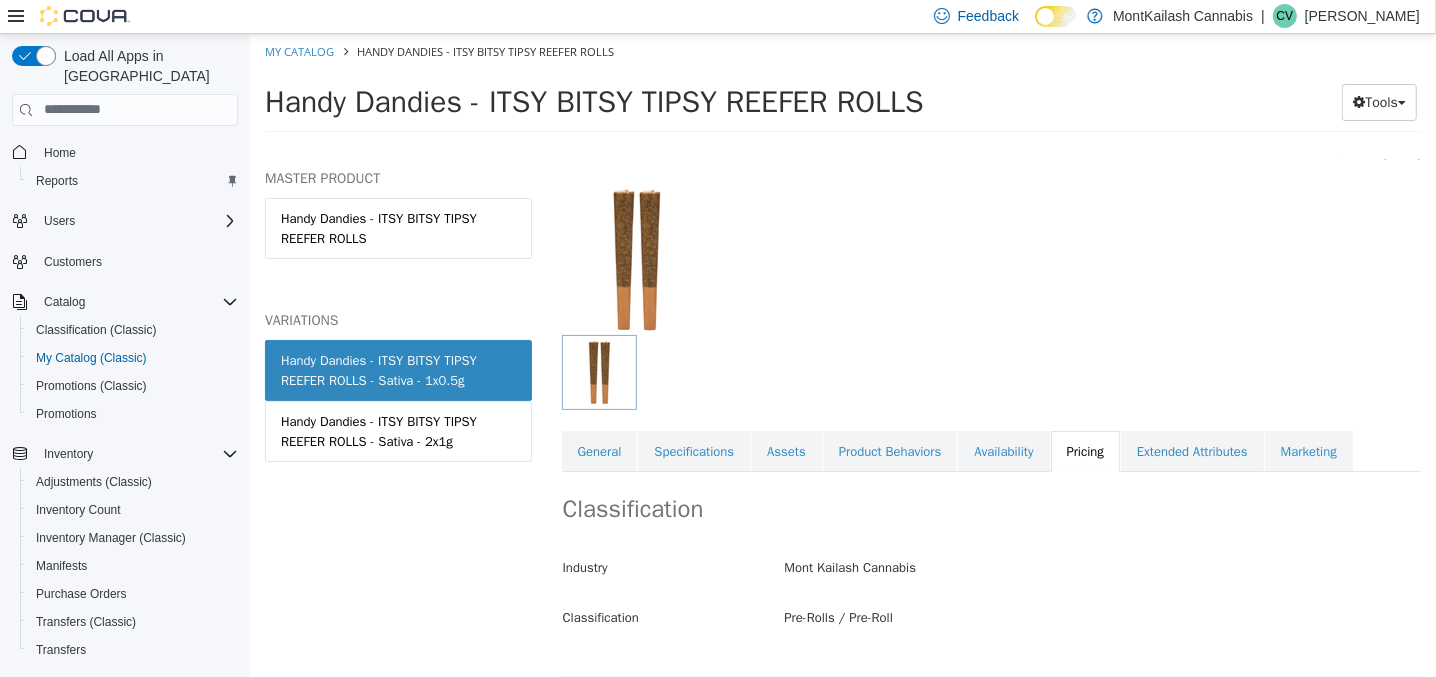 scroll, scrollTop: 0, scrollLeft: 0, axis: both 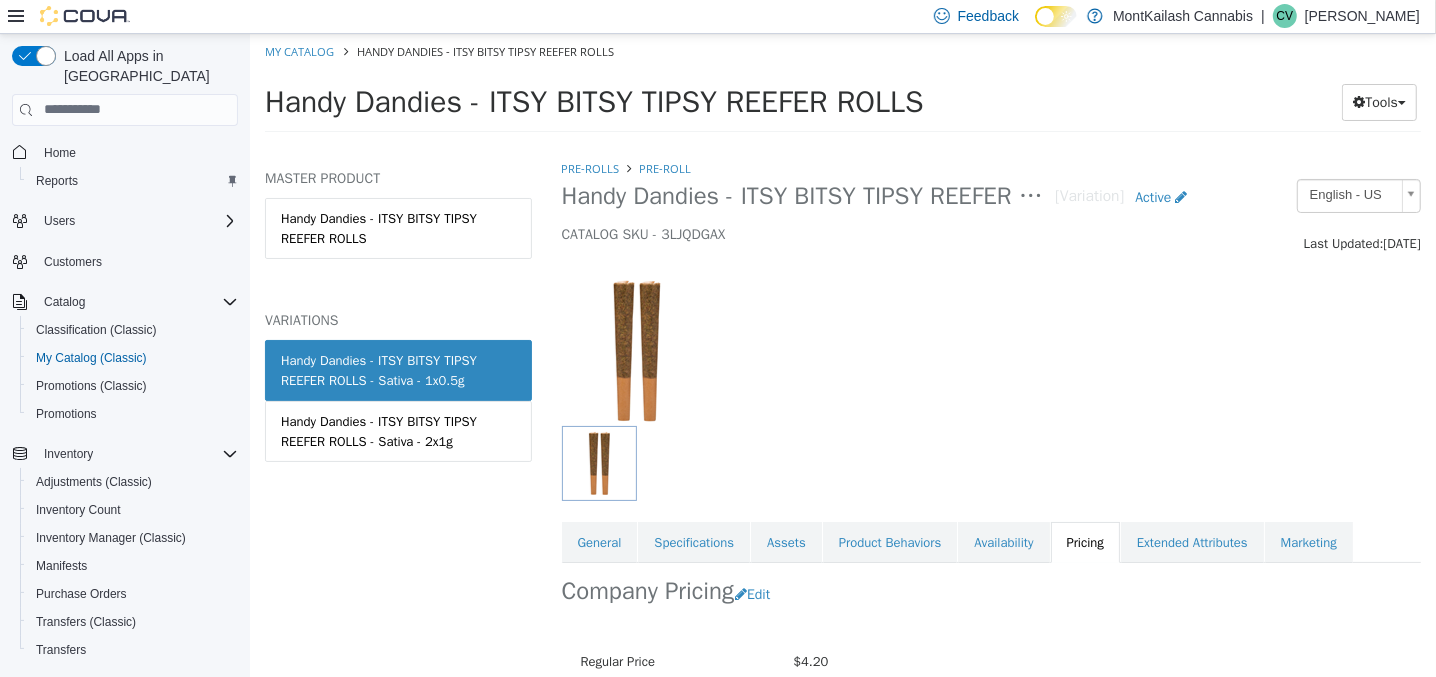 click at bounding box center (694, 350) 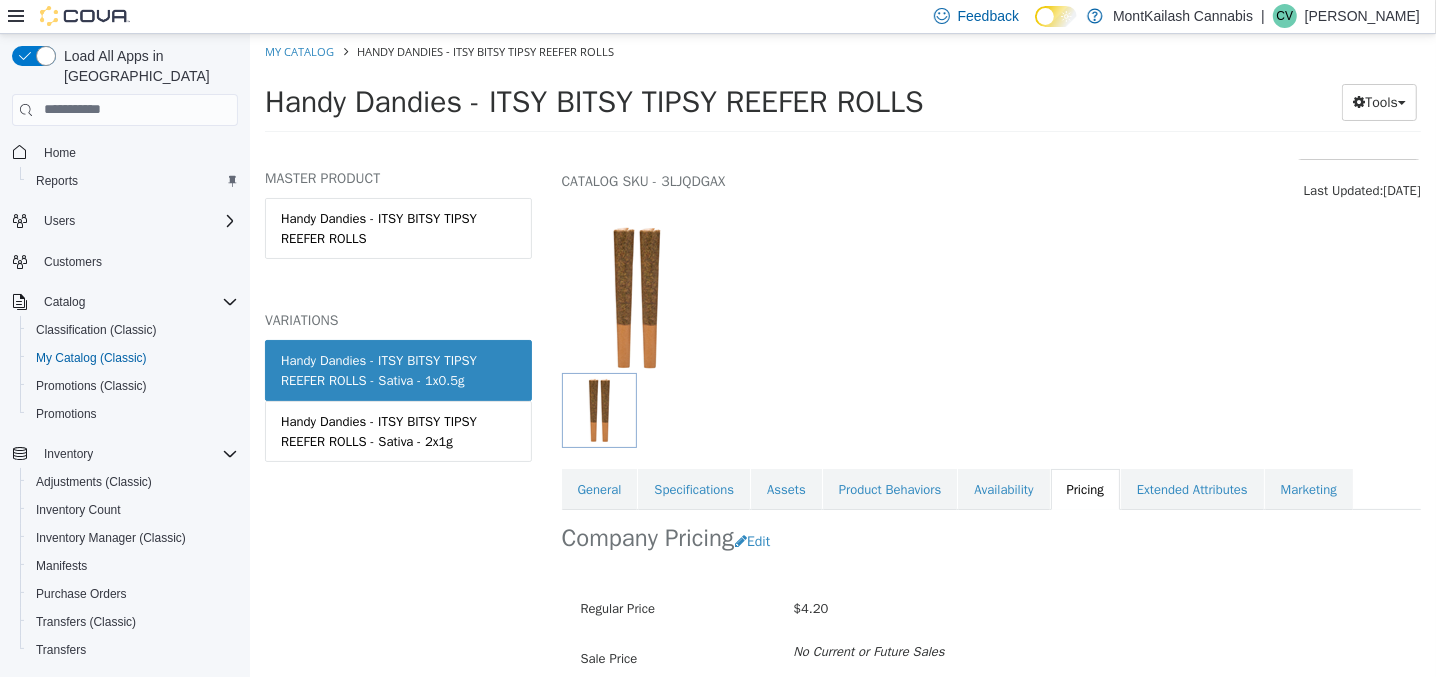 scroll, scrollTop: 198, scrollLeft: 0, axis: vertical 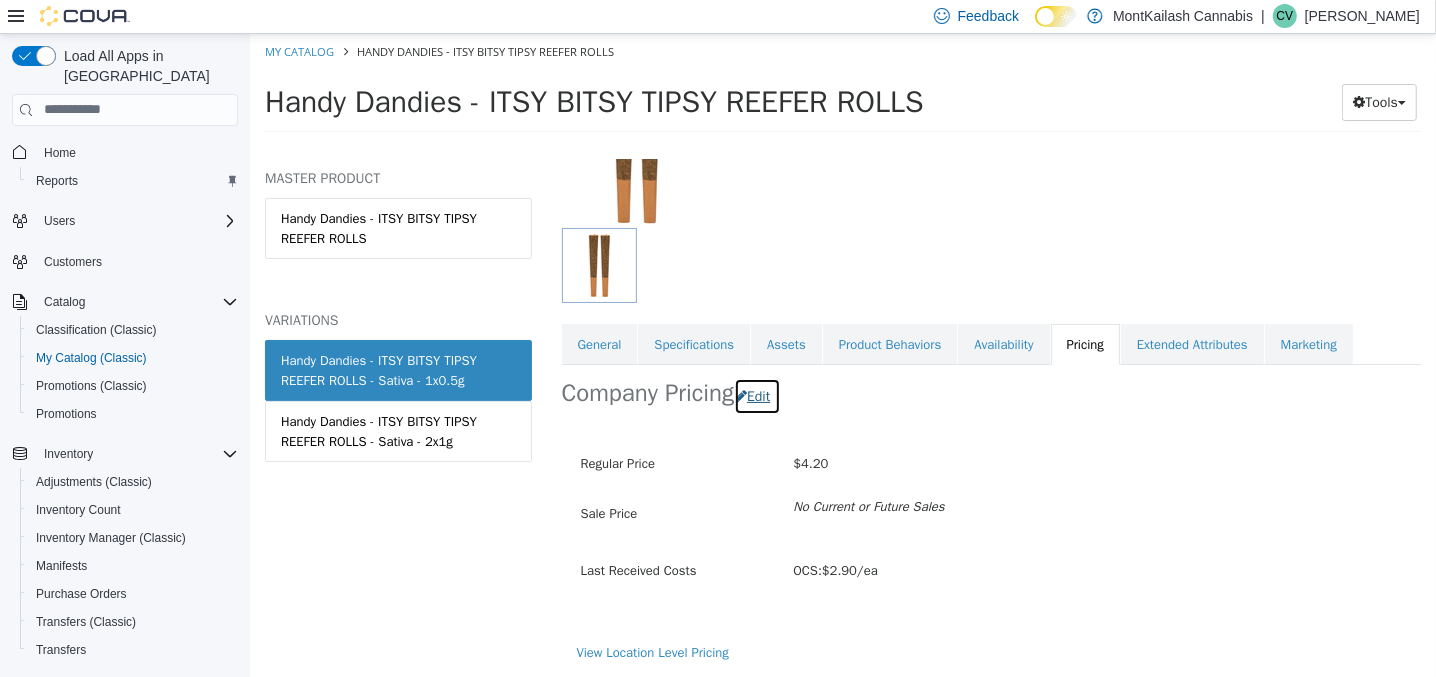 click on "Edit" at bounding box center (756, 395) 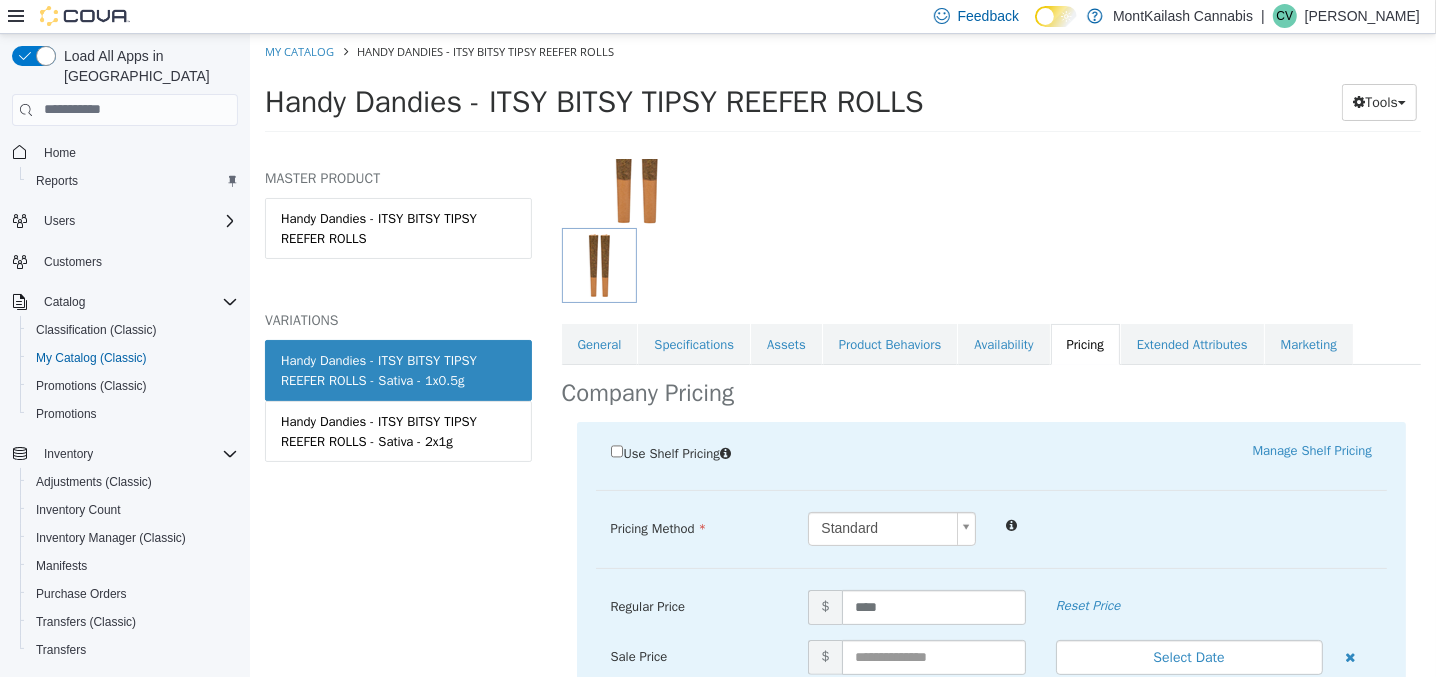 click on "Regular Price $ **** Reset Price" at bounding box center (991, 614) 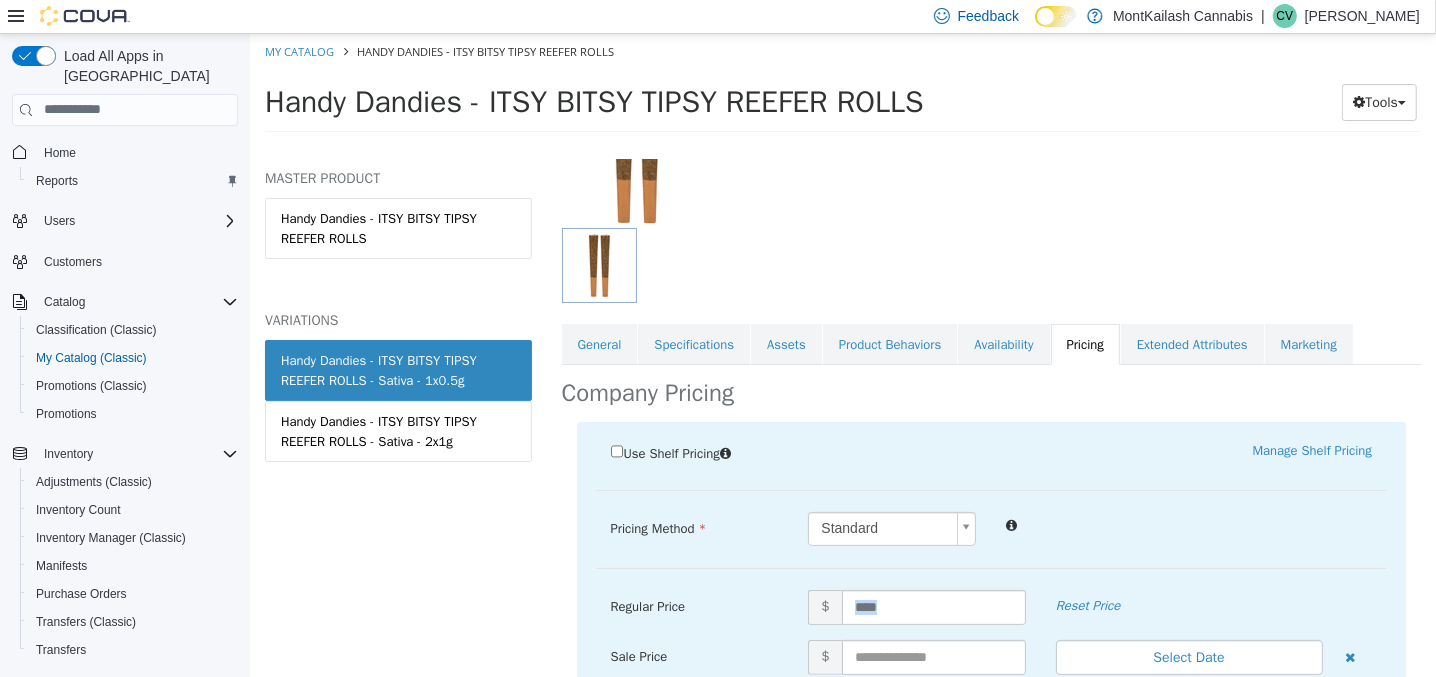 click on "Regular Price $ **** Reset Price" at bounding box center (991, 614) 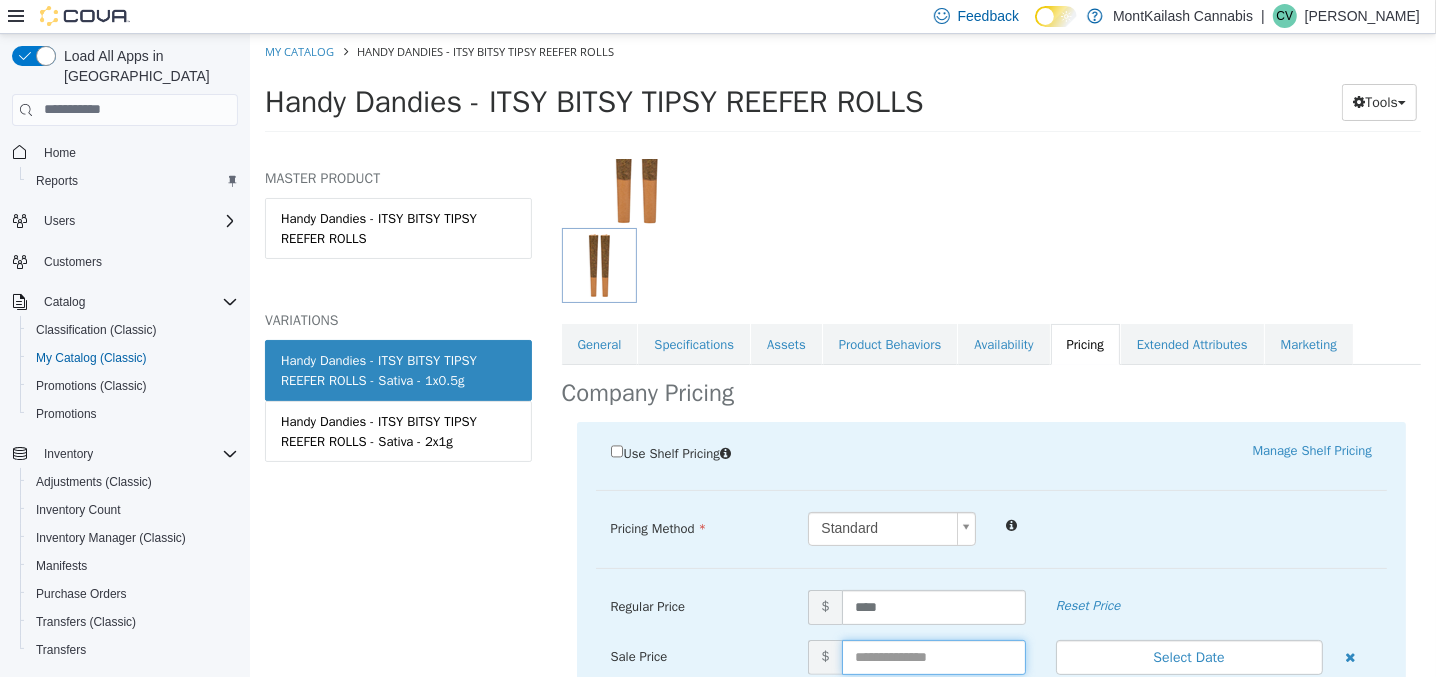 click at bounding box center [933, 656] 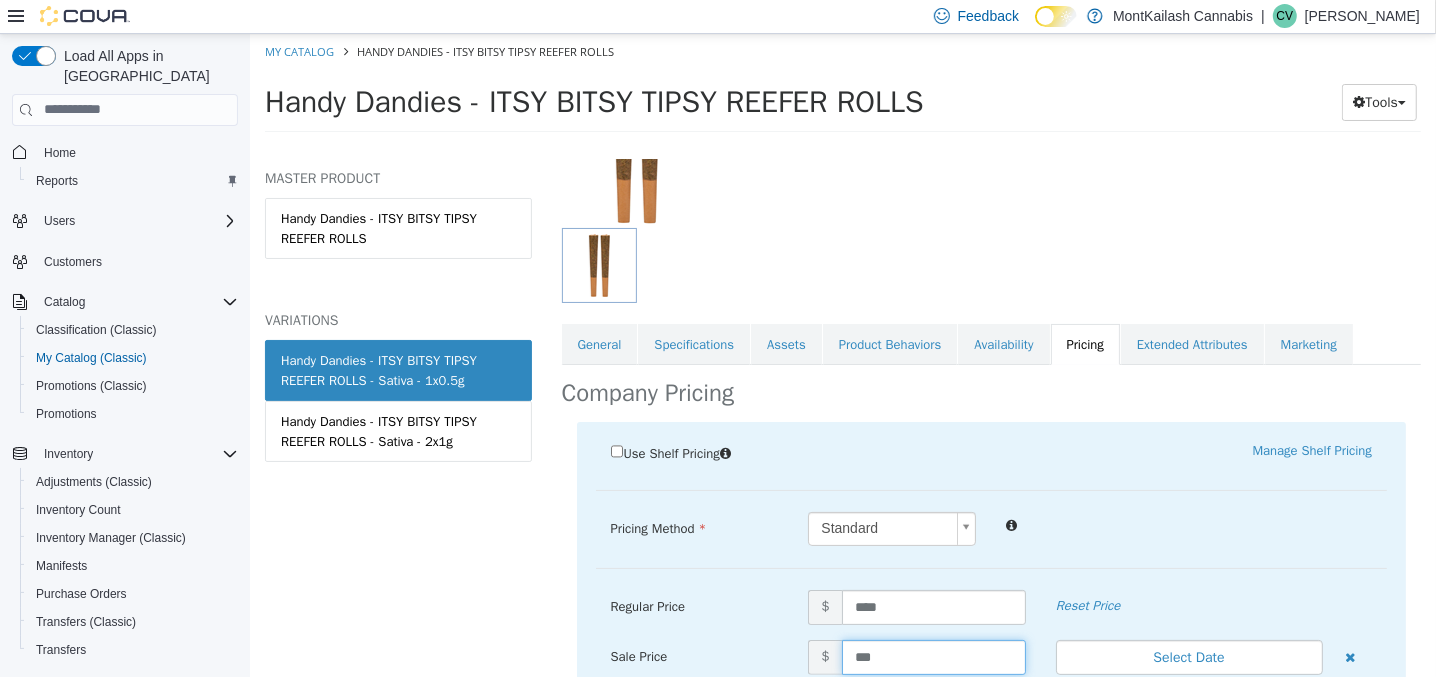type on "****" 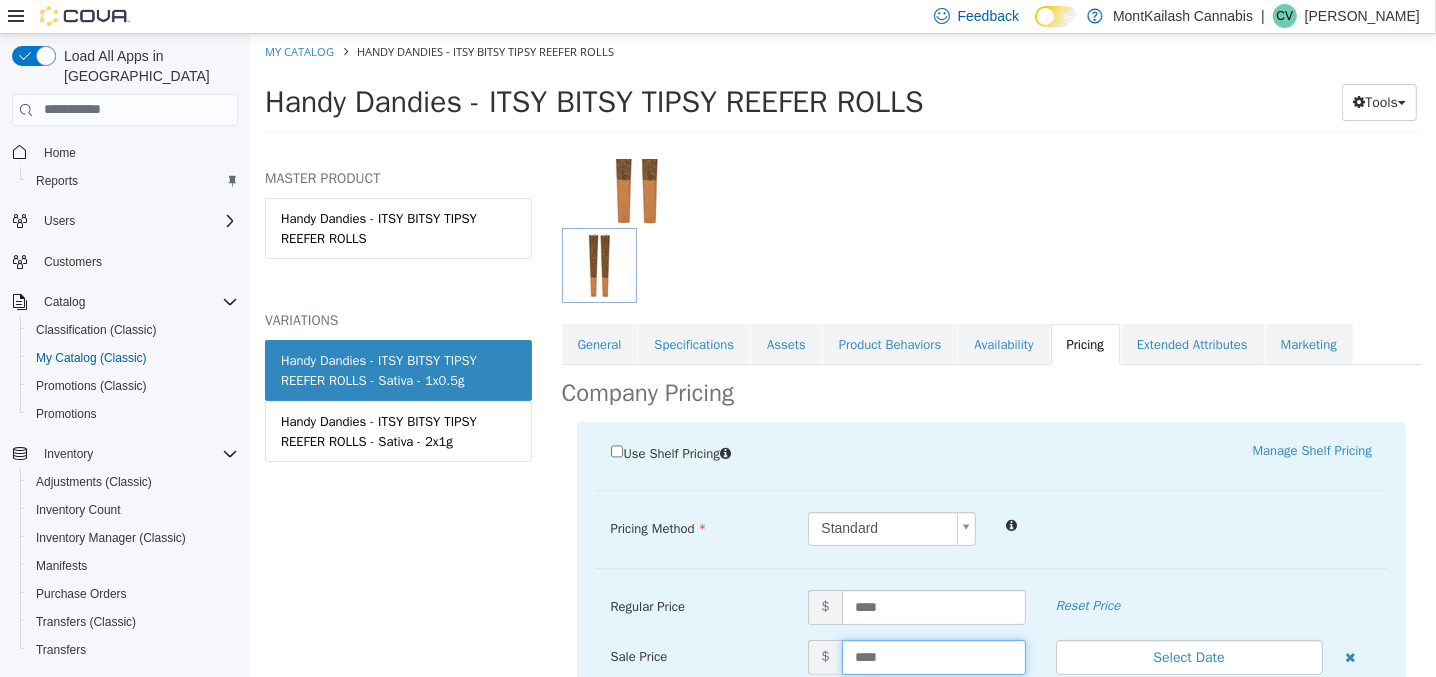 scroll, scrollTop: 422, scrollLeft: 0, axis: vertical 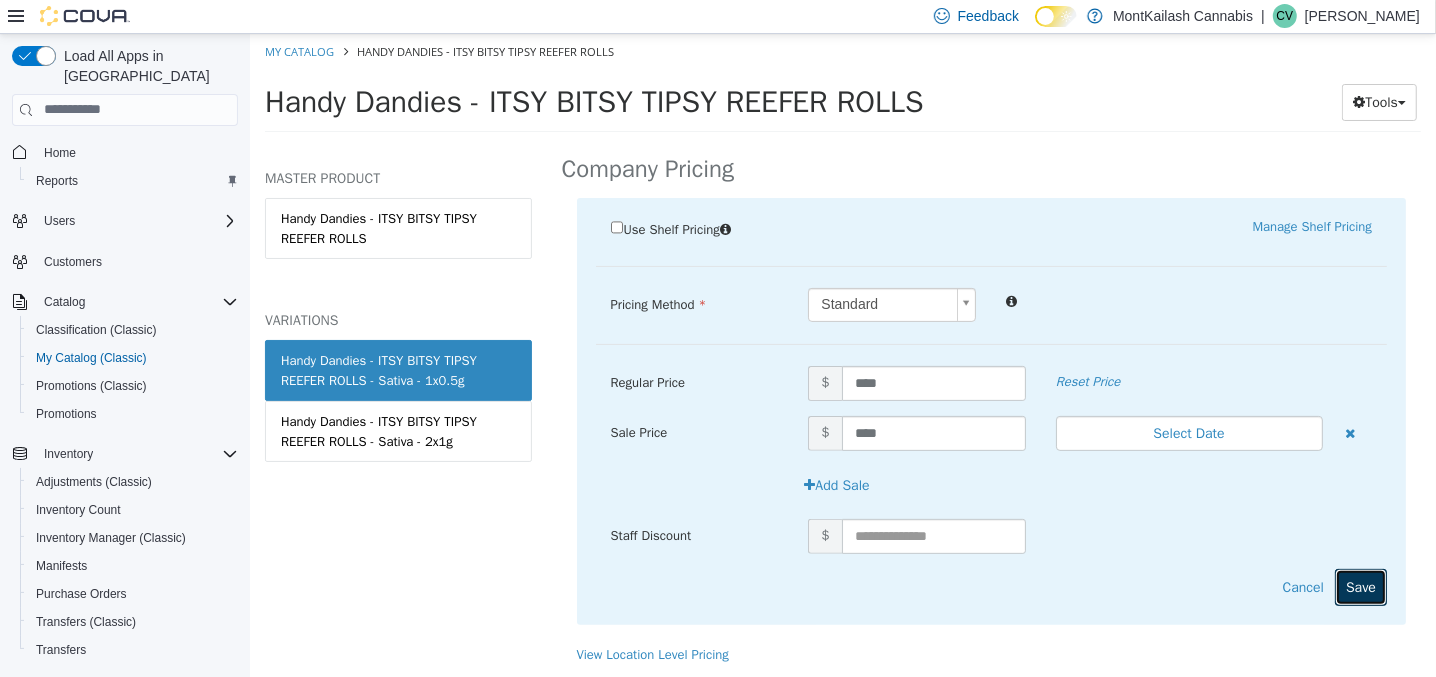 click on "Save" at bounding box center (1360, 586) 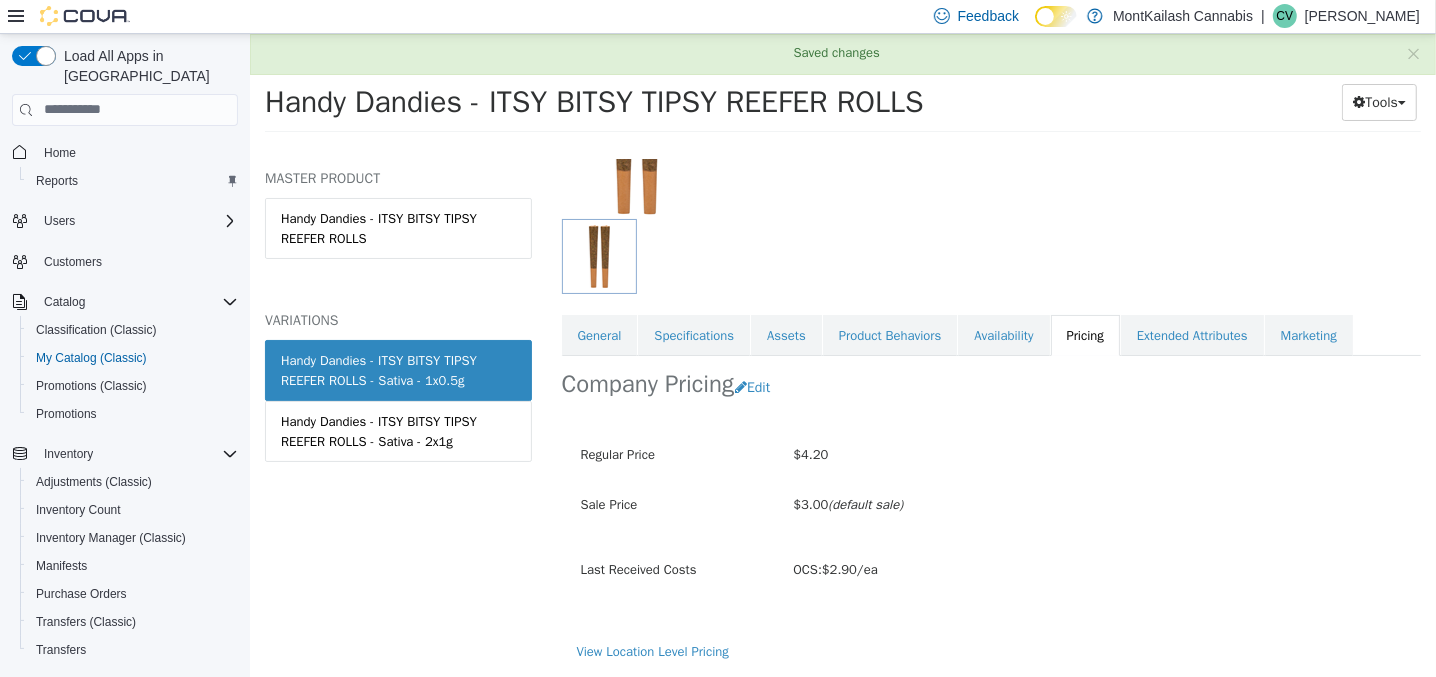scroll, scrollTop: 206, scrollLeft: 0, axis: vertical 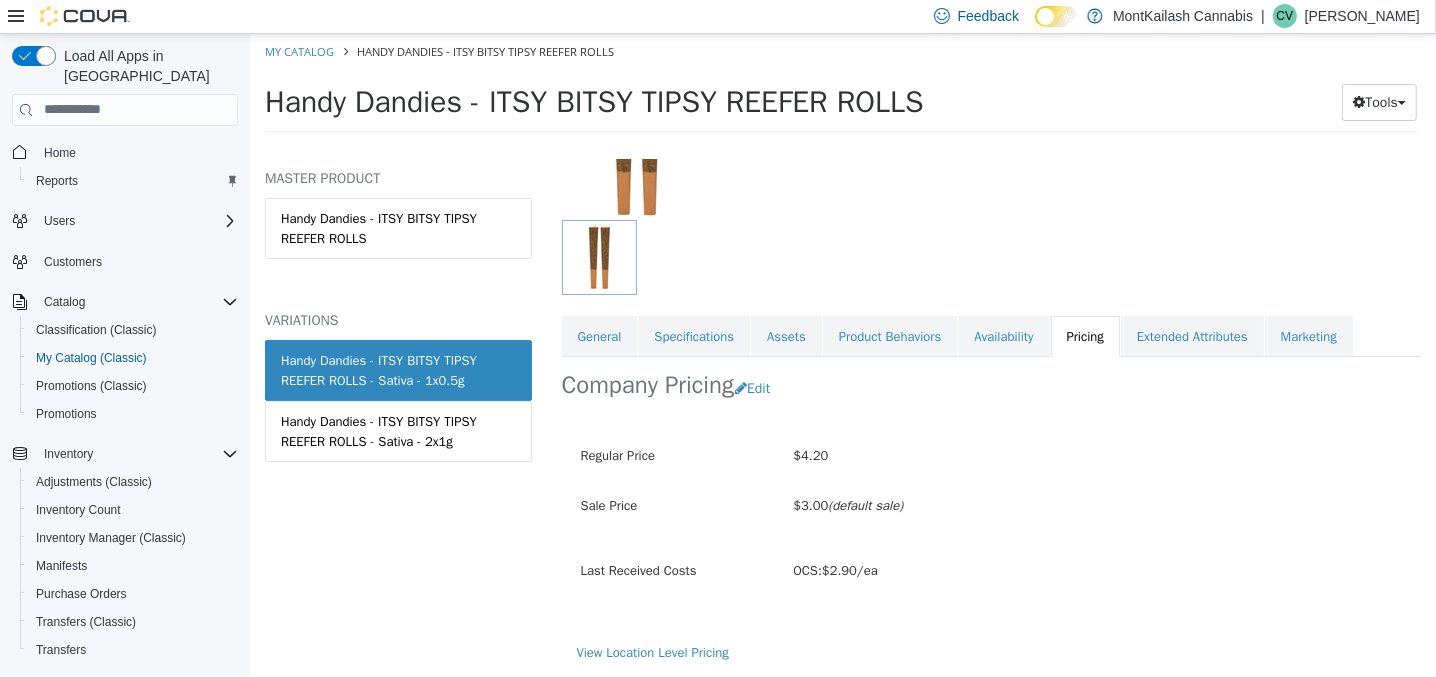 drag, startPoint x: 925, startPoint y: 108, endPoint x: 266, endPoint y: 108, distance: 659 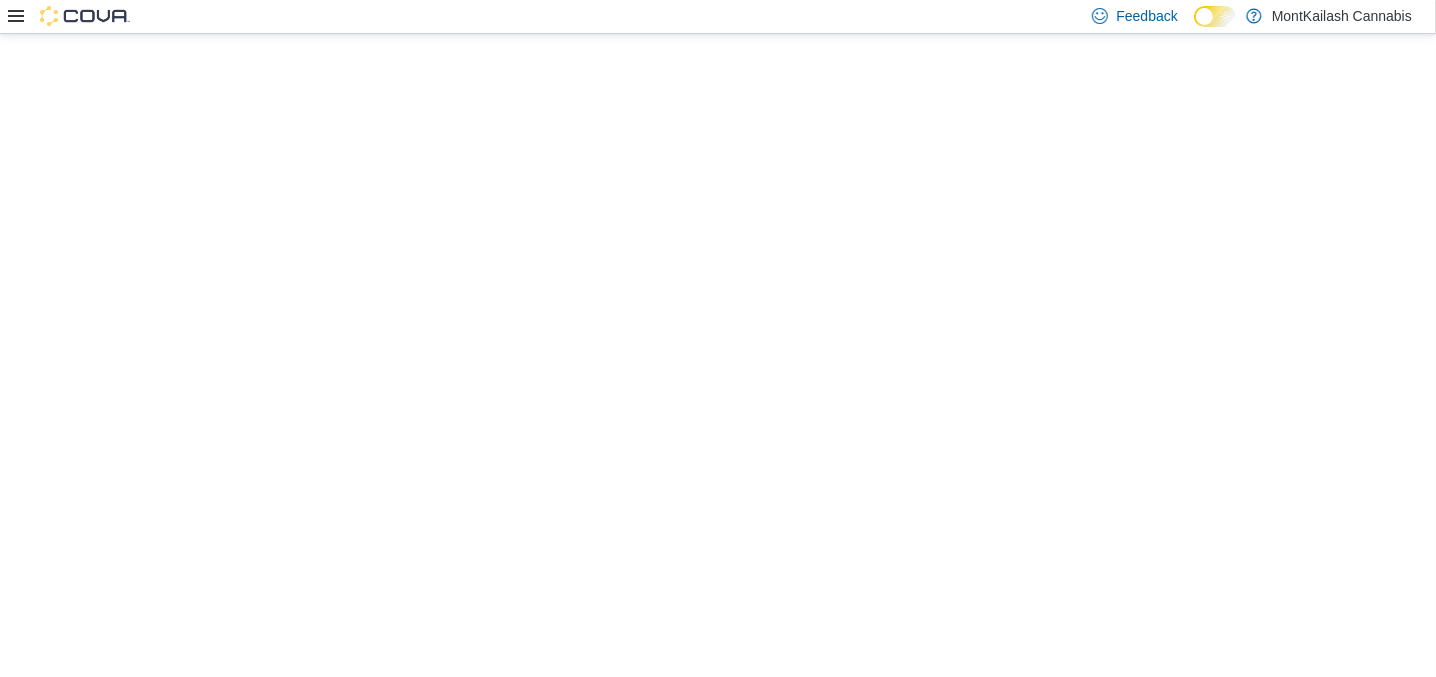 scroll, scrollTop: 0, scrollLeft: 0, axis: both 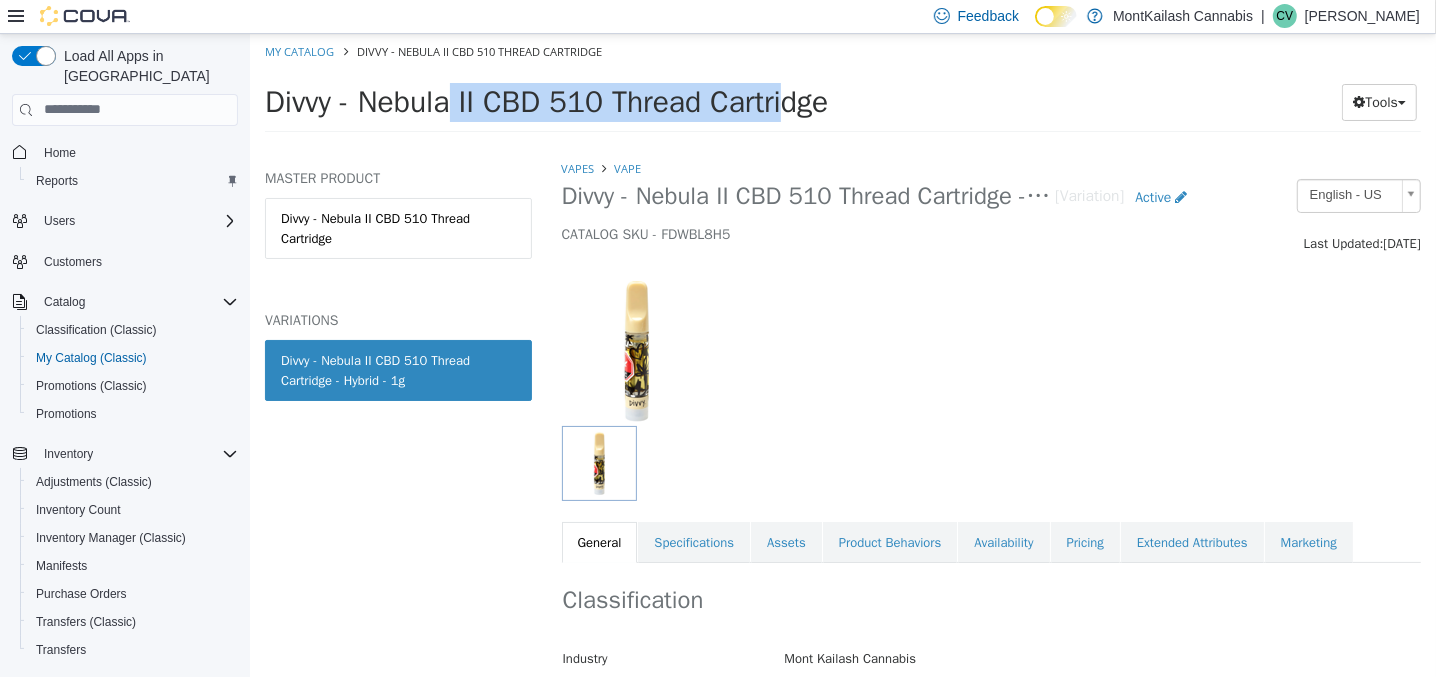 drag, startPoint x: 271, startPoint y: 94, endPoint x: 608, endPoint y: 85, distance: 337.12015 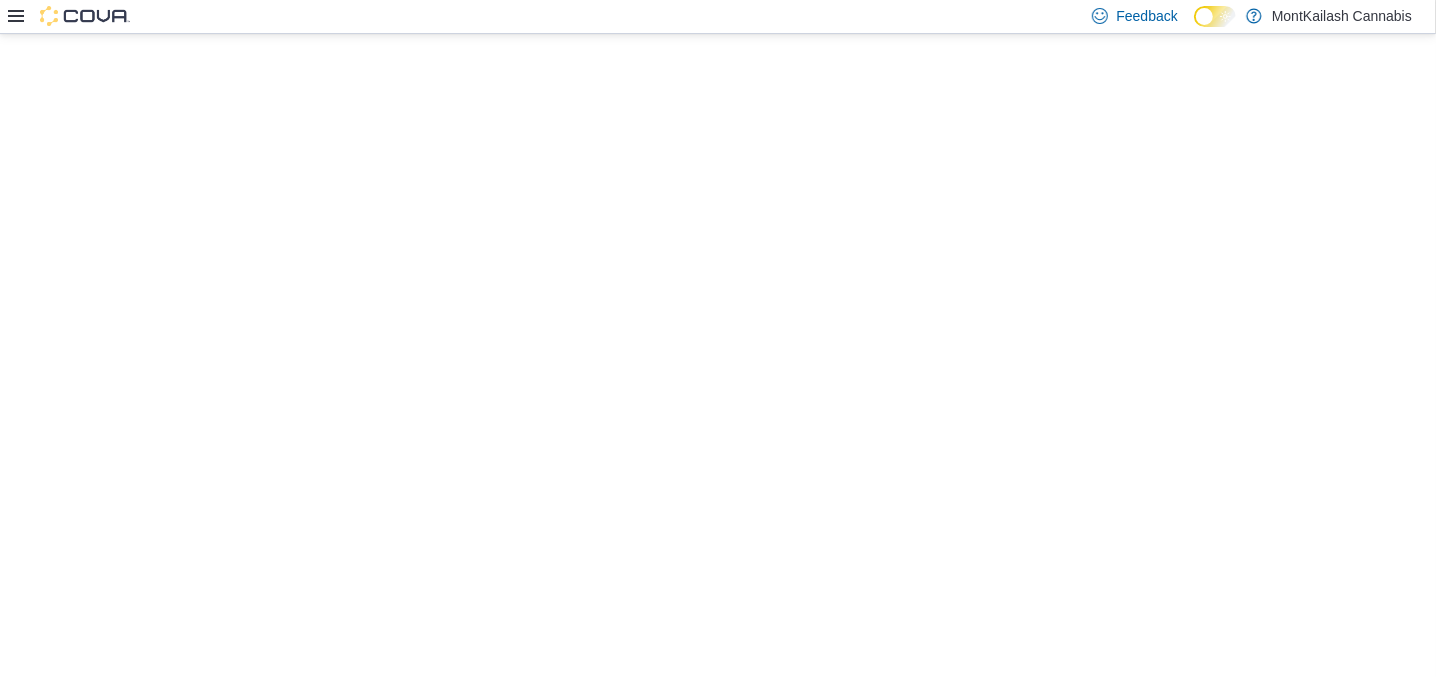 scroll, scrollTop: 0, scrollLeft: 0, axis: both 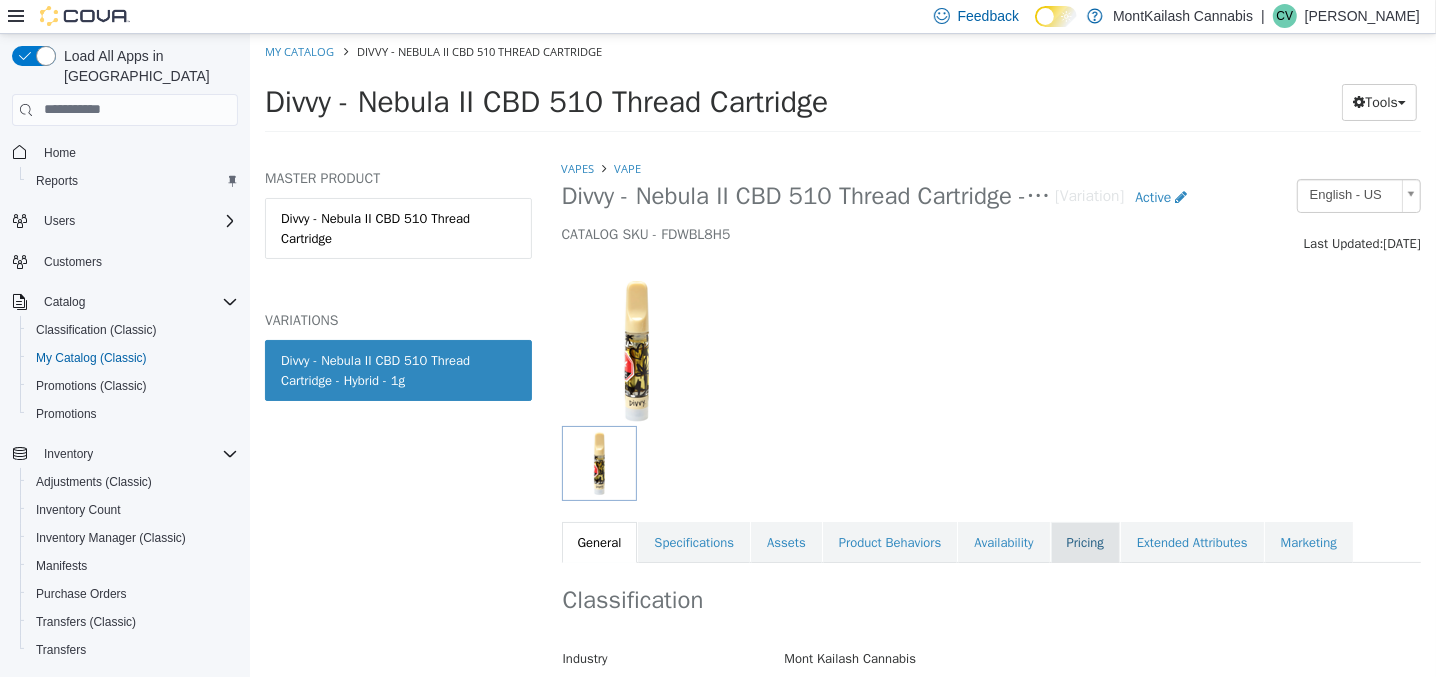 click on "Pricing" at bounding box center [1084, 542] 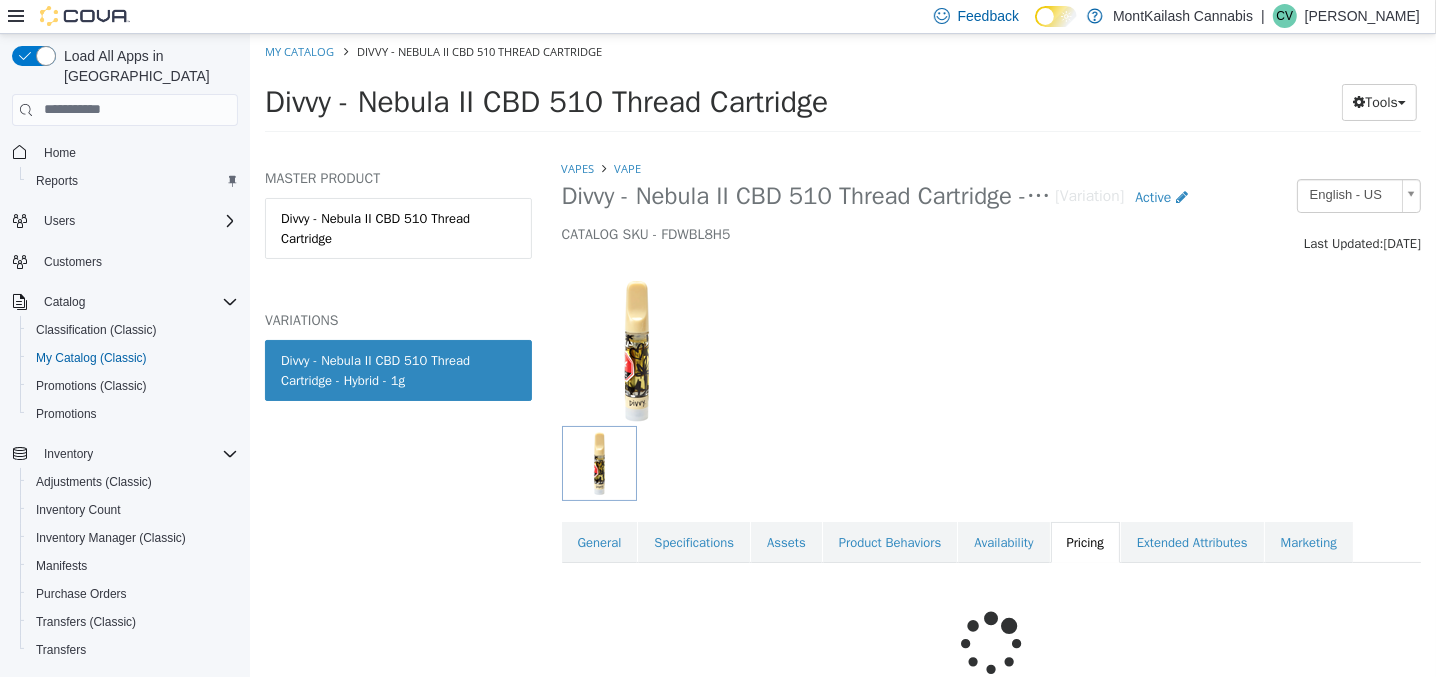 scroll, scrollTop: 198, scrollLeft: 0, axis: vertical 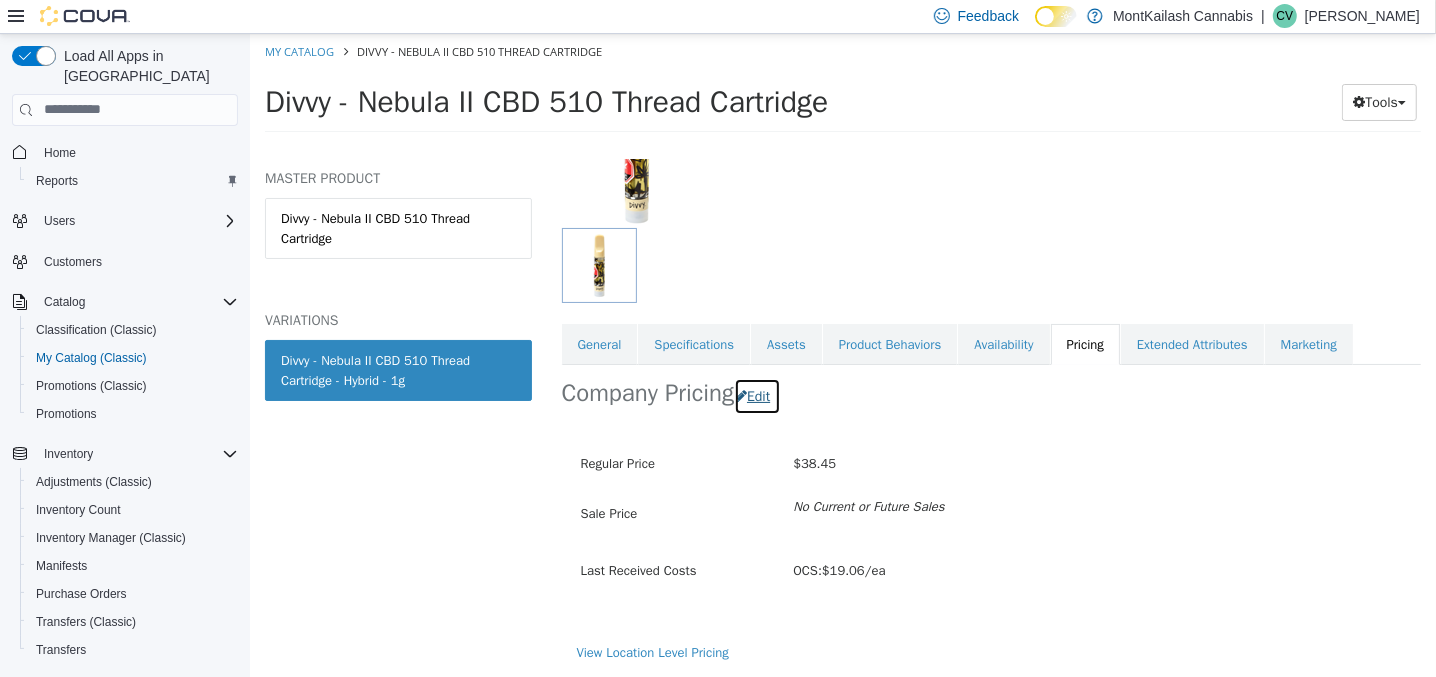 click on "Edit" at bounding box center (756, 395) 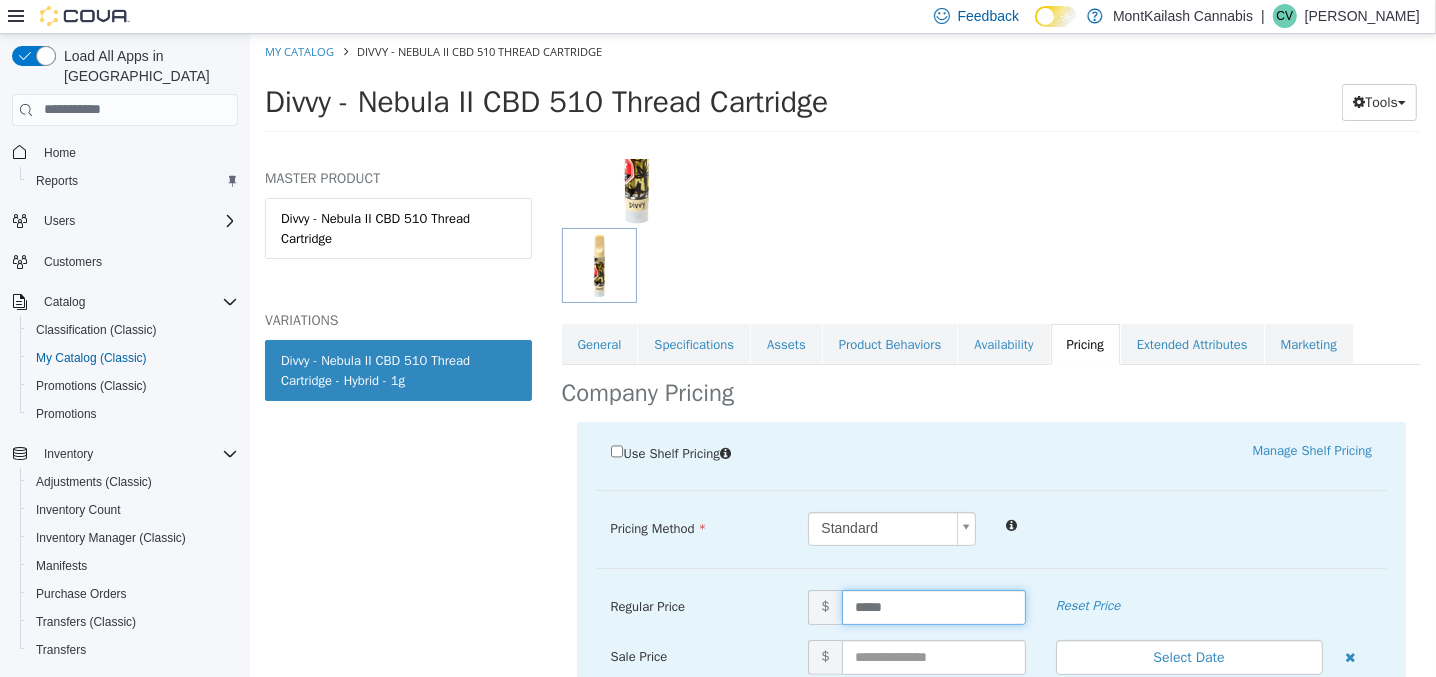 click on "*****" at bounding box center (933, 606) 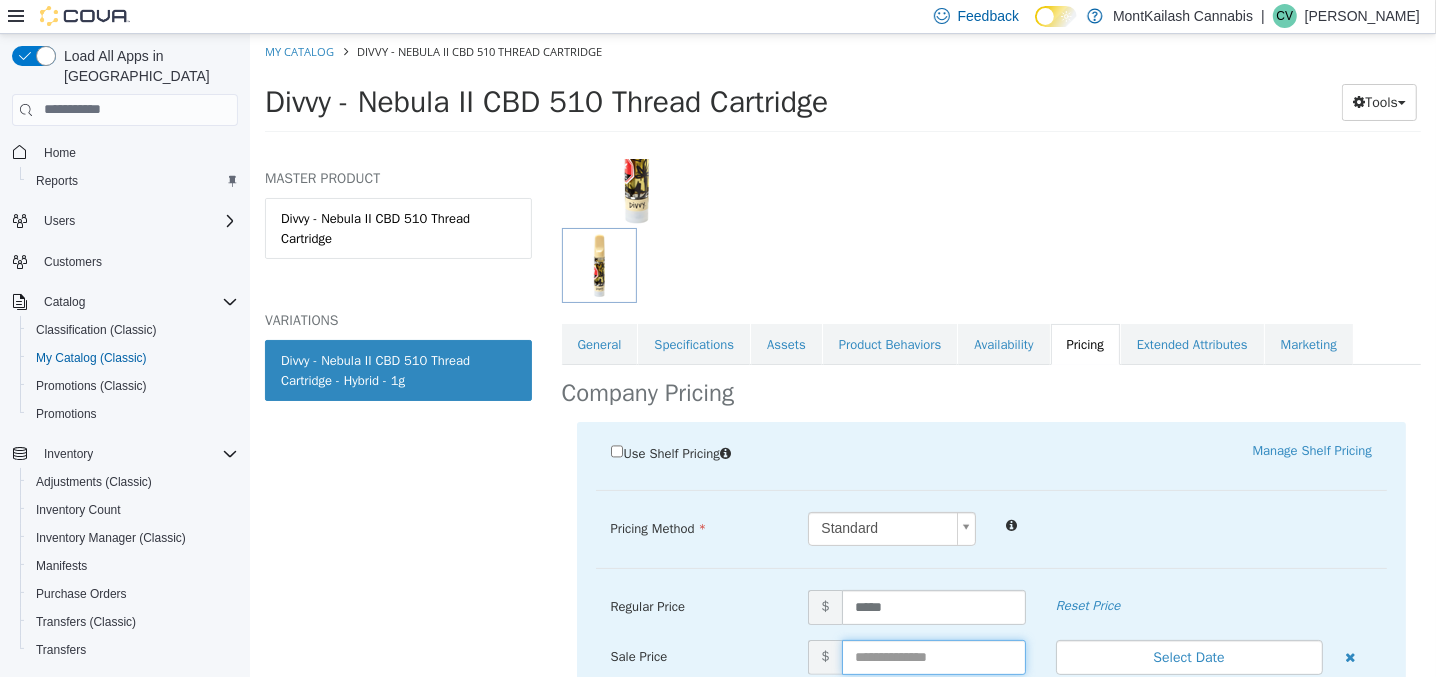click at bounding box center [933, 656] 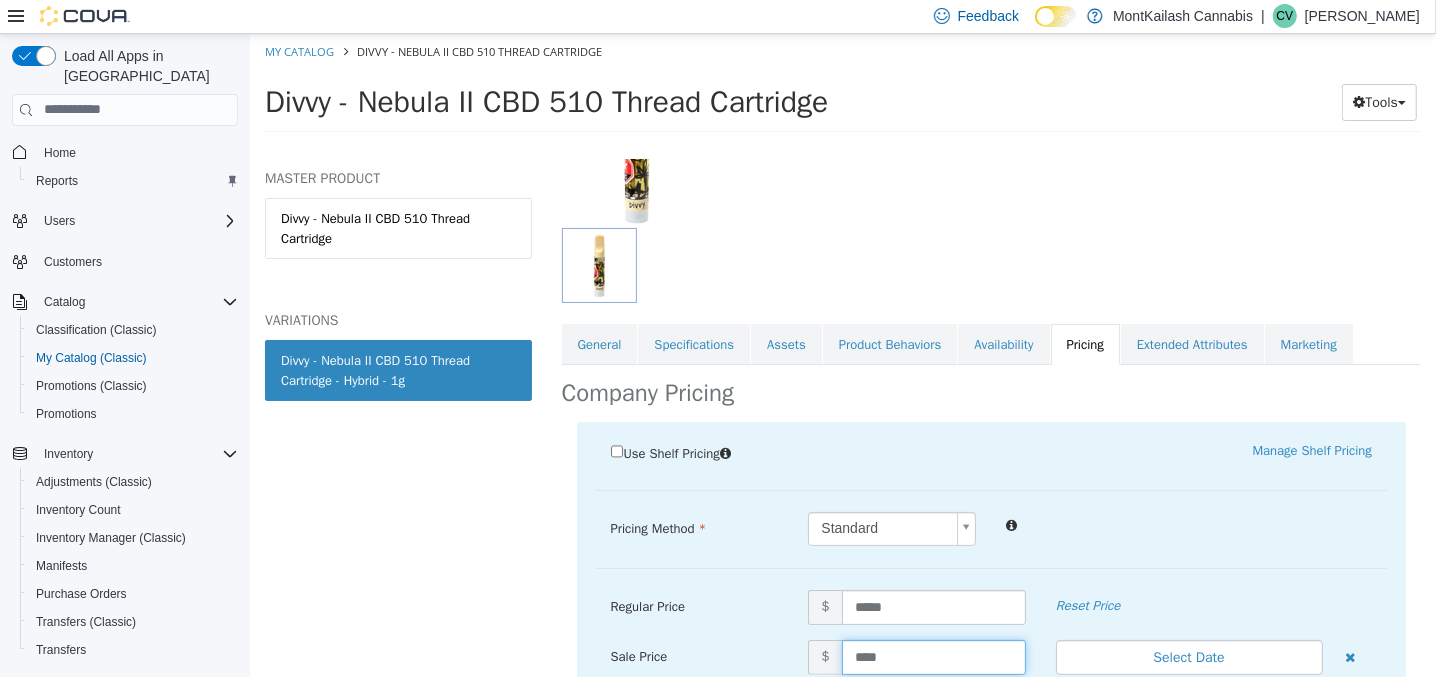 type on "*****" 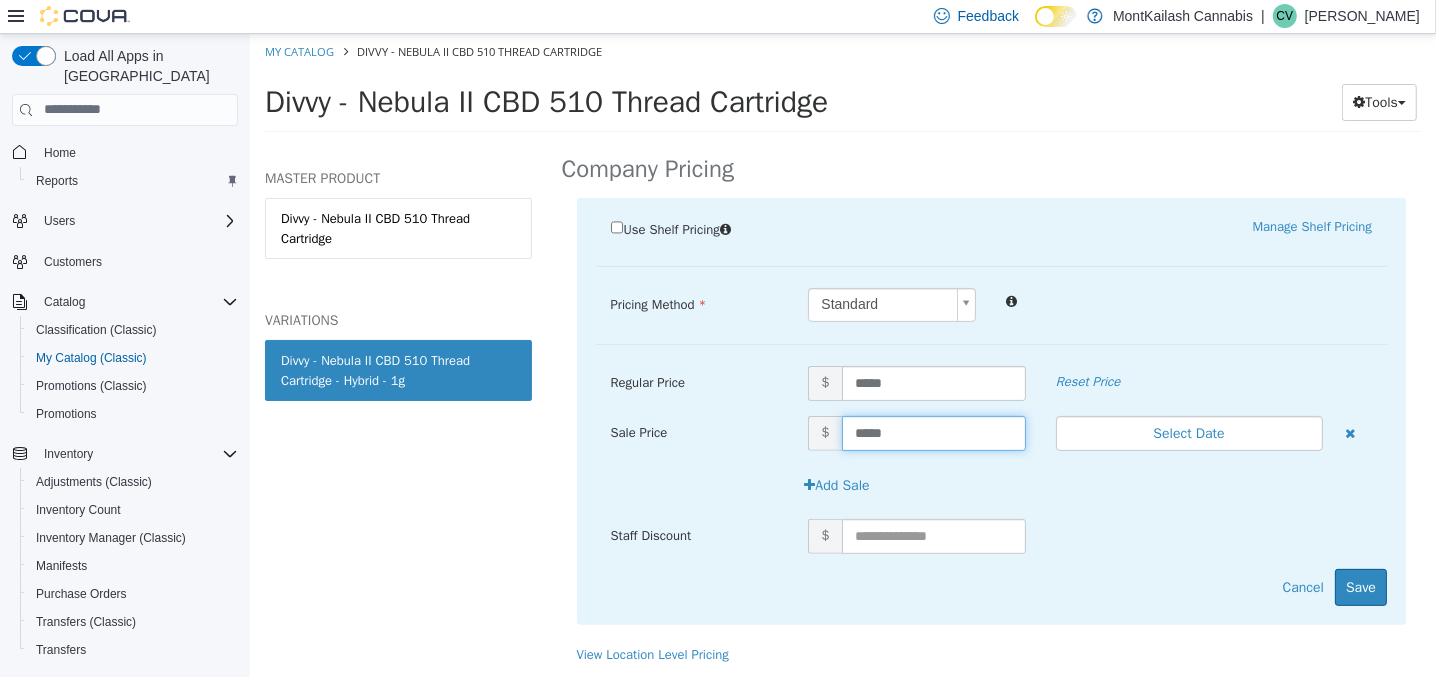 scroll, scrollTop: 421, scrollLeft: 0, axis: vertical 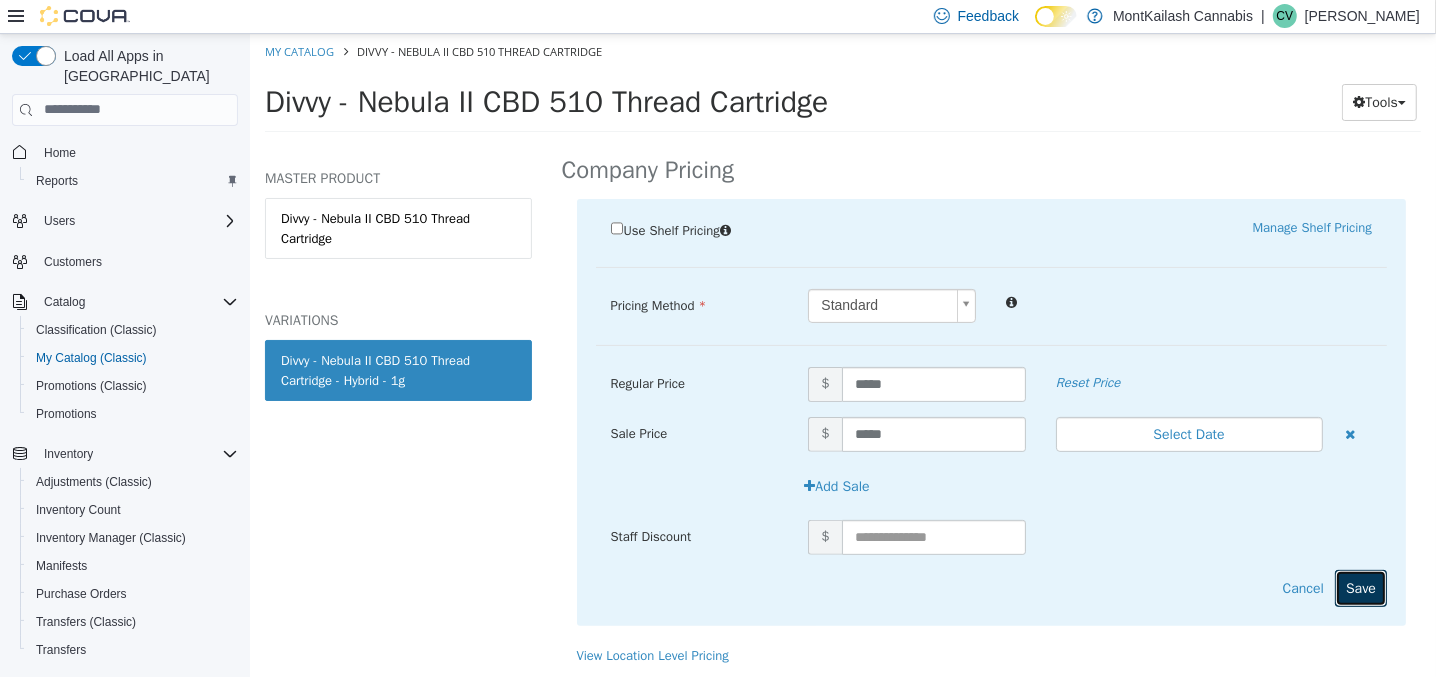 click on "Save" at bounding box center [1360, 587] 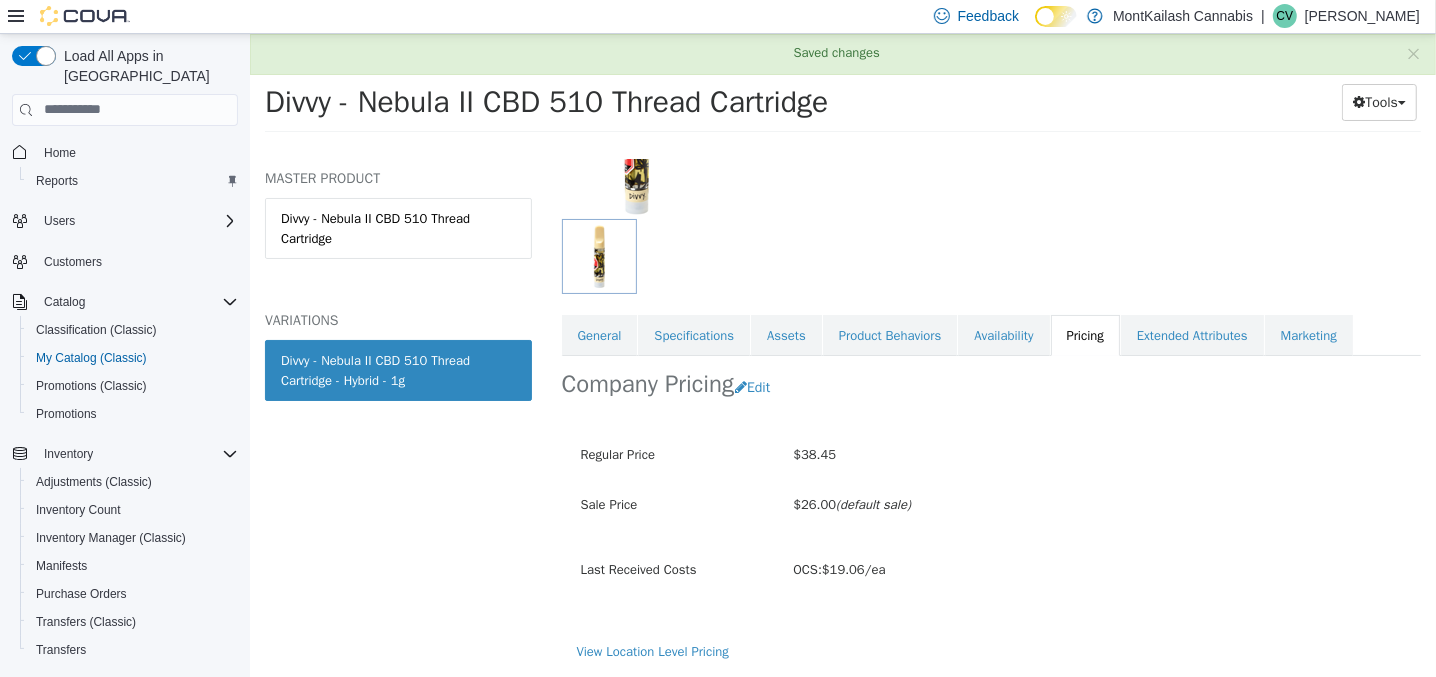 scroll, scrollTop: 206, scrollLeft: 0, axis: vertical 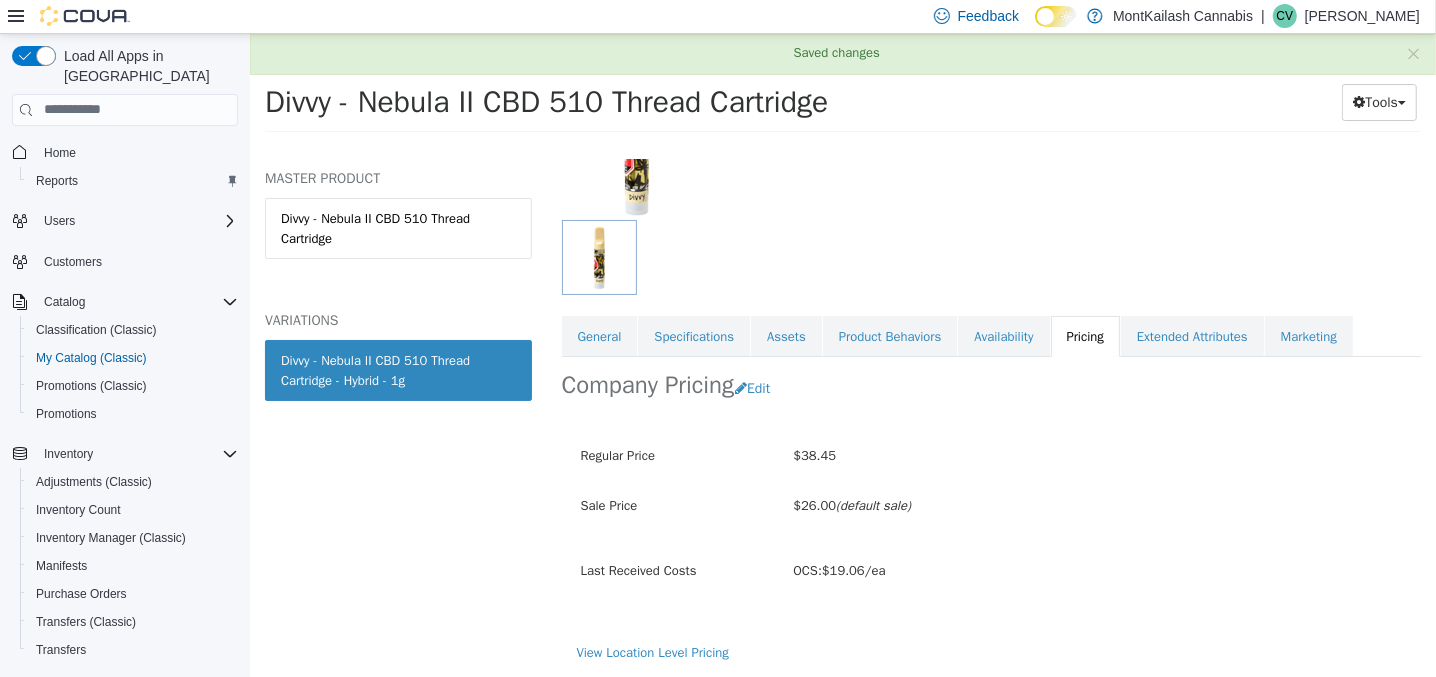 drag, startPoint x: 857, startPoint y: 111, endPoint x: 364, endPoint y: 78, distance: 494.10324 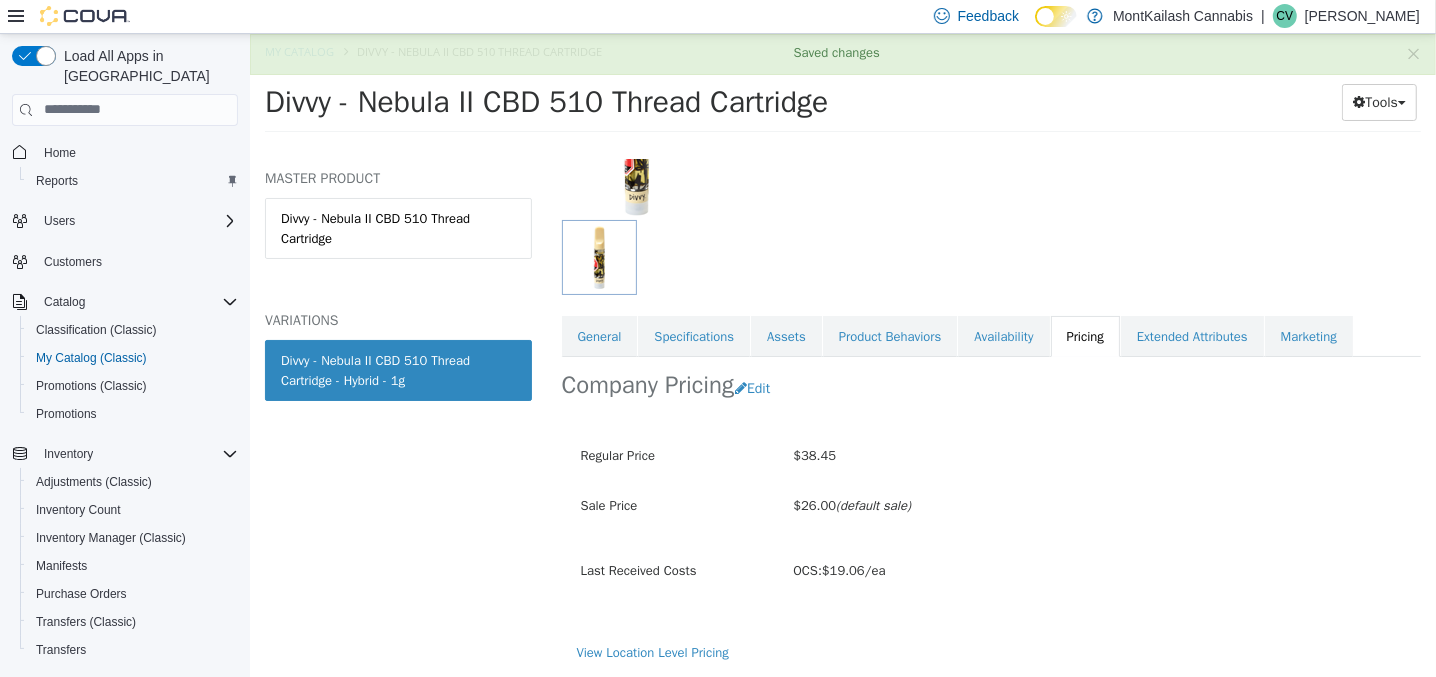 copy on "Divvy - Nebula II CBD 510 Thread Cartridge" 